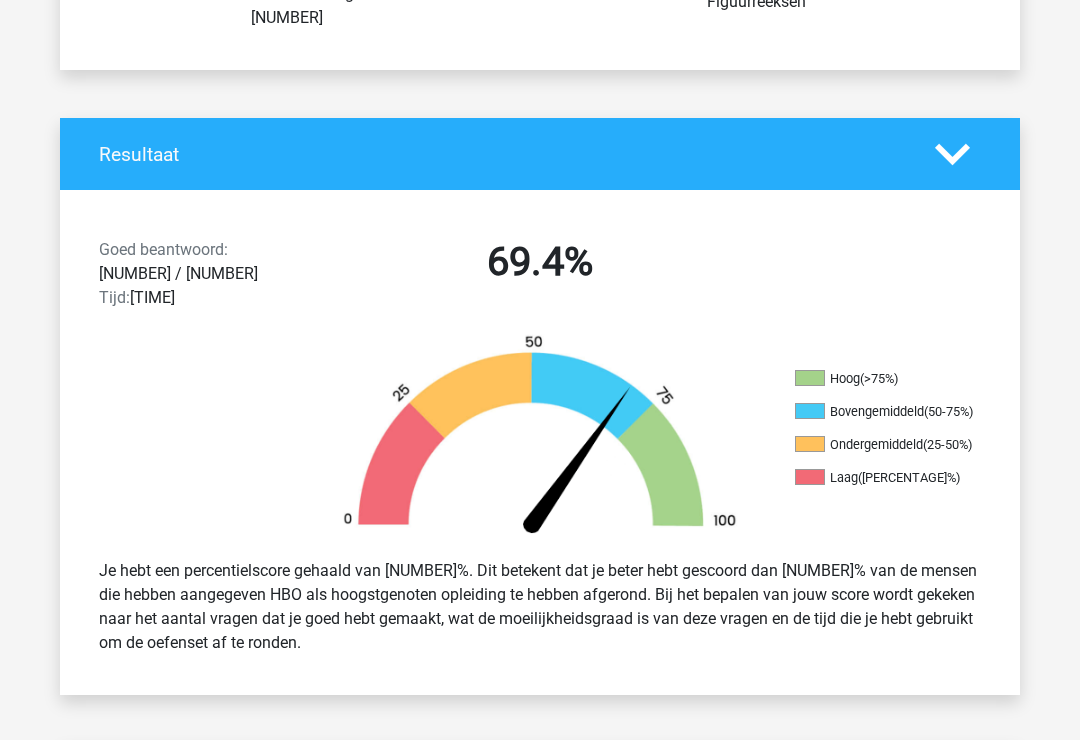 scroll, scrollTop: 342, scrollLeft: 0, axis: vertical 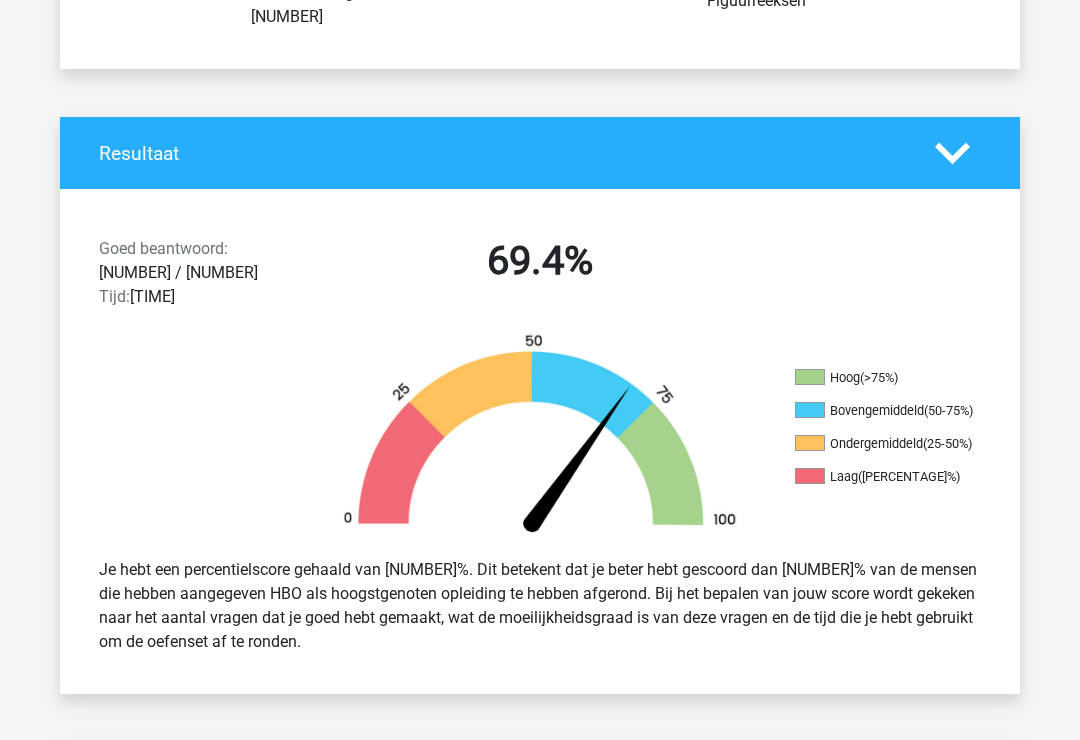 click at bounding box center (952, 154) 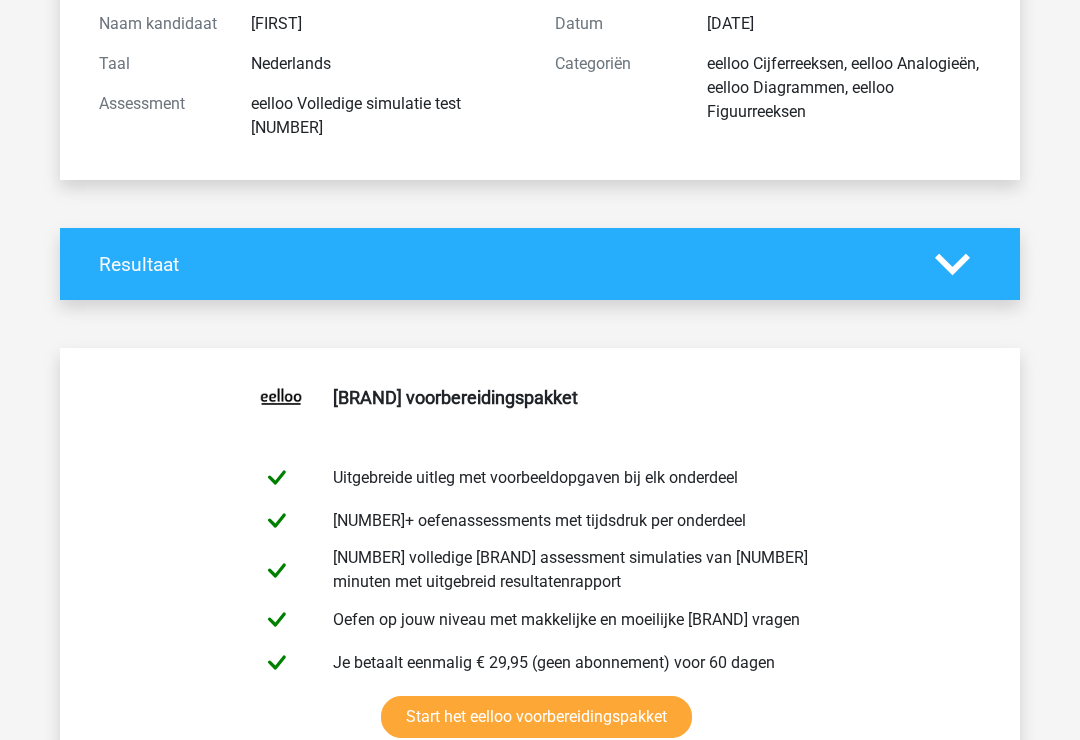 scroll, scrollTop: 0, scrollLeft: 0, axis: both 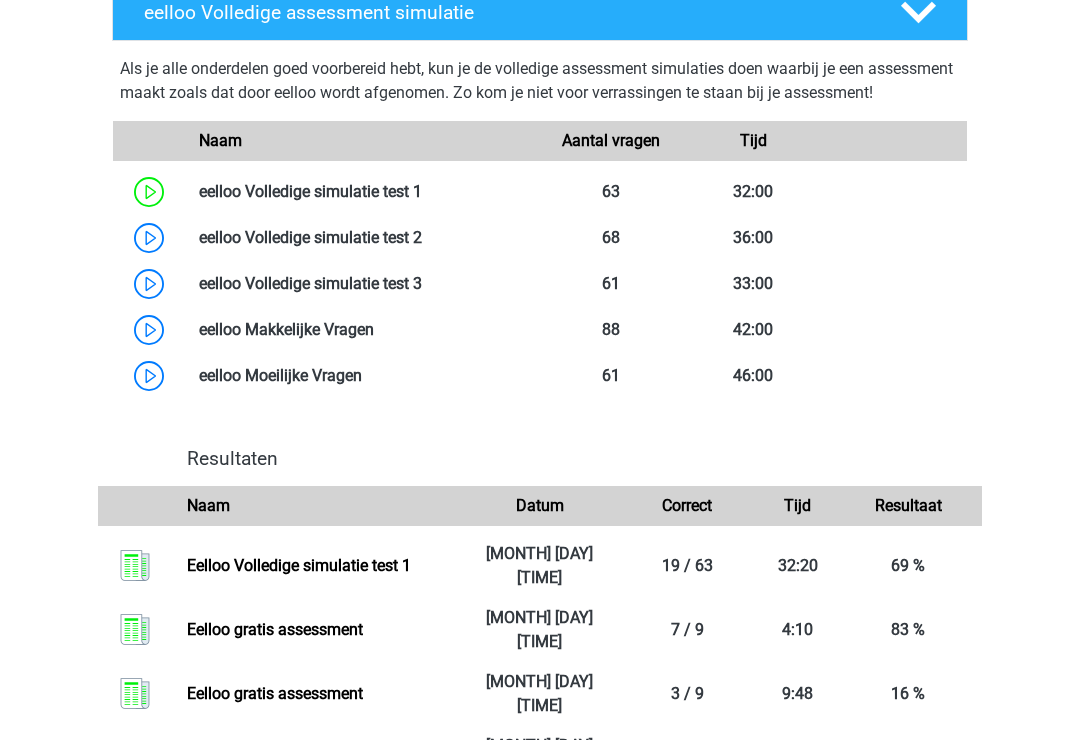 click at bounding box center [422, 191] 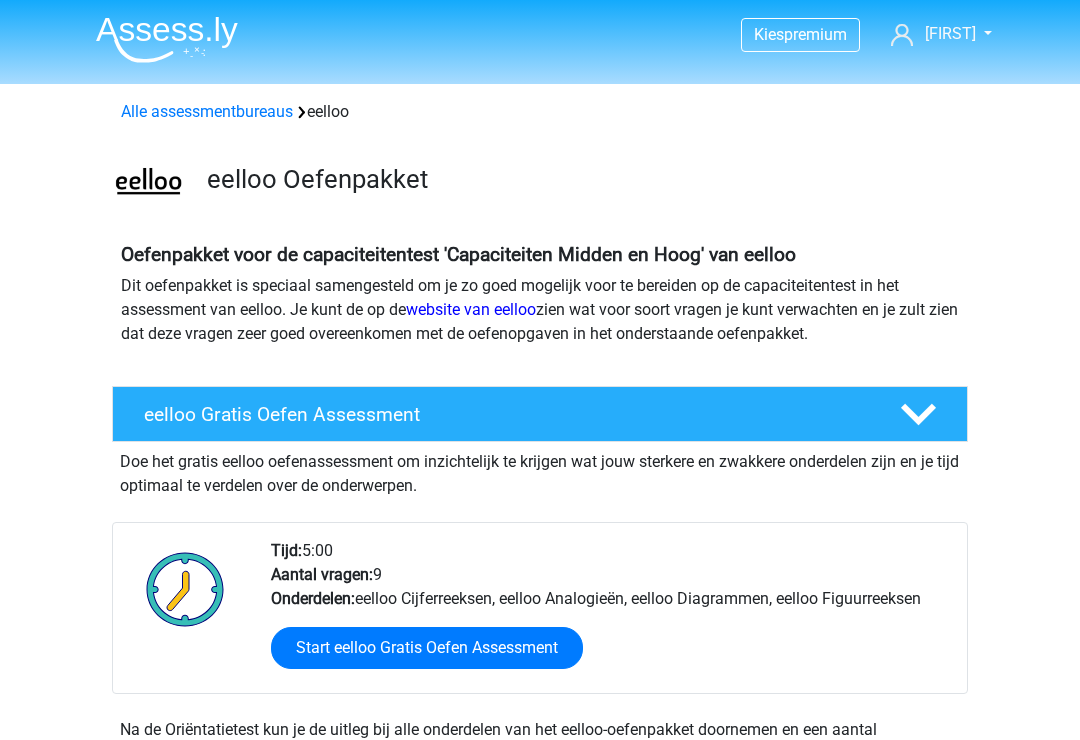 scroll, scrollTop: 1631, scrollLeft: 0, axis: vertical 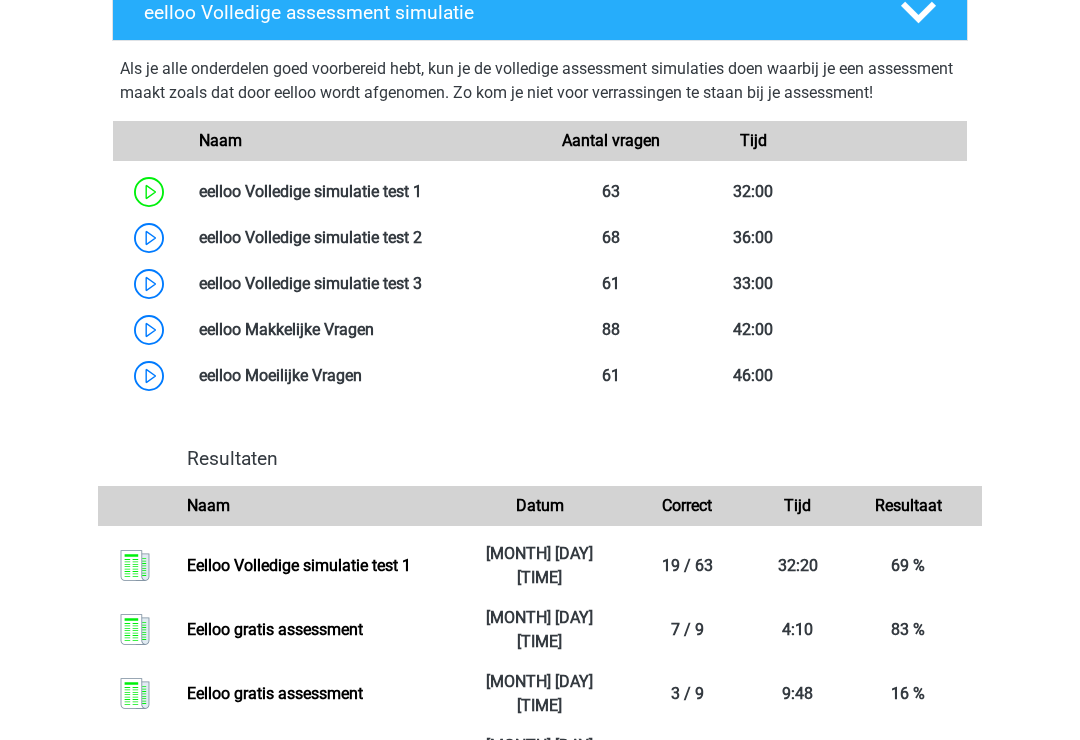 click at bounding box center (422, 237) 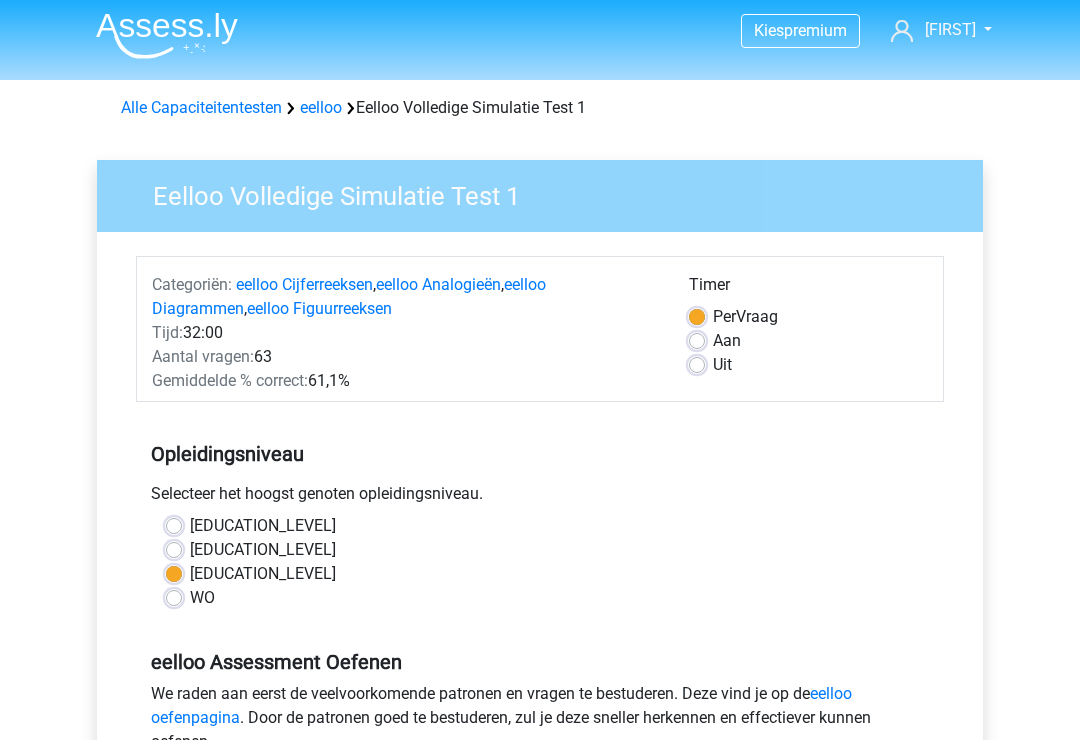 scroll, scrollTop: 0, scrollLeft: 0, axis: both 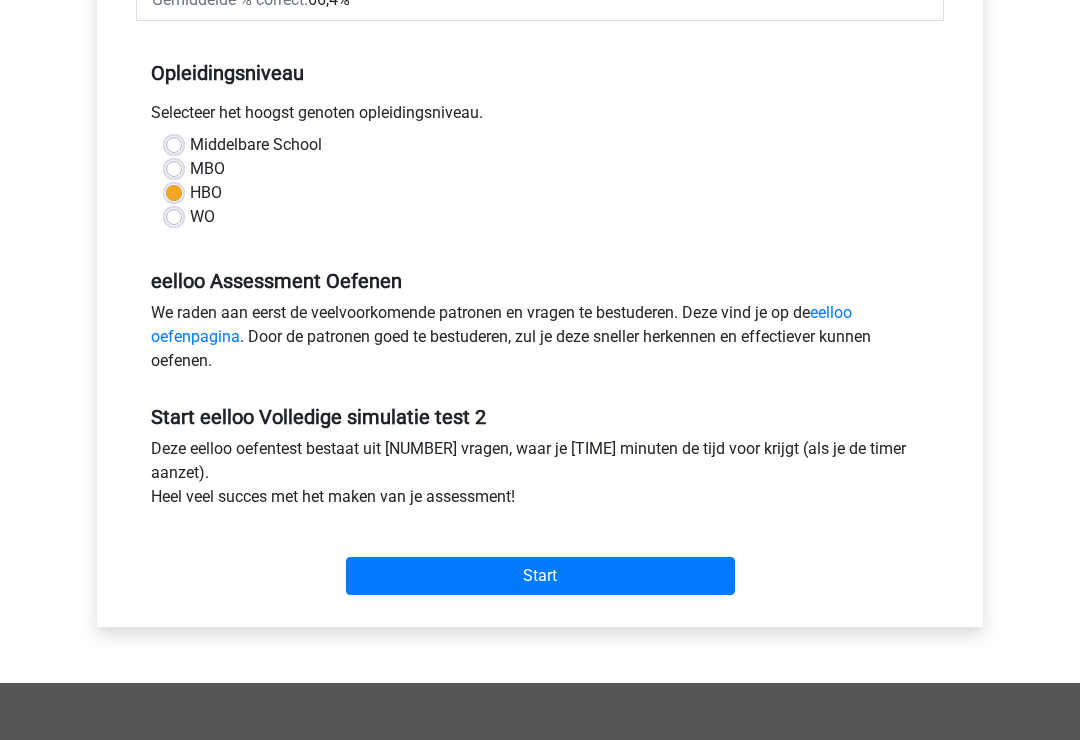 click on "Start" at bounding box center [540, 576] 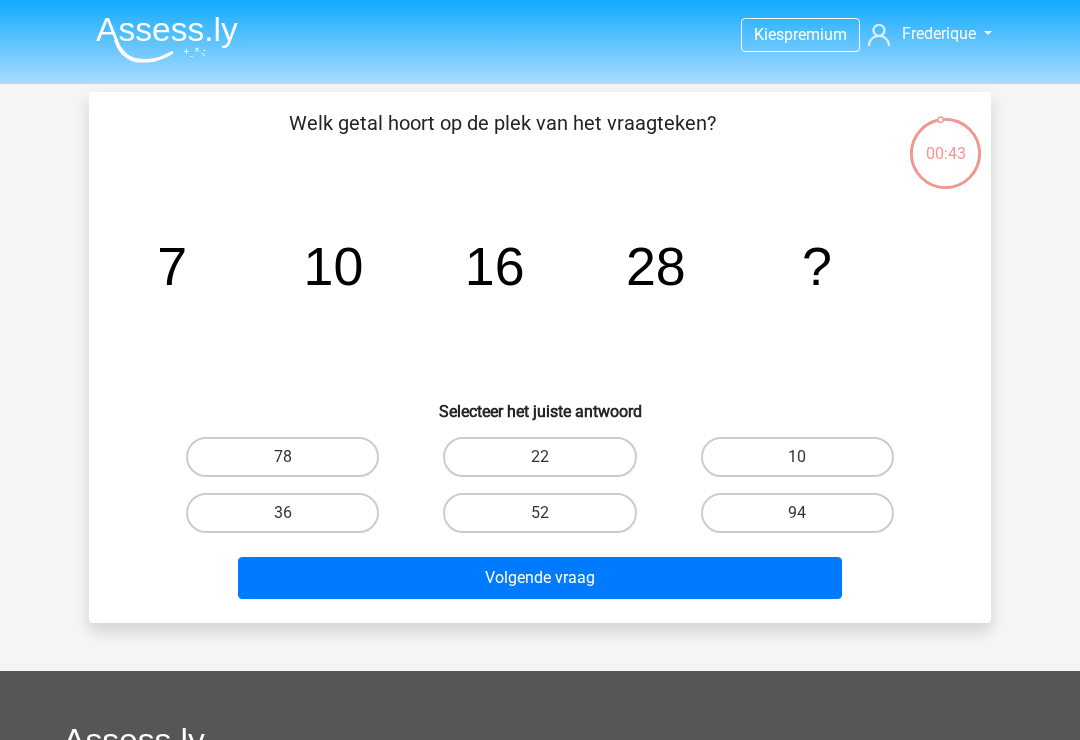 scroll, scrollTop: 7, scrollLeft: 0, axis: vertical 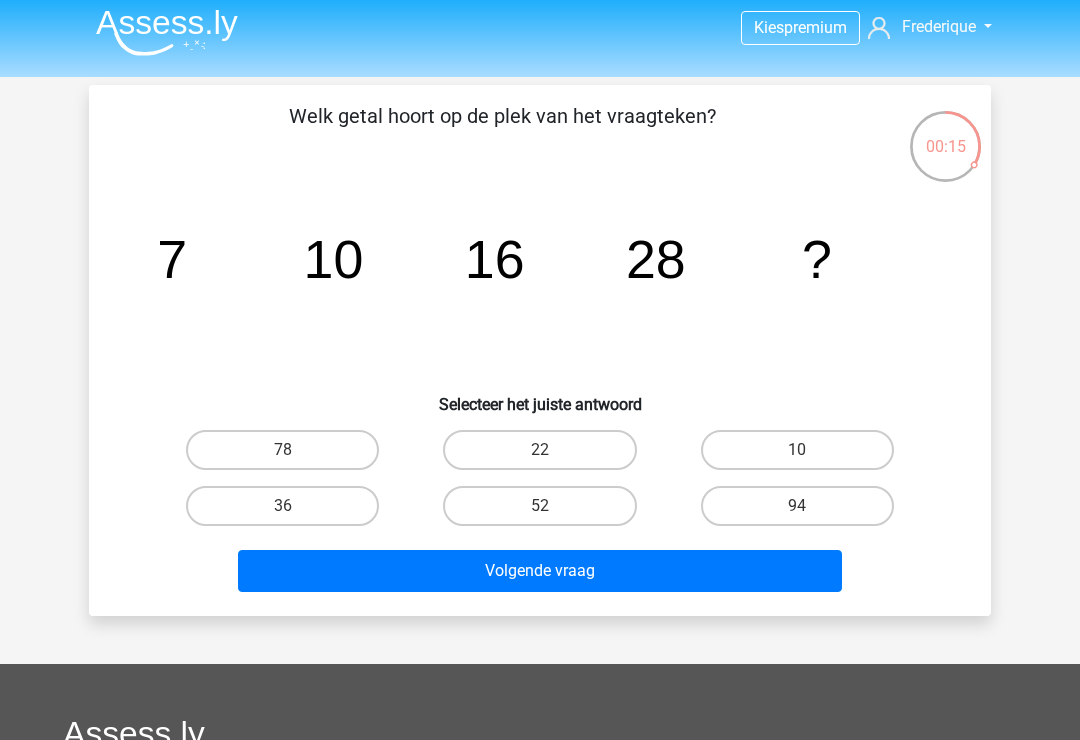 click on "36" at bounding box center (282, 506) 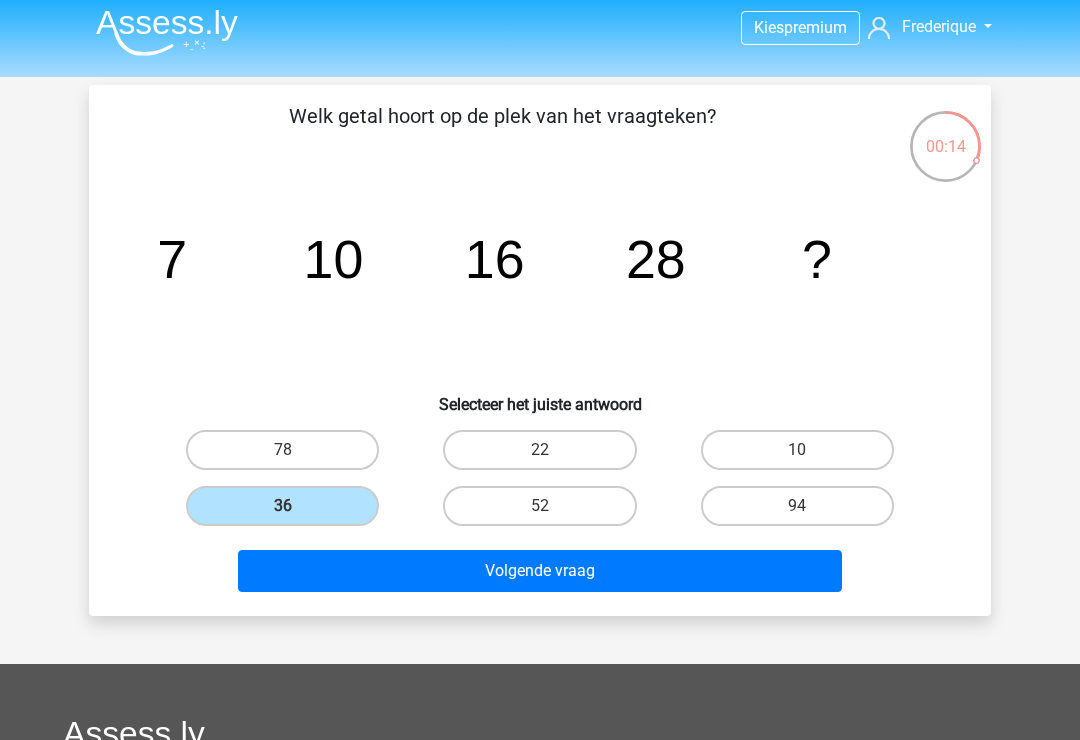 click on "Volgende vraag" at bounding box center [540, 571] 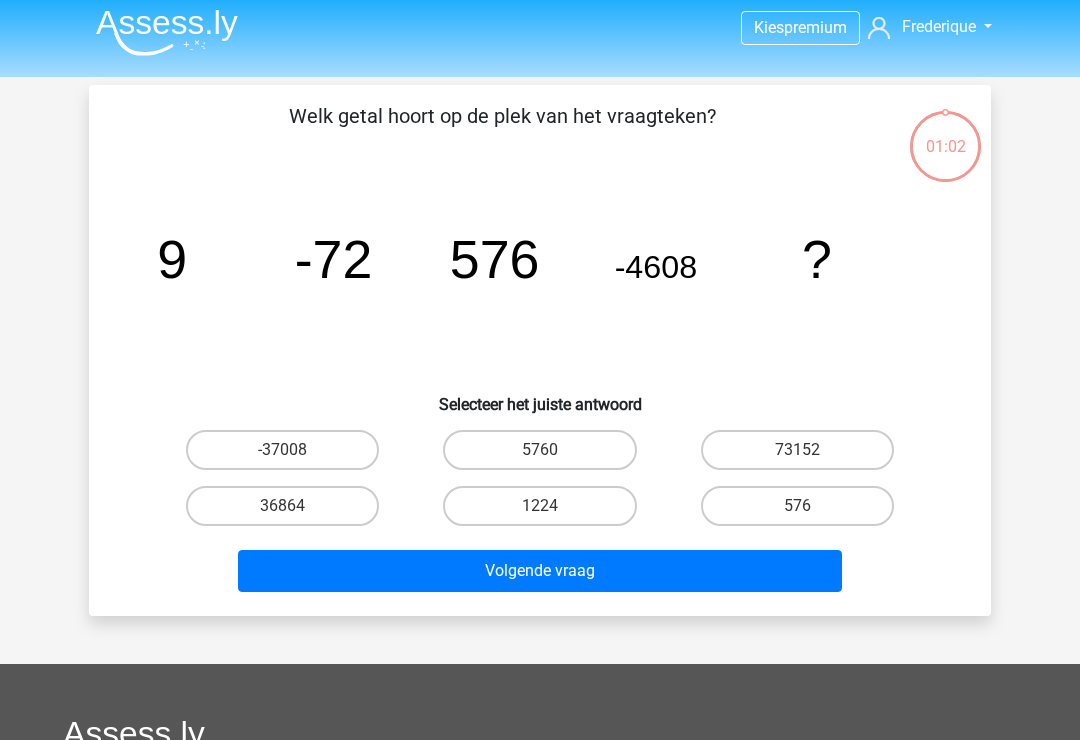 scroll, scrollTop: 92, scrollLeft: 0, axis: vertical 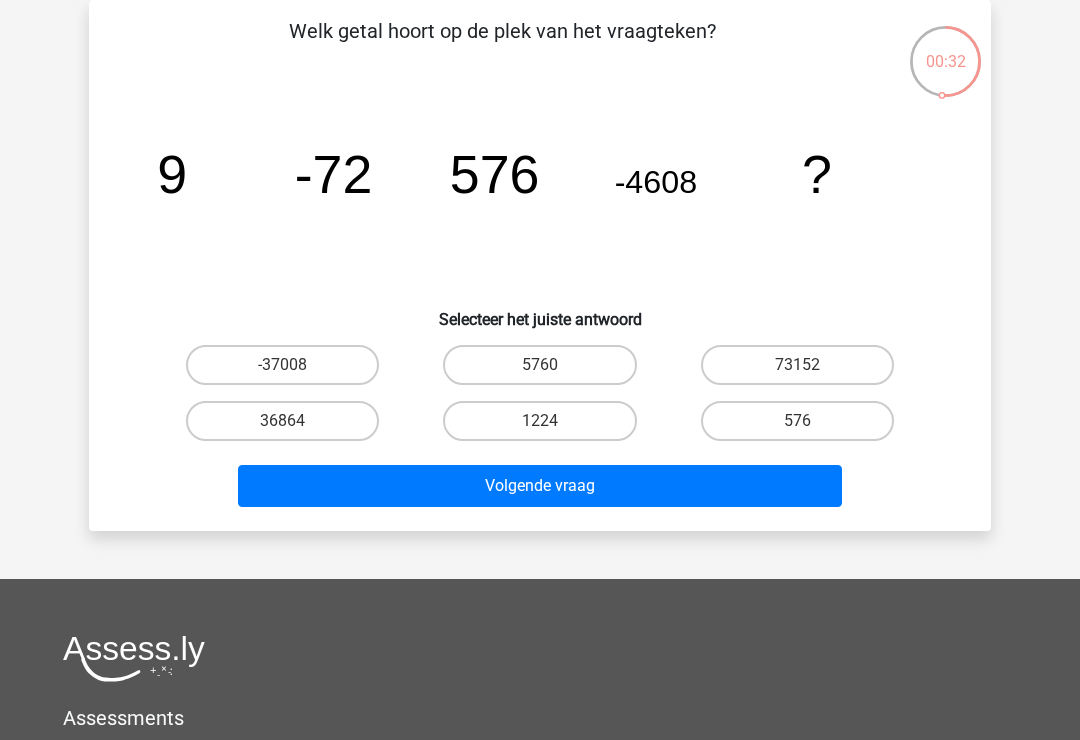 click on "36864" at bounding box center [282, 421] 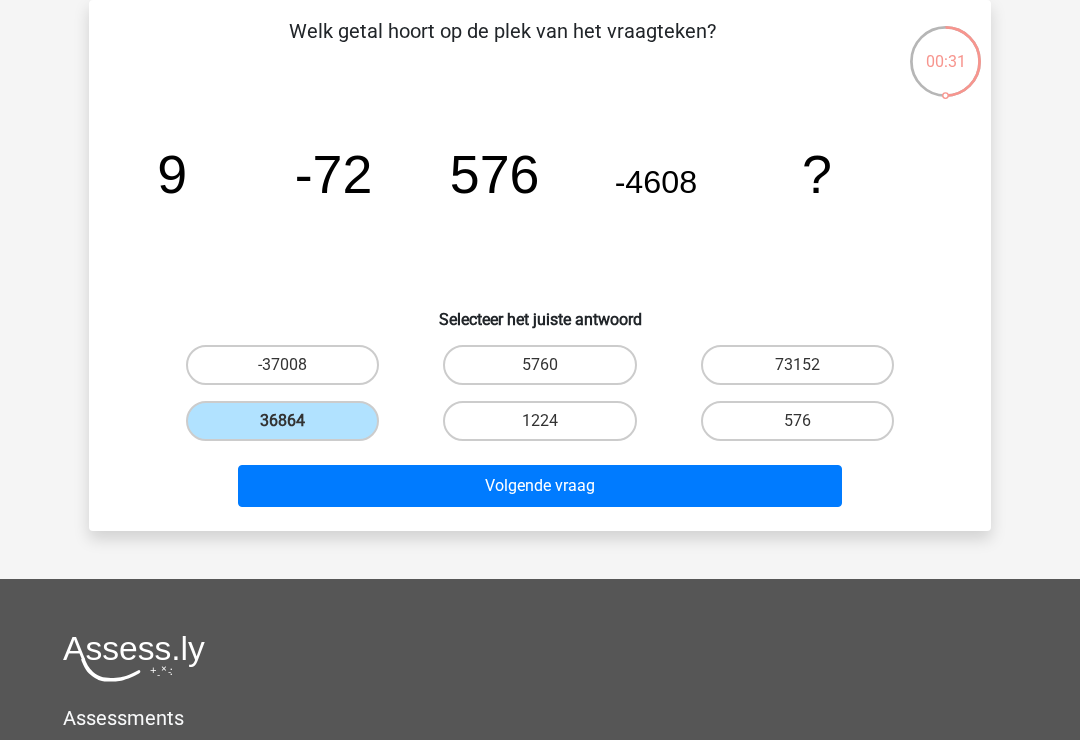 click on "[NEXT] [NOUN]" at bounding box center (540, 486) 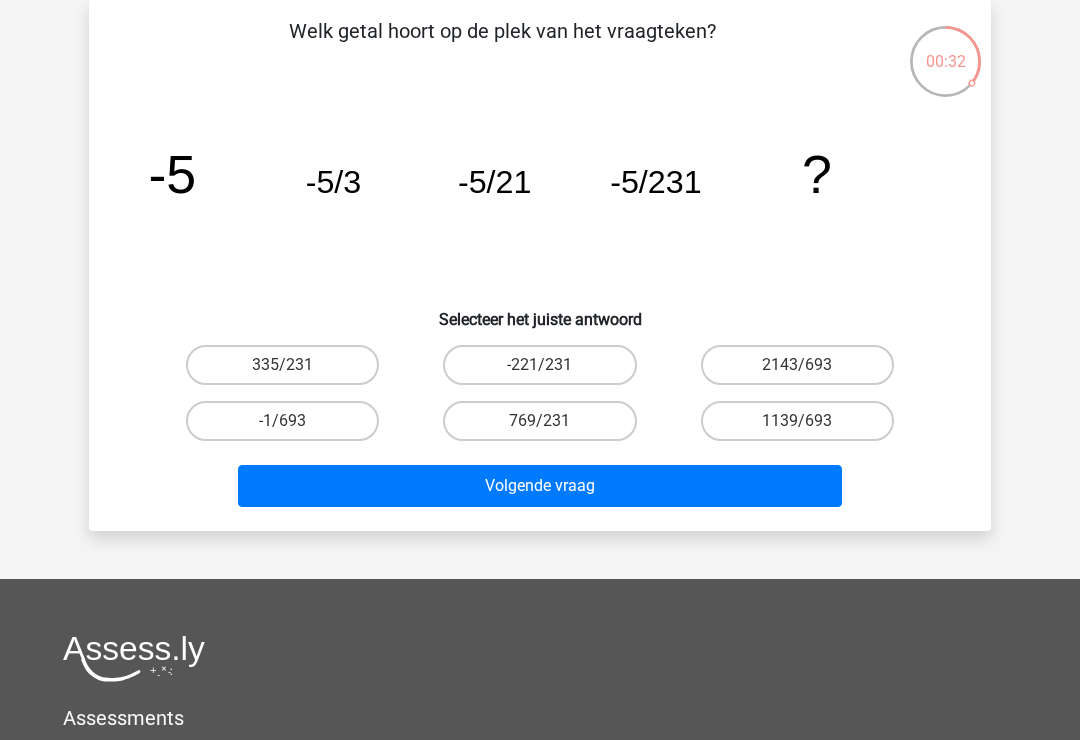 click on "-221/231" at bounding box center [539, 365] 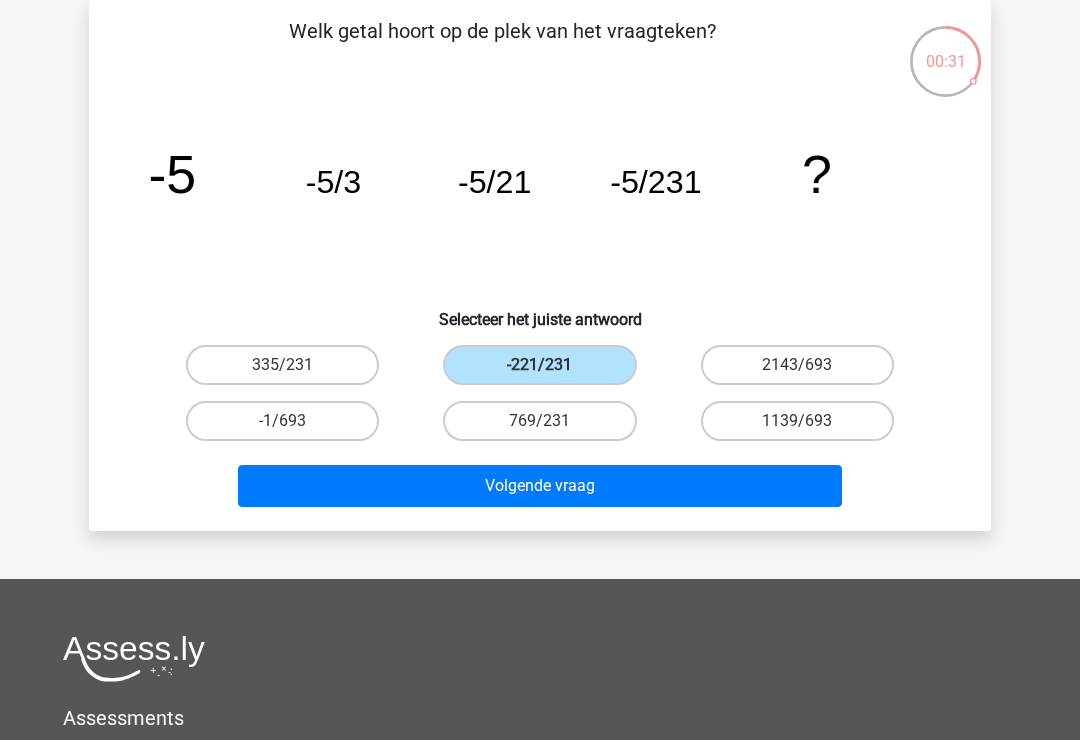 click on "[NEXT] [NOUN]" at bounding box center [540, 486] 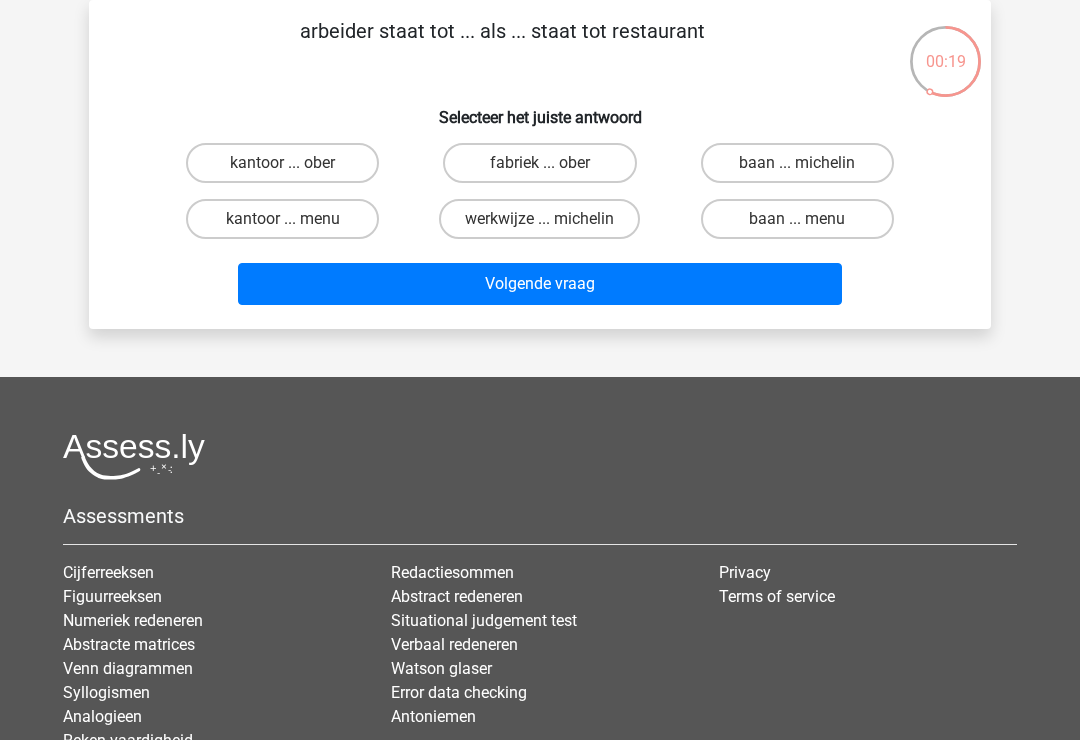 click on "fabriek ... ober" at bounding box center [539, 163] 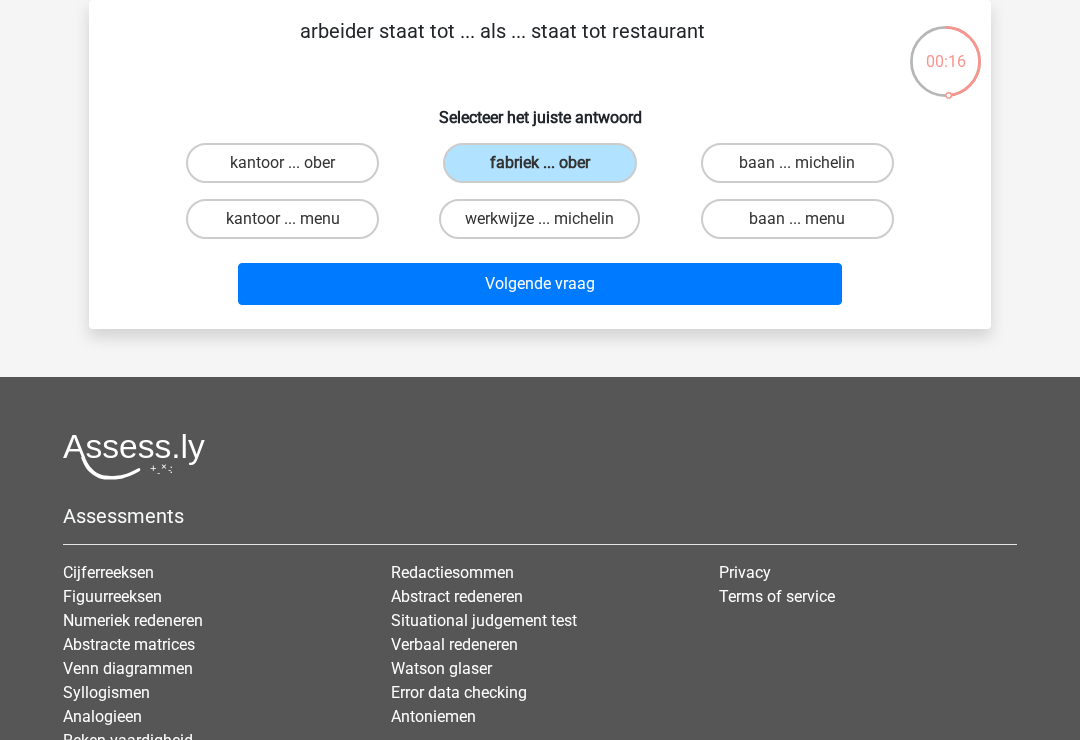click on "Volgende vraag" at bounding box center (540, 284) 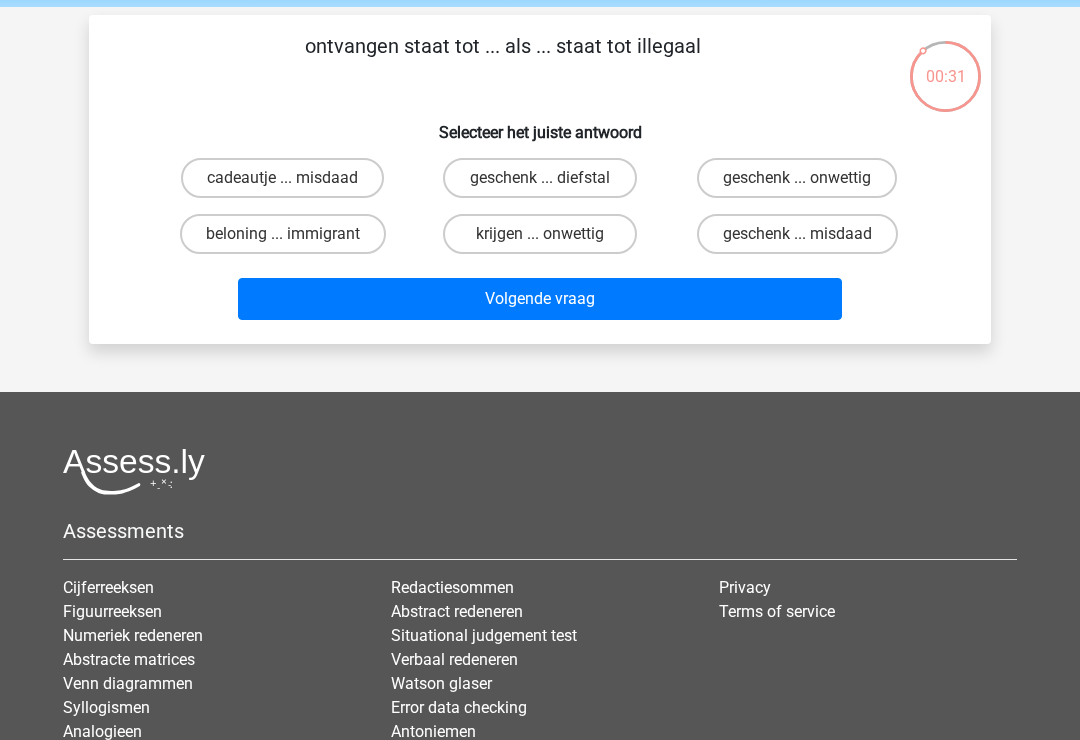 scroll, scrollTop: 70, scrollLeft: 0, axis: vertical 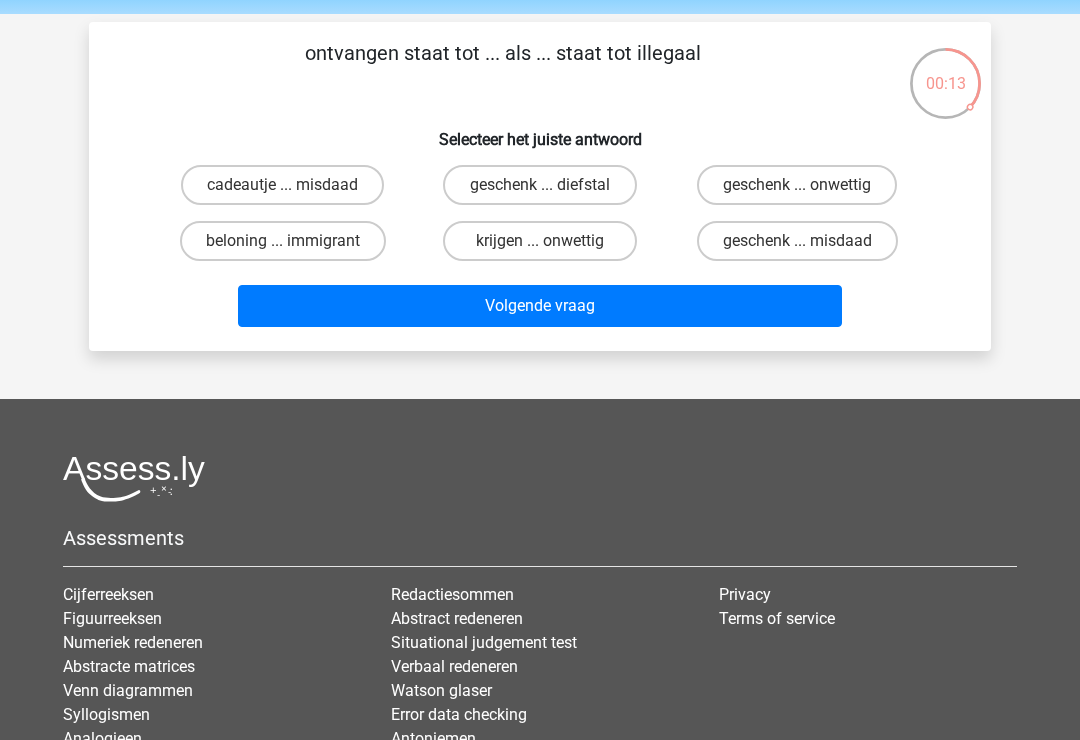 click on "krijgen ... onwettig" at bounding box center [539, 241] 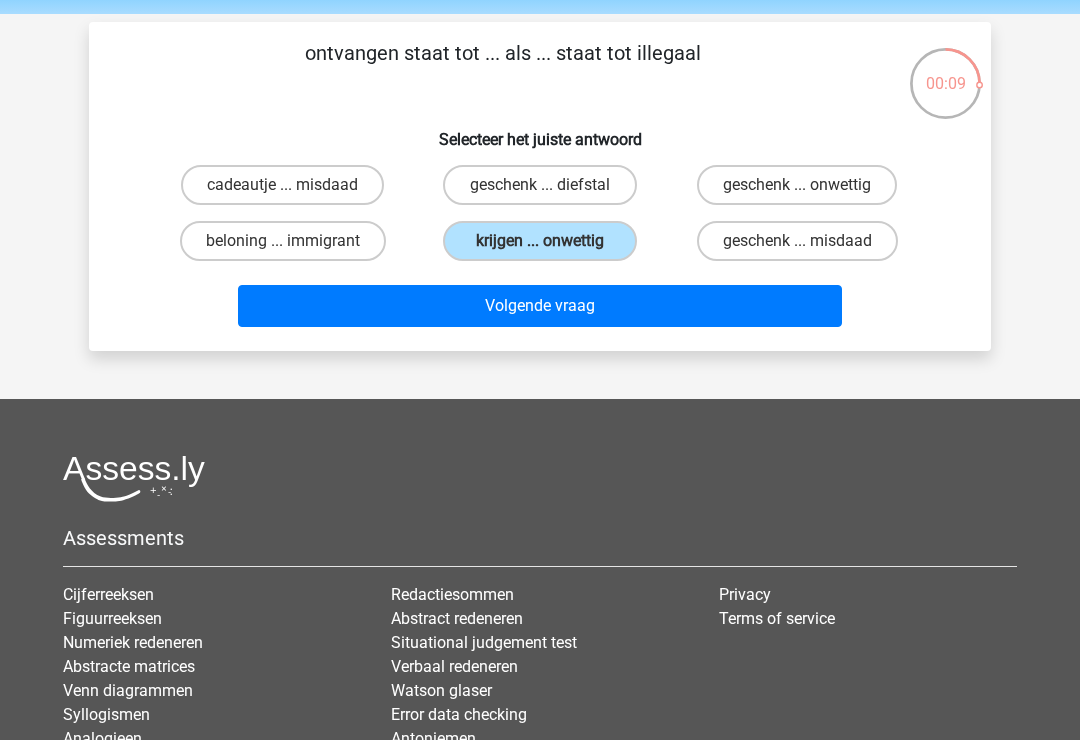 click on "Volgende vraag" at bounding box center (540, 306) 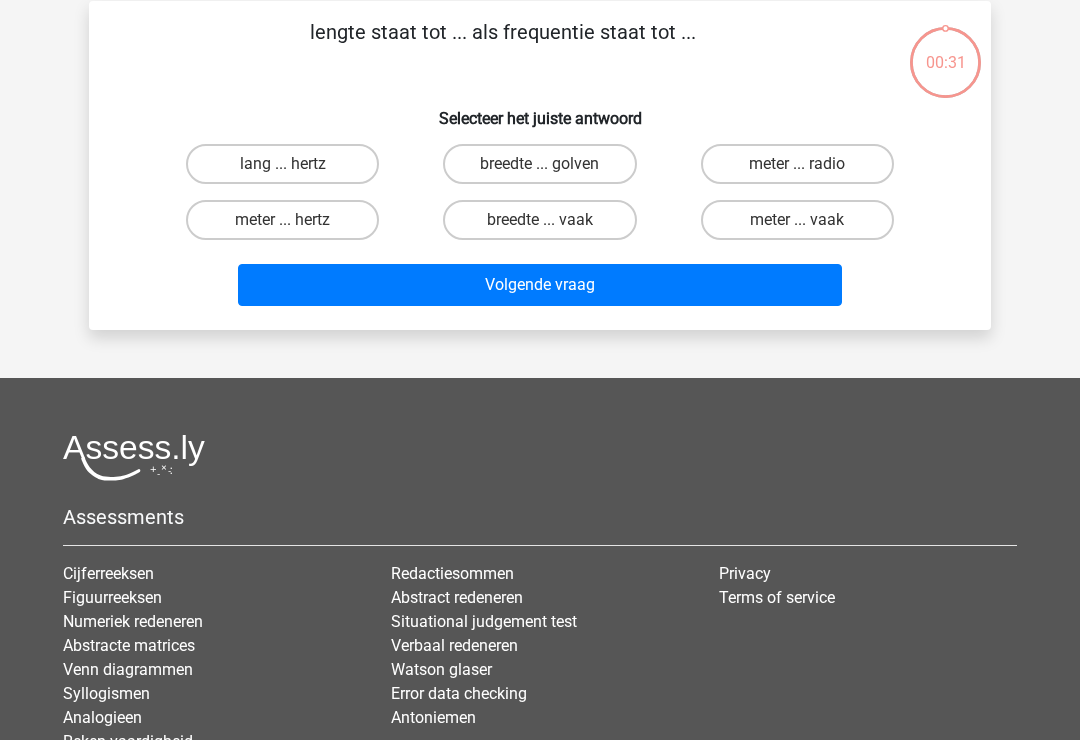 scroll, scrollTop: 92, scrollLeft: 0, axis: vertical 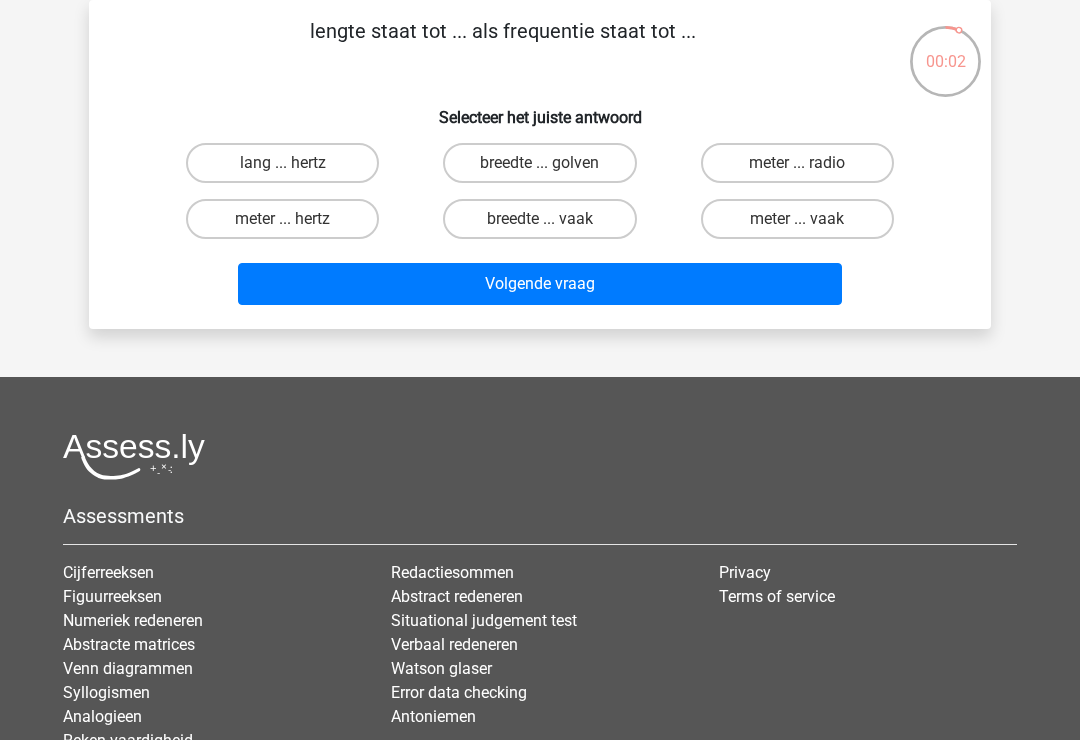 click on "breedte ... golven" at bounding box center [539, 163] 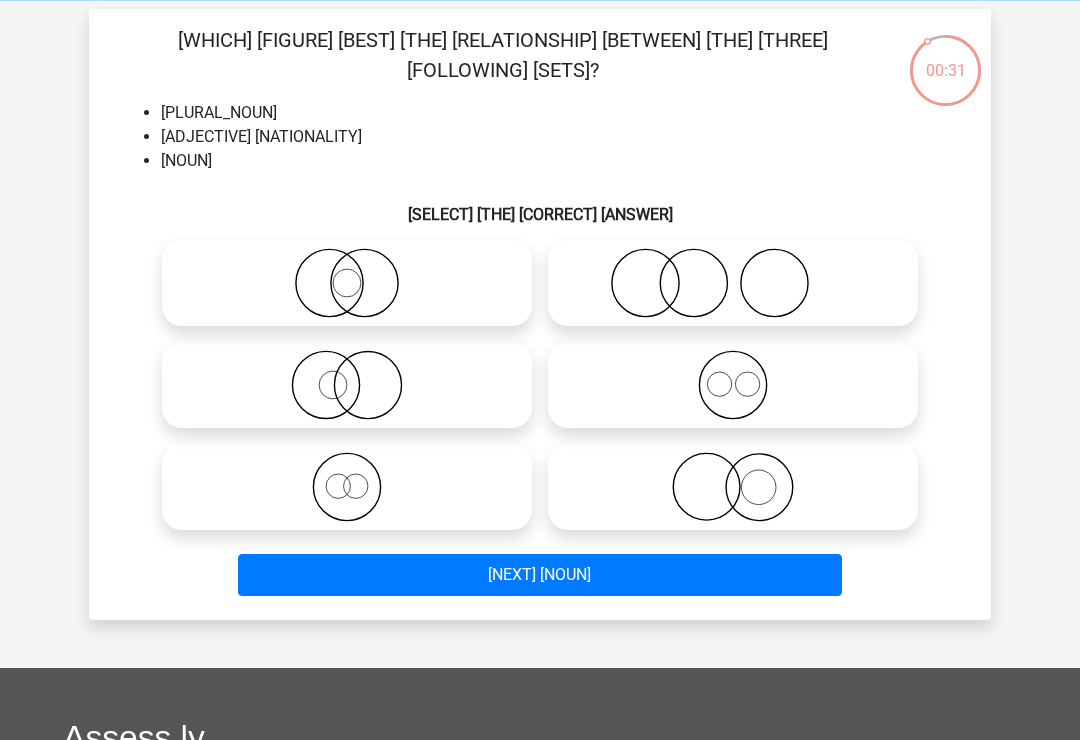 scroll, scrollTop: 82, scrollLeft: 0, axis: vertical 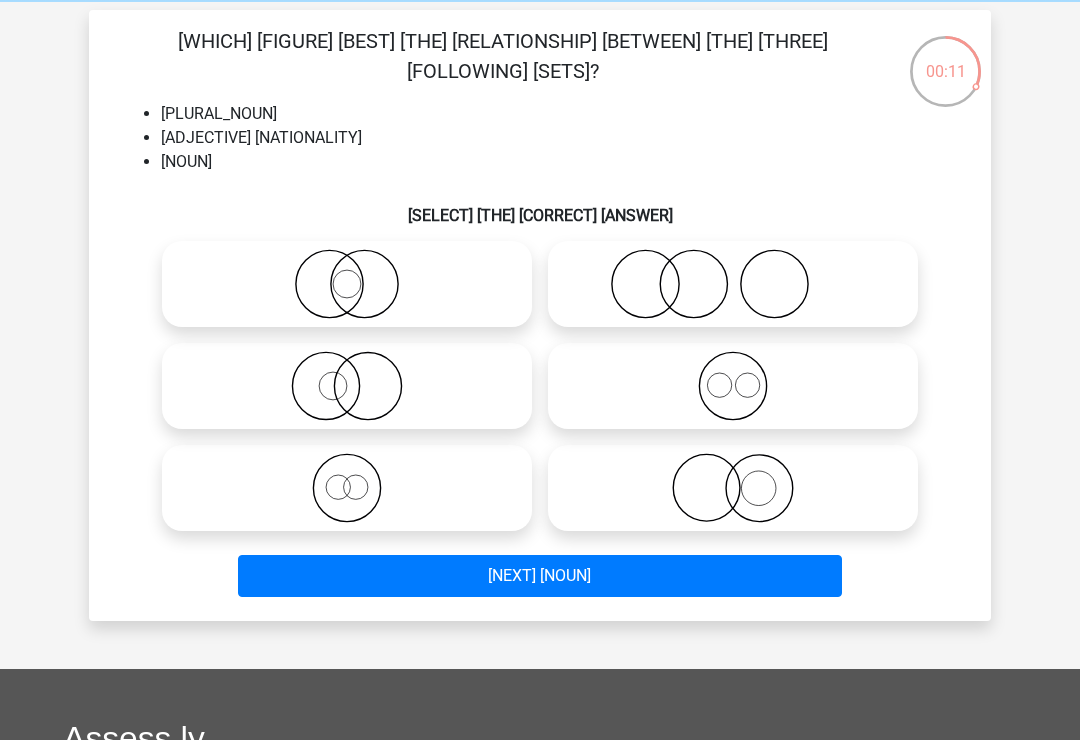 click at bounding box center [733, 284] 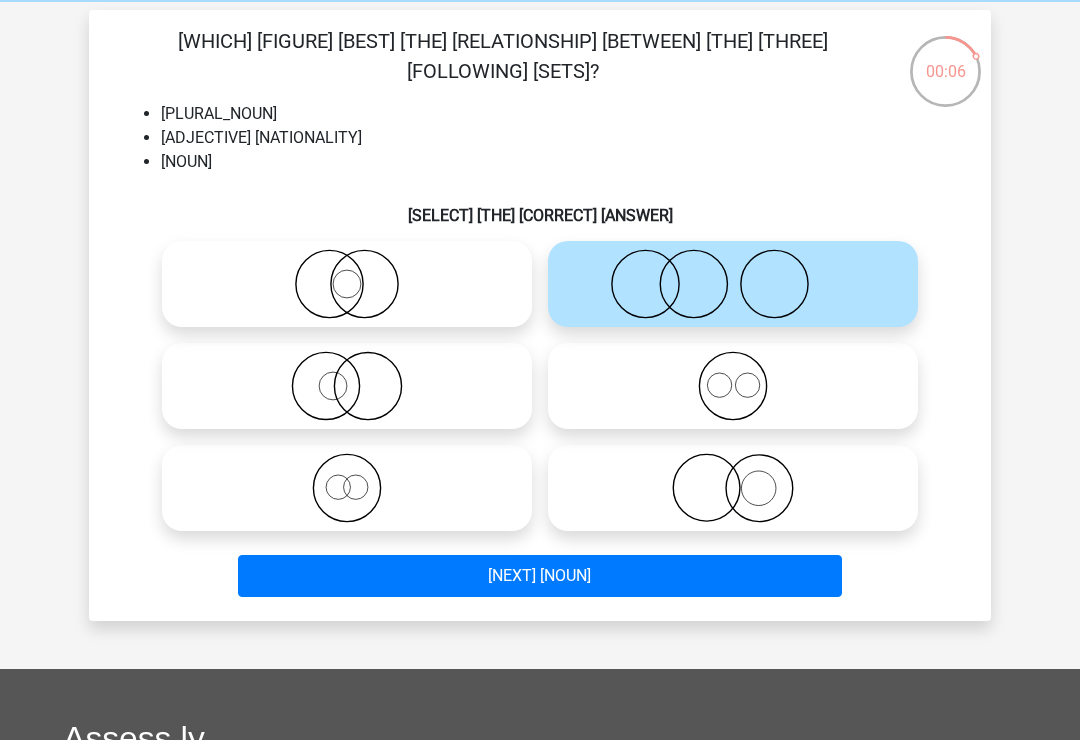 click on "Volgende vraag" at bounding box center [540, 576] 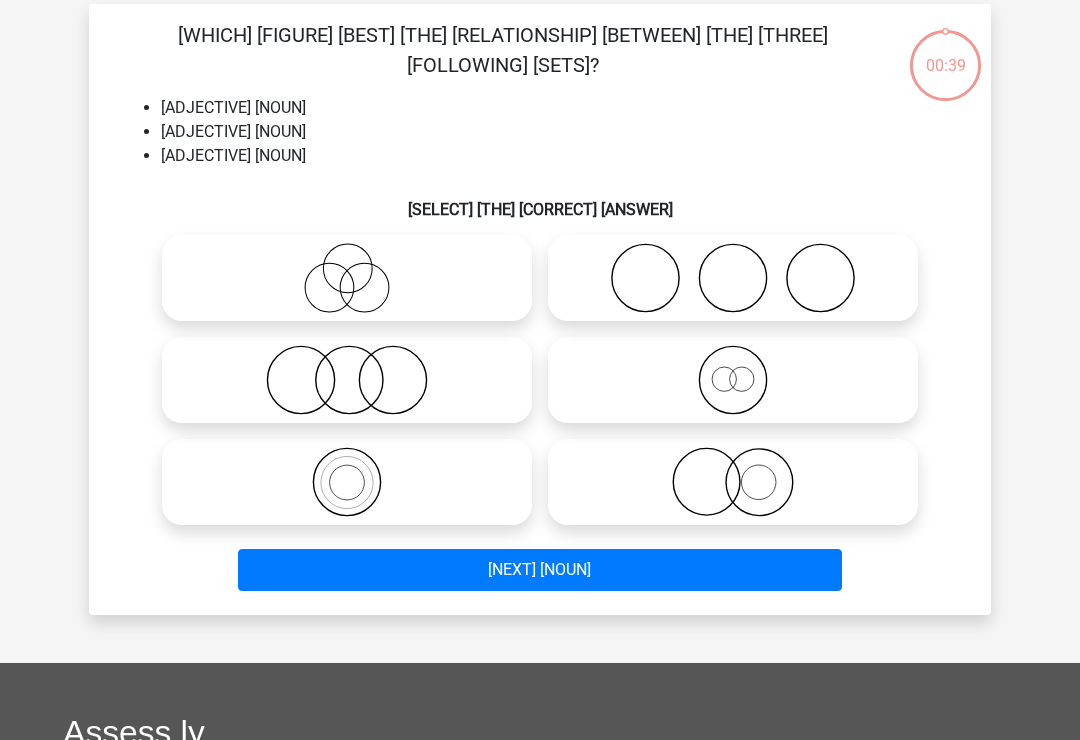 scroll, scrollTop: 92, scrollLeft: 0, axis: vertical 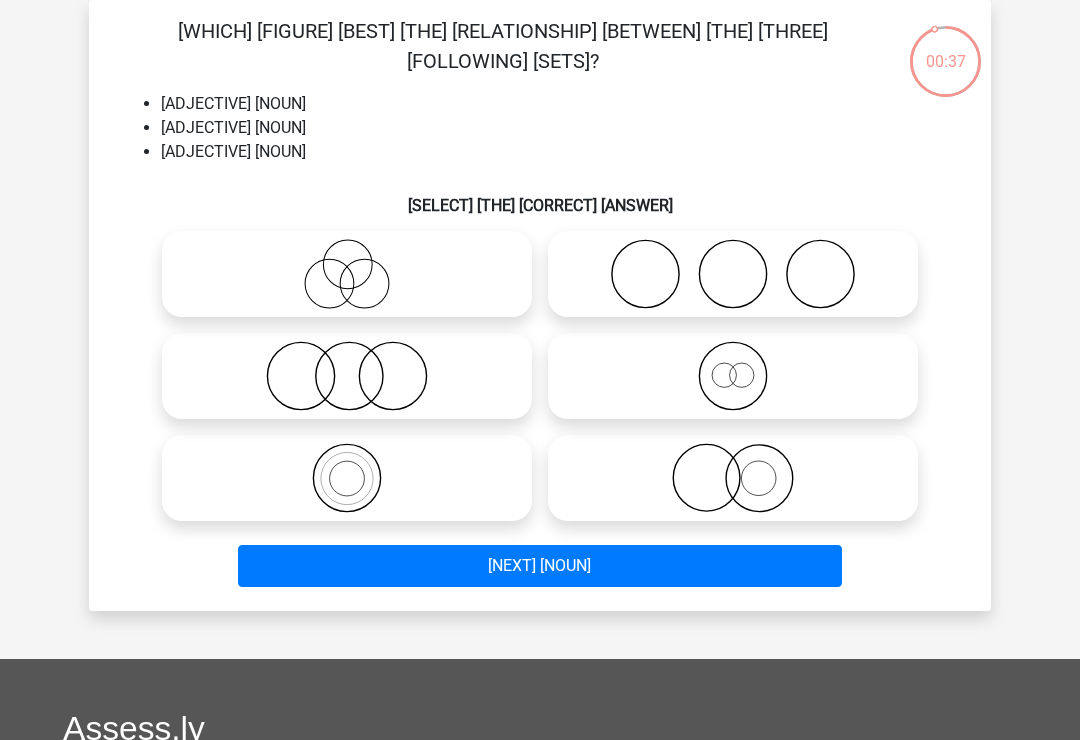 click on "Volgende vraag" at bounding box center (540, 566) 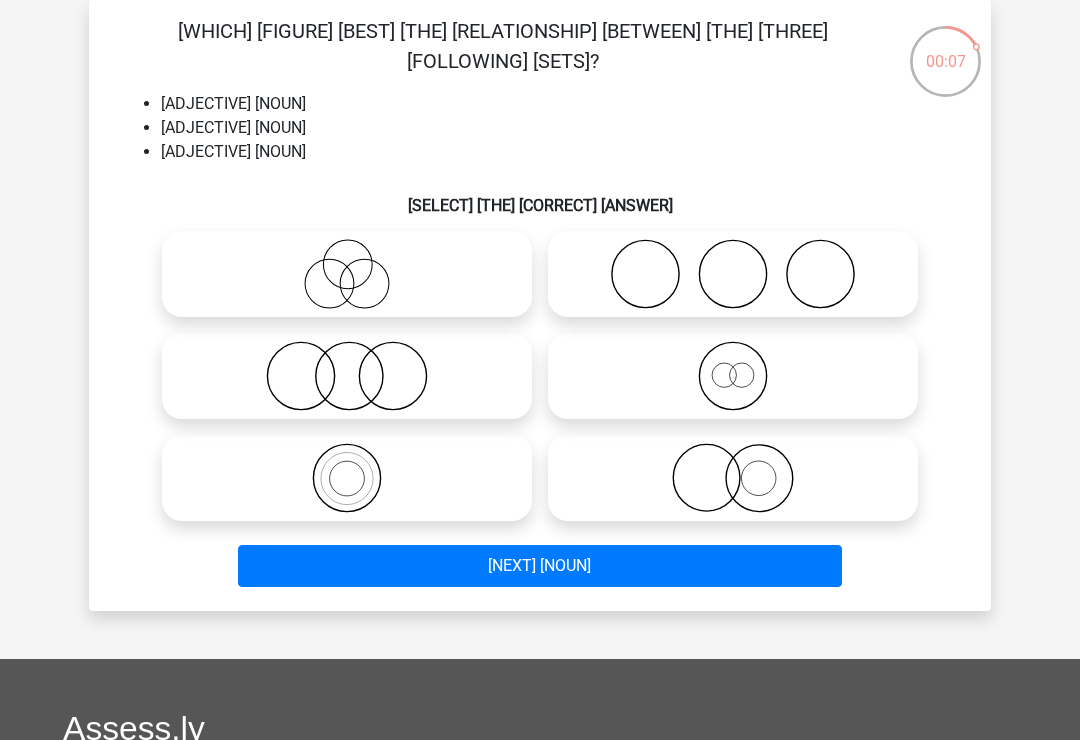 click at bounding box center [347, 376] 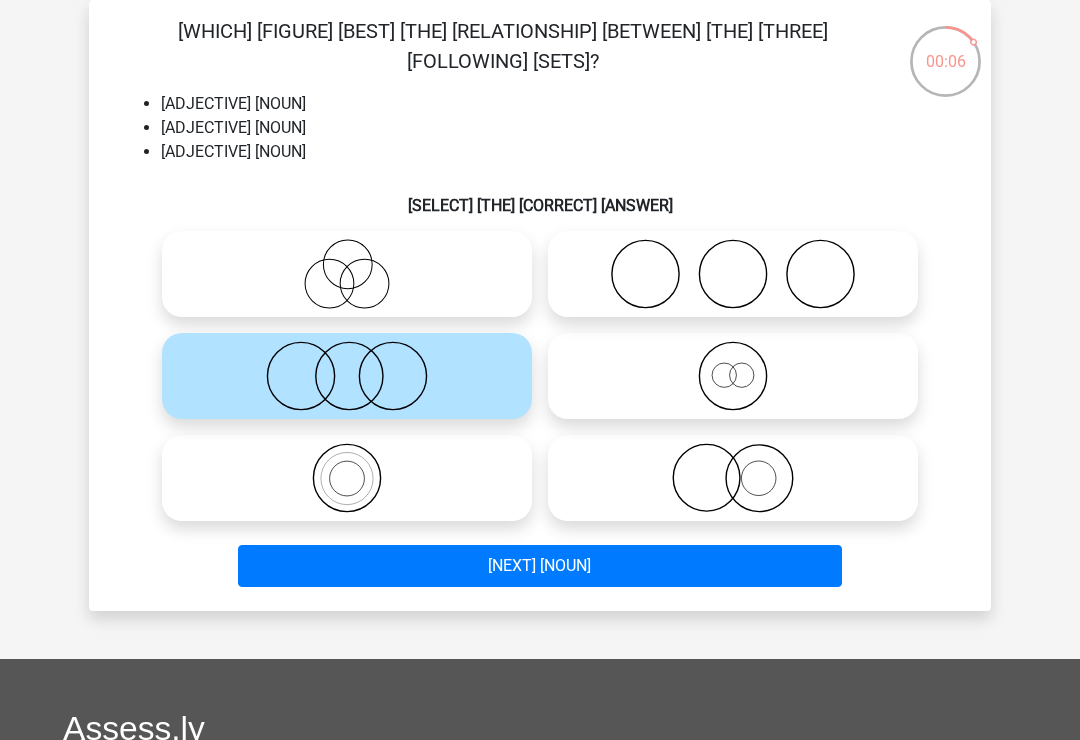 click on "Volgende vraag" at bounding box center [540, 566] 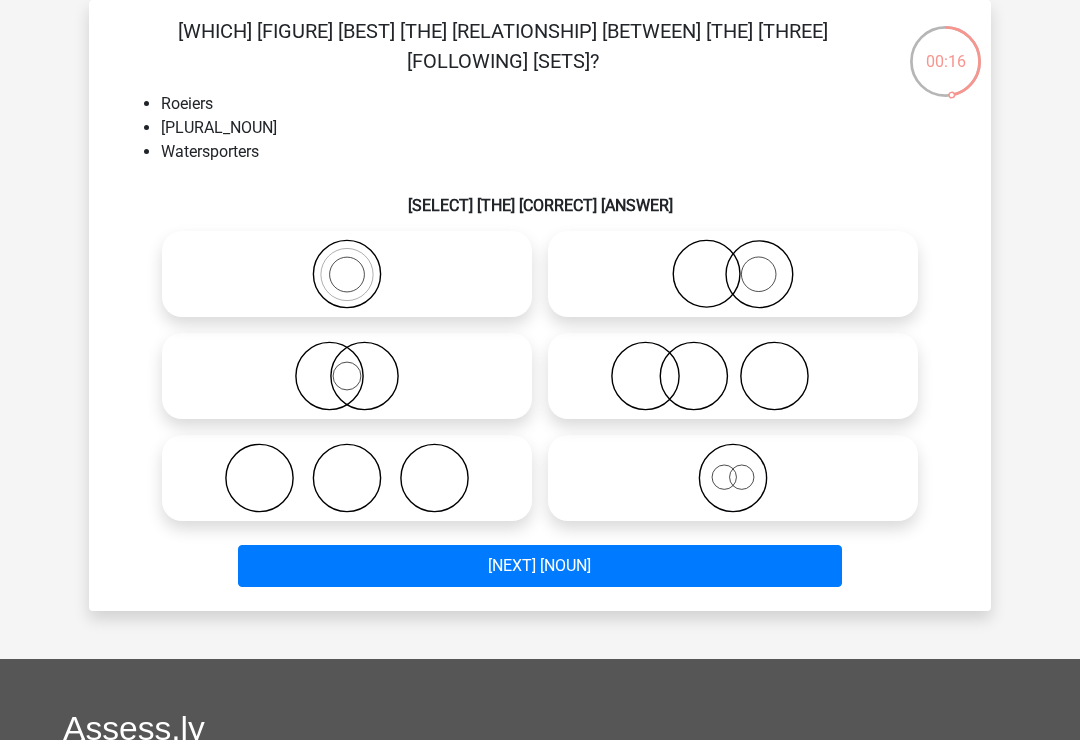 click at bounding box center (347, 274) 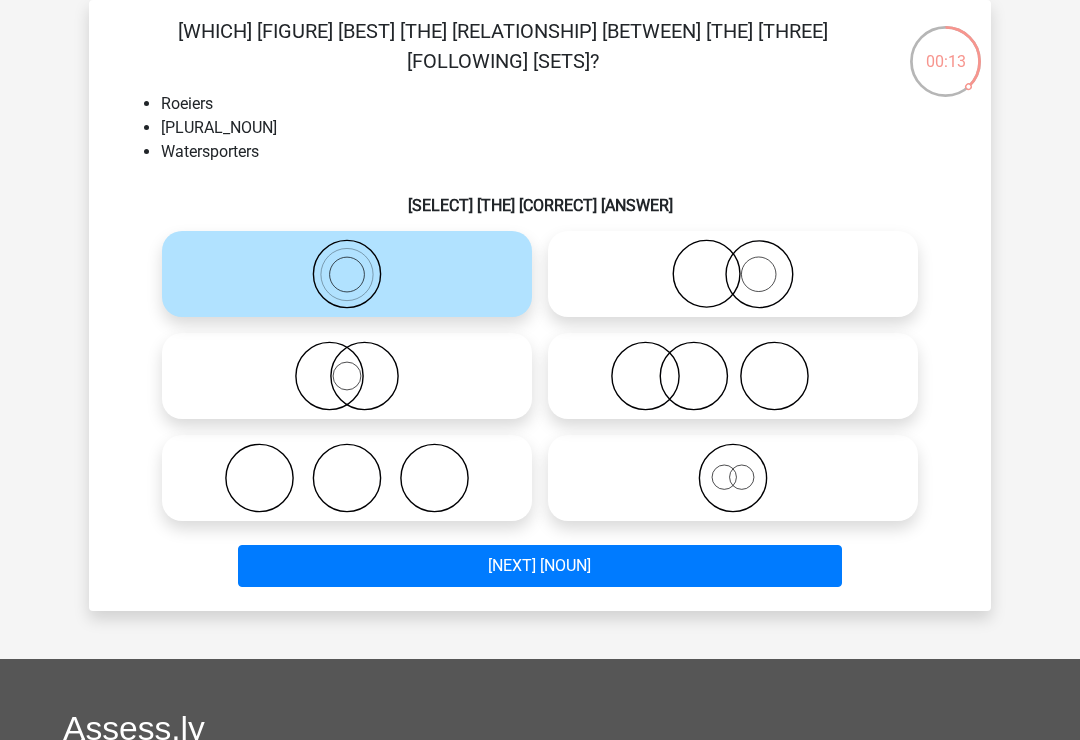 click on "Volgende vraag" at bounding box center [540, 566] 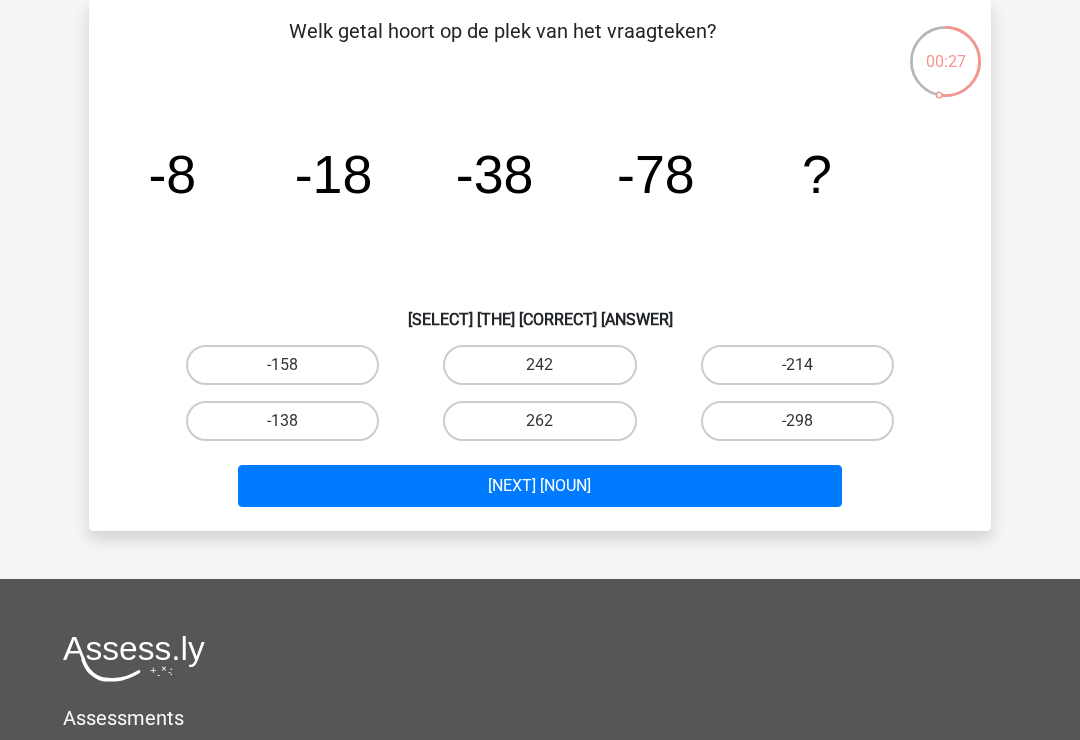 click on "-158" at bounding box center [282, 365] 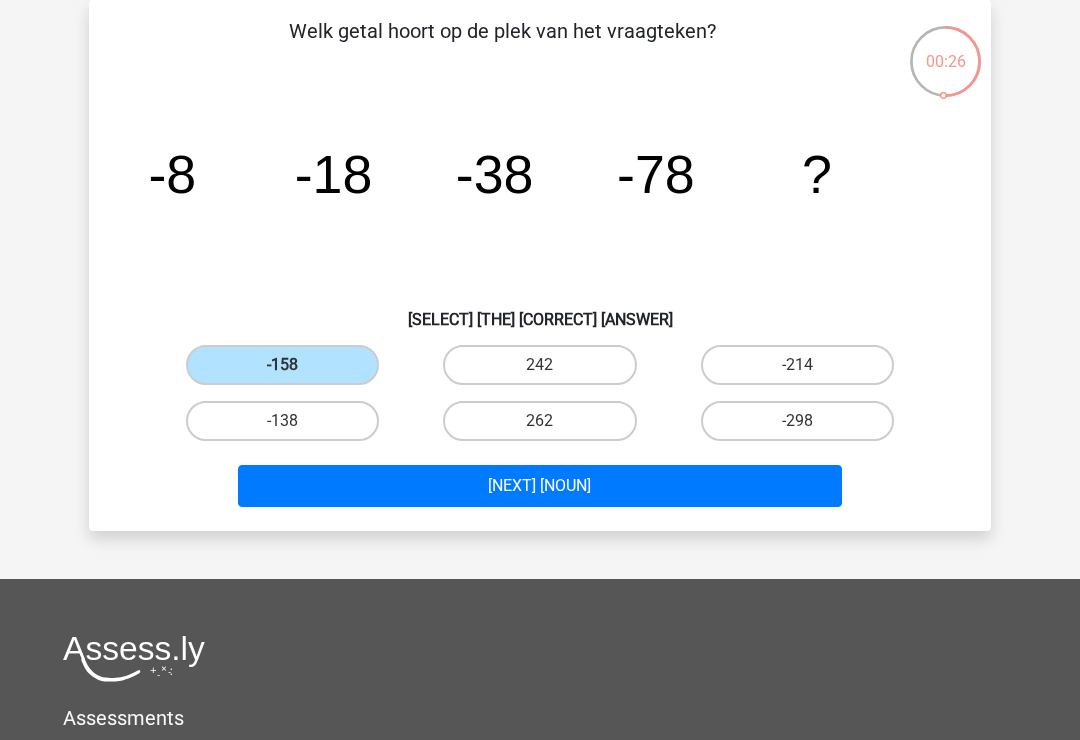 click on "Volgende vraag" at bounding box center (540, 486) 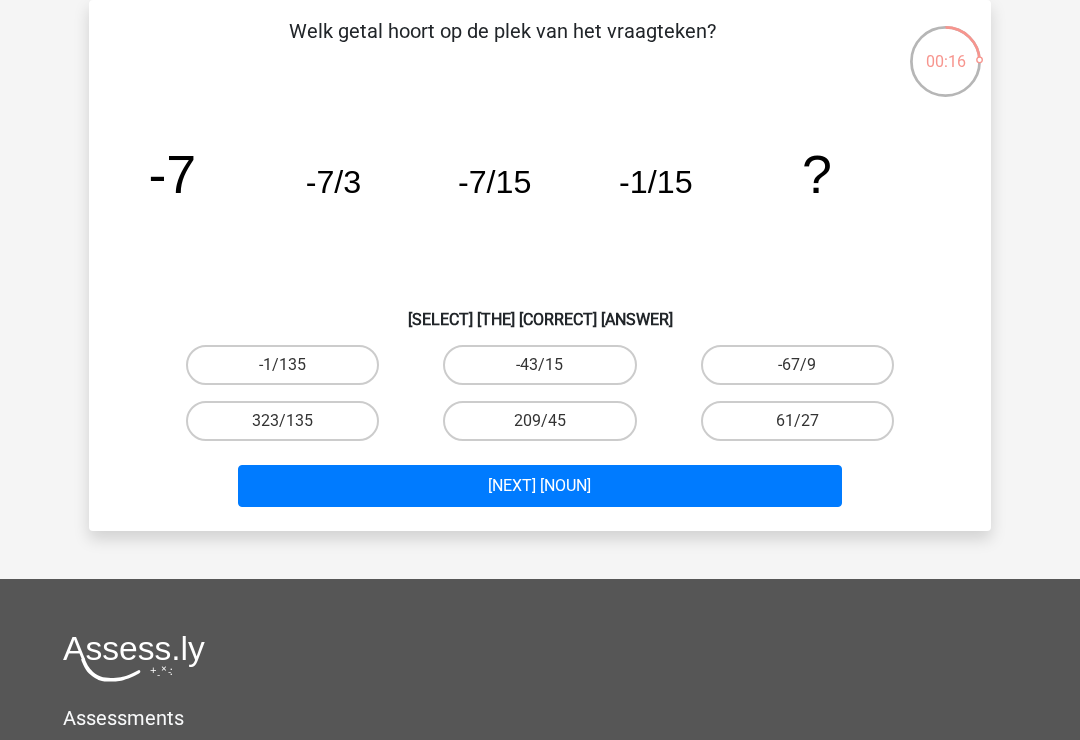click on "-43/15" at bounding box center [539, 365] 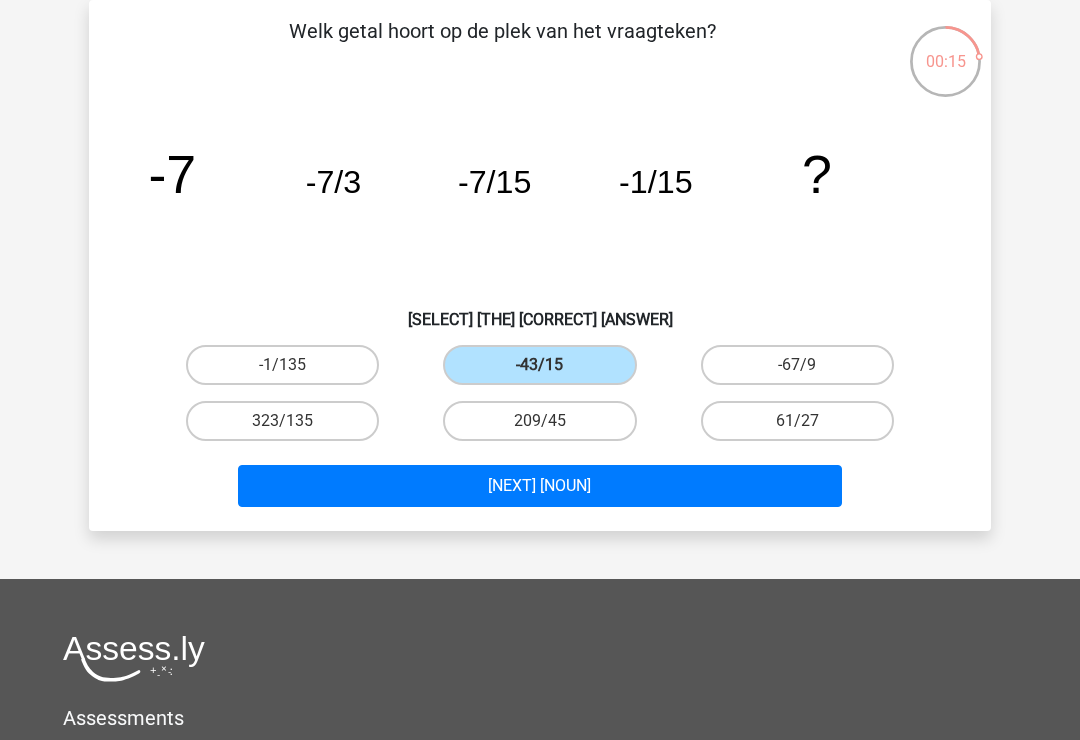 click on "Volgende vraag" at bounding box center [540, 486] 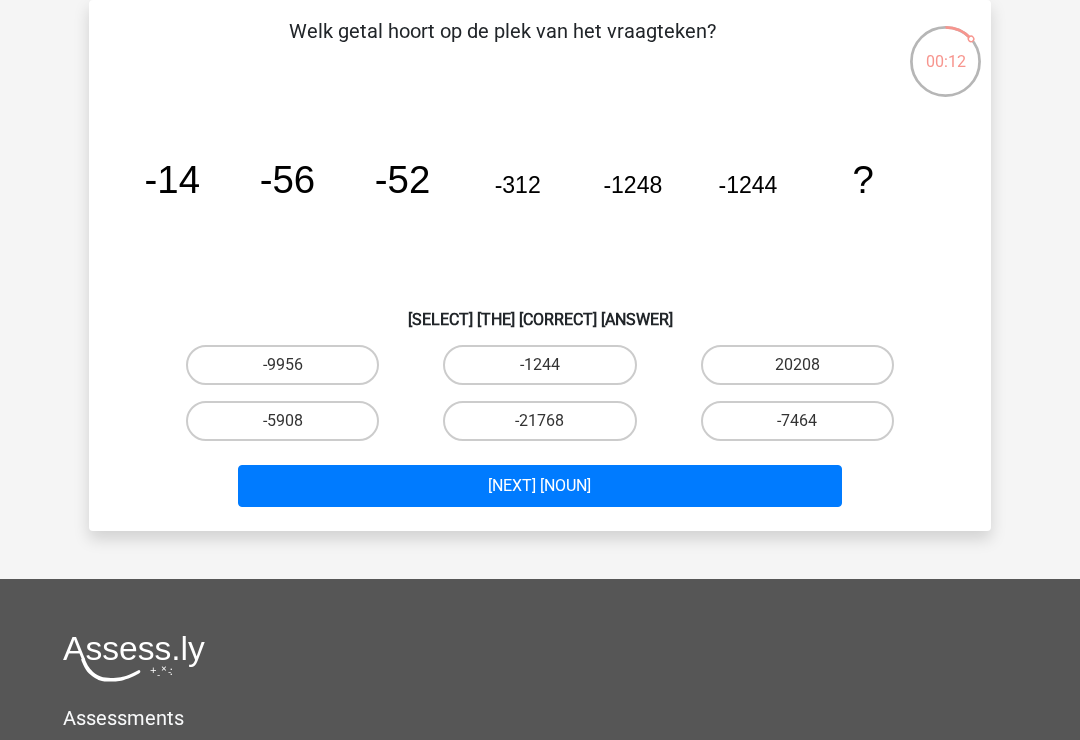 click on "-9956" at bounding box center [282, 365] 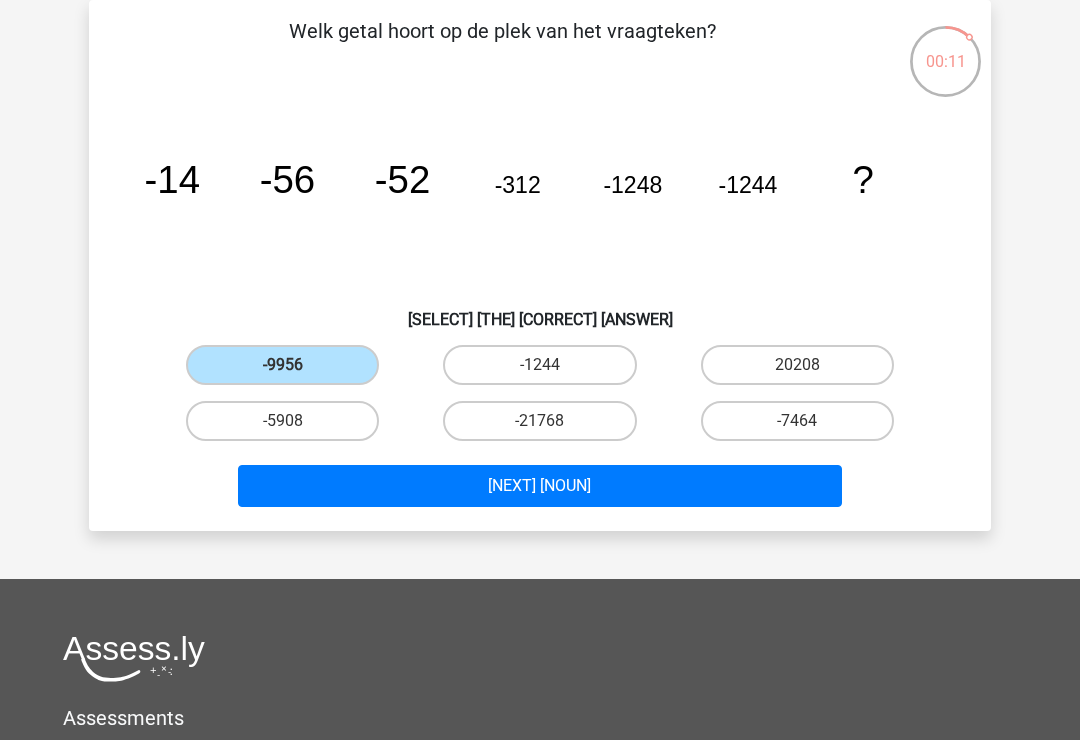 click on "Volgende vraag" at bounding box center (540, 486) 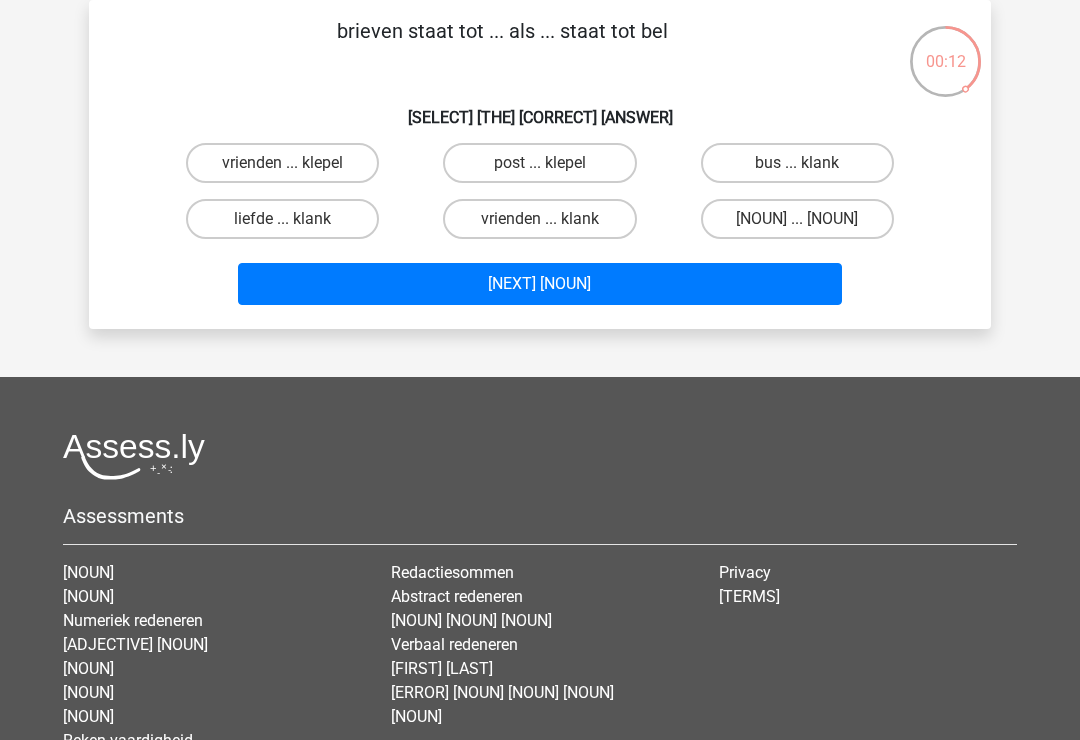 click on "bus ... deur" at bounding box center [797, 219] 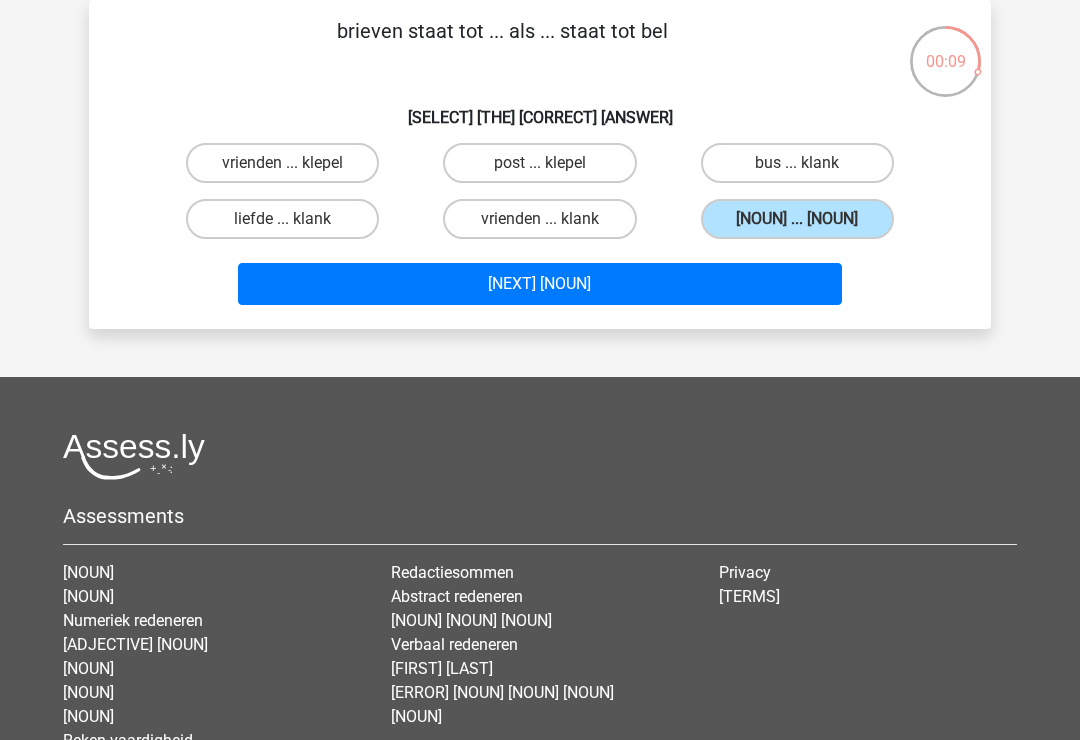 click on "Volgende vraag" at bounding box center (540, 284) 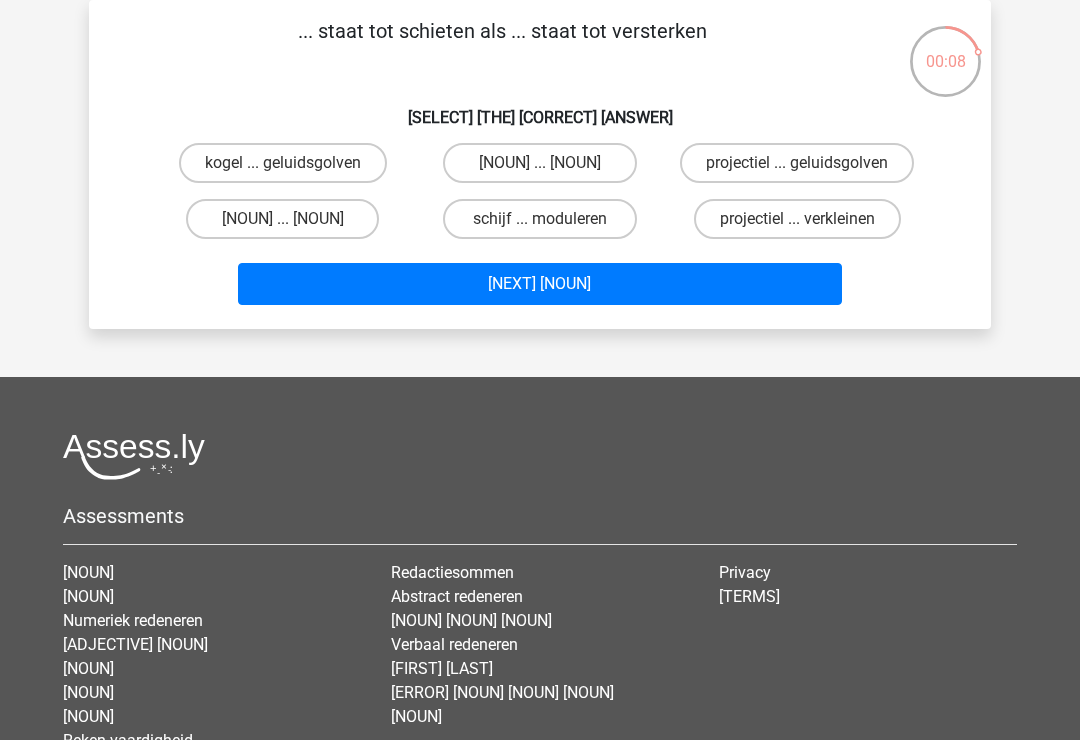 click on "schijf ... verkleinen" at bounding box center [539, 163] 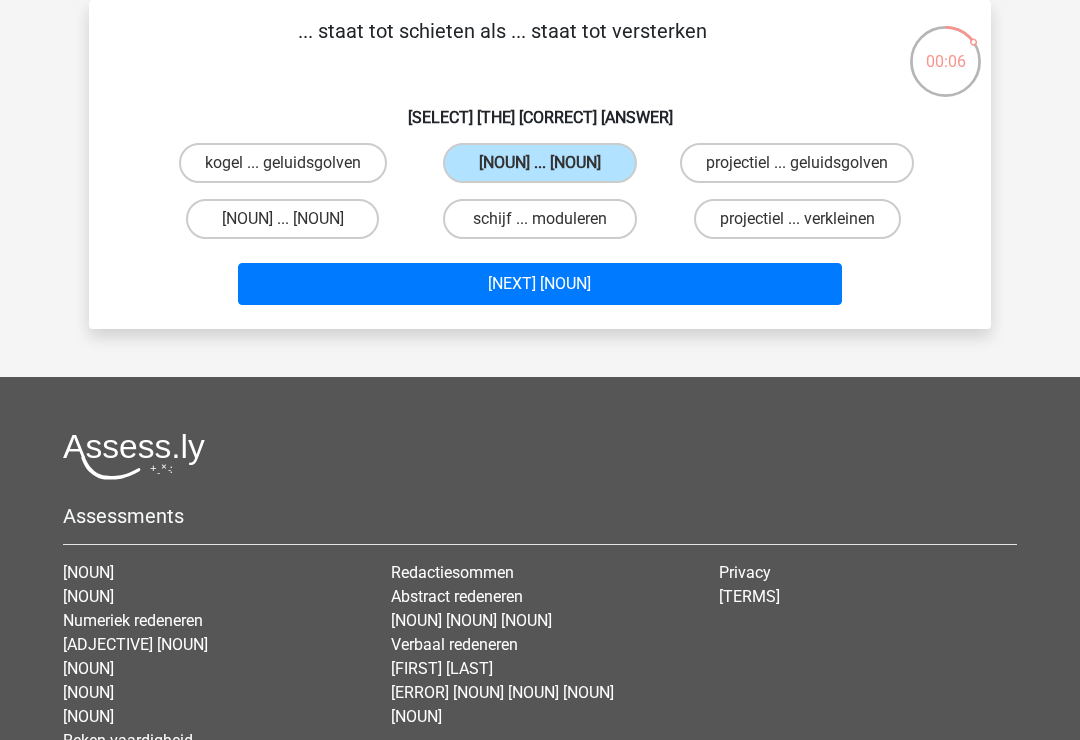 click on "Volgende vraag" at bounding box center [540, 284] 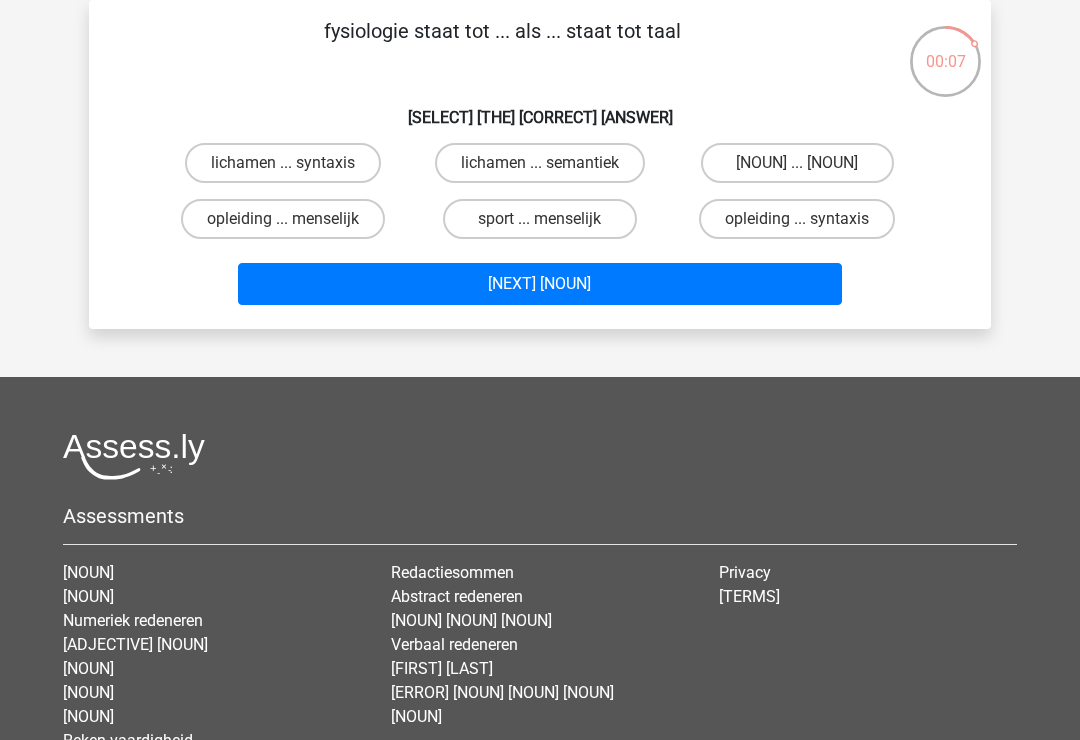 click on "sport ... menselijk" at bounding box center (539, 219) 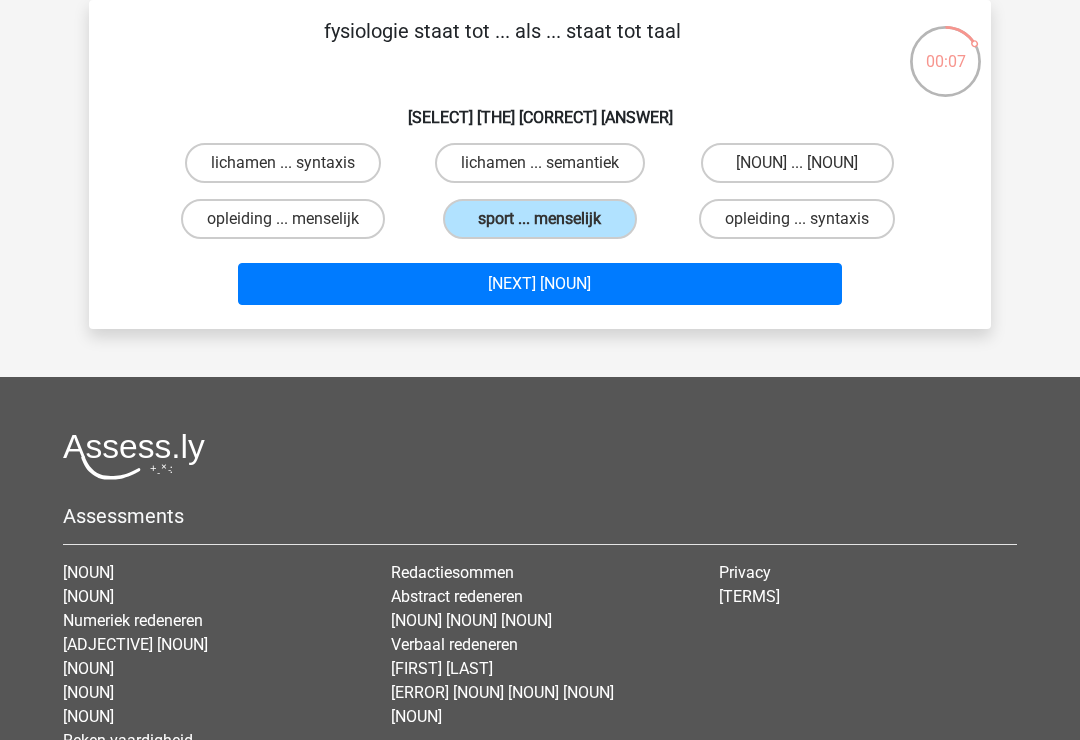 click on "Volgende vraag" at bounding box center (540, 284) 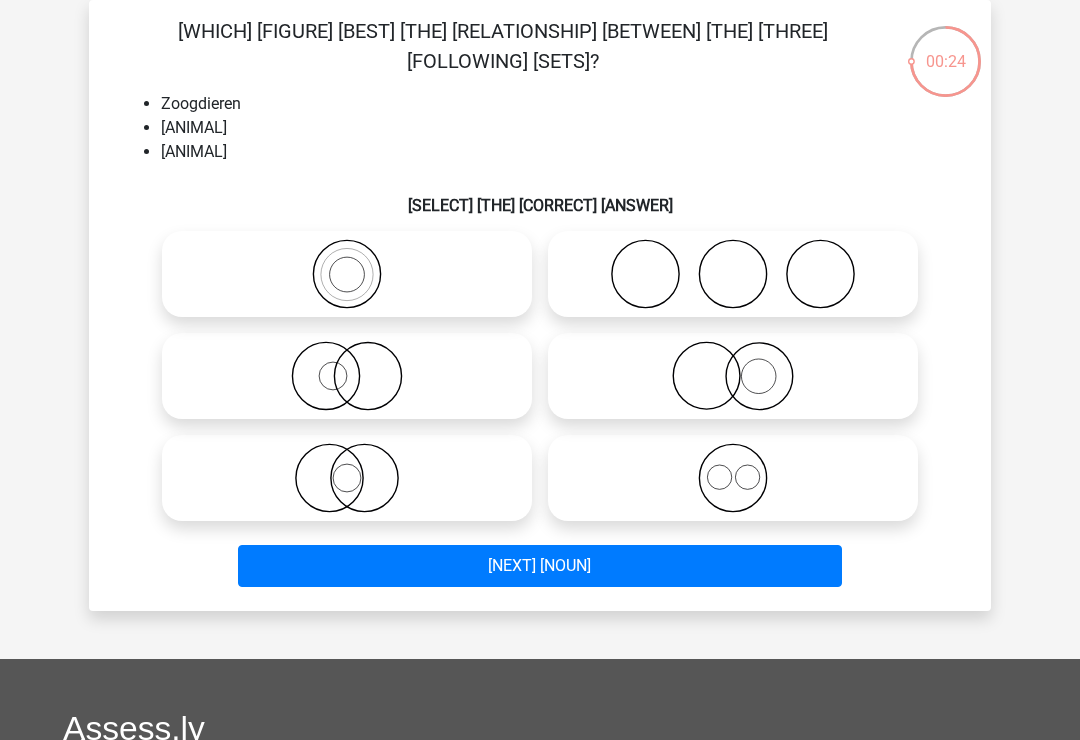 click at bounding box center [739, 461] 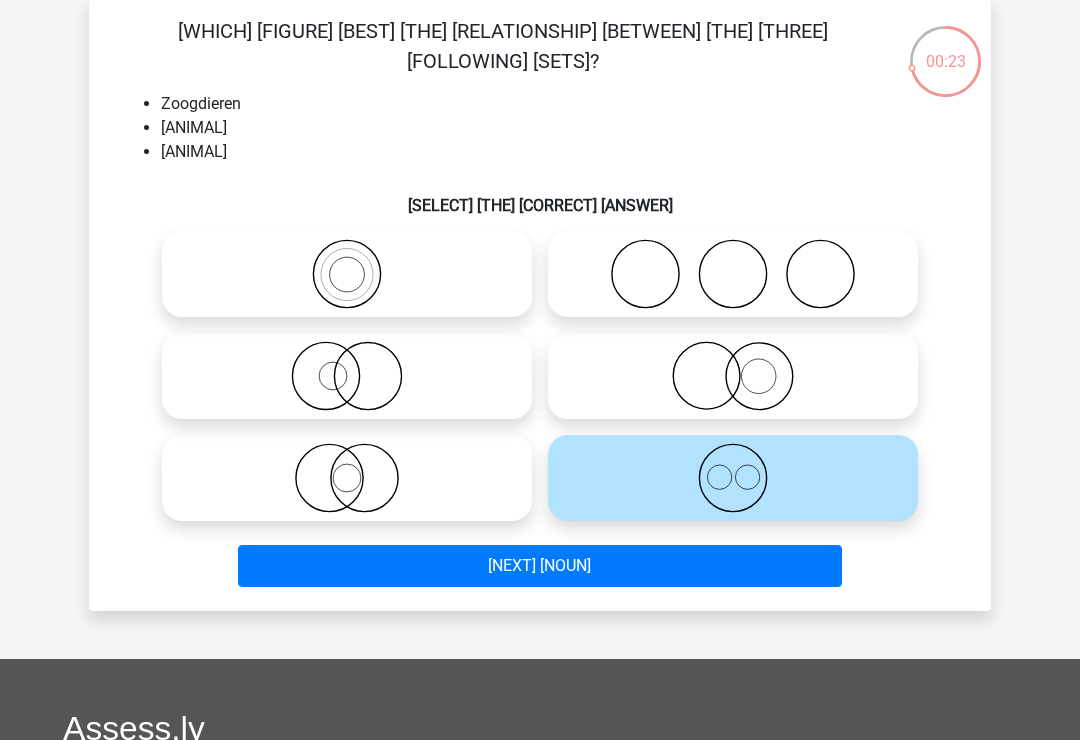 click on "Volgende vraag" at bounding box center (540, 566) 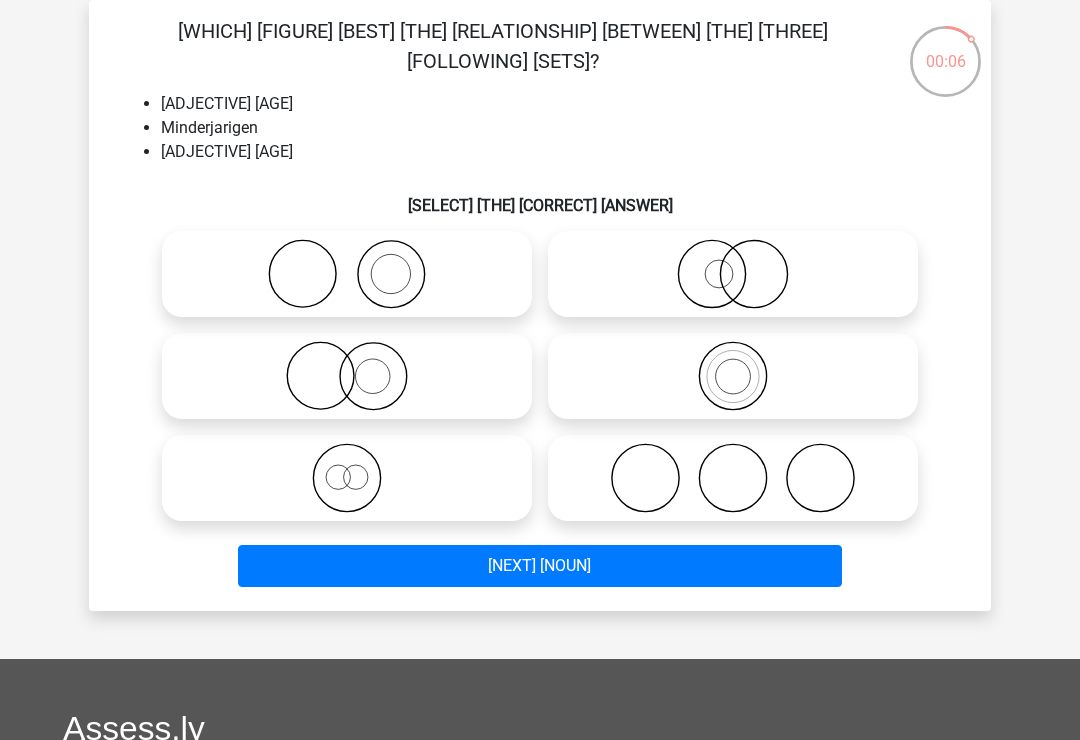 click at bounding box center (347, 478) 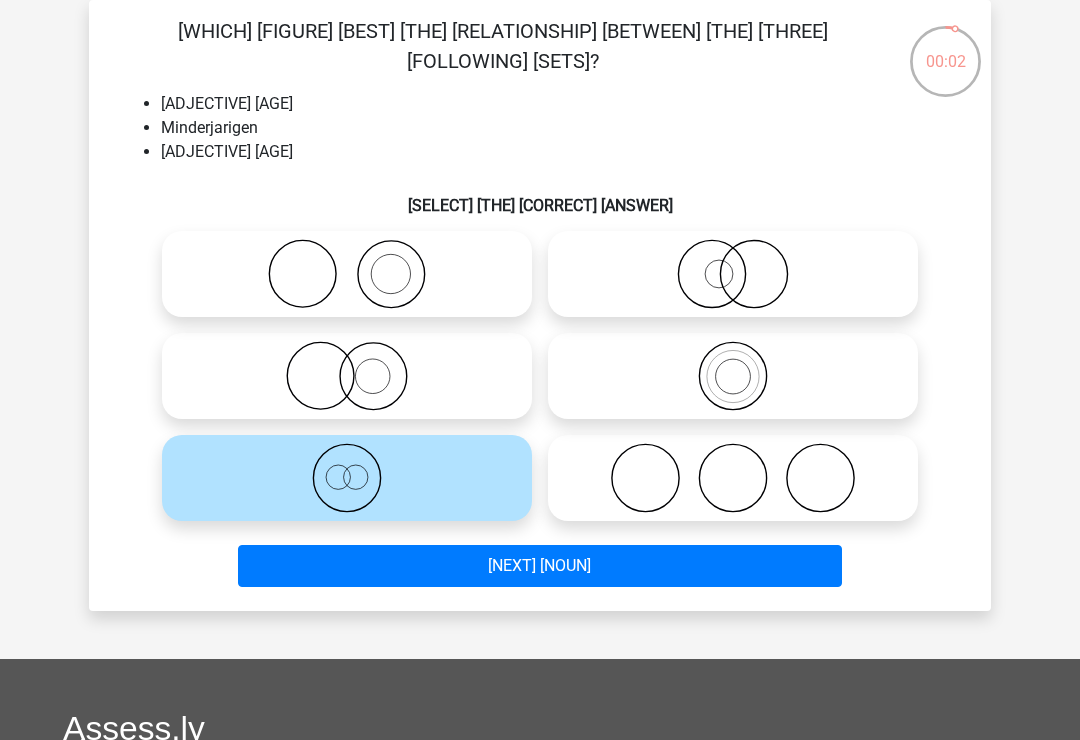 click on "Volgende vraag" at bounding box center [540, 566] 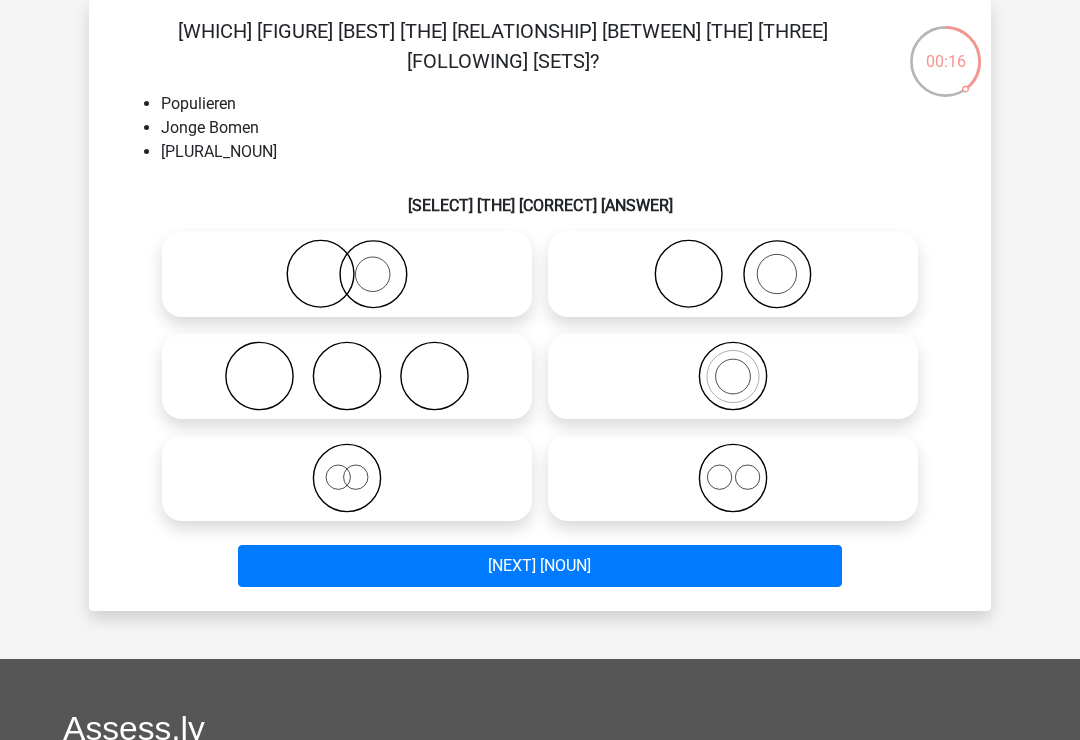 click at bounding box center [347, 274] 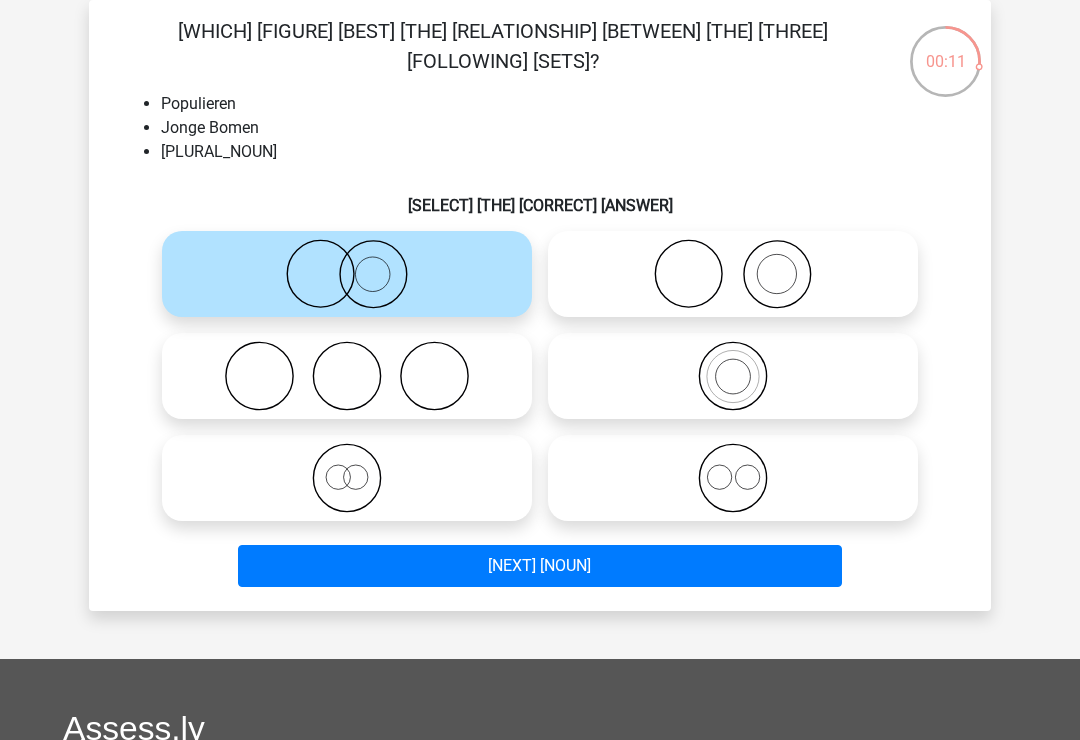click on "Volgende vraag" at bounding box center (540, 566) 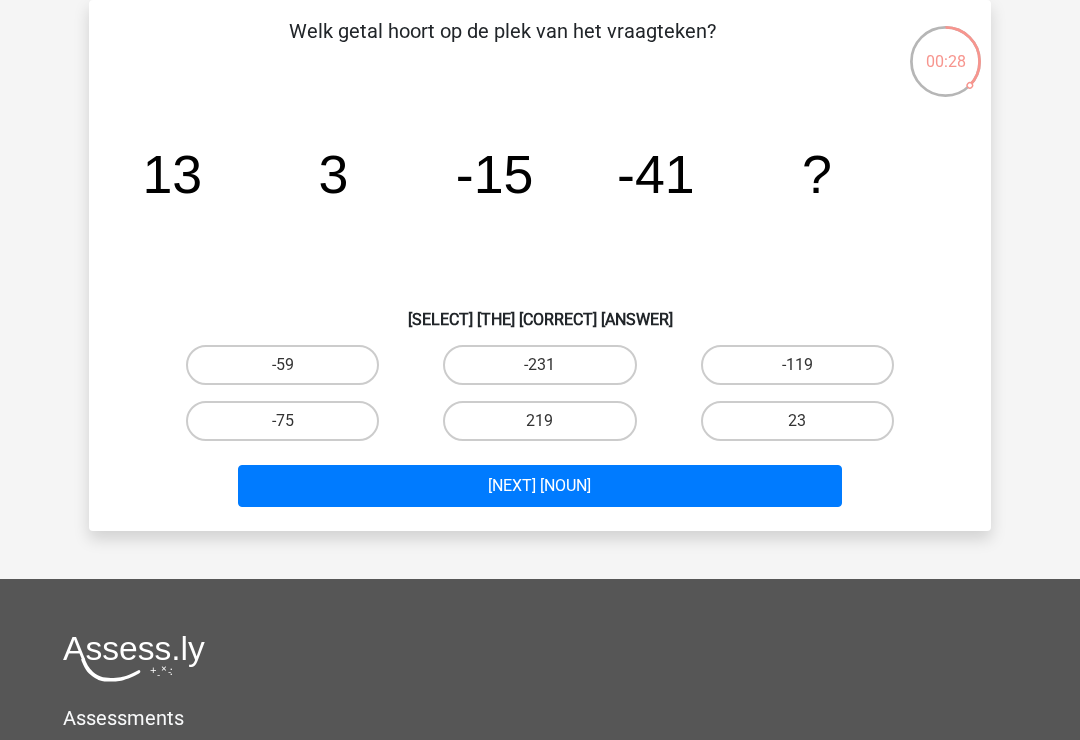 click on "-75" at bounding box center (282, 421) 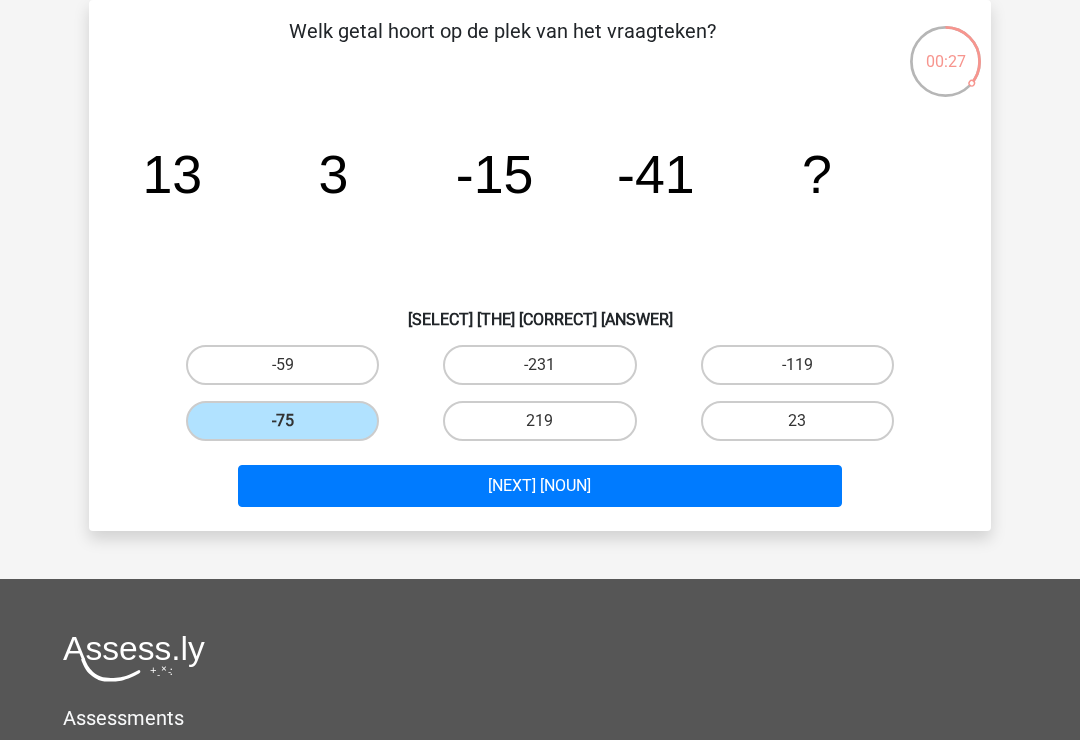 click on "Volgende vraag" at bounding box center [540, 486] 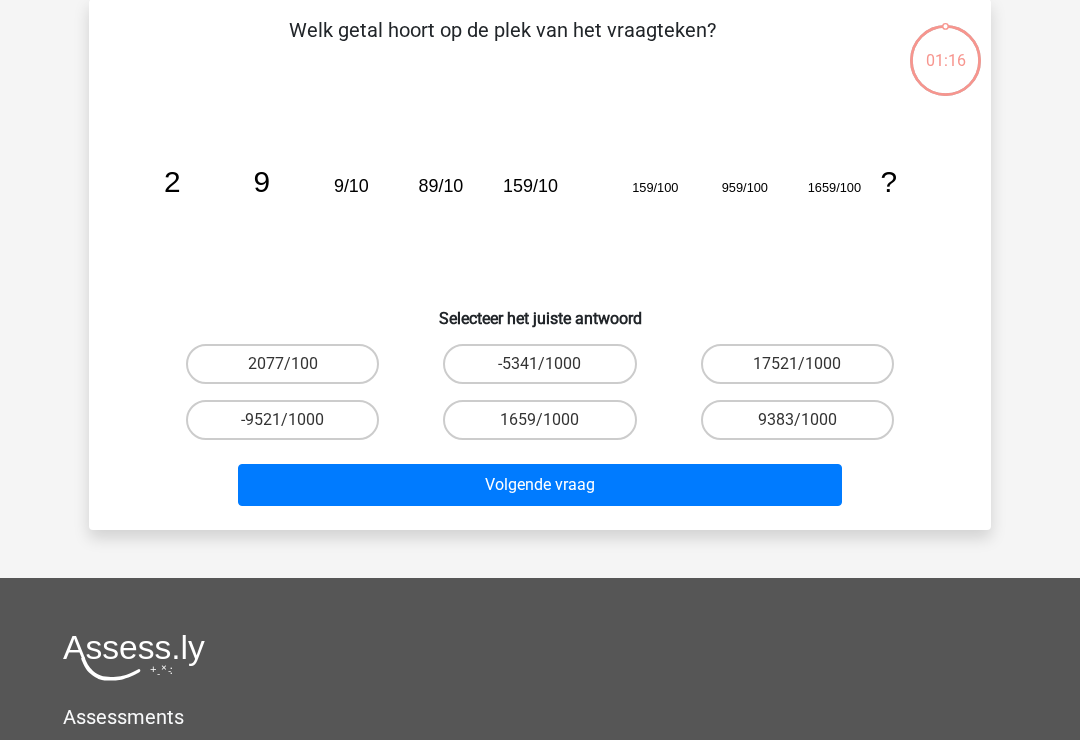 scroll, scrollTop: 92, scrollLeft: 0, axis: vertical 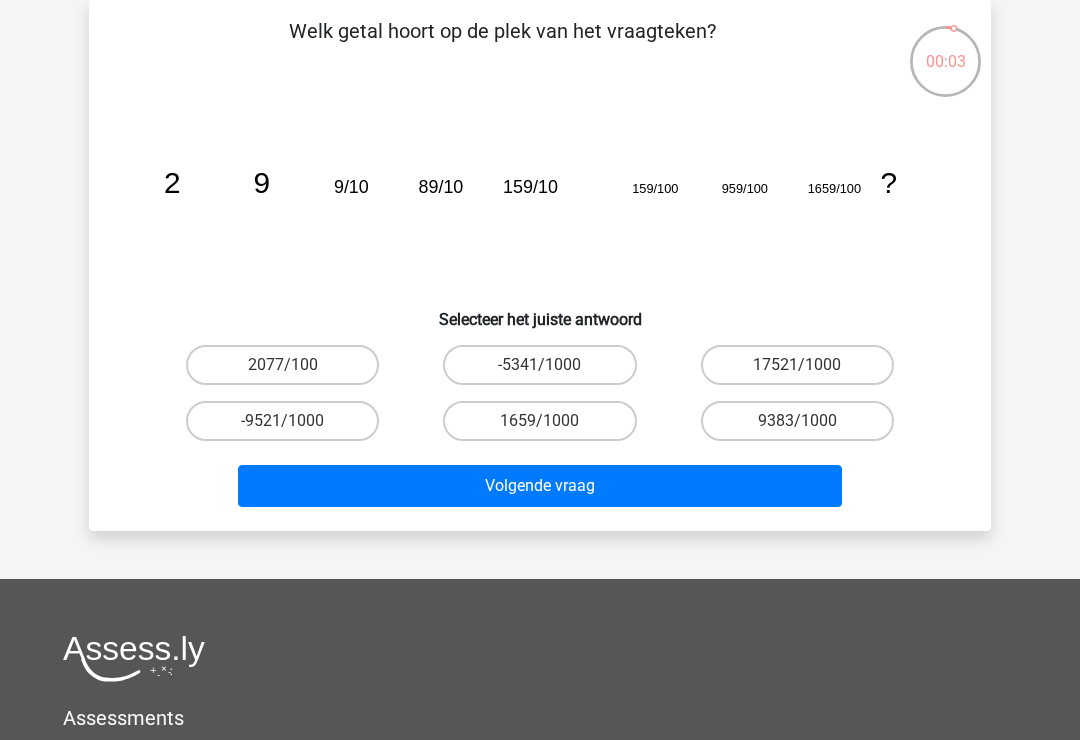 click on "1659/1000" at bounding box center (539, 421) 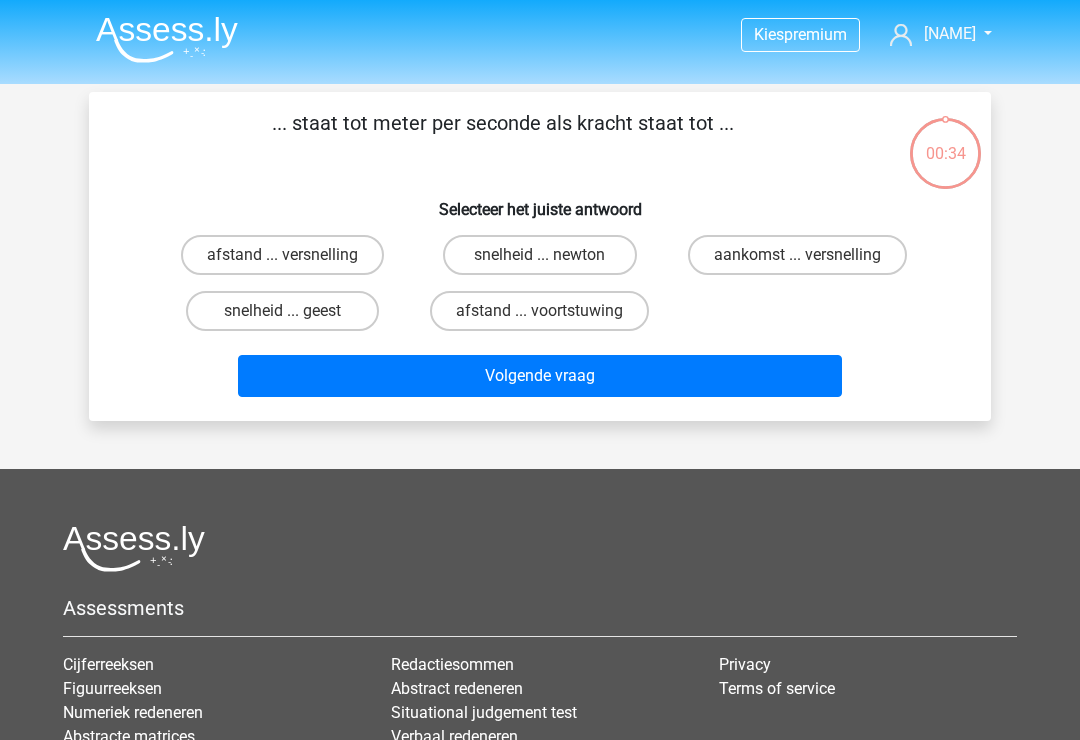 scroll, scrollTop: 92, scrollLeft: 0, axis: vertical 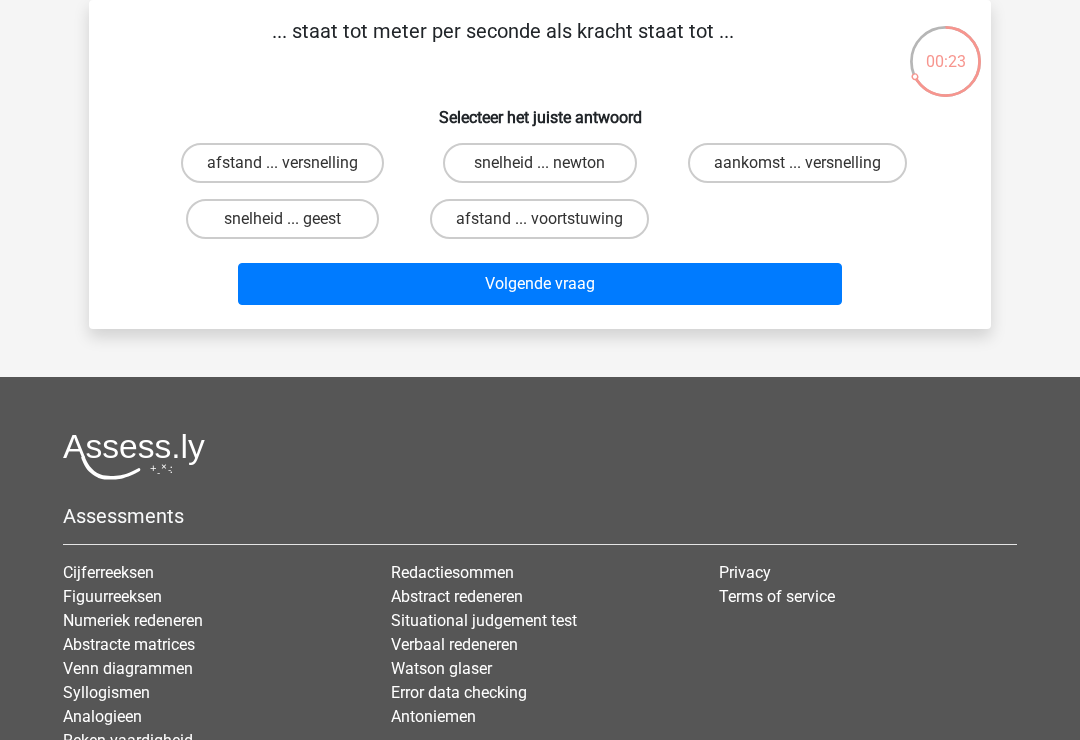 click on "snelheid ... newton" at bounding box center [539, 163] 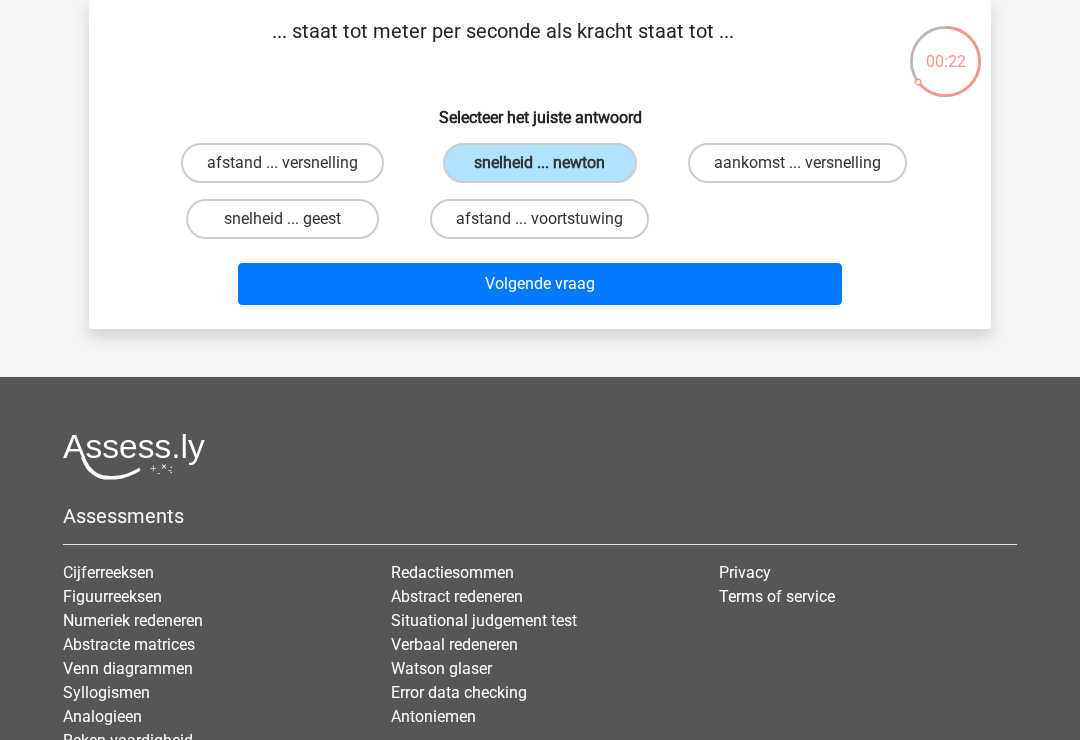 click on "Volgende vraag" at bounding box center (540, 284) 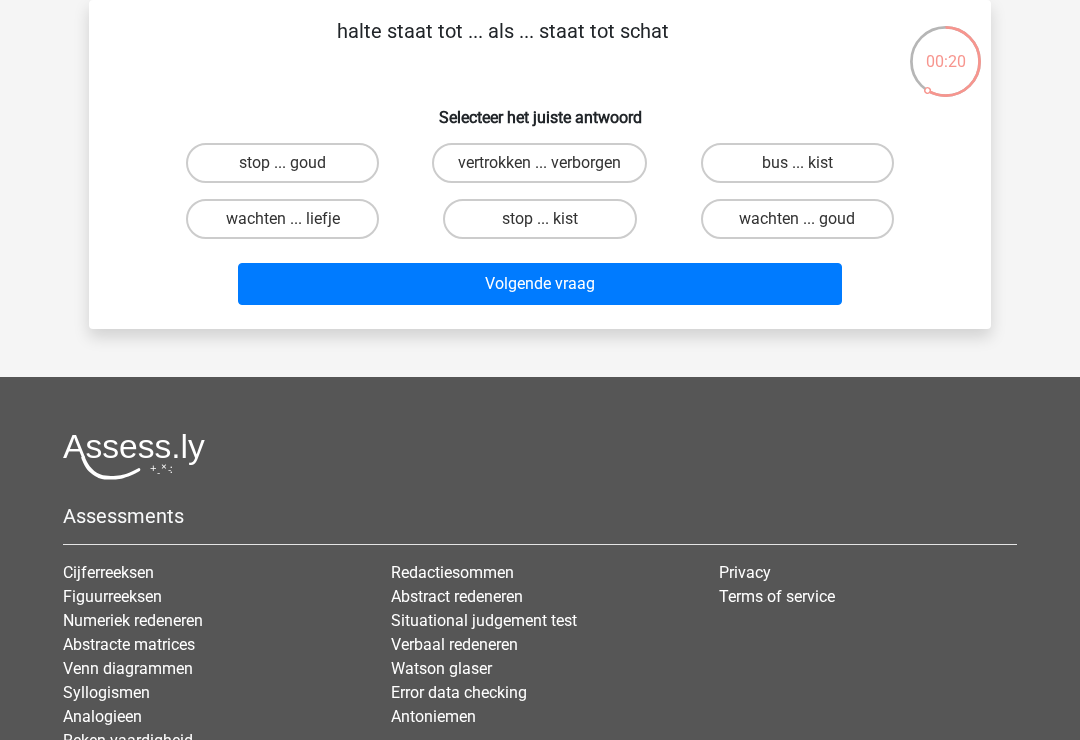click on "bus ... kist" at bounding box center [797, 163] 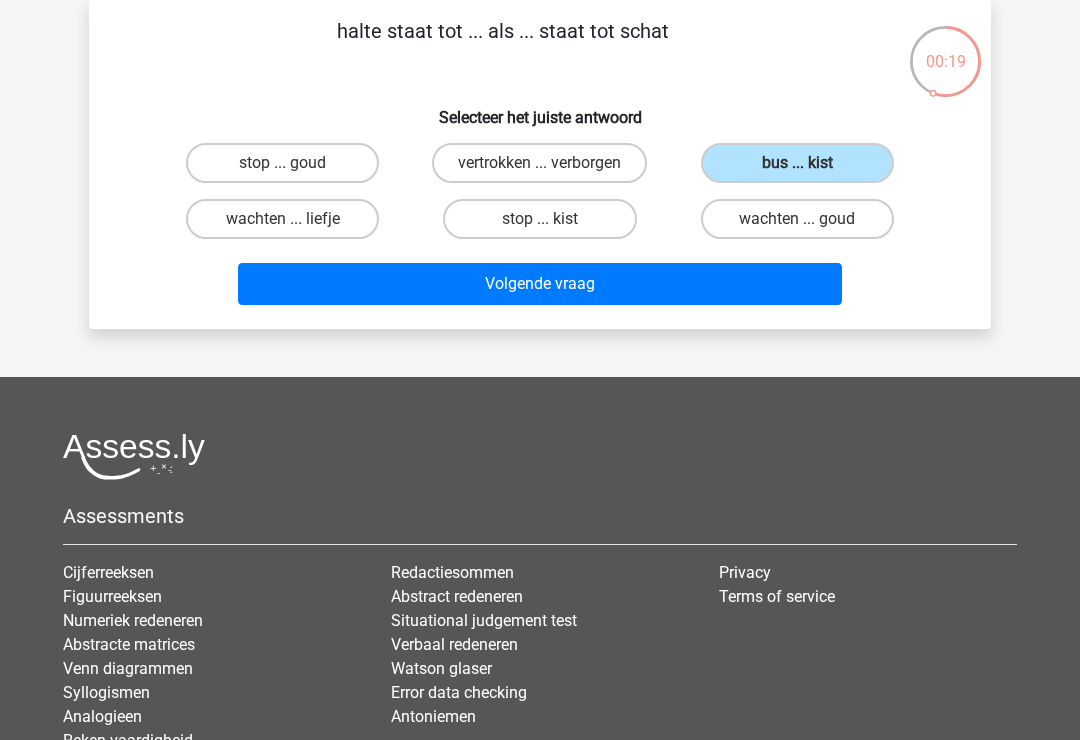 click on "Volgende vraag" at bounding box center [540, 284] 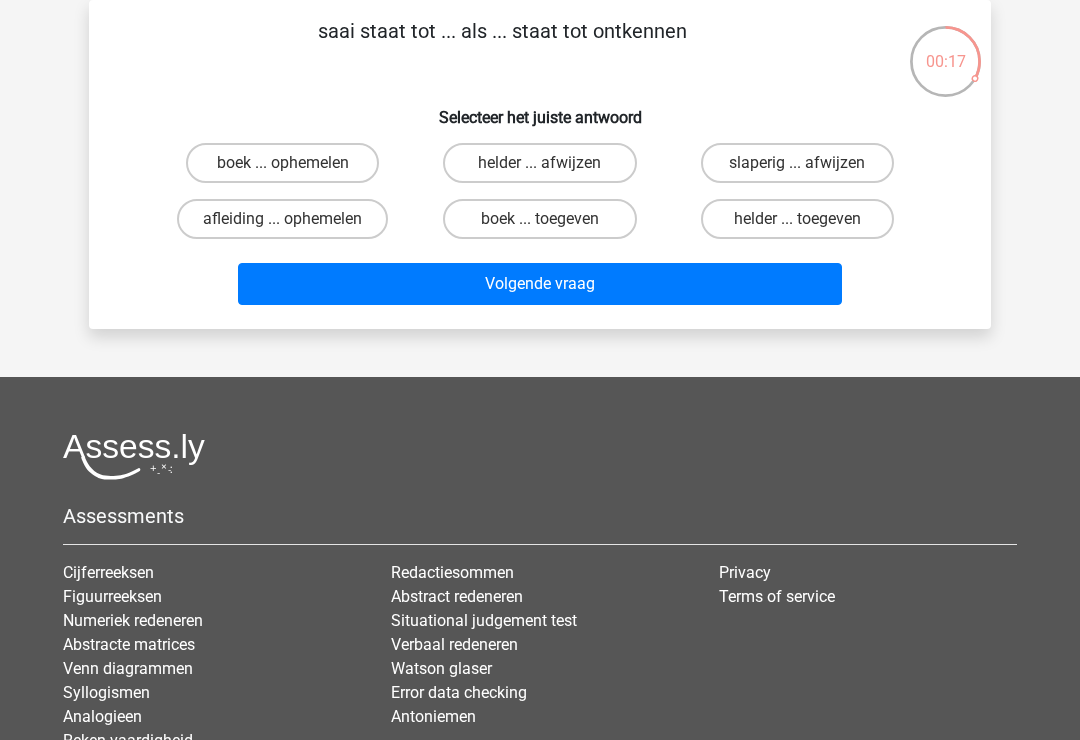 click on "helder ... toegeven" at bounding box center (797, 219) 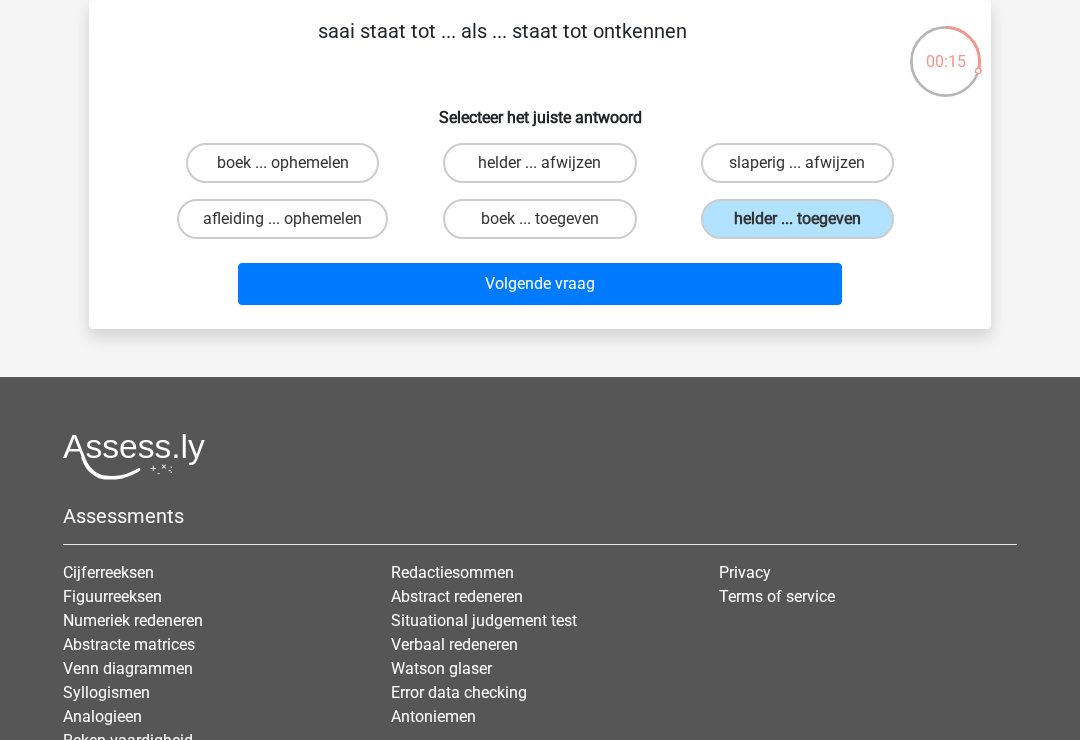 click on "Volgende vraag" at bounding box center (540, 284) 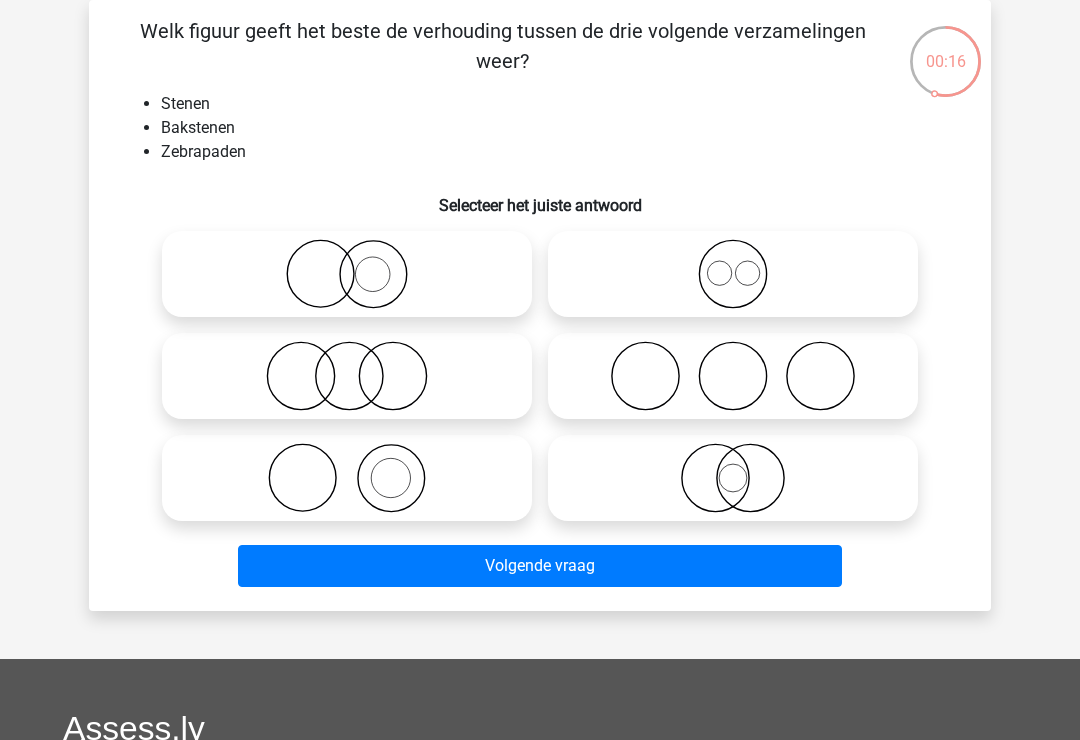 click at bounding box center (347, 478) 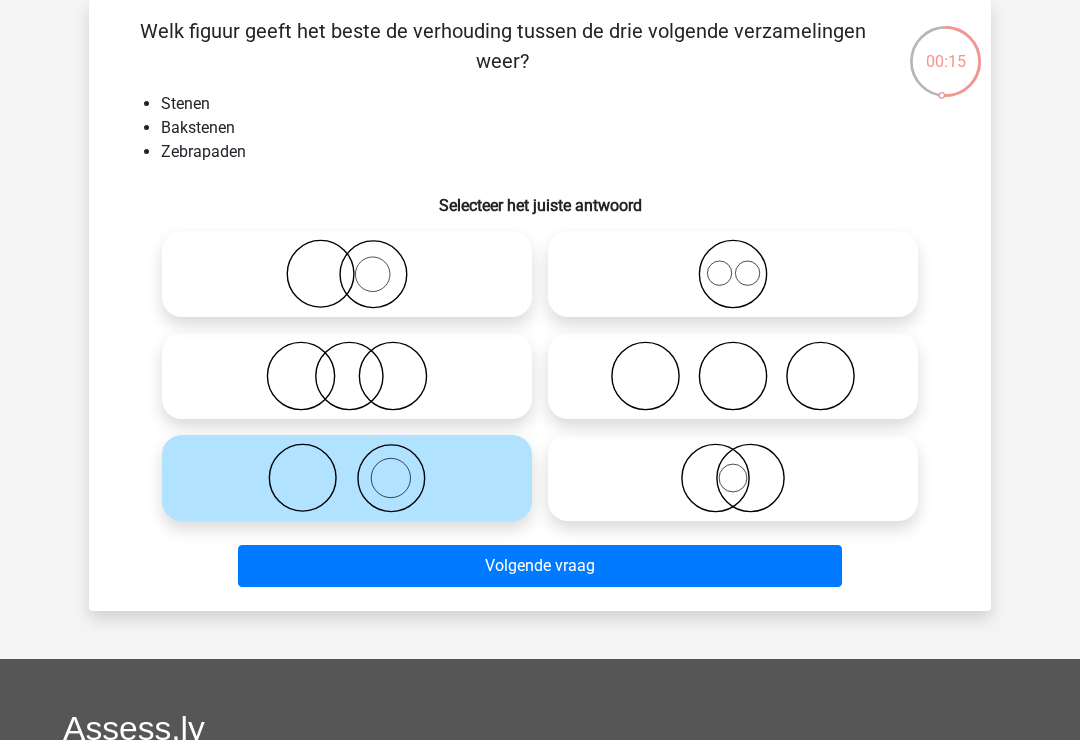 click on "Volgende vraag" at bounding box center [540, 566] 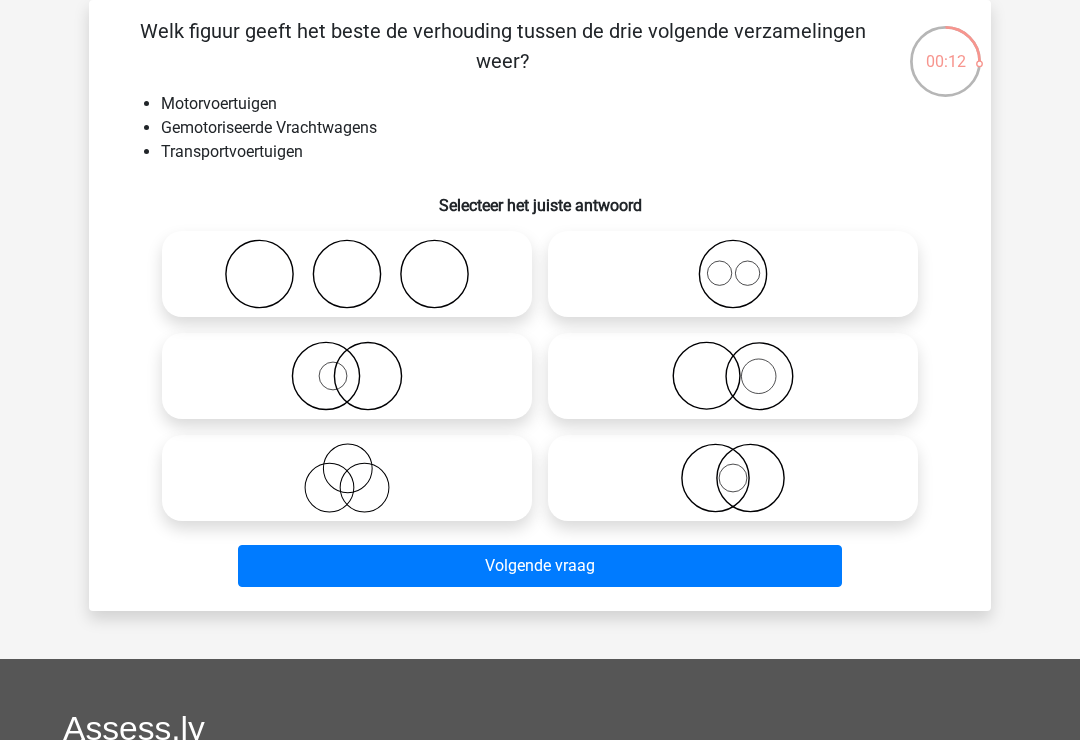 click at bounding box center [347, 478] 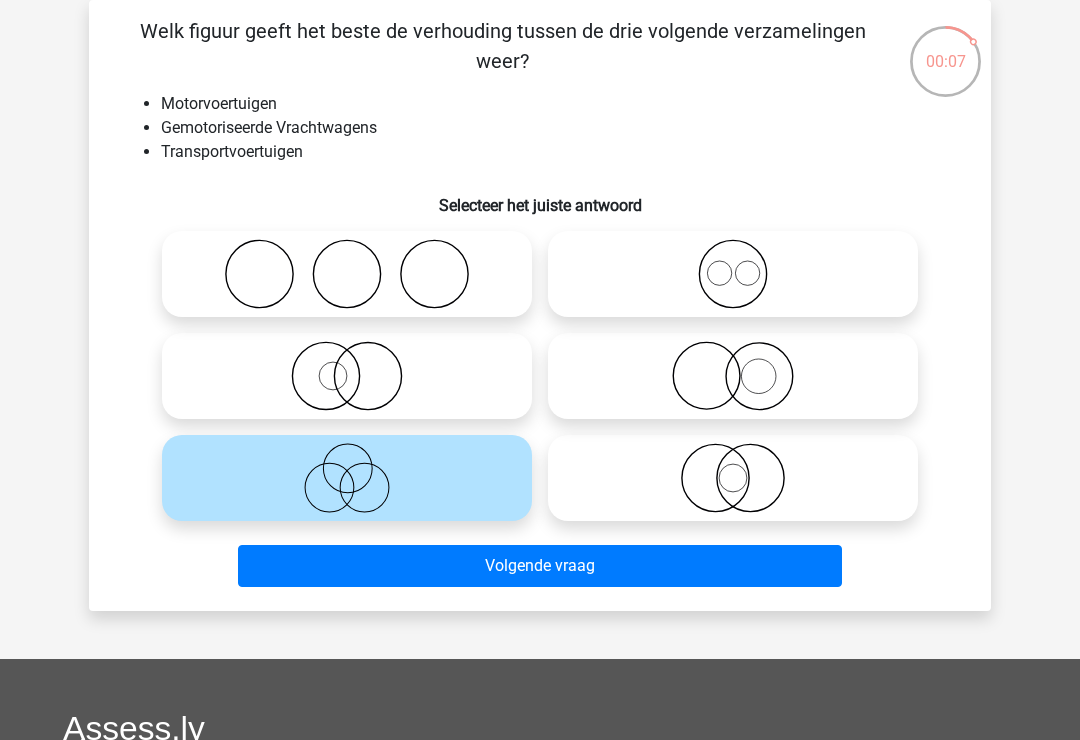 click on "Volgende vraag" at bounding box center (540, 566) 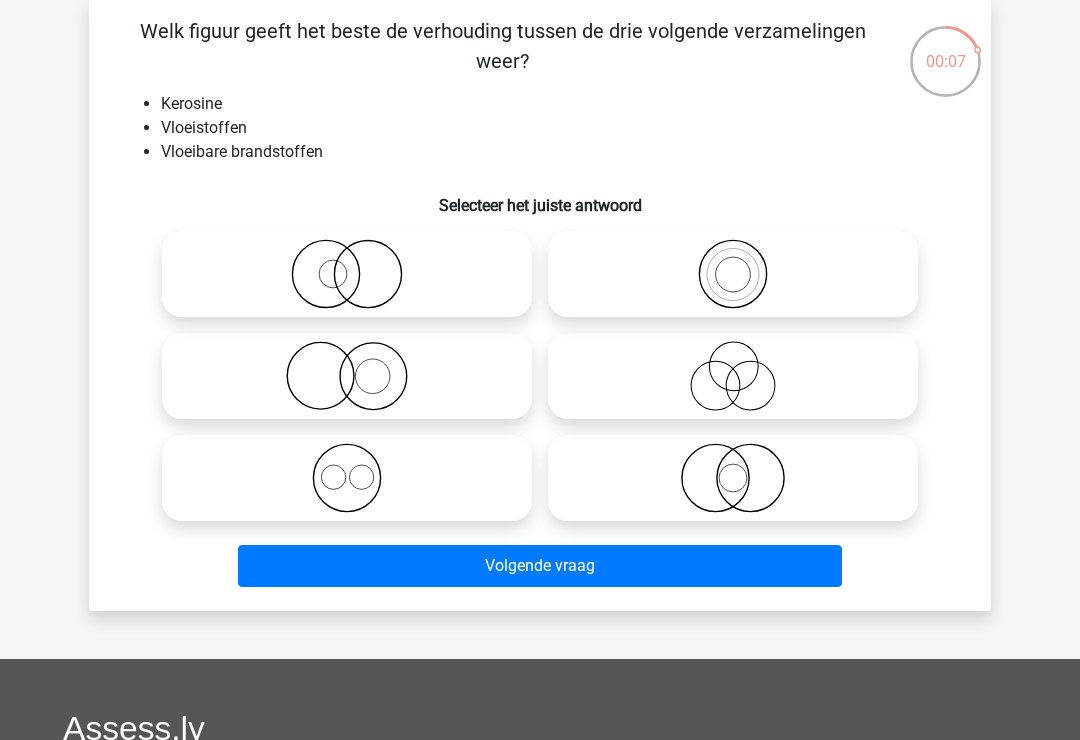 click at bounding box center (347, 376) 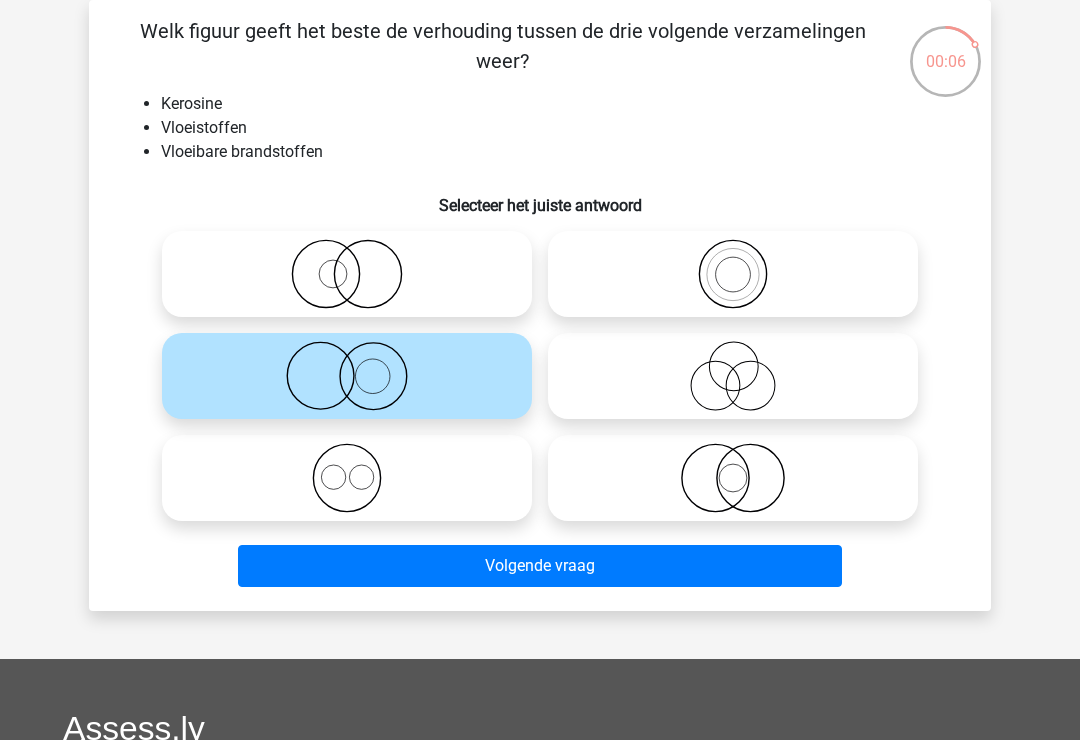 click on "Volgende vraag" at bounding box center (540, 566) 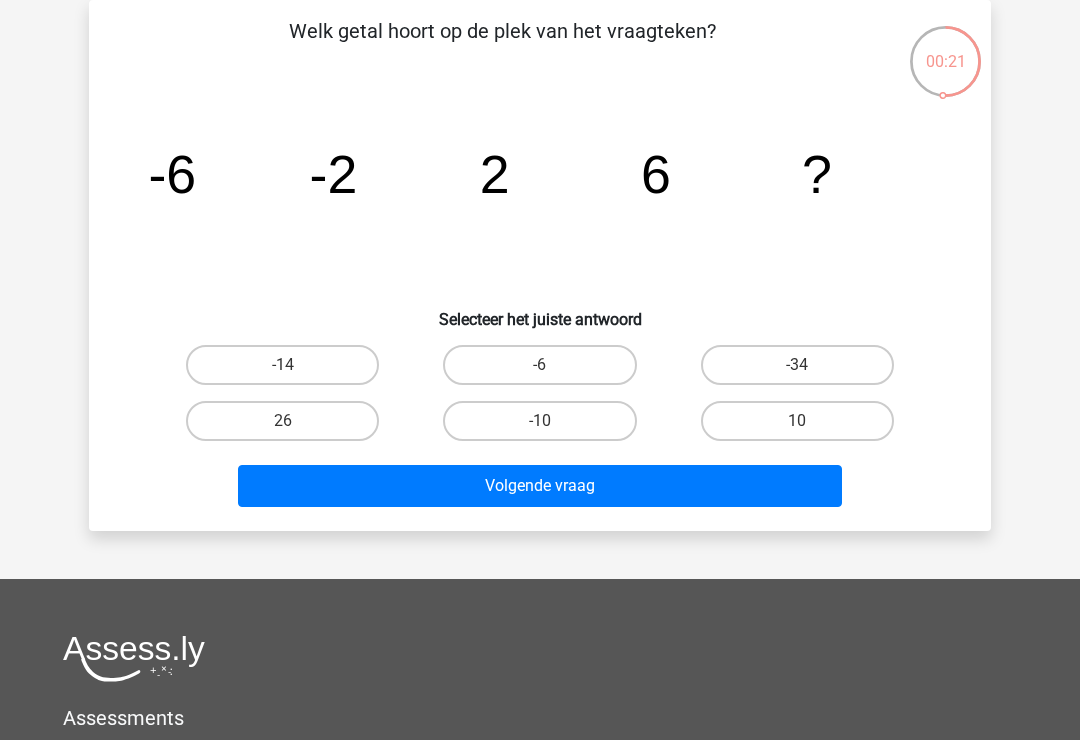 click on "10" at bounding box center [797, 421] 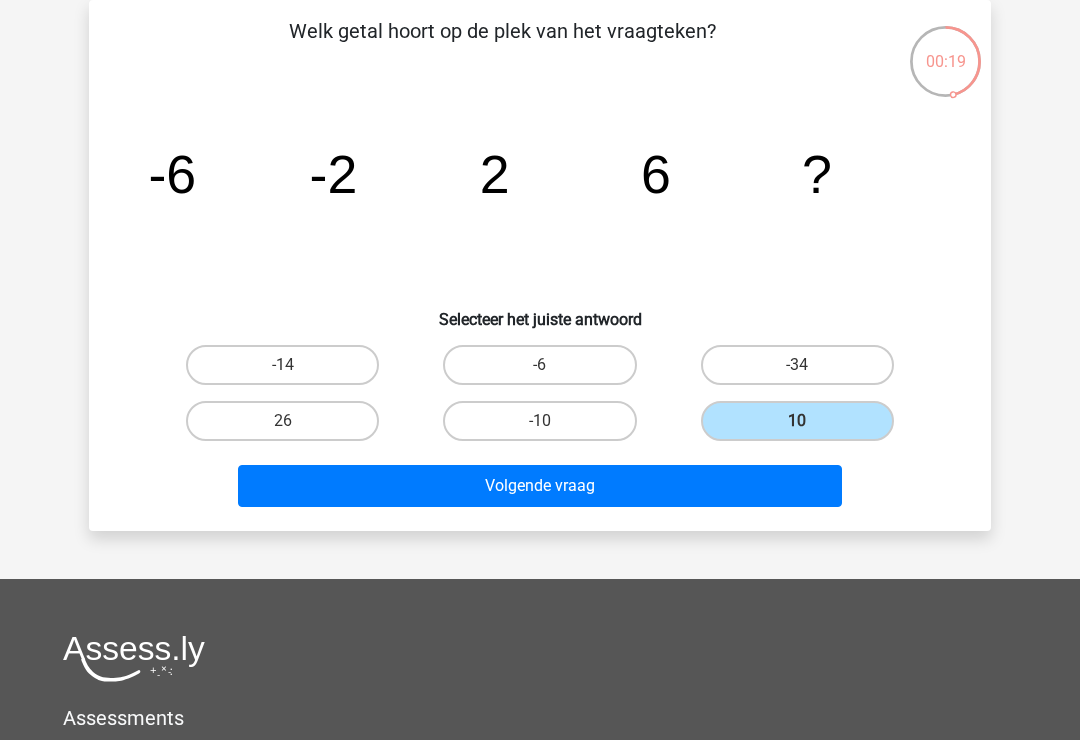 click on "Volgende vraag" at bounding box center [540, 486] 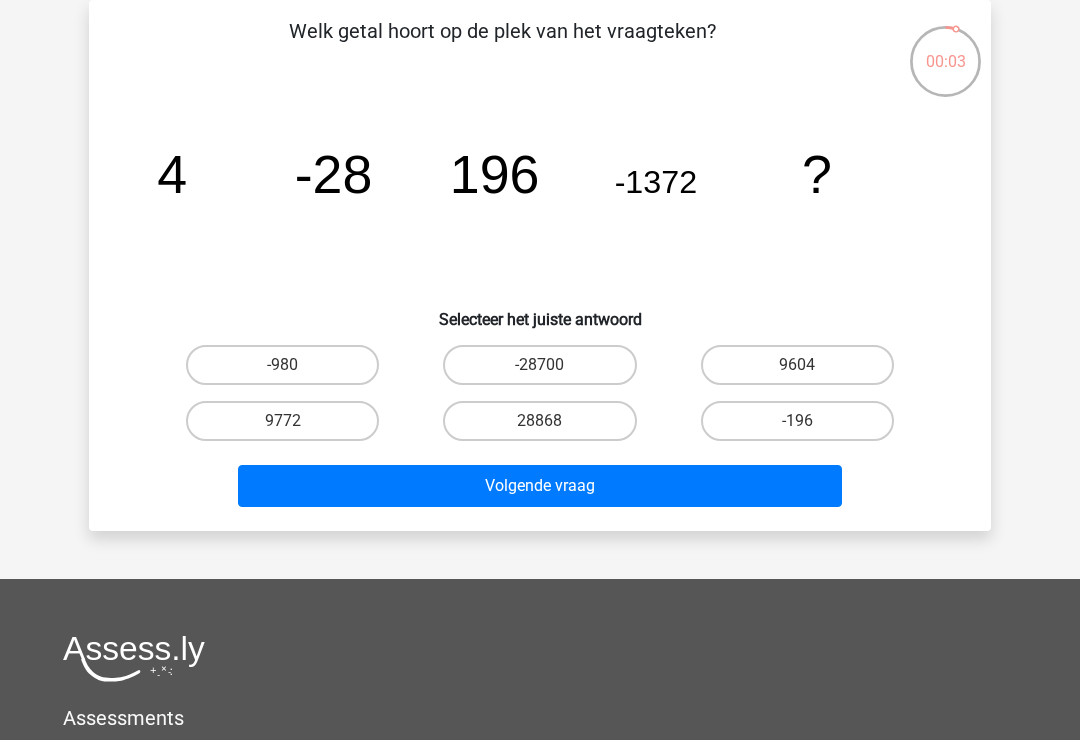 click on "9772" at bounding box center [282, 421] 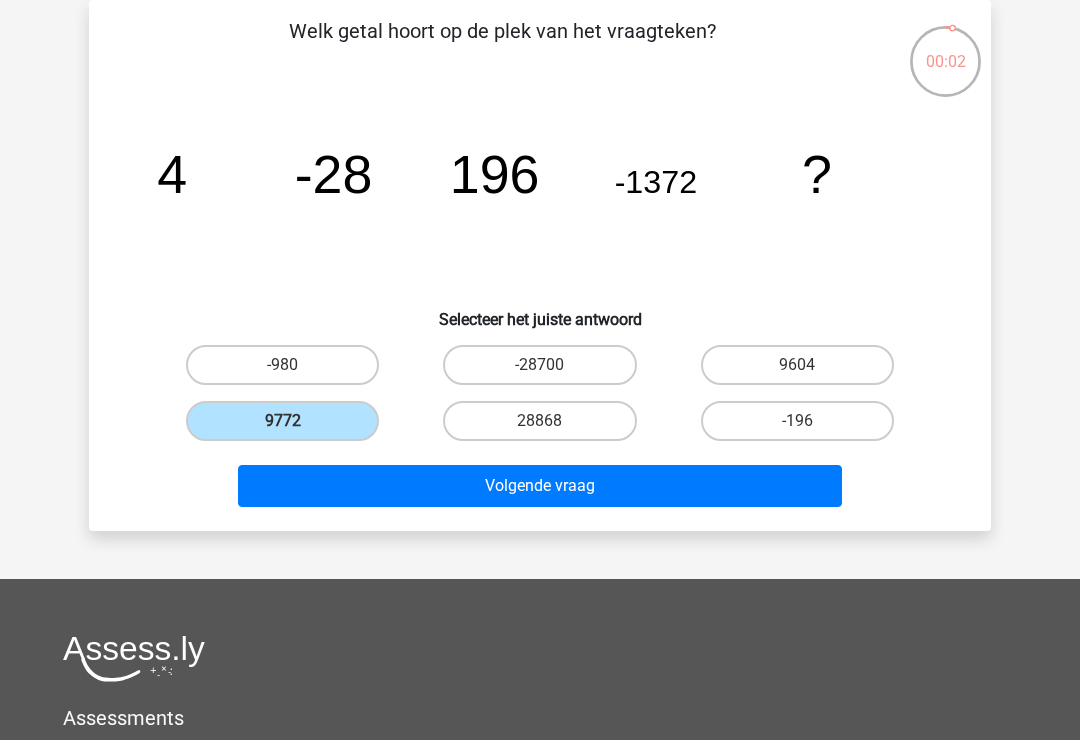 click on "Volgende vraag" at bounding box center (540, 486) 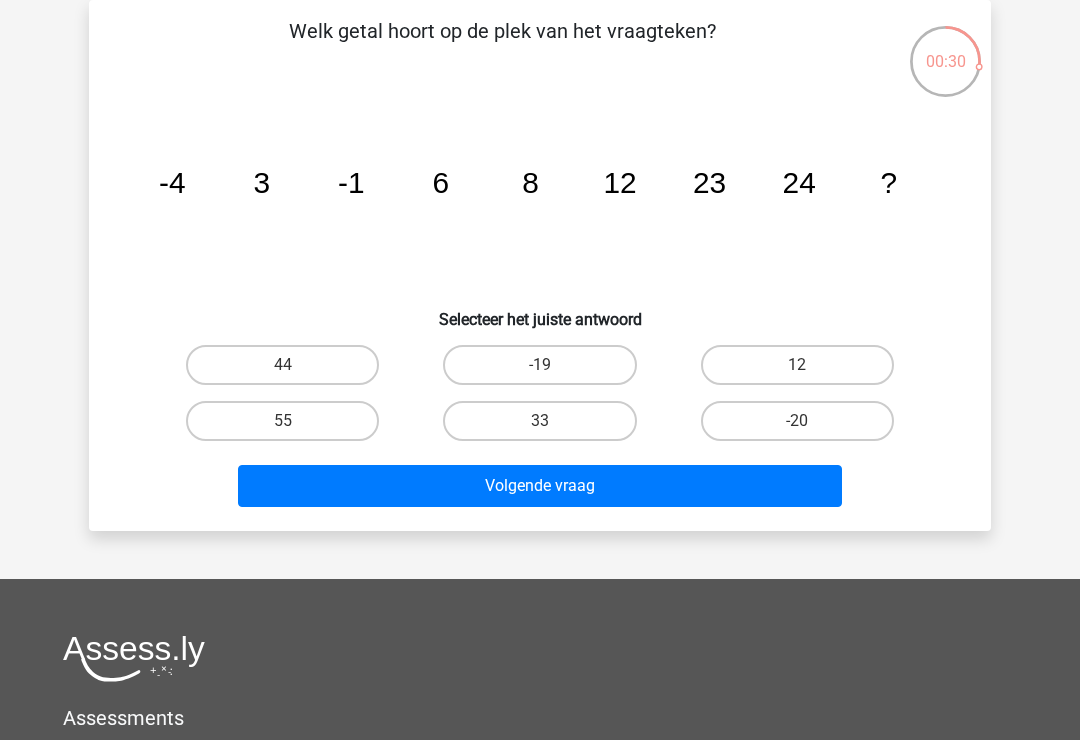 click on "44" at bounding box center (282, 365) 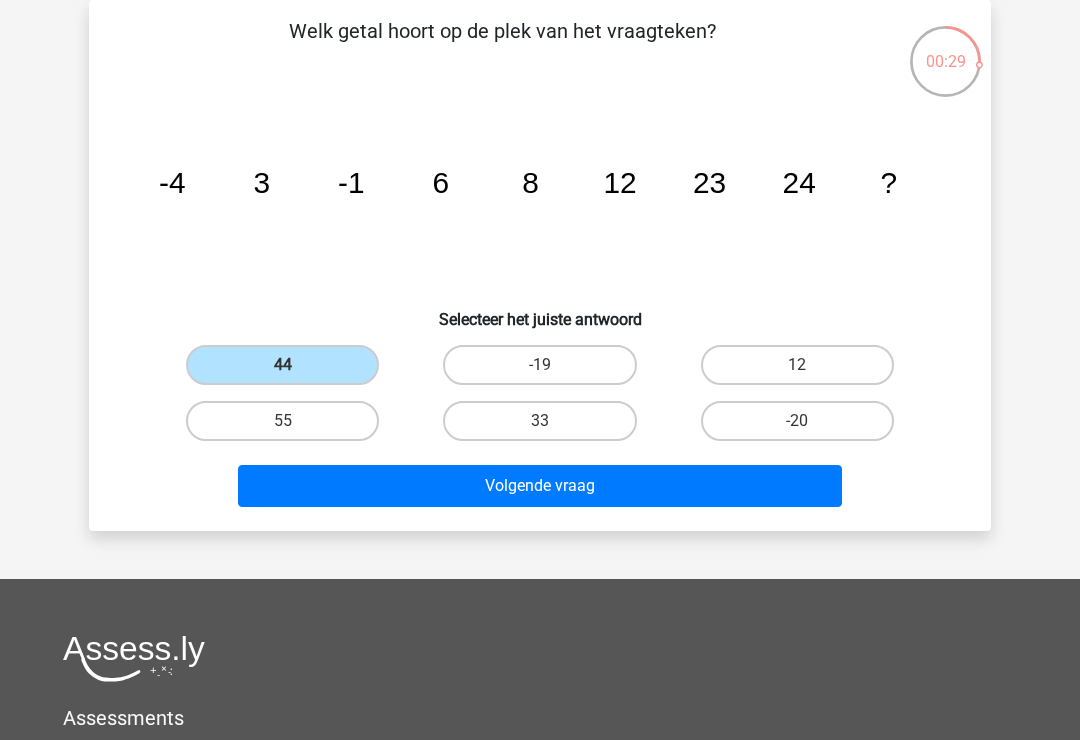 click on "Volgende vraag" at bounding box center (540, 486) 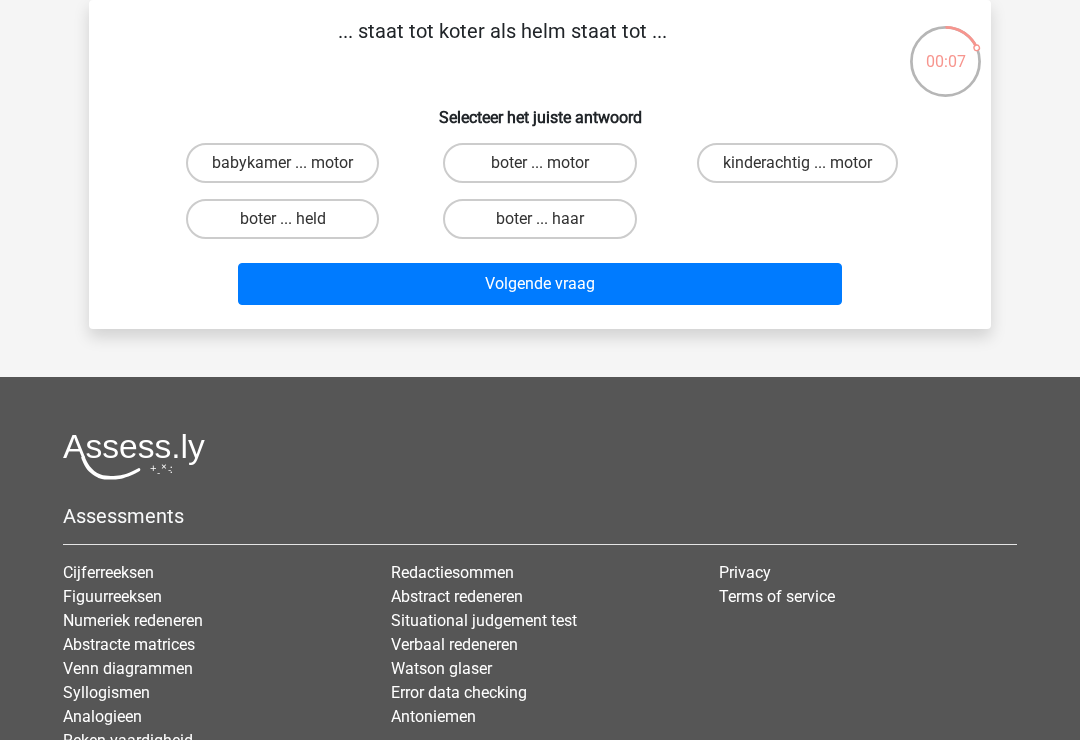 click on "babykamer ... motor" at bounding box center [282, 163] 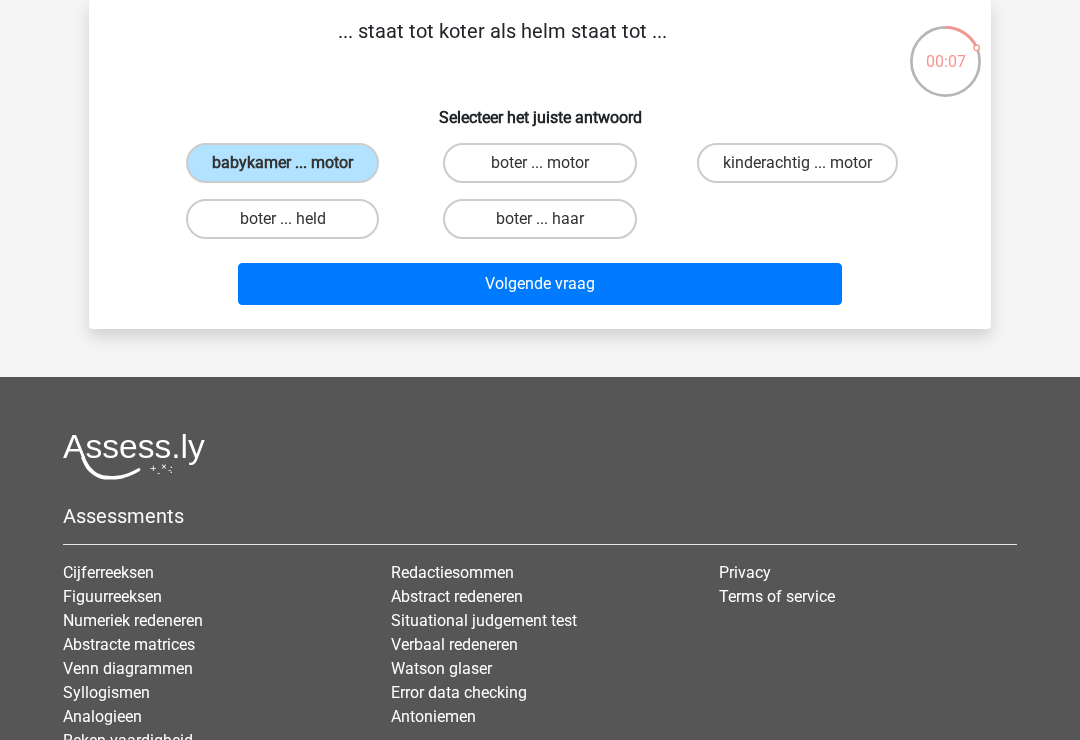 click on "Volgende vraag" at bounding box center [540, 284] 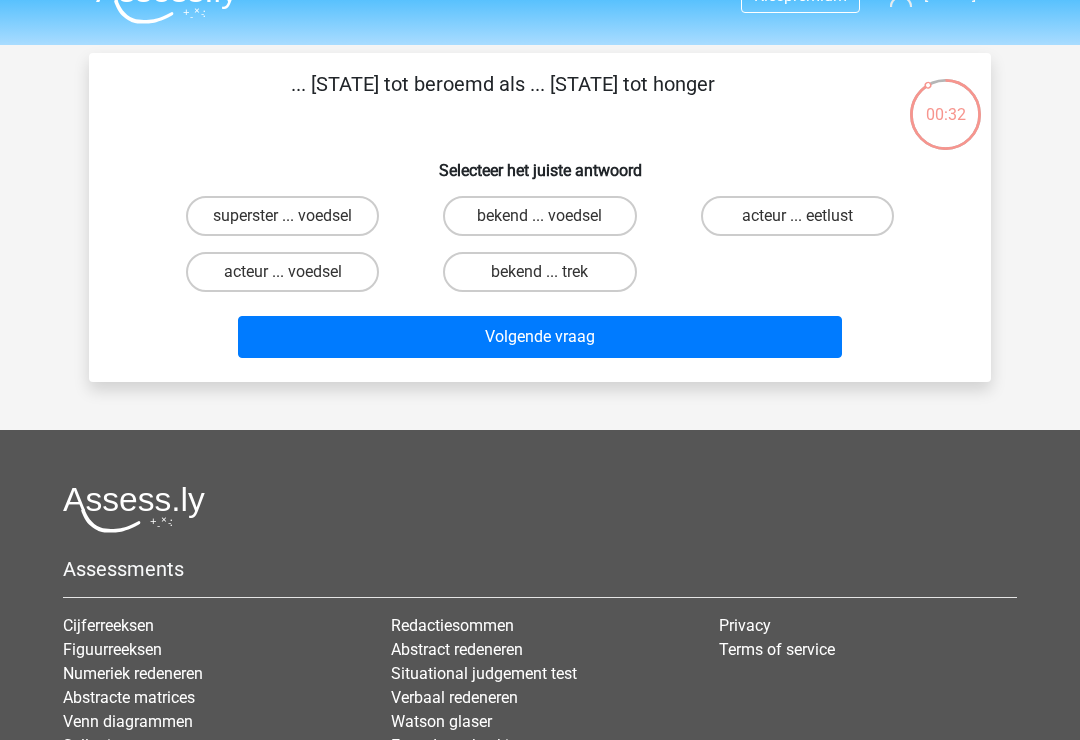 scroll, scrollTop: 33, scrollLeft: 0, axis: vertical 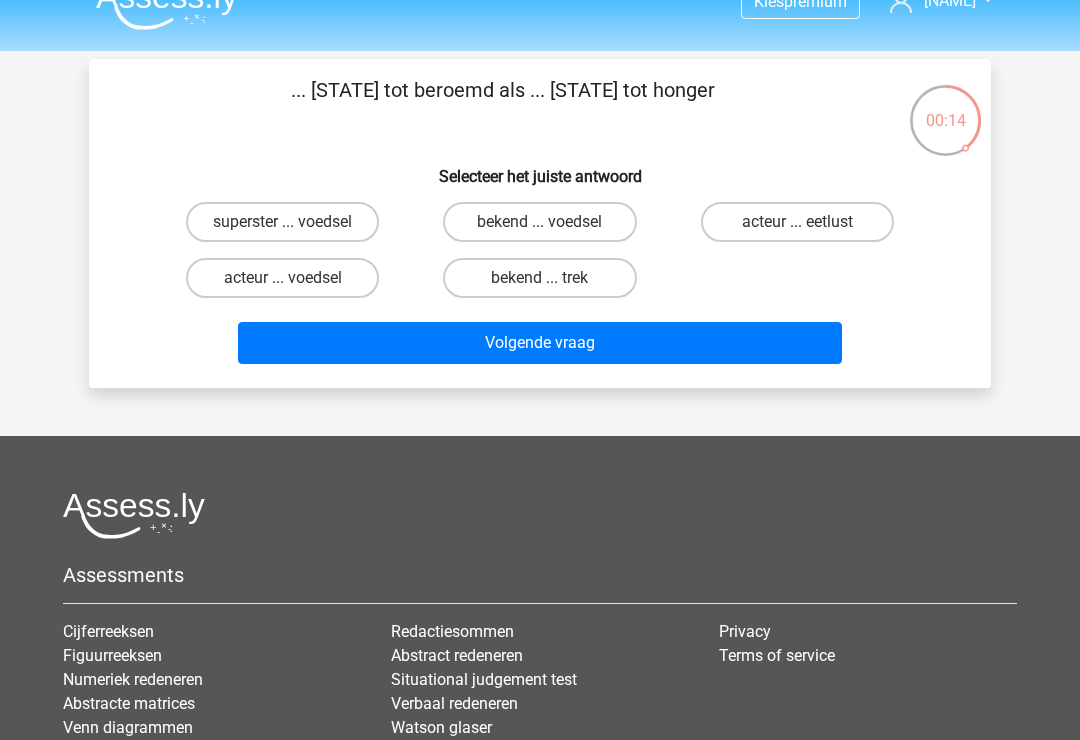click on "bekend ... trek" at bounding box center (539, 278) 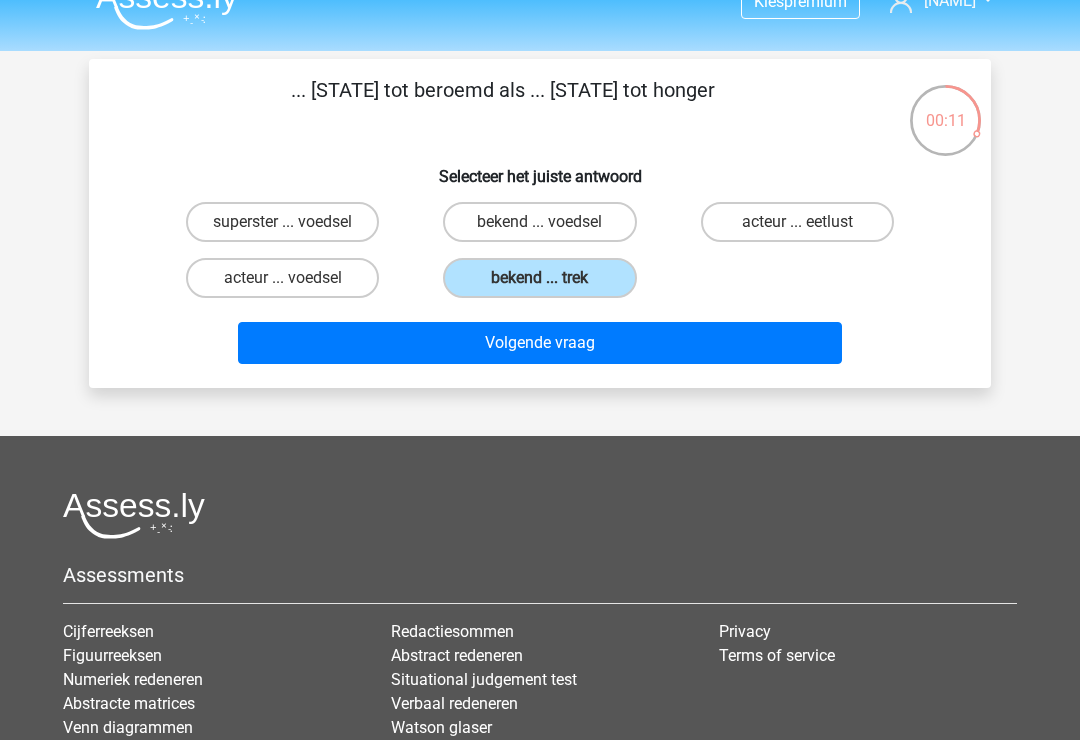 click on "Volgende vraag" at bounding box center (540, 343) 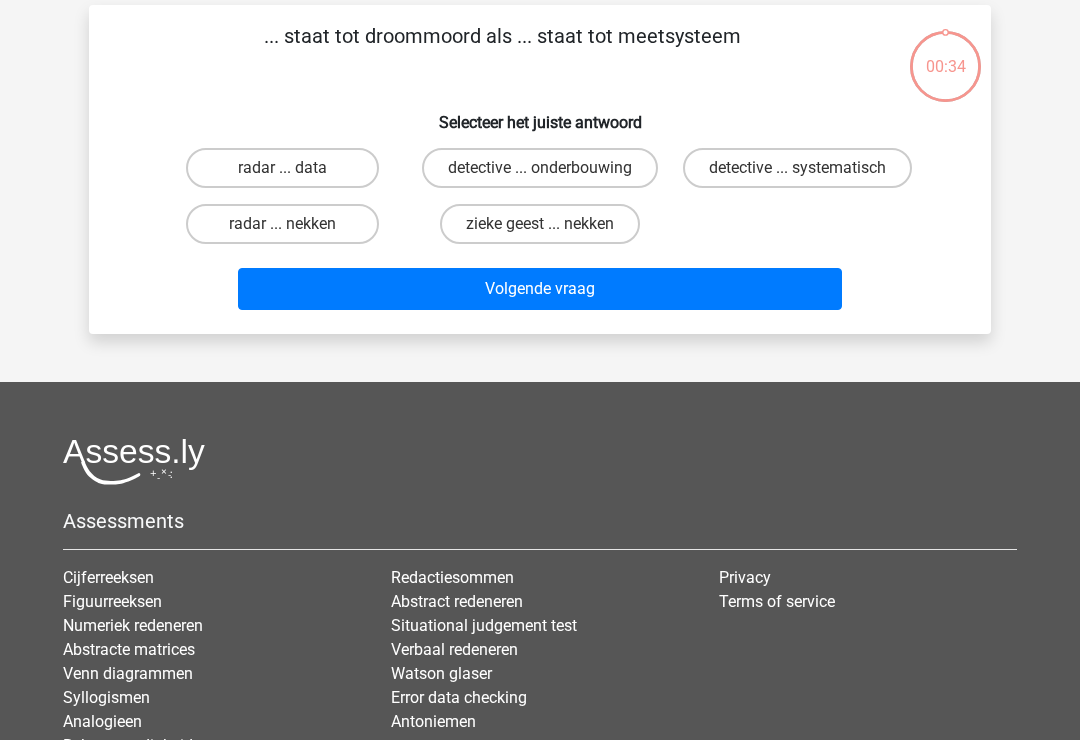 scroll, scrollTop: 92, scrollLeft: 0, axis: vertical 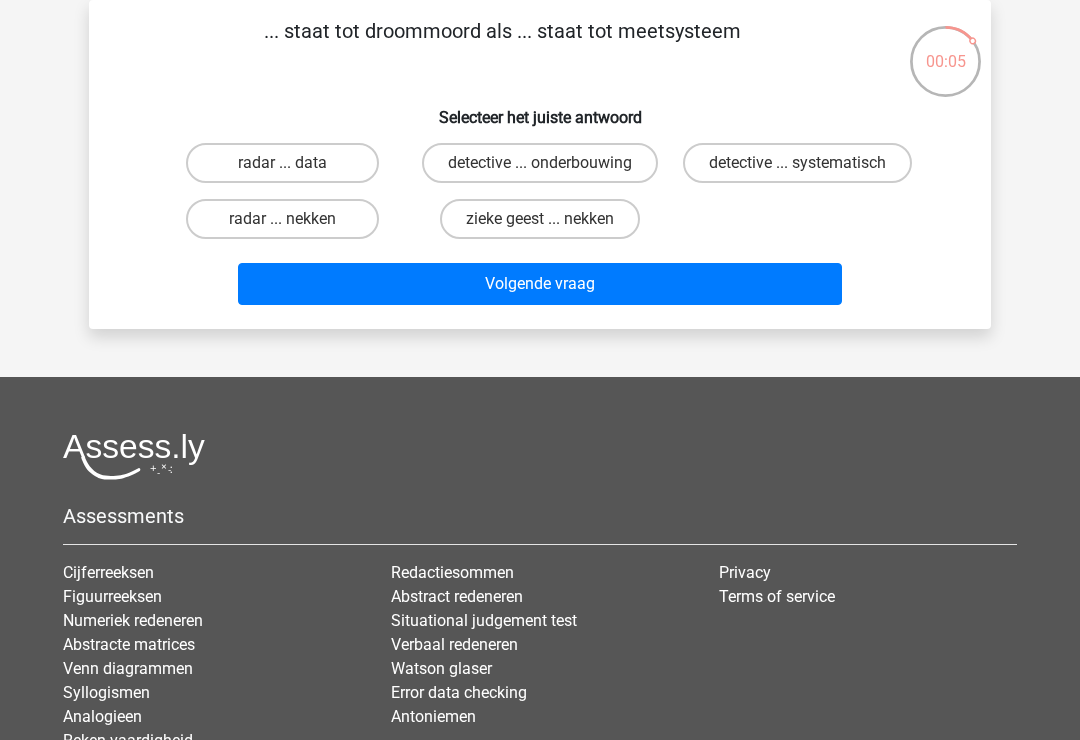 click on "radar ... data" at bounding box center (282, 163) 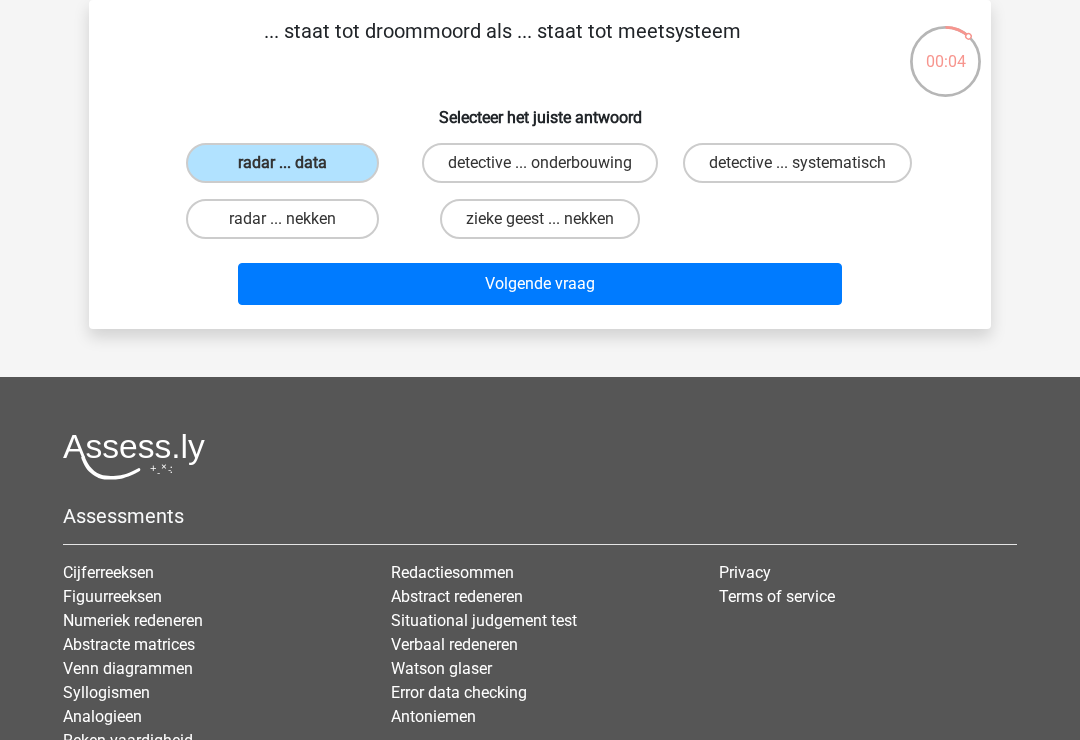 click on "Volgende vraag" at bounding box center (540, 284) 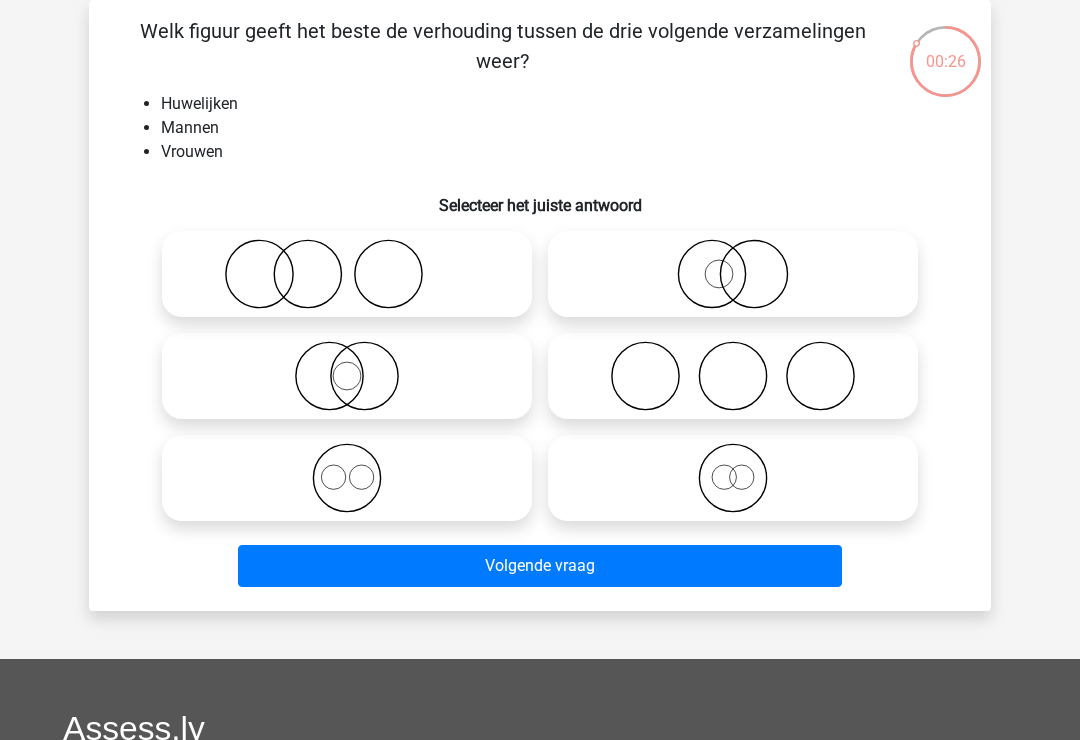 click at bounding box center [733, 376] 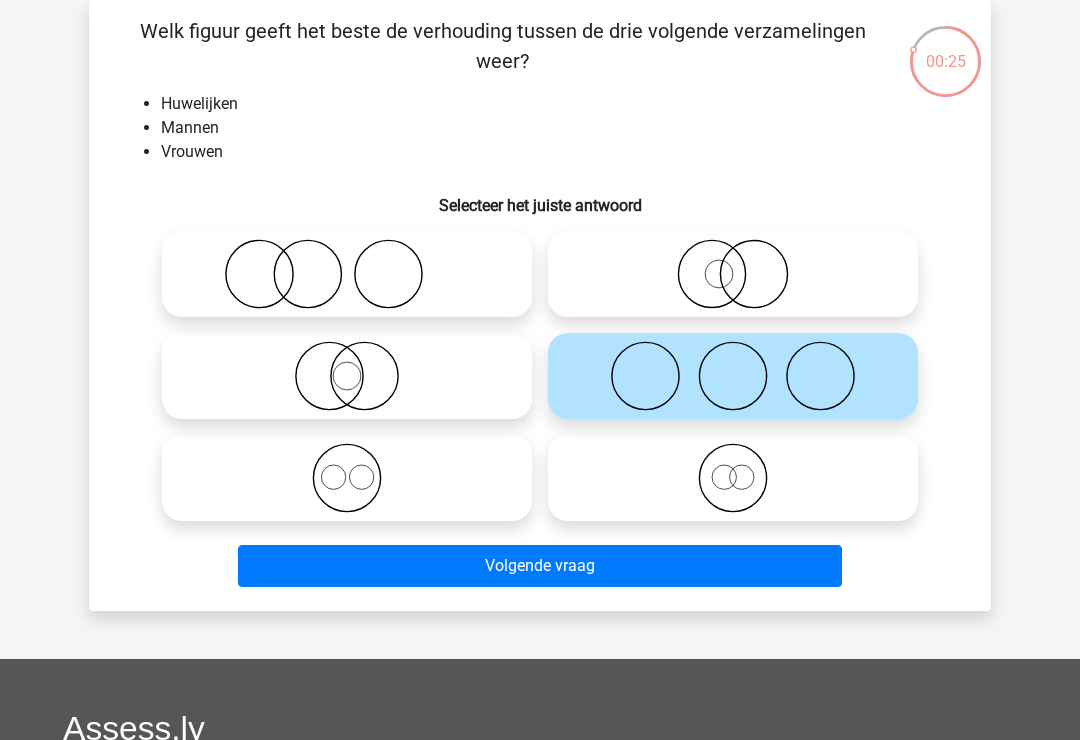 click on "Volgende vraag" at bounding box center (540, 566) 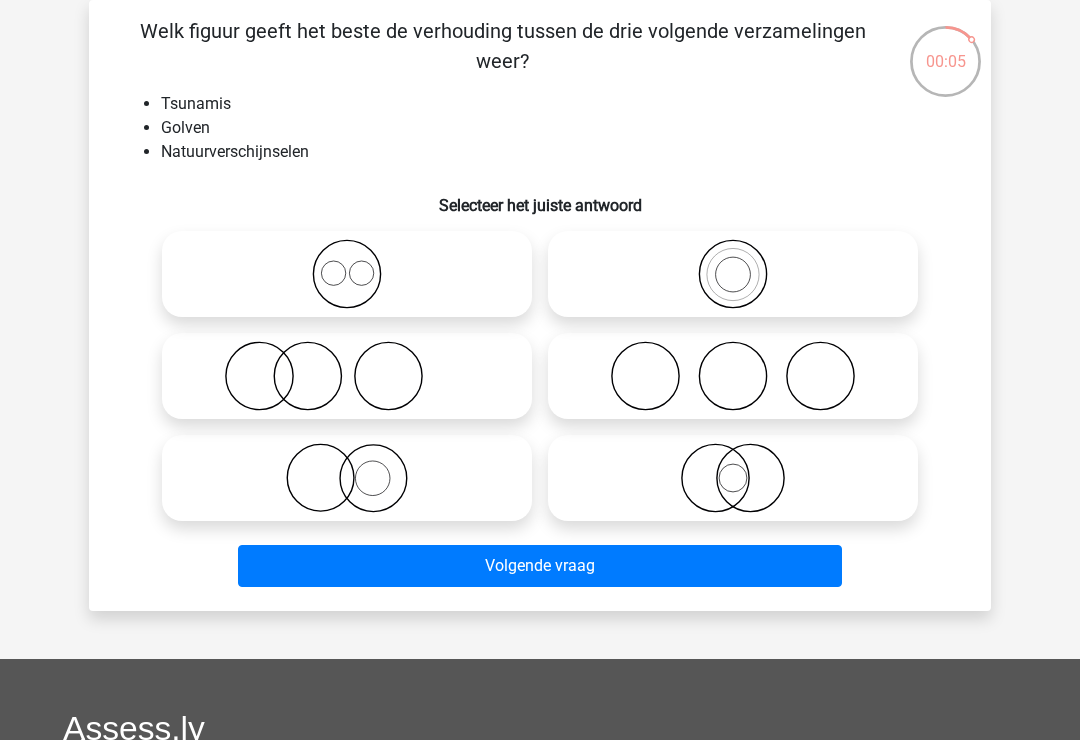 click at bounding box center [733, 478] 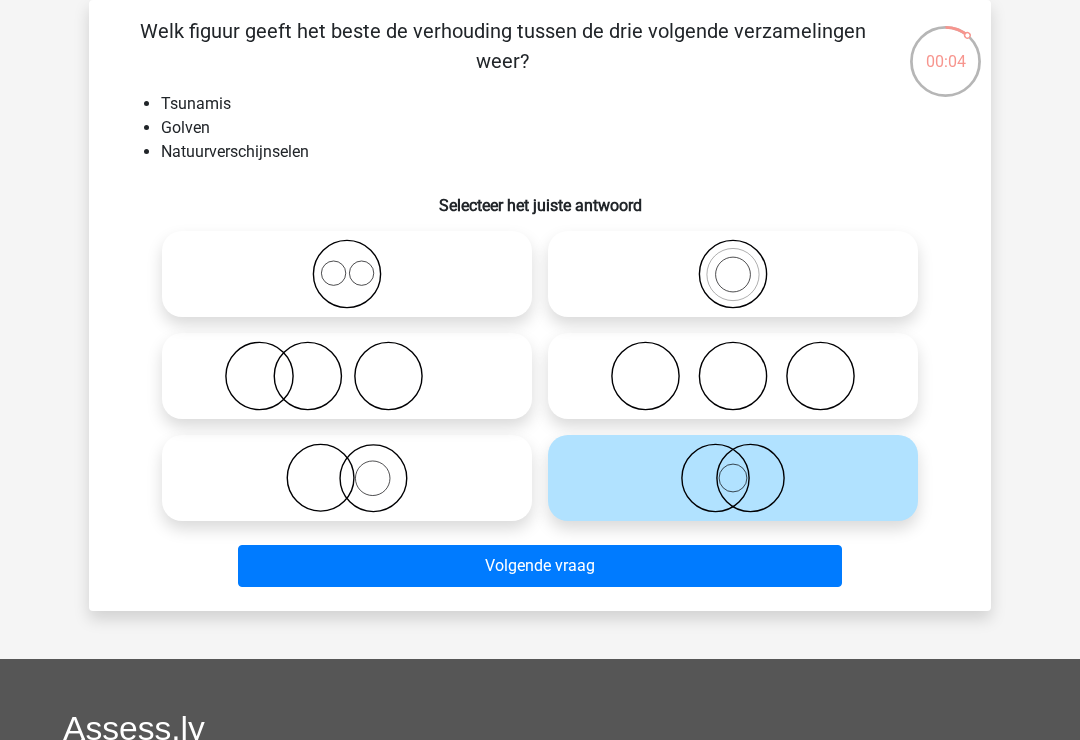 click on "Volgende vraag" at bounding box center [540, 566] 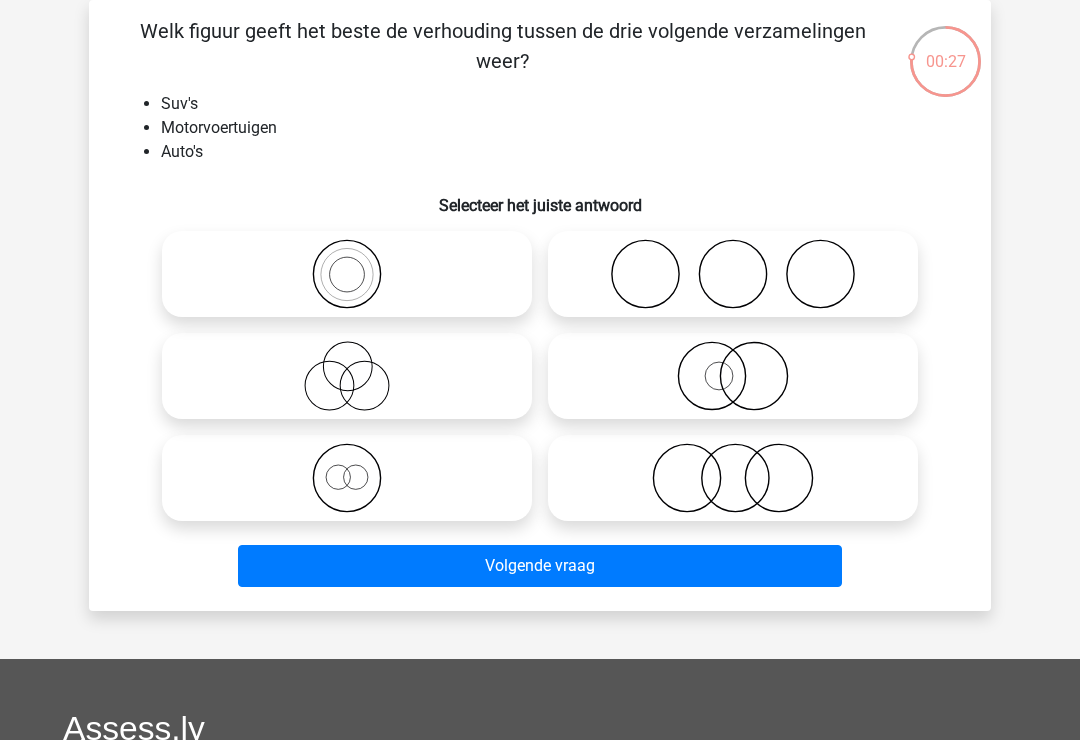click at bounding box center [353, 257] 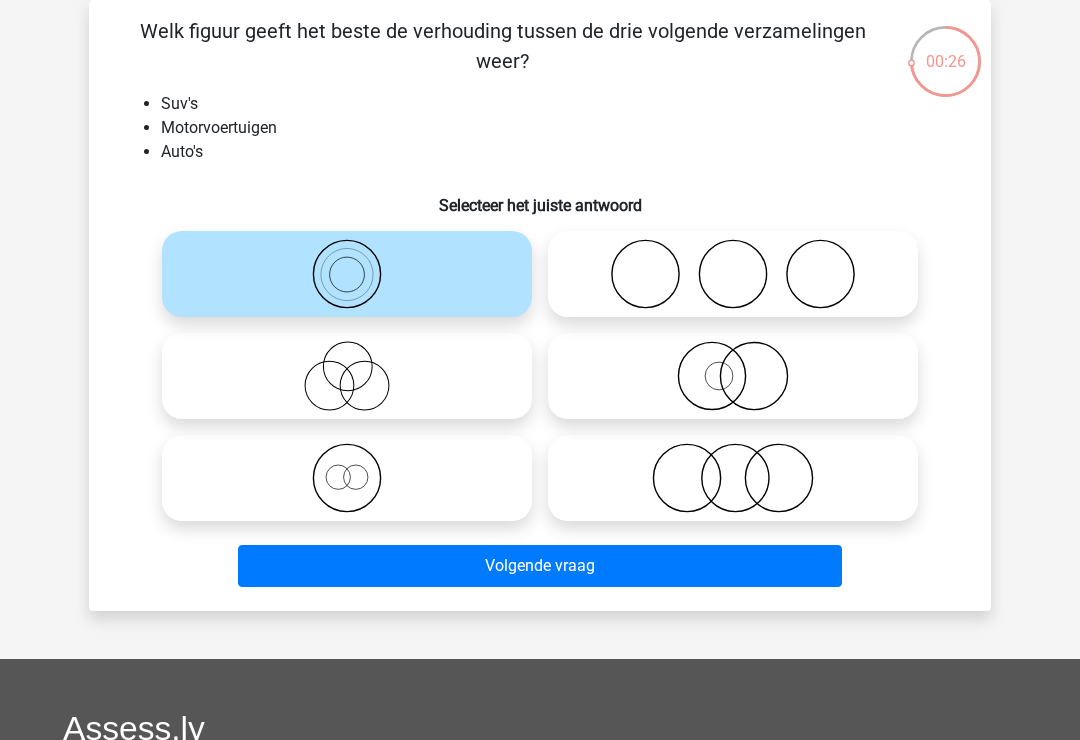 click on "Volgende vraag" at bounding box center [540, 566] 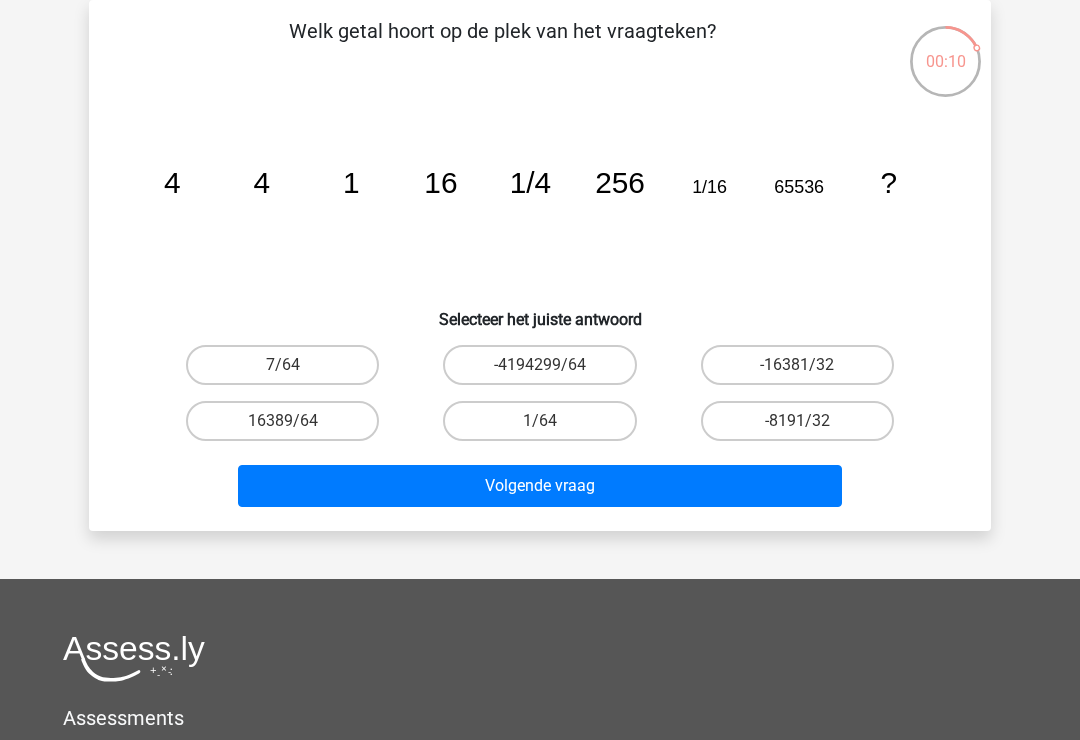 click on "1/64" at bounding box center [539, 421] 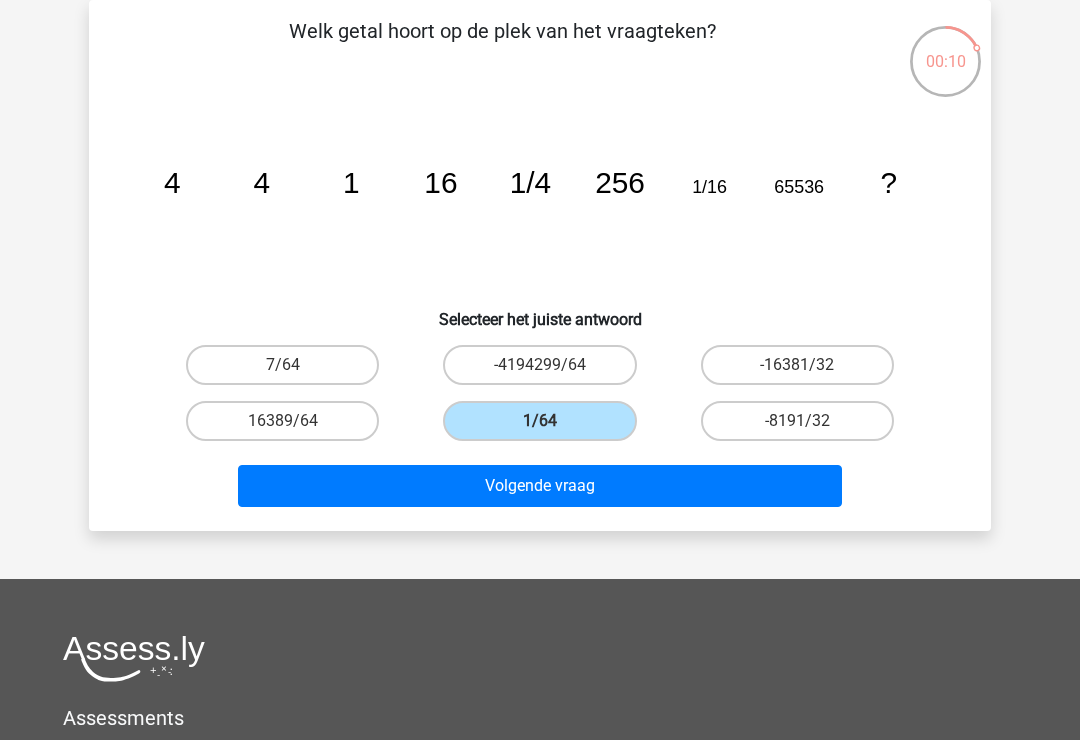 click on "Volgende vraag" at bounding box center (540, 486) 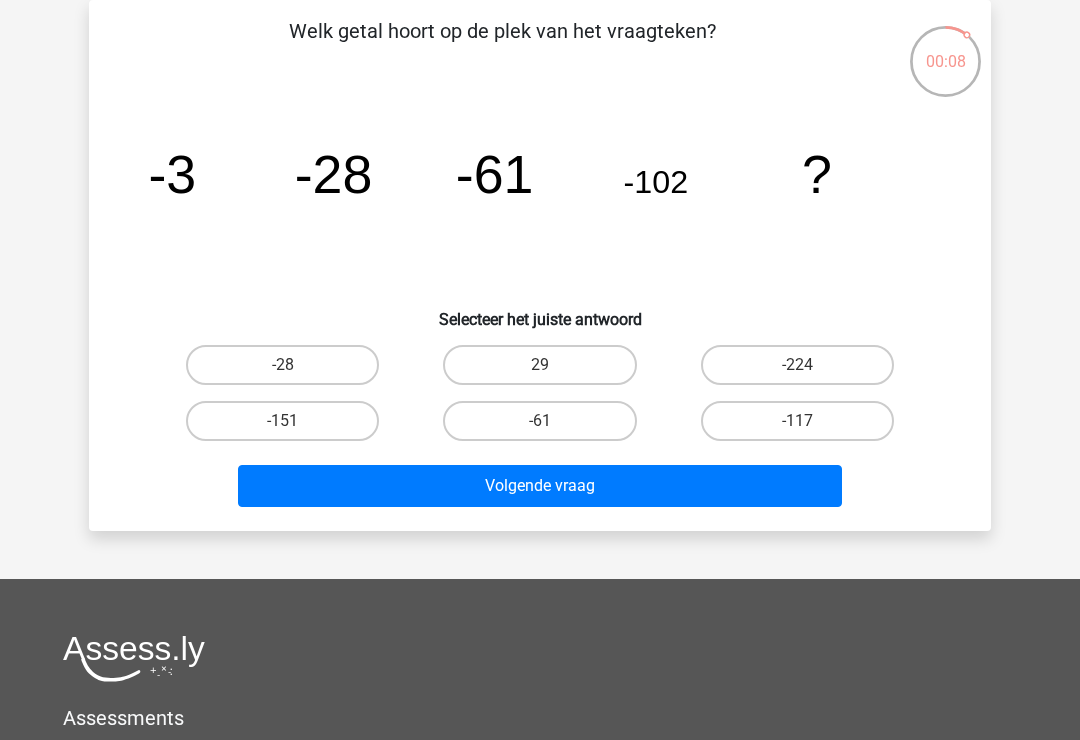 click on "-151" at bounding box center (282, 421) 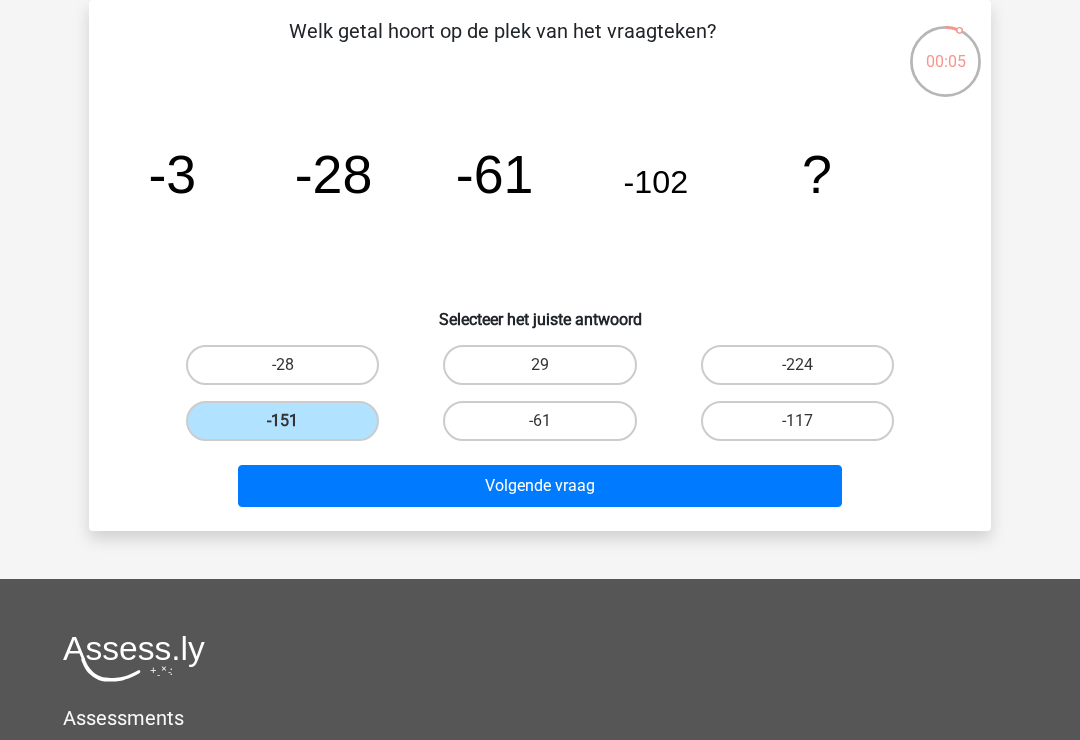 click on "Volgende vraag" at bounding box center [540, 486] 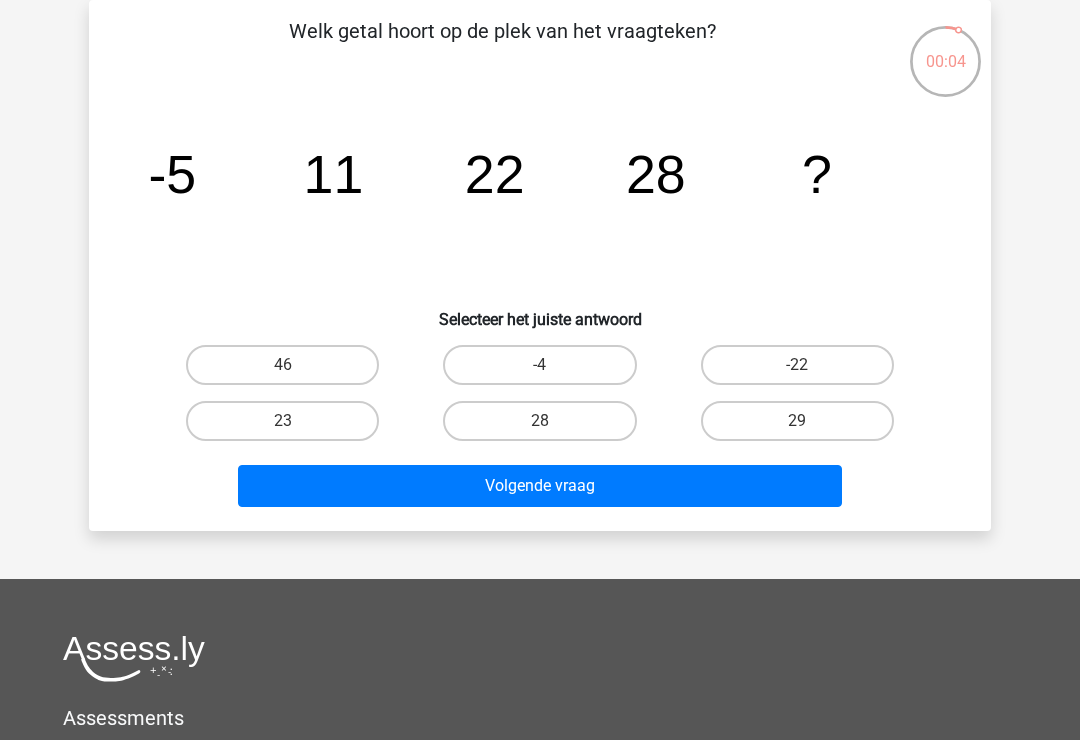 click on "46" at bounding box center [282, 365] 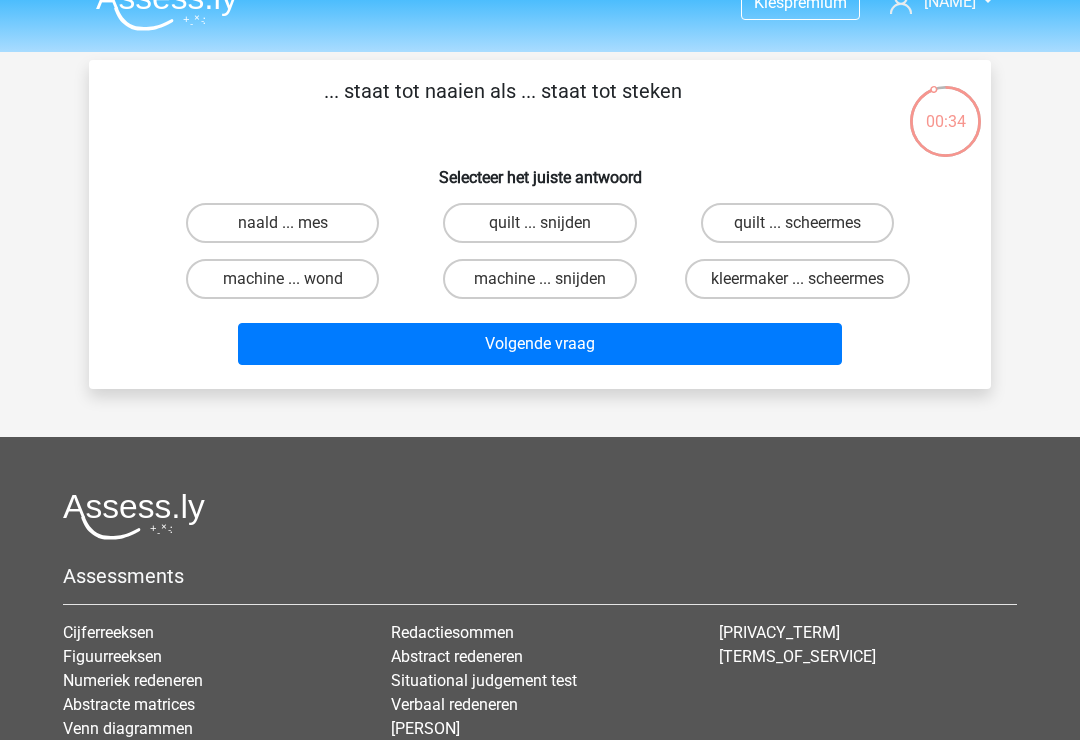 scroll, scrollTop: 32, scrollLeft: 0, axis: vertical 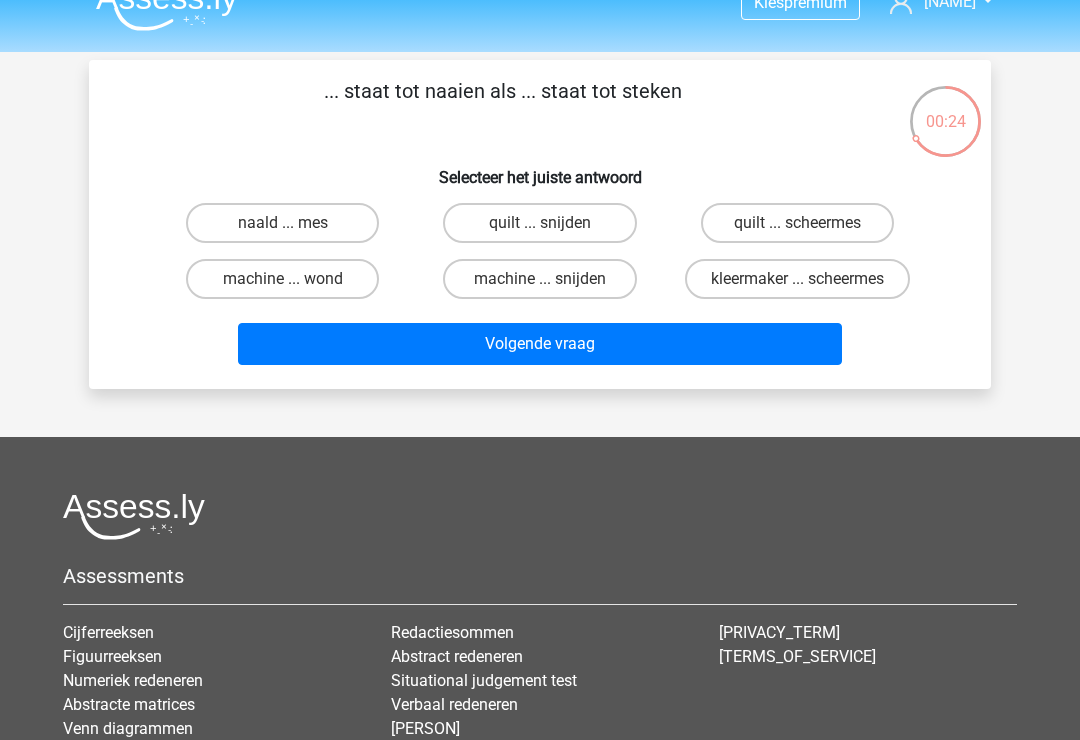 click on "naald ... mes" at bounding box center (282, 223) 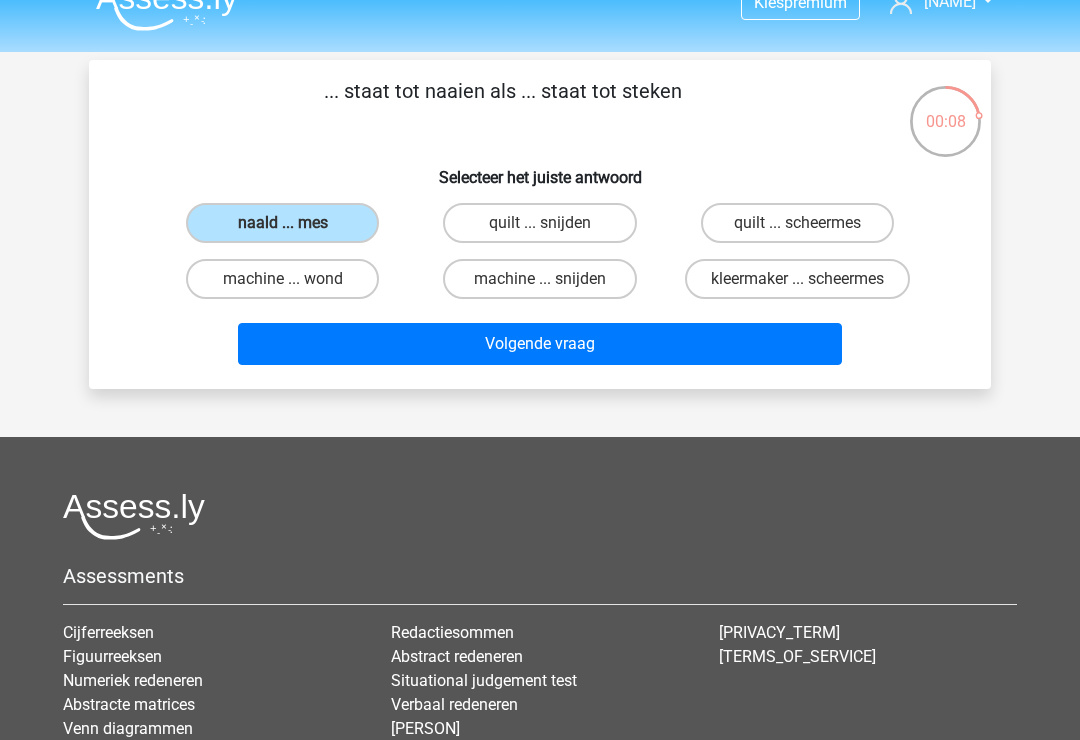 click on "Volgende vraag" at bounding box center (540, 344) 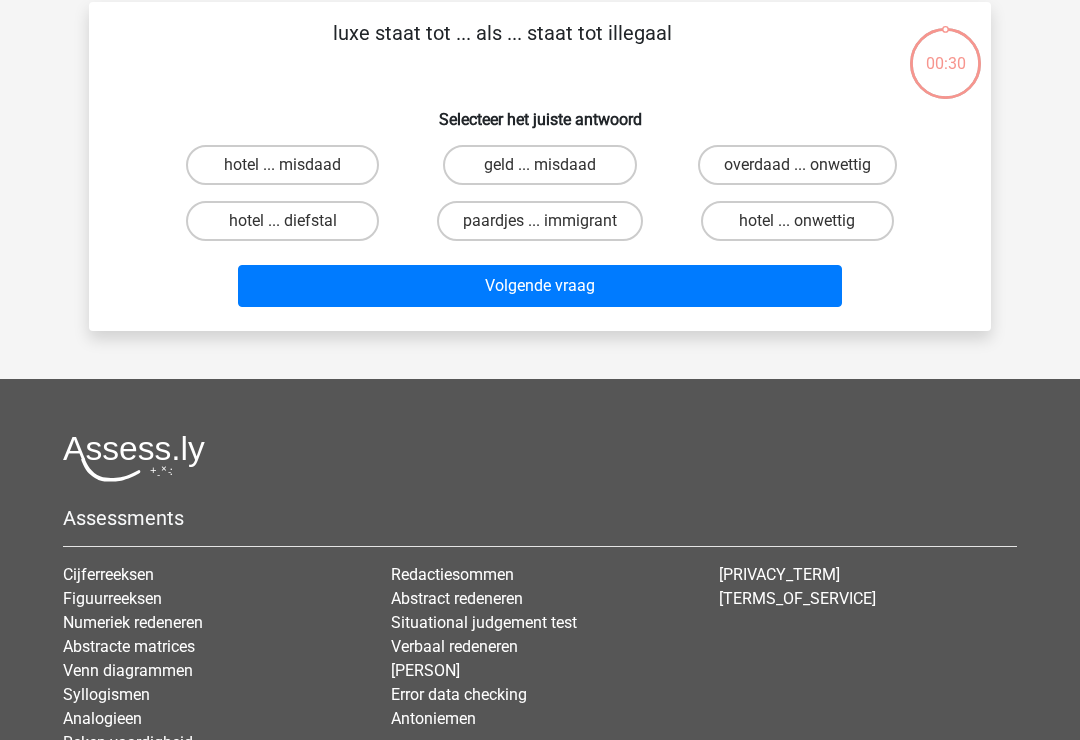 scroll, scrollTop: 92, scrollLeft: 0, axis: vertical 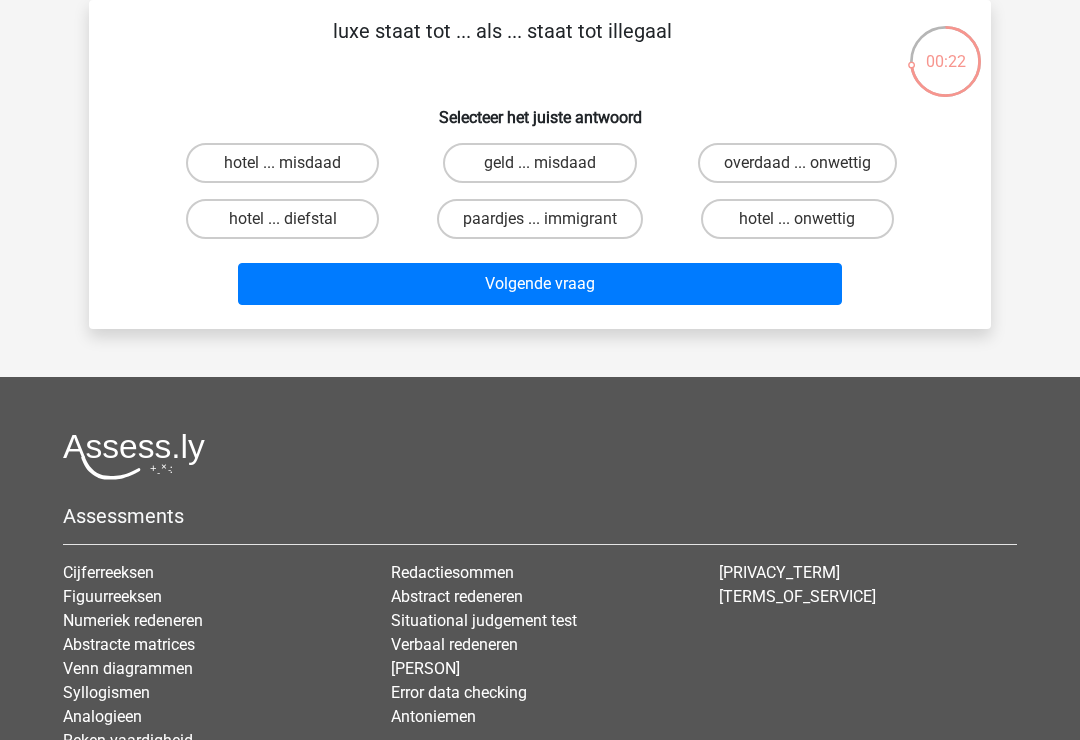 click on "overdaad ... onwettig" at bounding box center [797, 163] 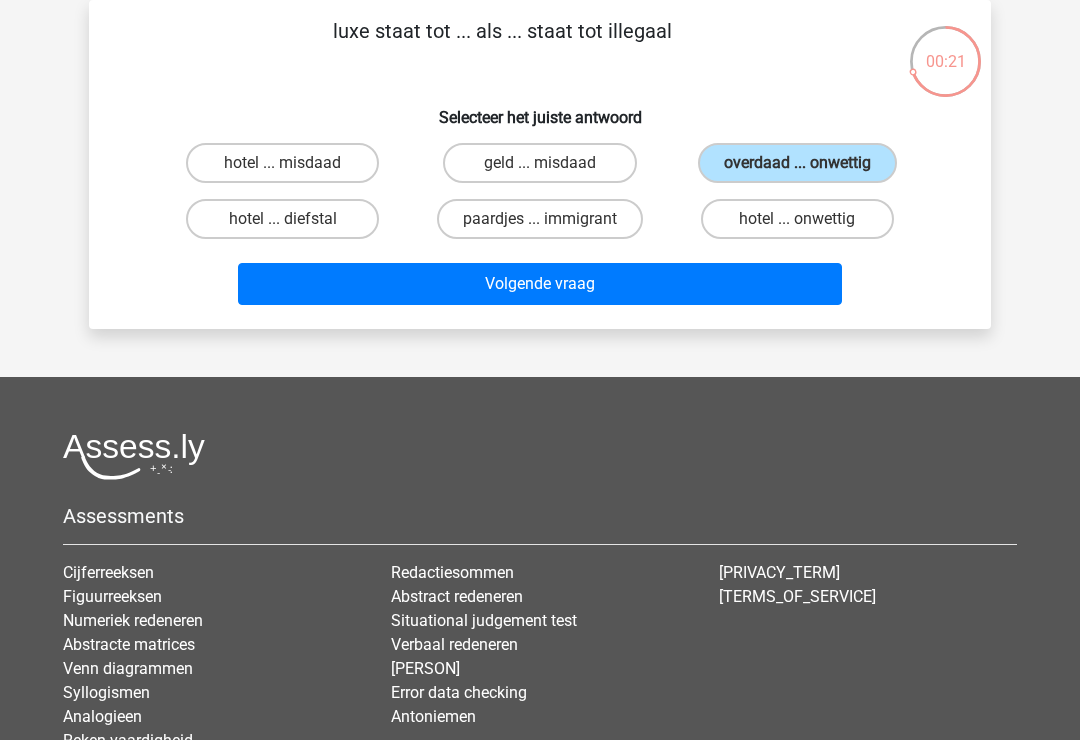click on "Volgende vraag" at bounding box center (540, 284) 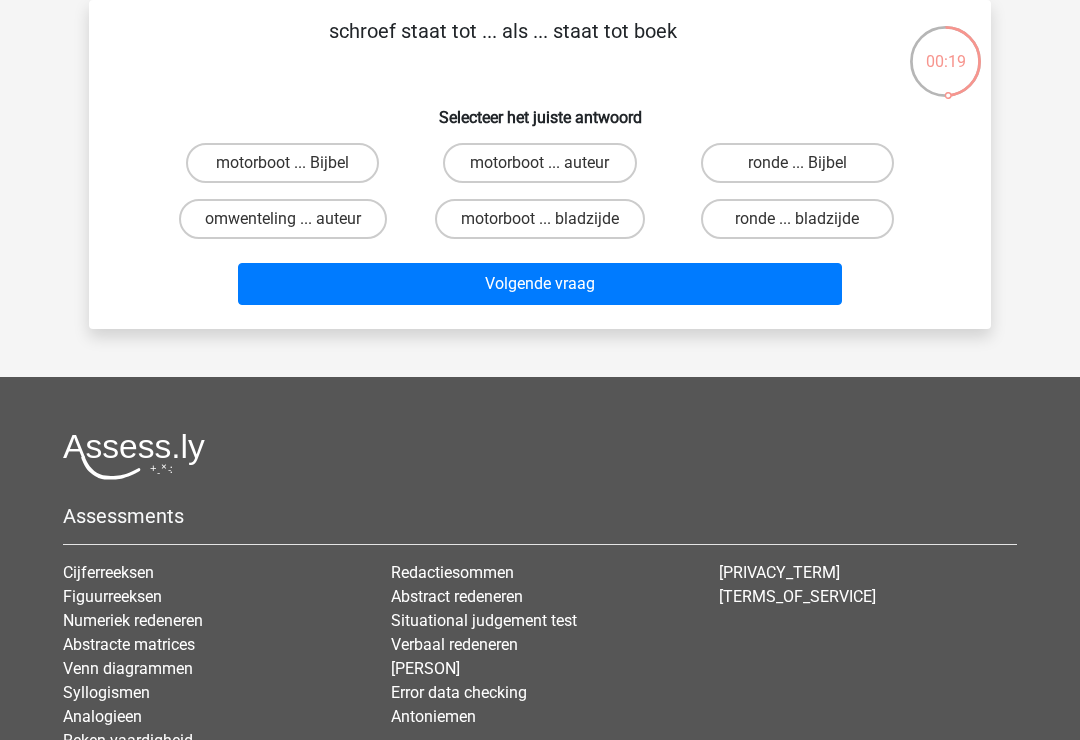 click on "motorboot ... bladzijde" at bounding box center (540, 219) 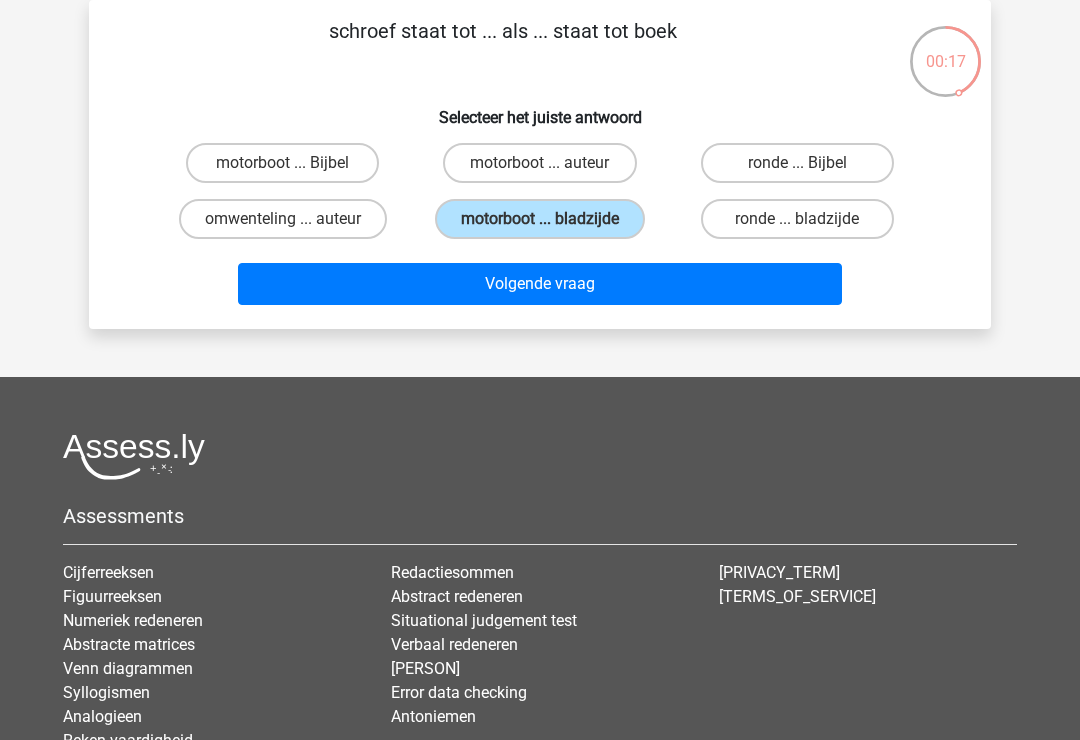 click on "Volgende vraag" at bounding box center [540, 284] 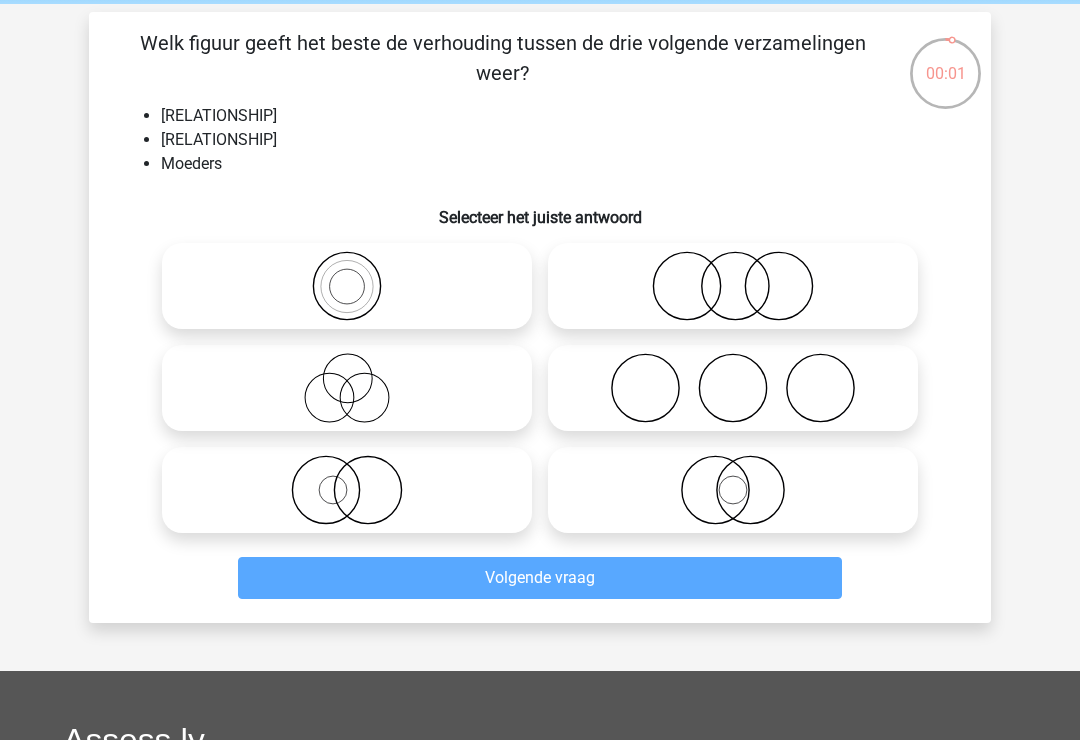 scroll, scrollTop: 79, scrollLeft: 0, axis: vertical 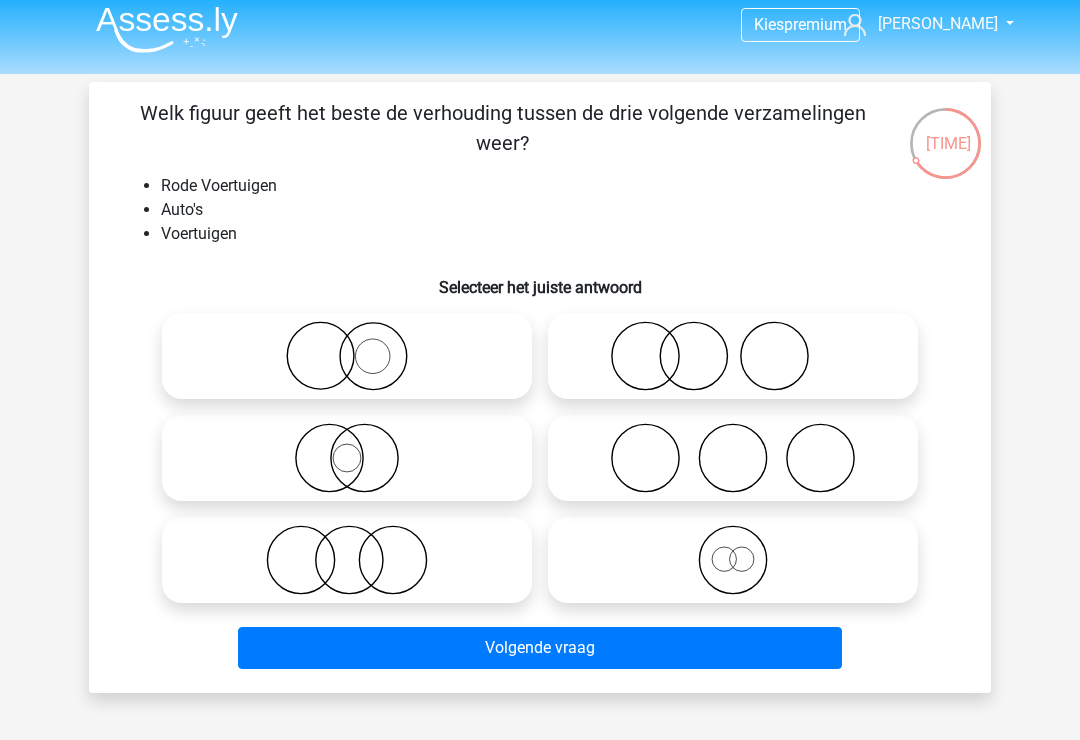 click at bounding box center (733, 560) 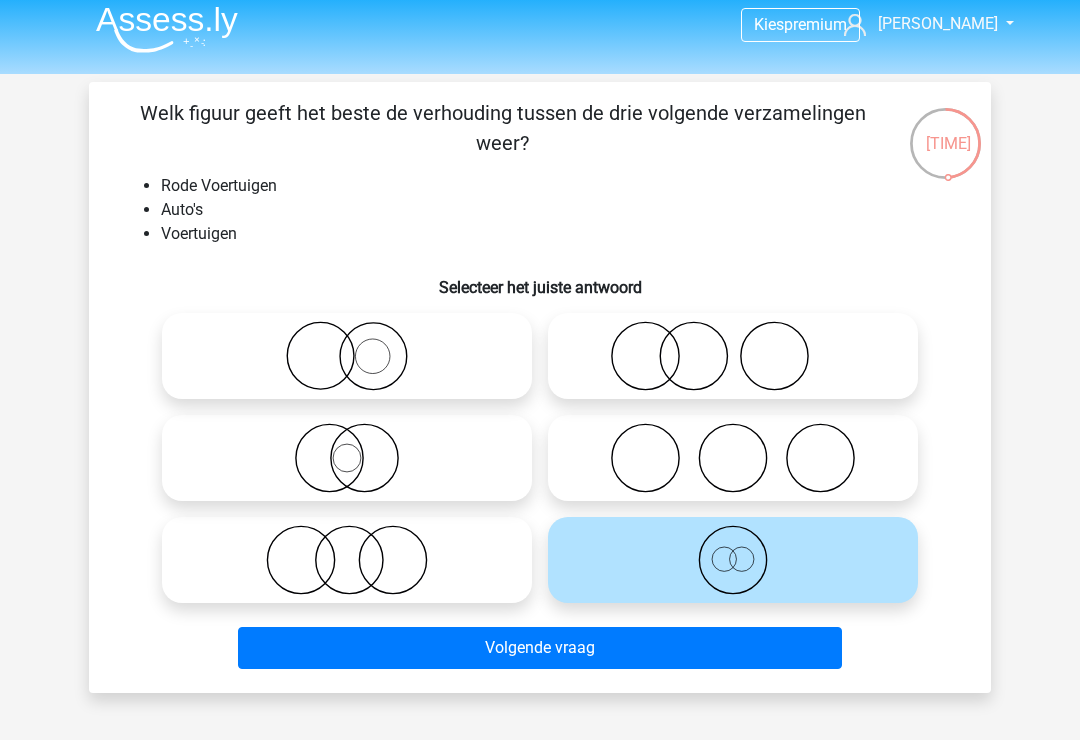 click on "Volgende vraag" at bounding box center (540, 648) 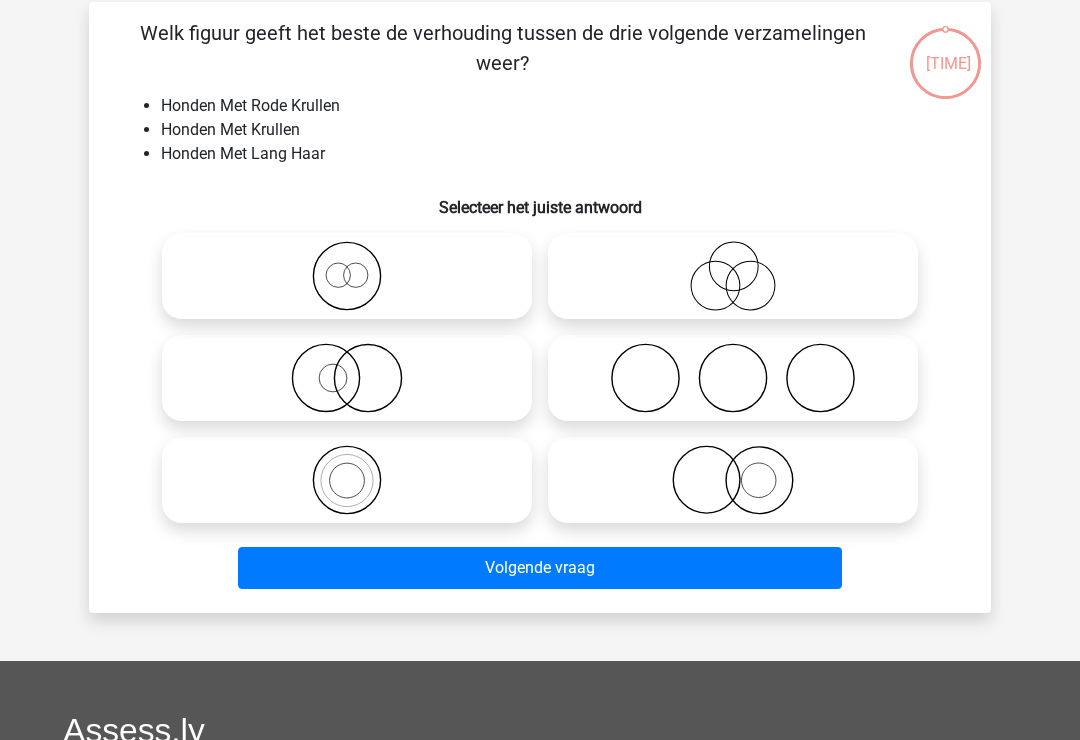 scroll, scrollTop: 92, scrollLeft: 0, axis: vertical 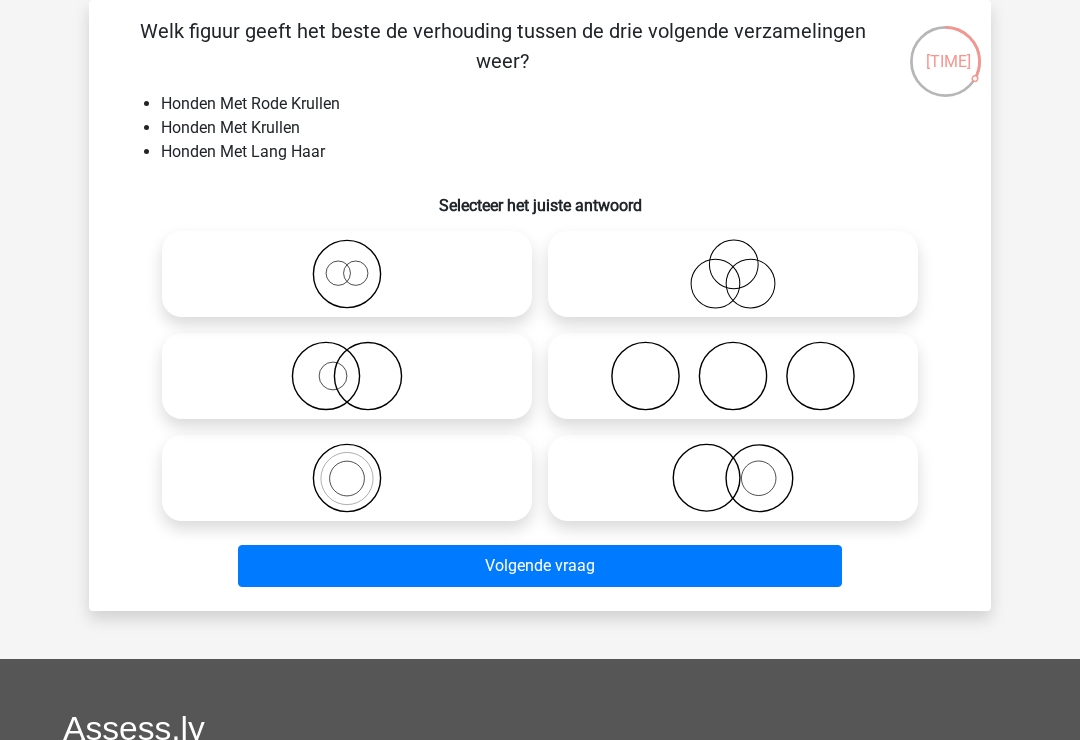 click at bounding box center (347, 376) 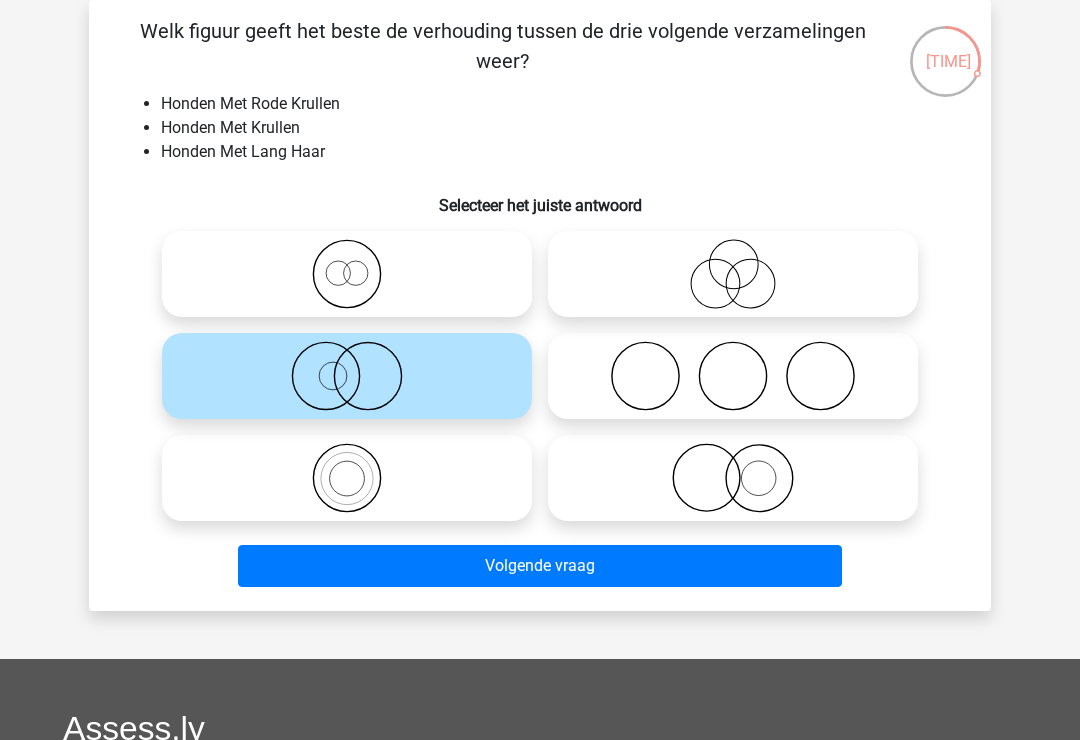 click on "Volgende vraag" at bounding box center (540, 566) 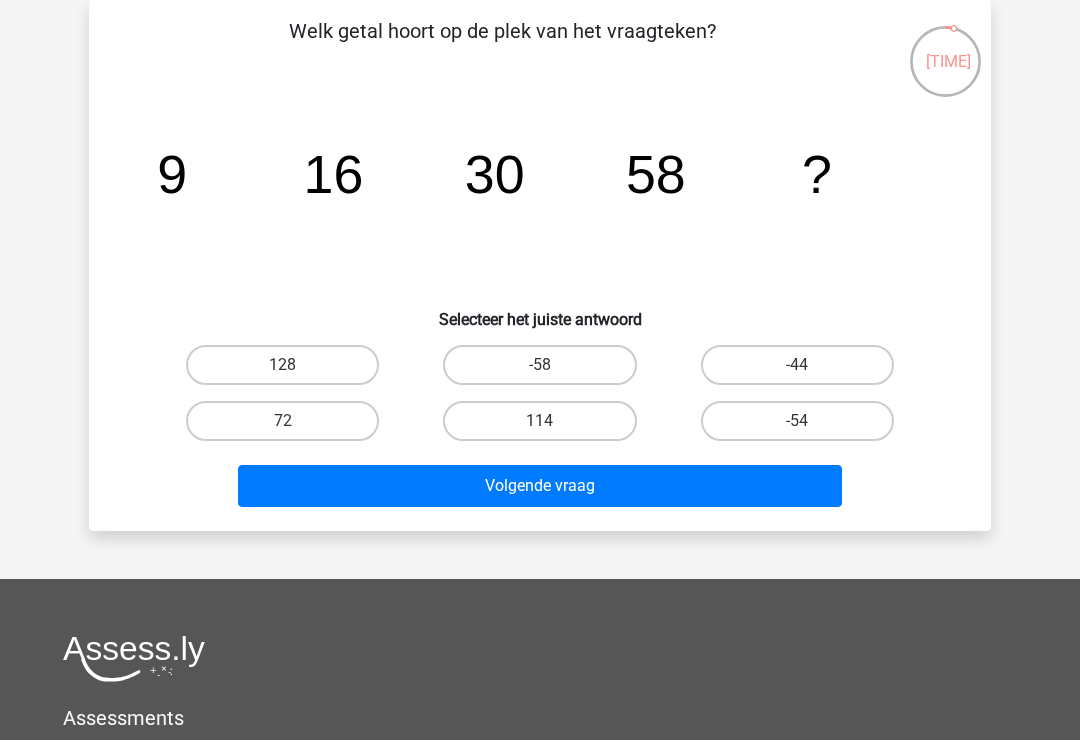 click on "72" at bounding box center (282, 421) 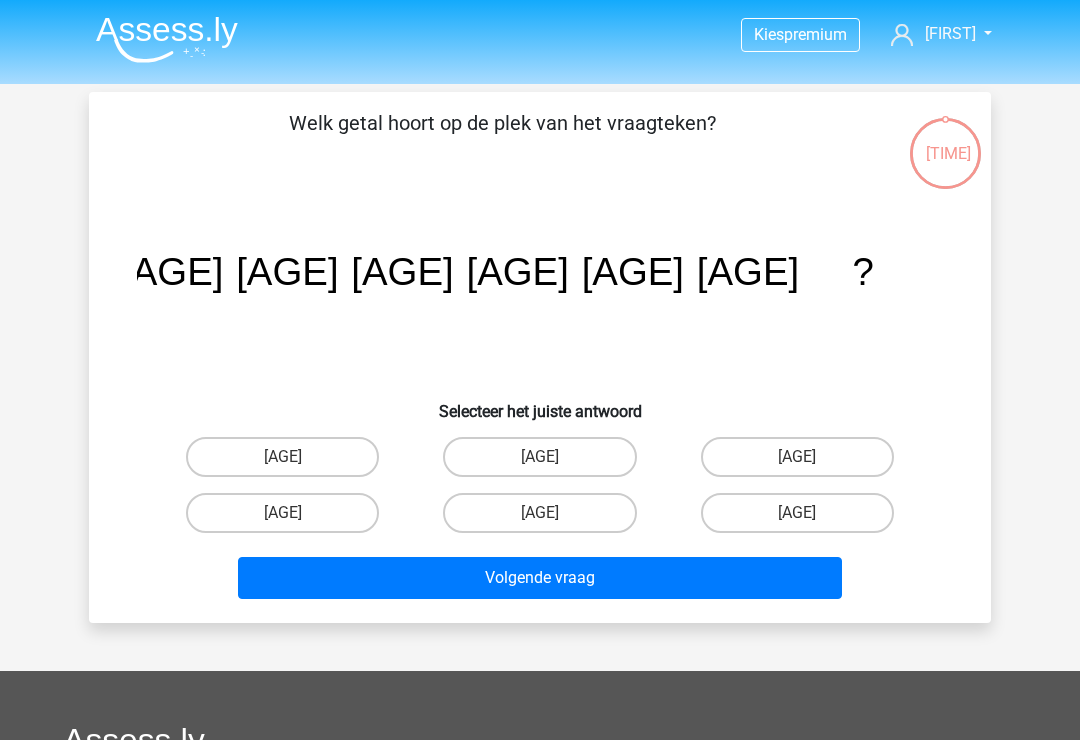 scroll, scrollTop: 92, scrollLeft: 0, axis: vertical 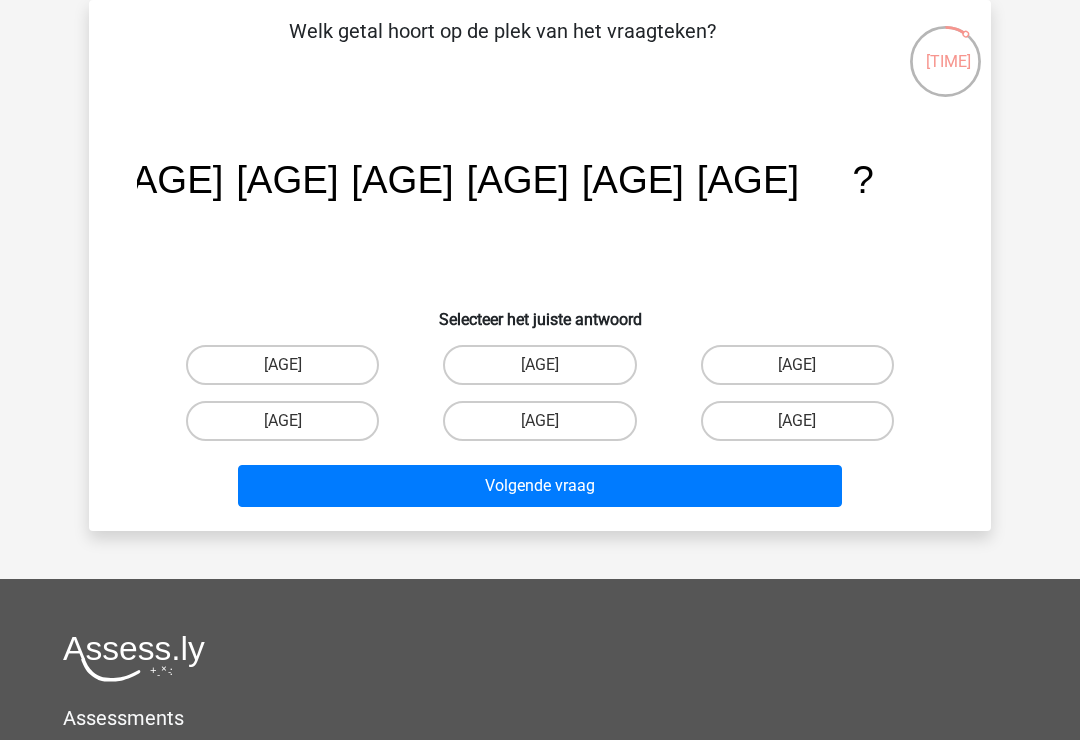 click on "[AGE]" at bounding box center [539, 421] 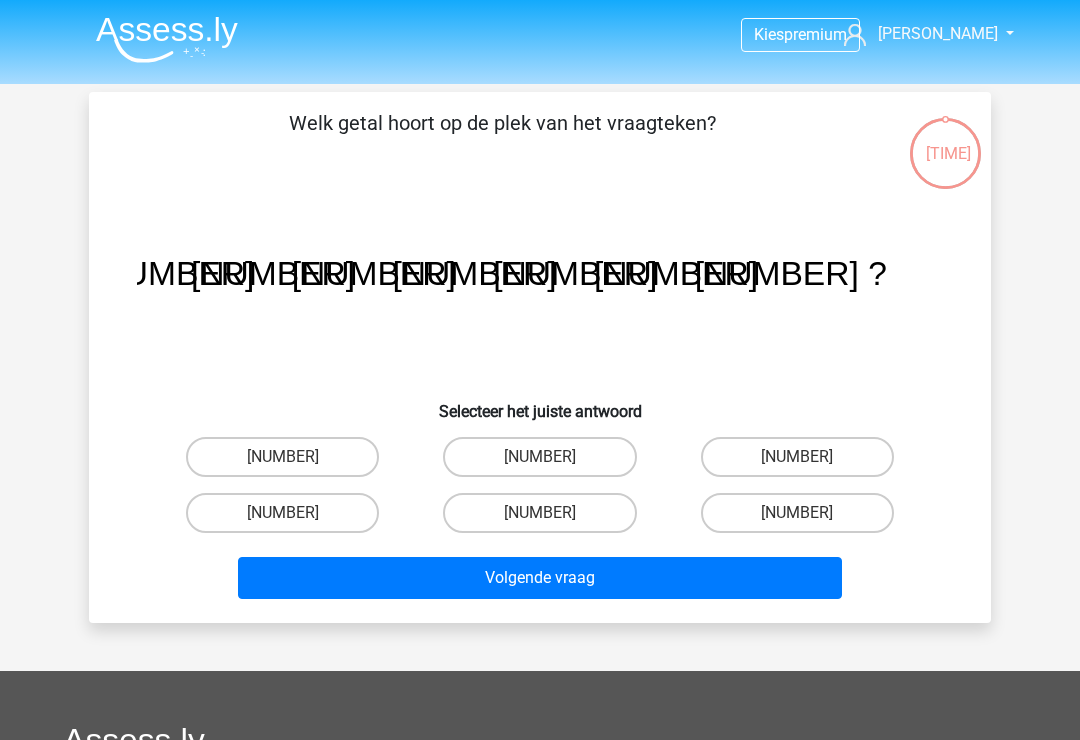 scroll, scrollTop: 92, scrollLeft: 0, axis: vertical 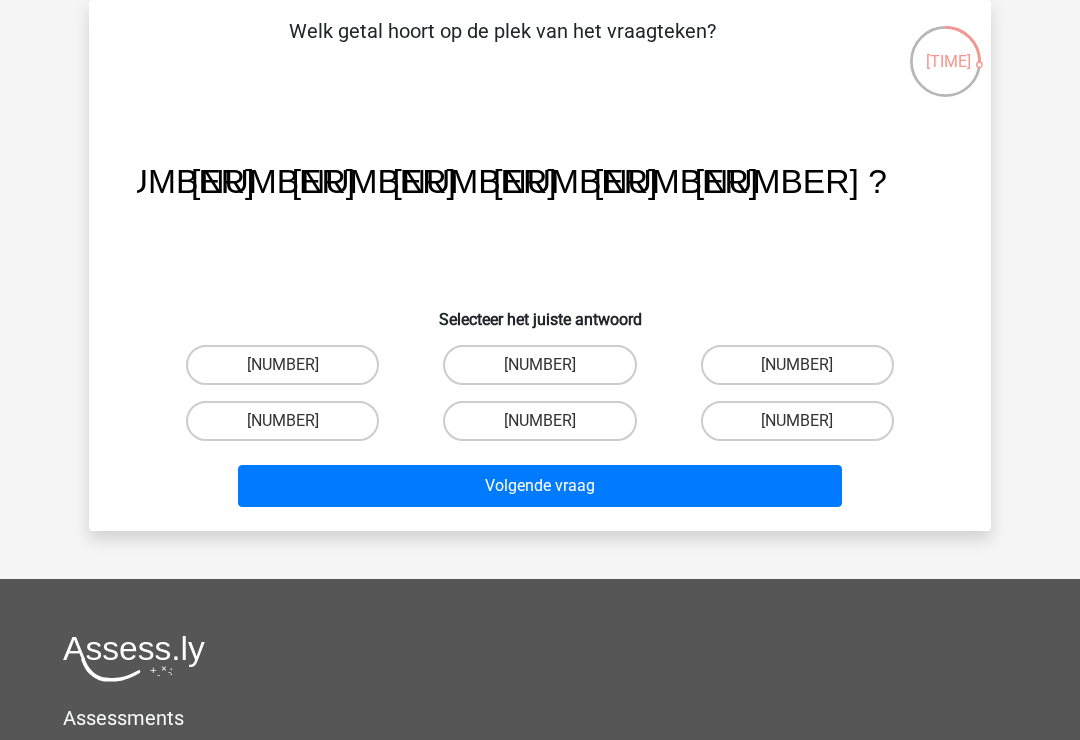 click on "[NUMBER]" at bounding box center [539, 365] 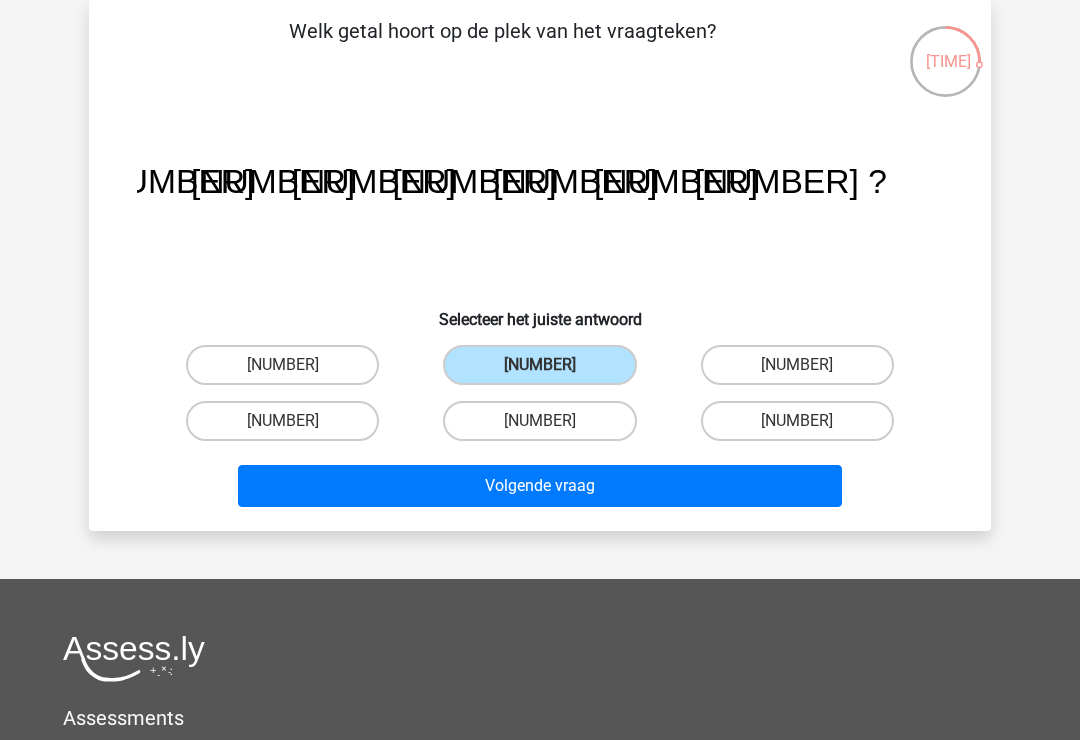 click on "Volgende vraag" at bounding box center [540, 486] 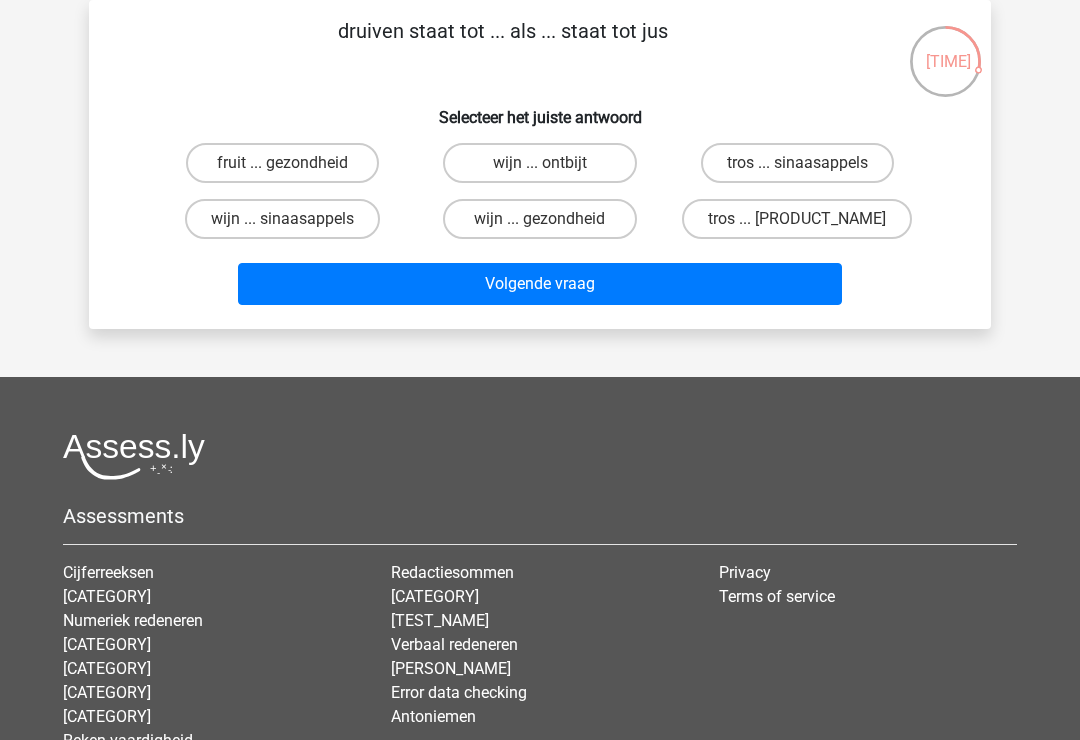 click on "wijn ... sinaasappels" at bounding box center (282, 219) 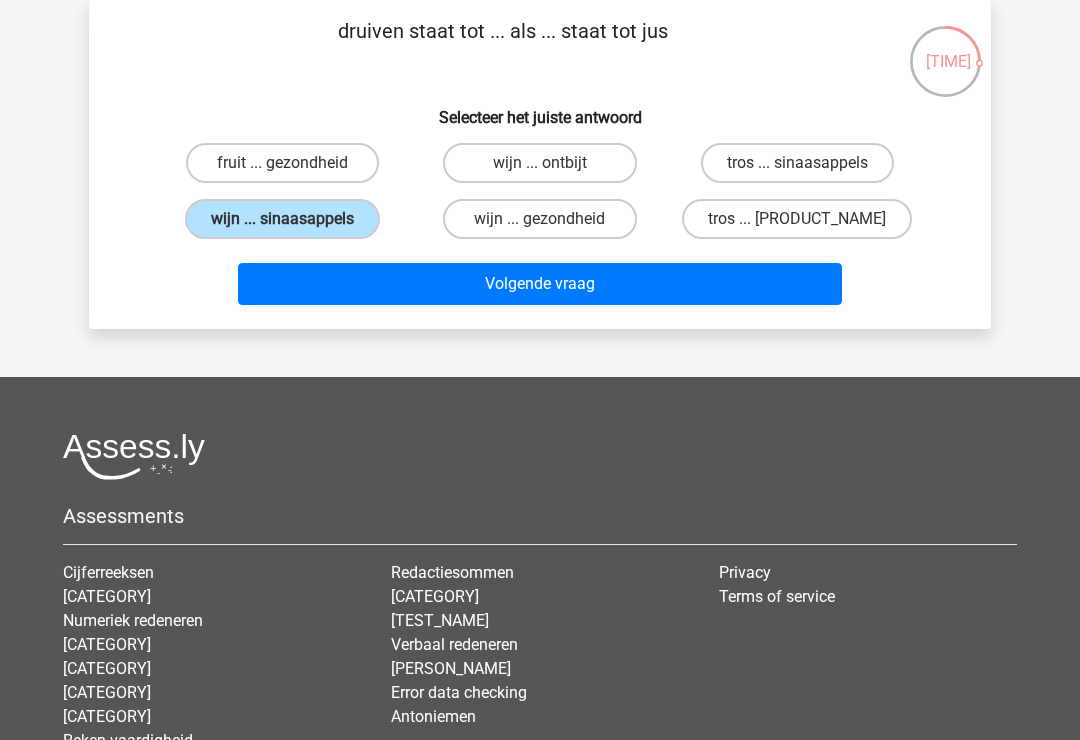 click on "Volgende vraag" at bounding box center [540, 284] 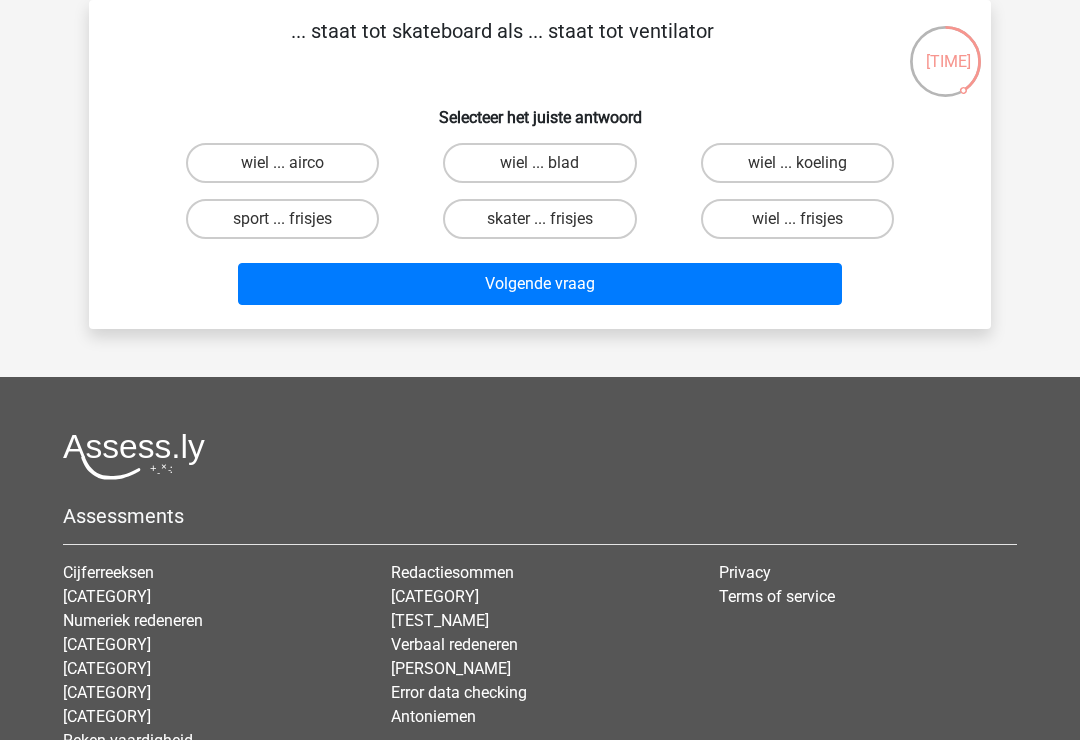 click on "wiel ... blad" at bounding box center (539, 163) 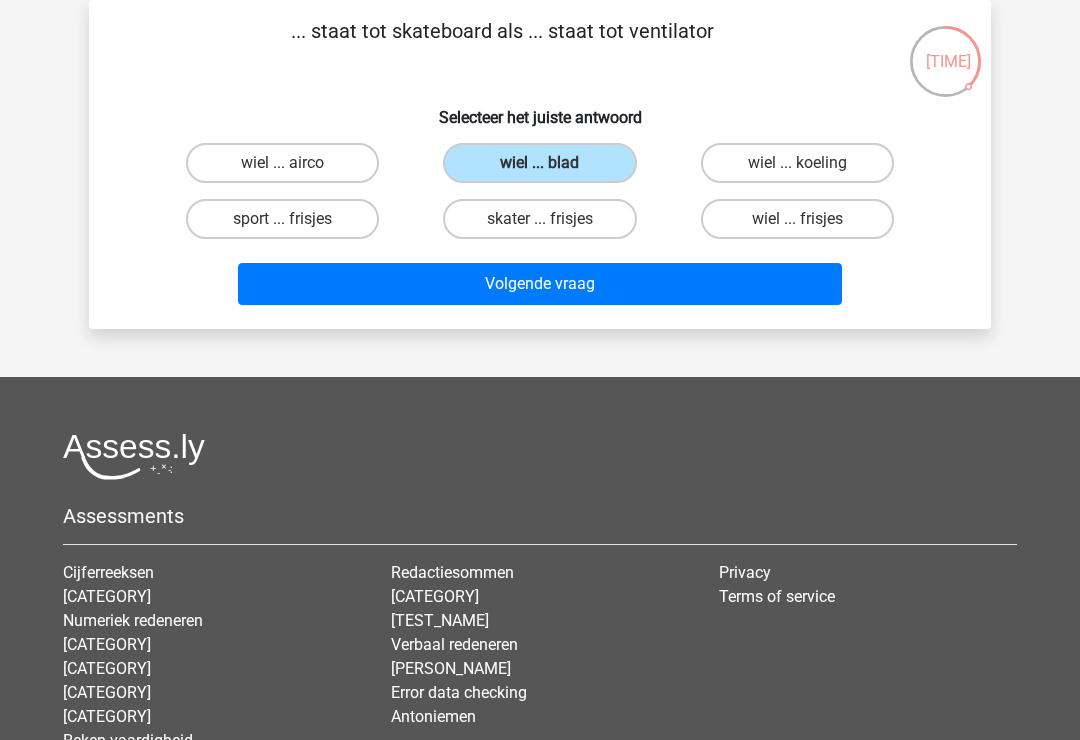 click on "Volgende vraag" at bounding box center [540, 284] 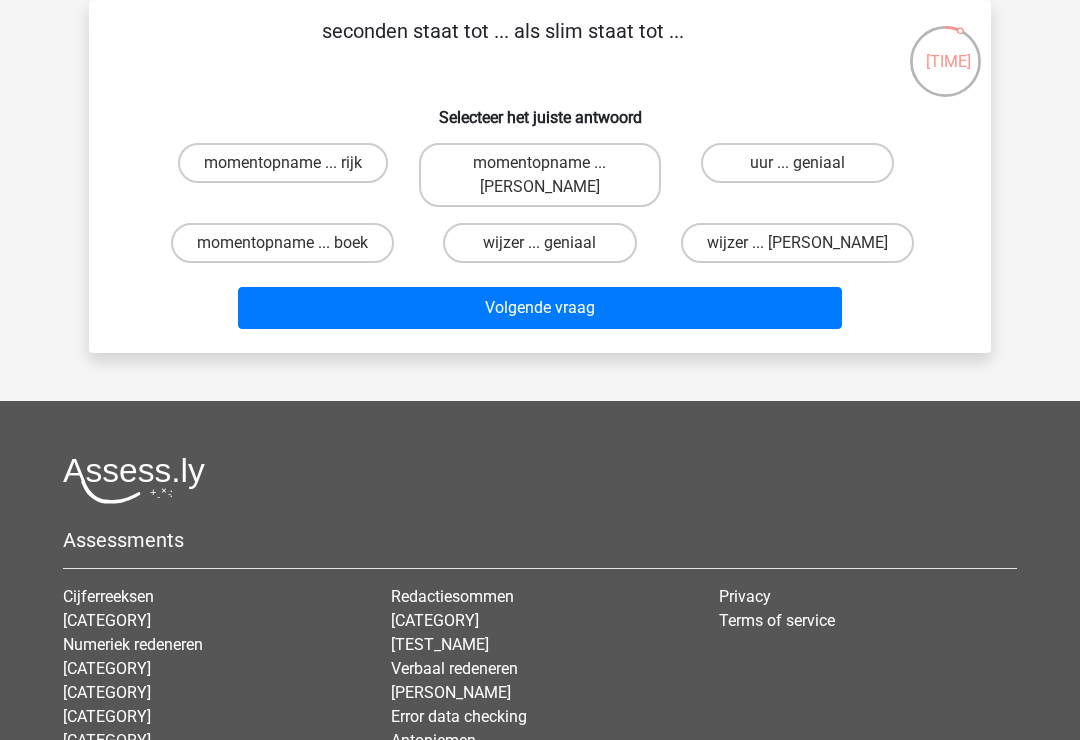 click on "uur ... geniaal" at bounding box center [797, 163] 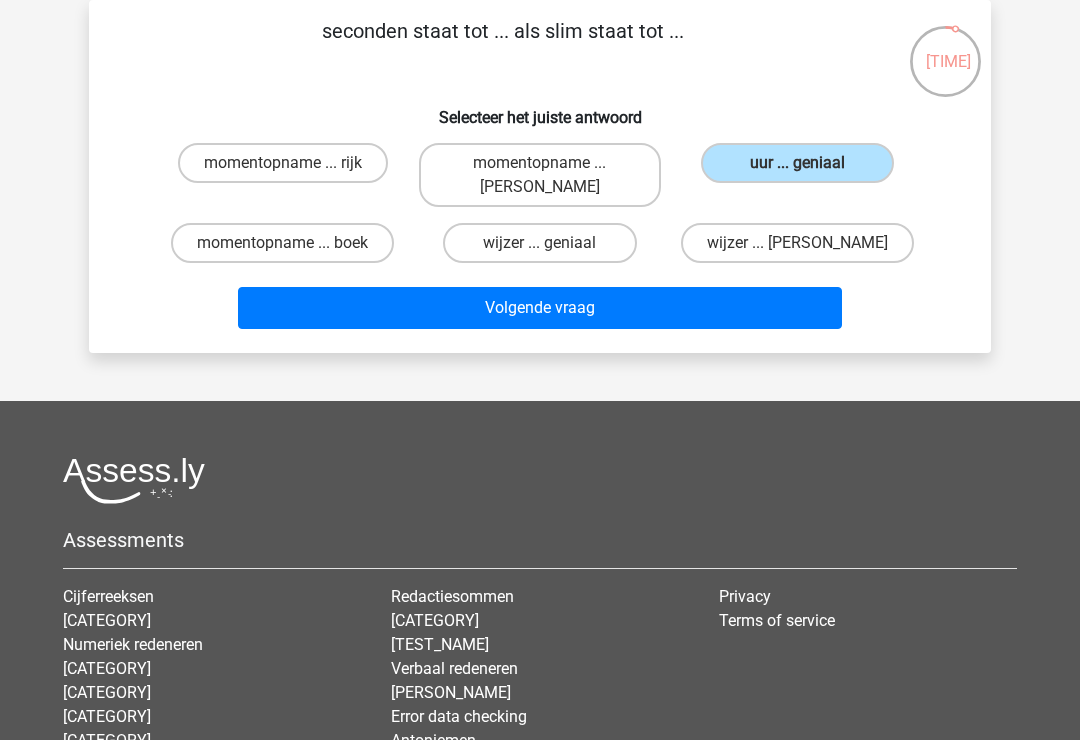 click on "Volgende vraag" at bounding box center [540, 308] 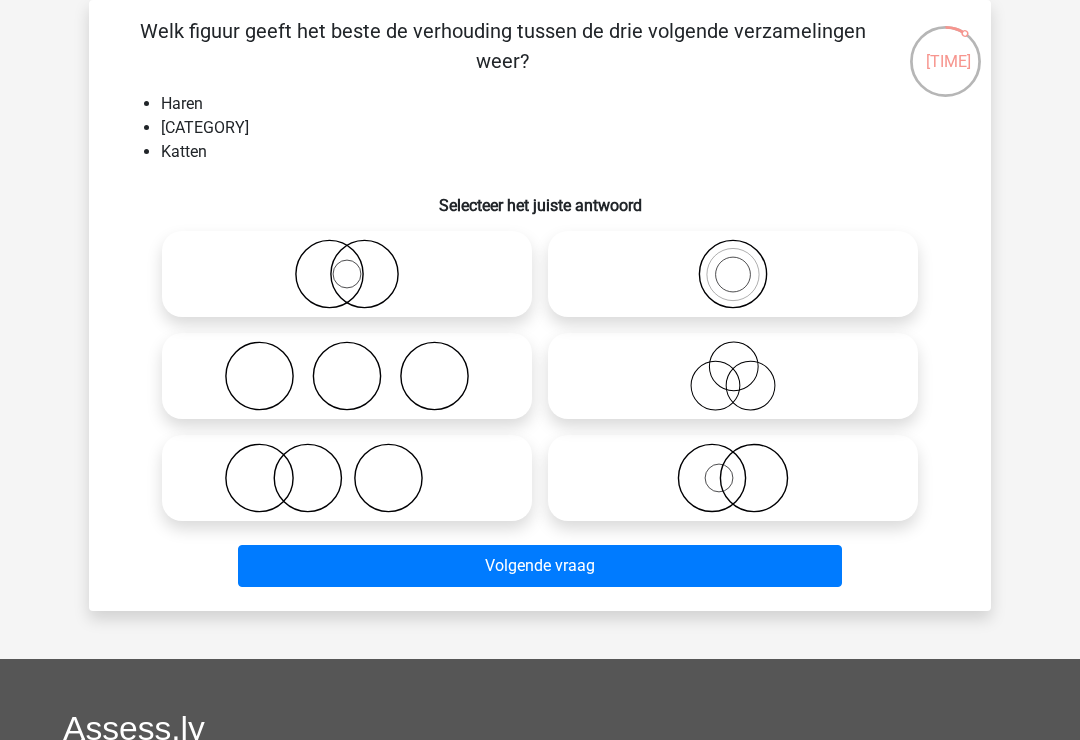 click at bounding box center (347, 478) 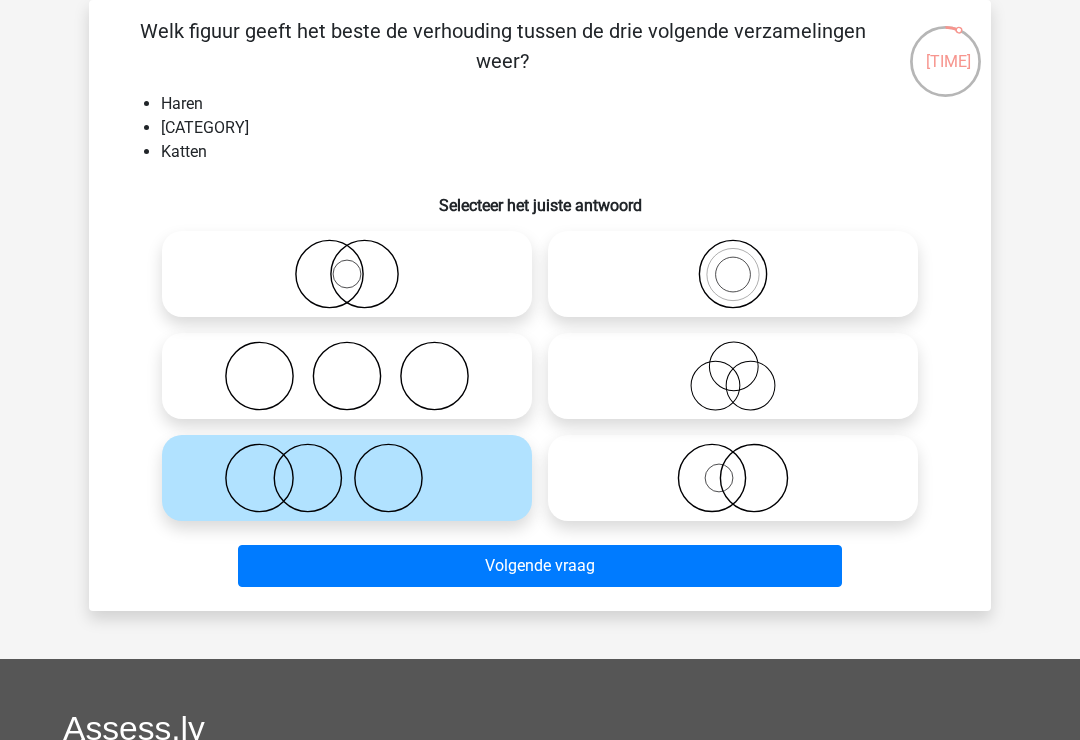 click on "Volgende vraag" at bounding box center [540, 566] 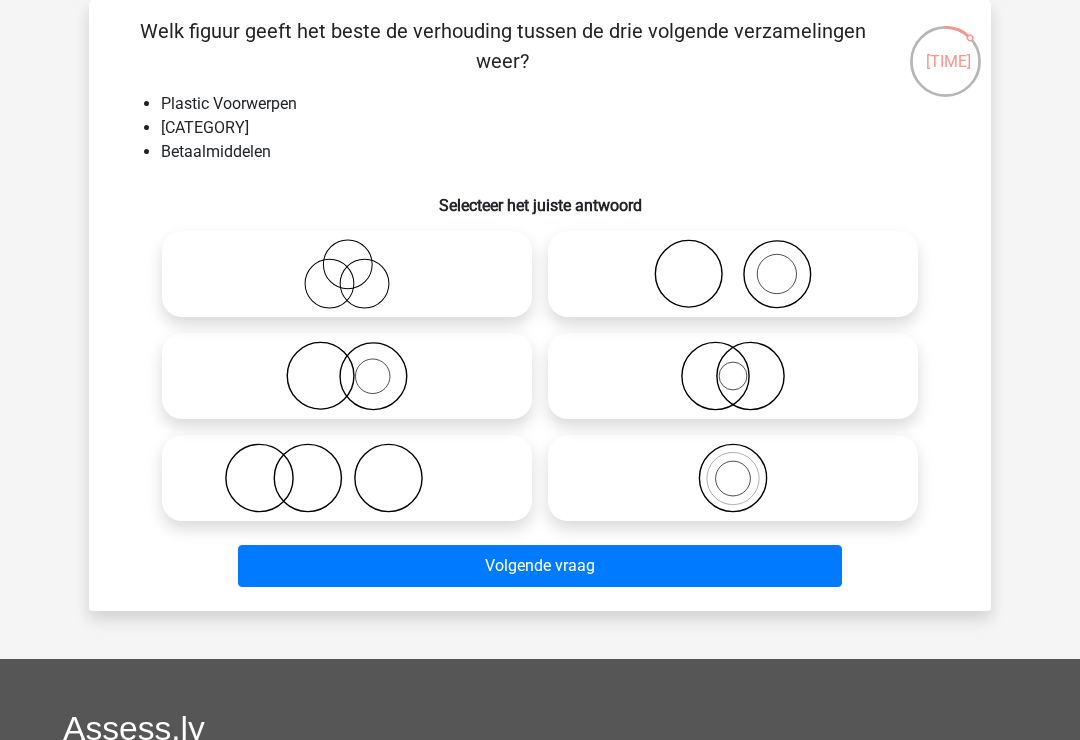click at bounding box center [733, 274] 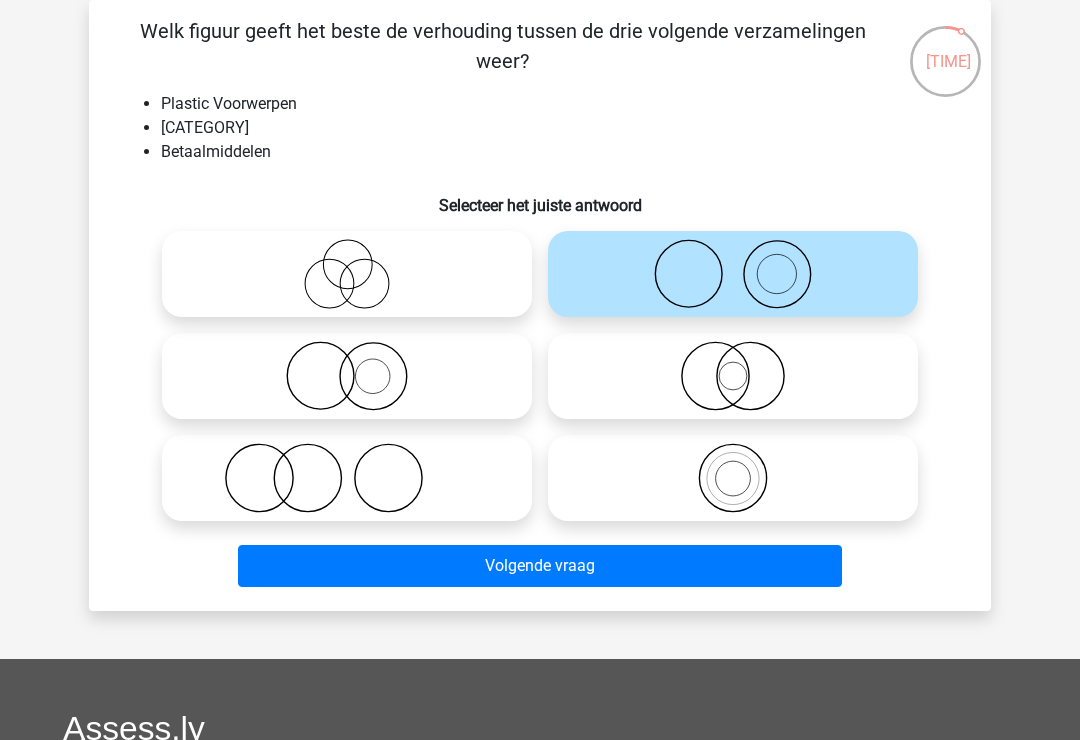 click on "Volgende vraag" at bounding box center (540, 566) 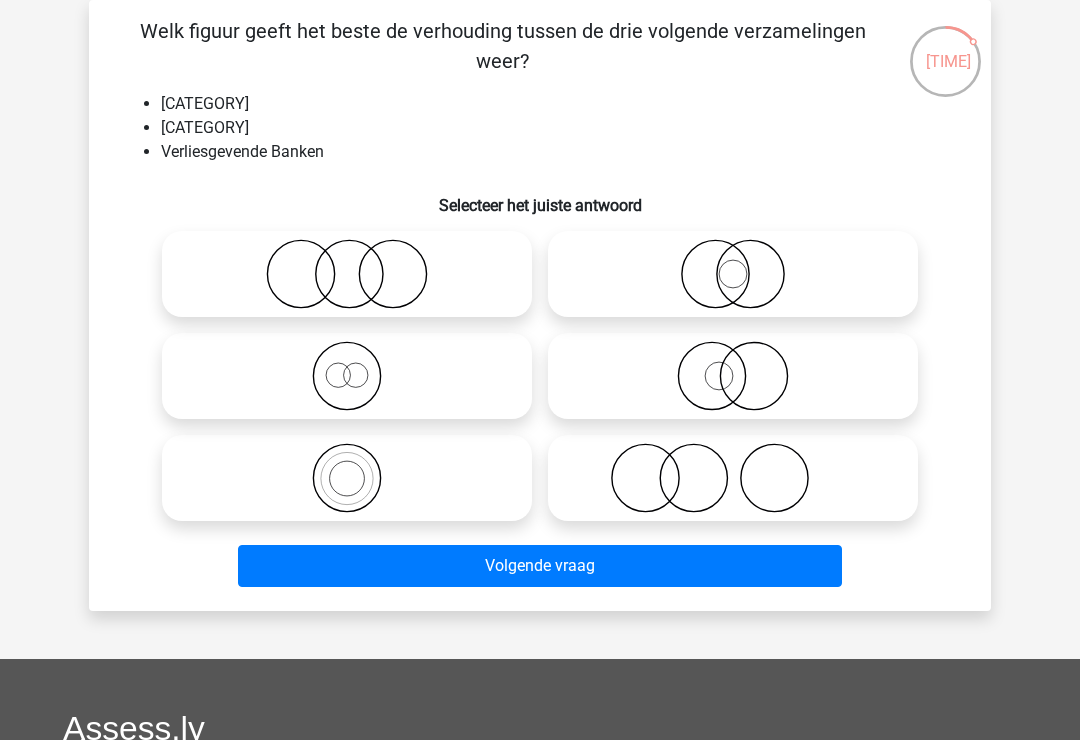 click at bounding box center [347, 274] 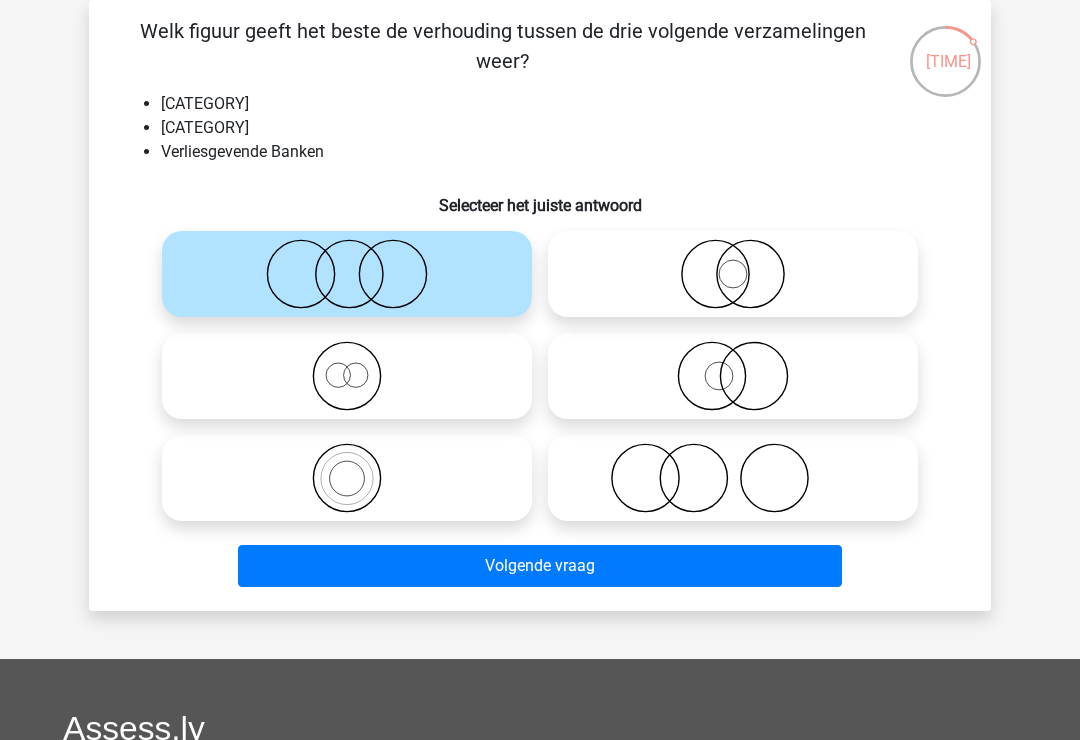 click on "Volgende vraag" at bounding box center (540, 566) 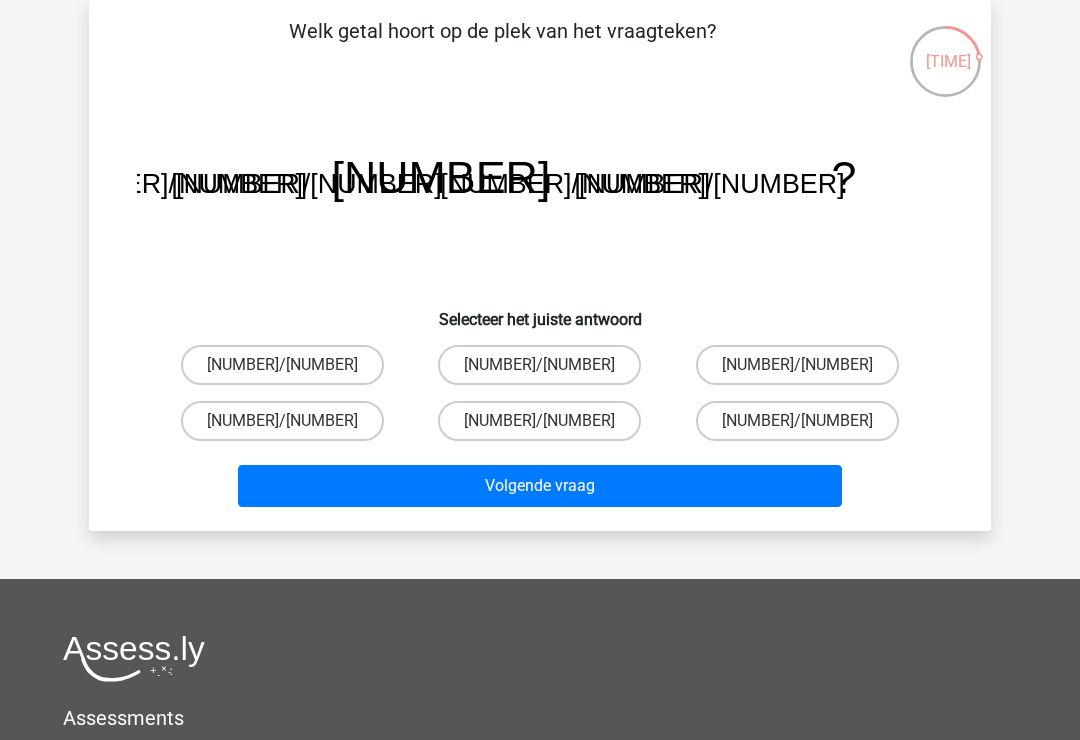 click on "23/17" at bounding box center [282, 365] 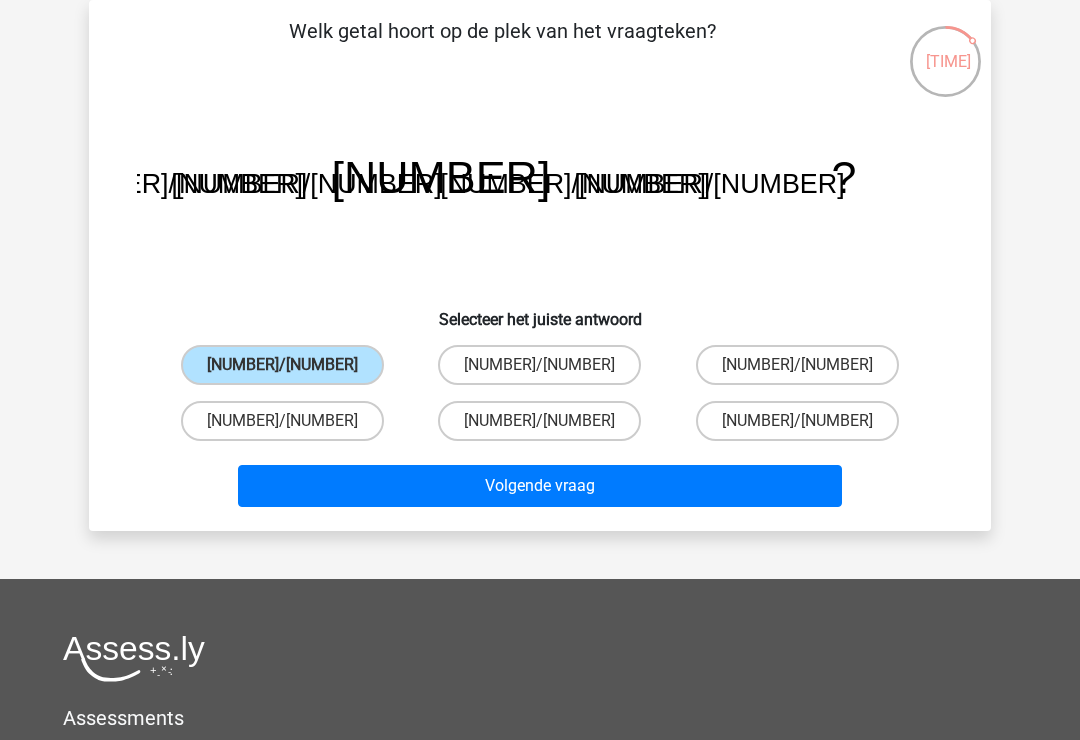 click on "Volgende vraag" at bounding box center (540, 486) 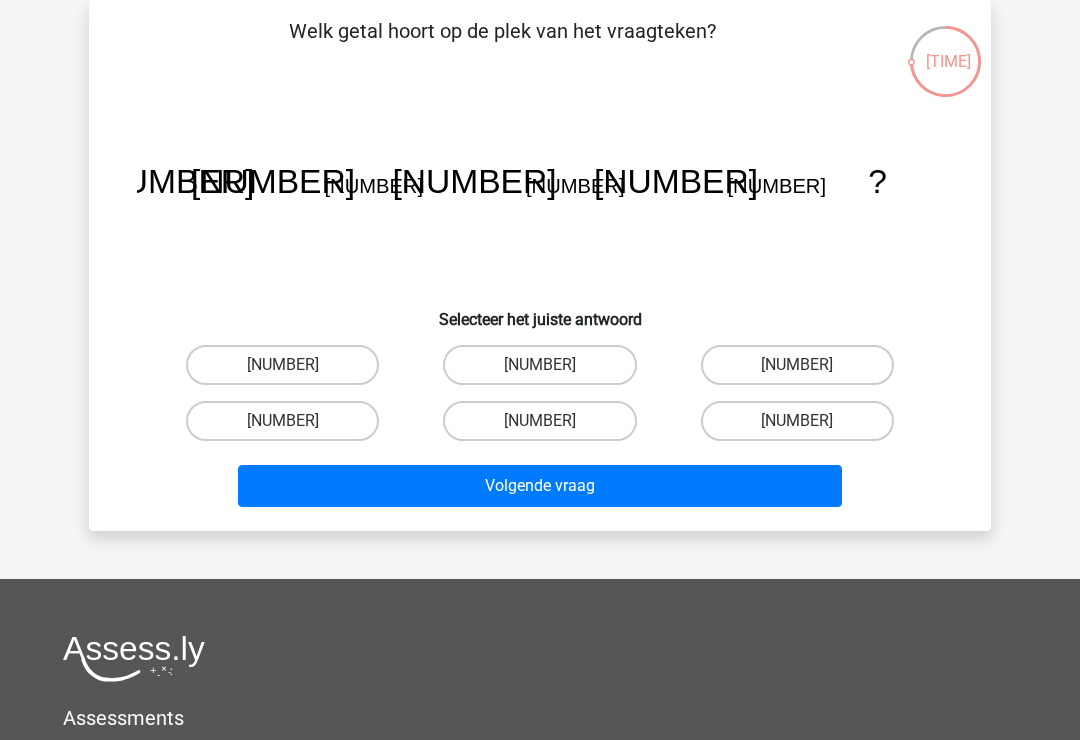 click on "1485" at bounding box center (797, 365) 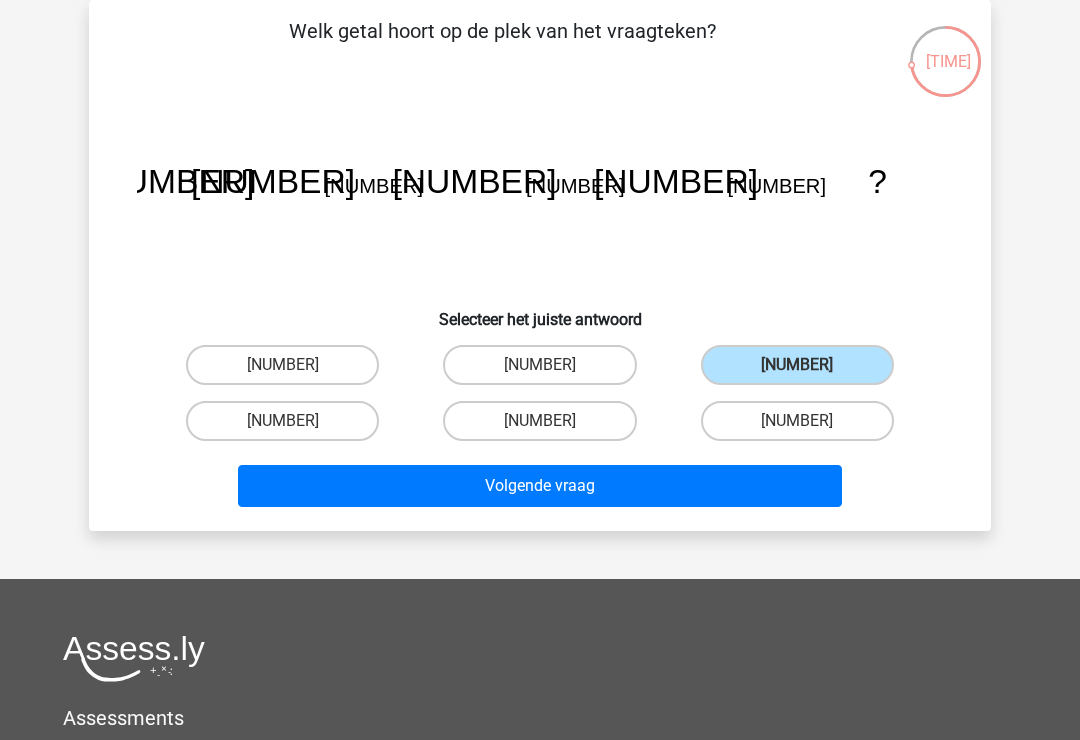 click on "Volgende vraag" at bounding box center [540, 486] 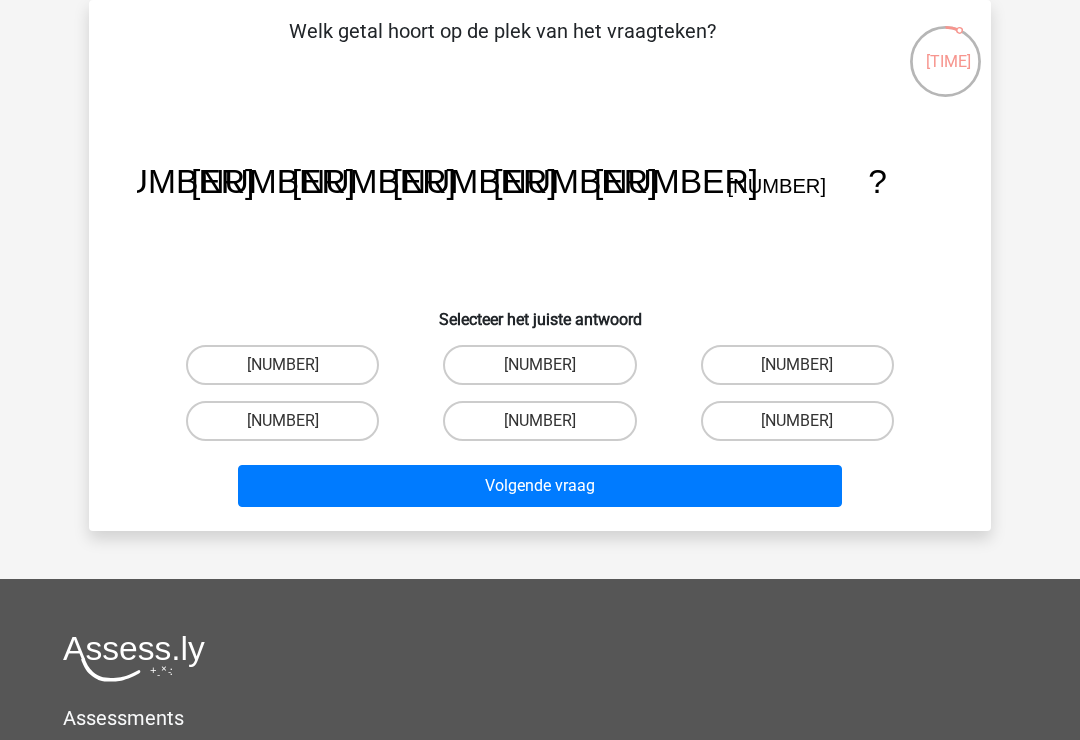 click on "108" at bounding box center [282, 421] 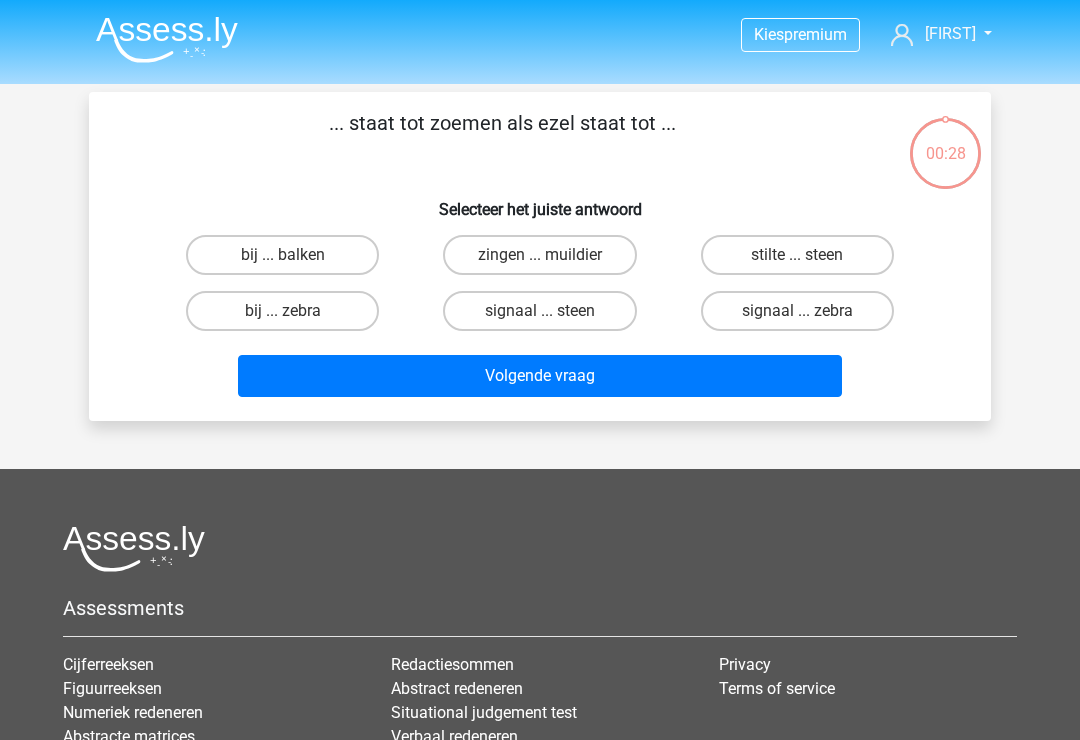 scroll, scrollTop: 92, scrollLeft: 0, axis: vertical 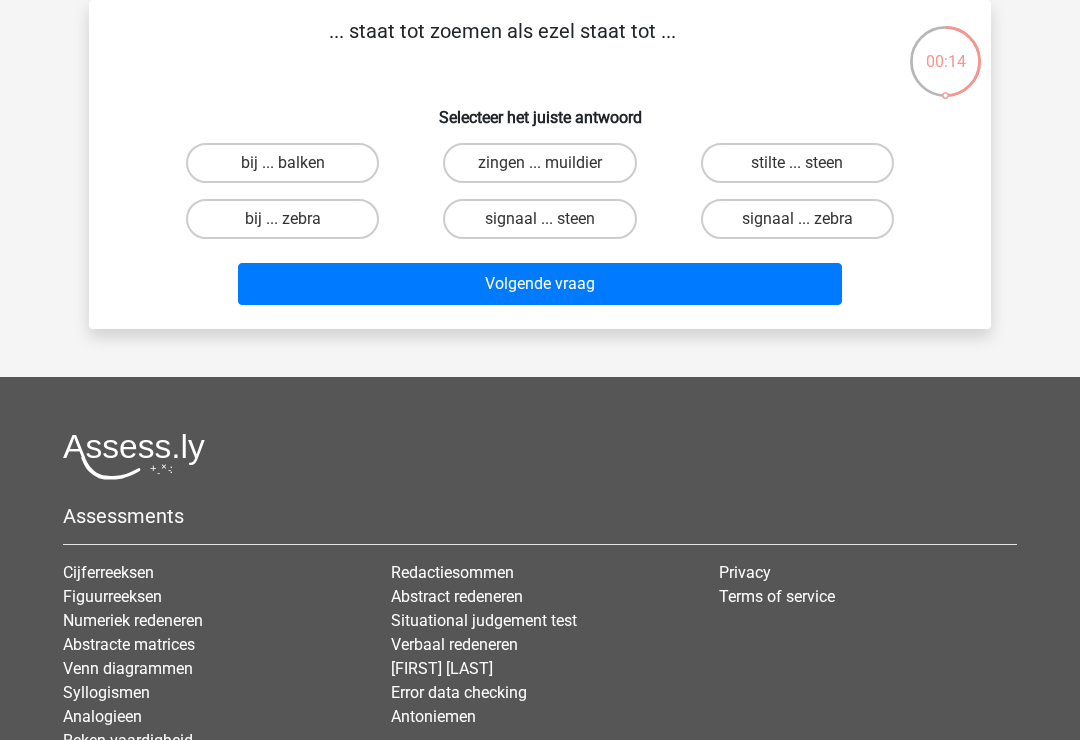 click on "bij ... balken" at bounding box center [282, 163] 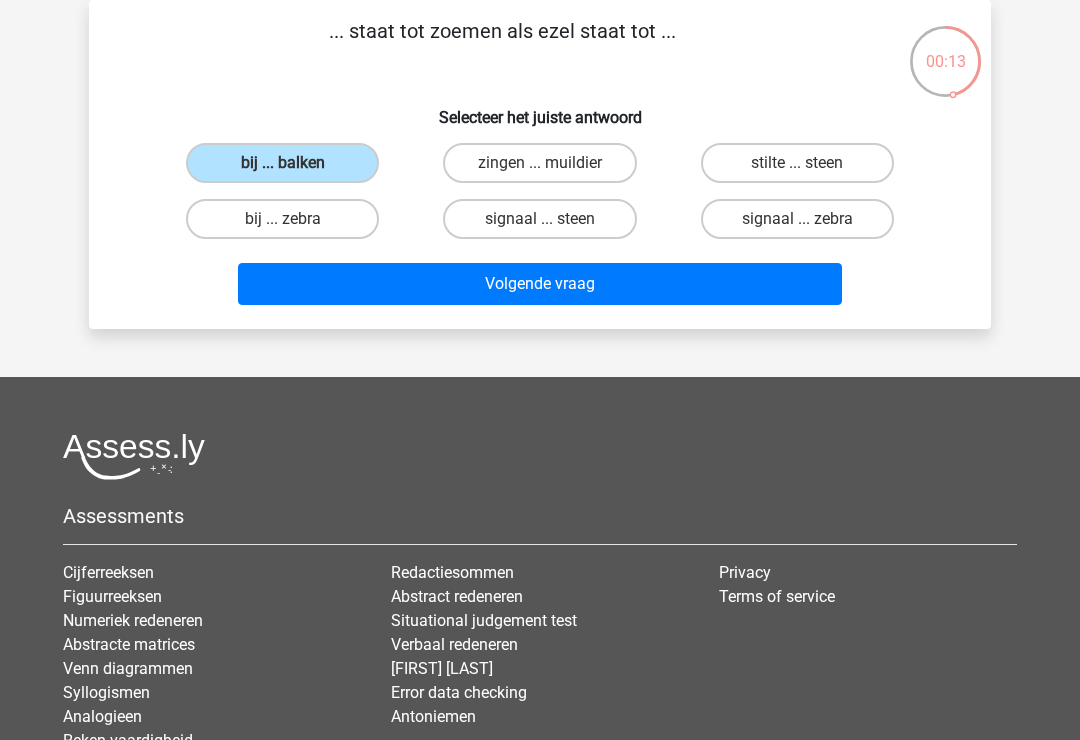 click on "Volgende vraag" at bounding box center (540, 284) 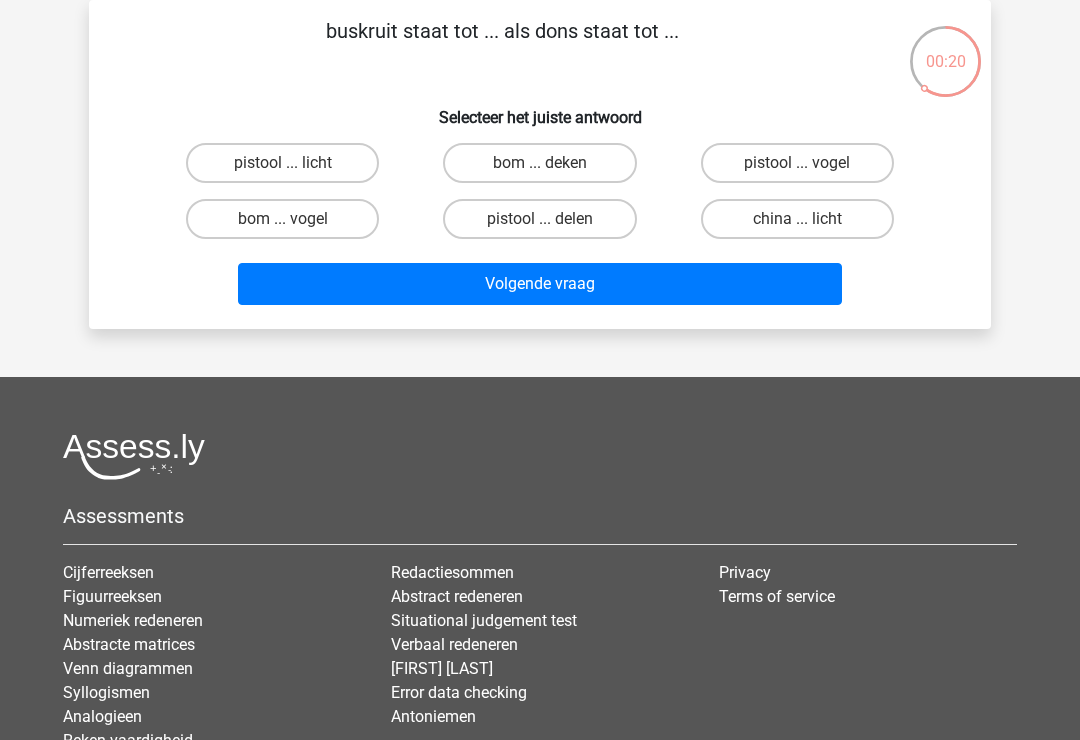 click on "bom ... deken" at bounding box center (539, 163) 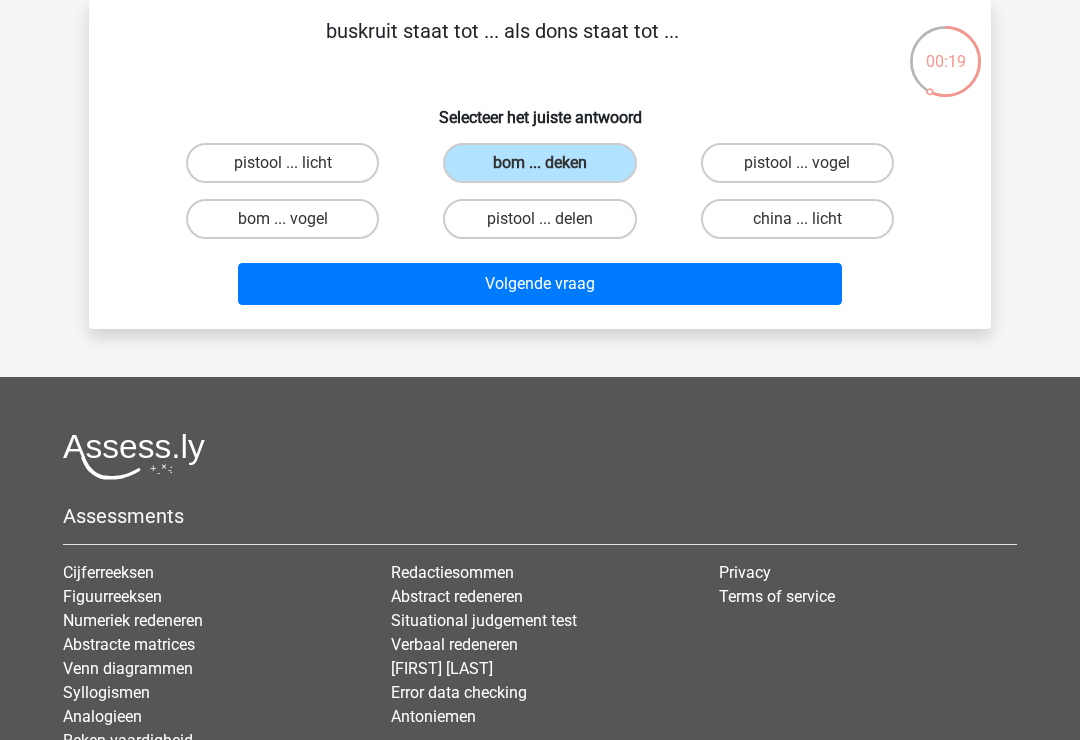 click on "Volgende vraag" at bounding box center [540, 284] 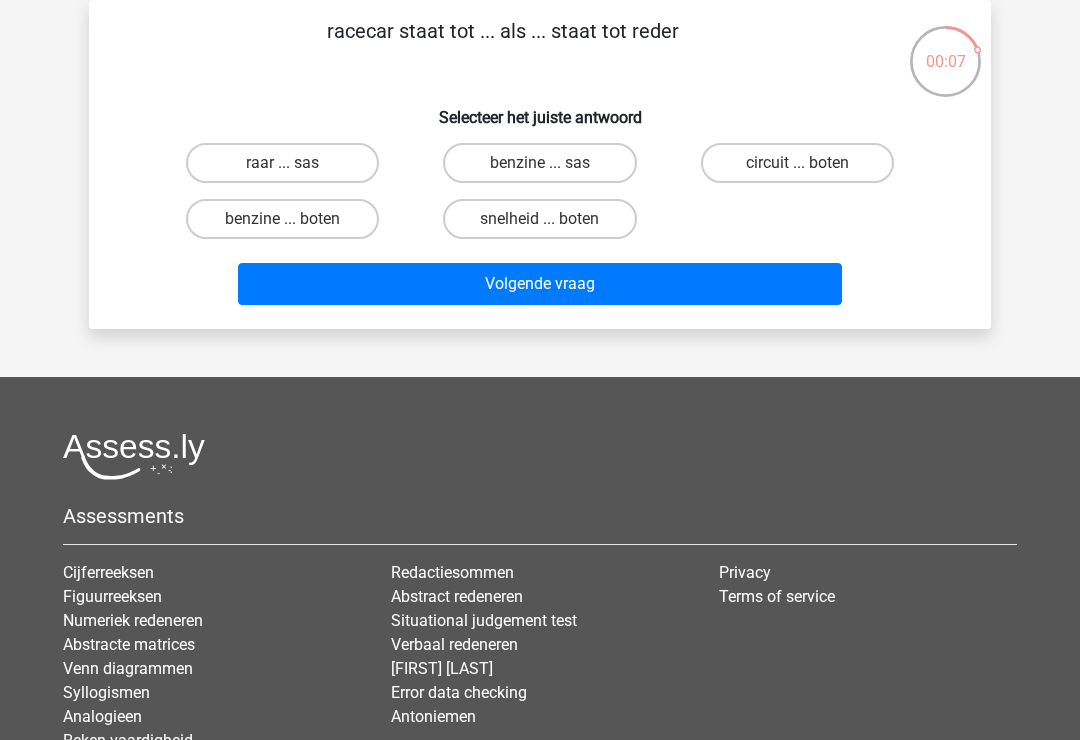 click on "benzine ... sas" at bounding box center [539, 163] 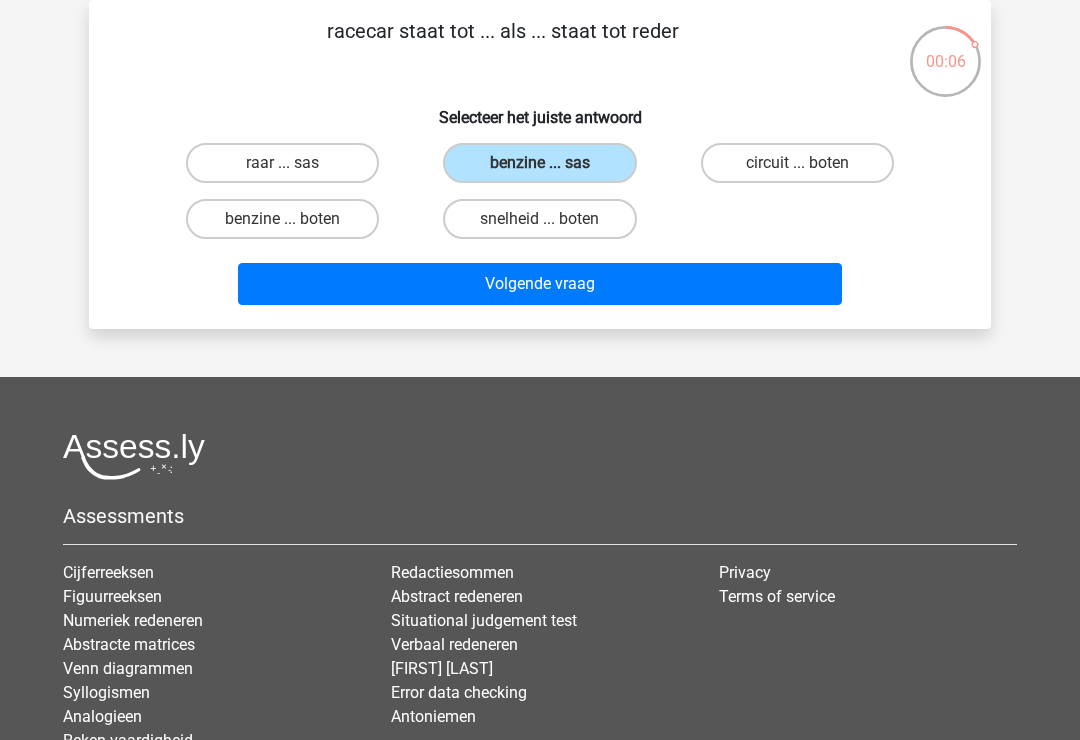 click on "Volgende vraag" at bounding box center (540, 284) 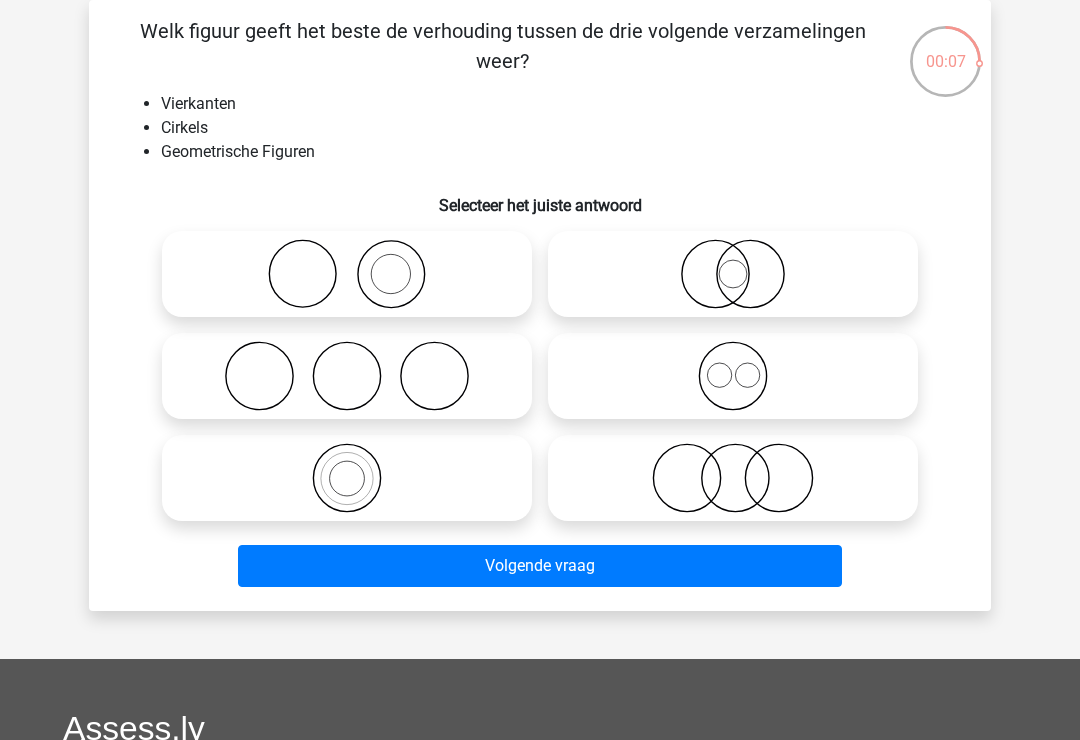 click at bounding box center (739, 359) 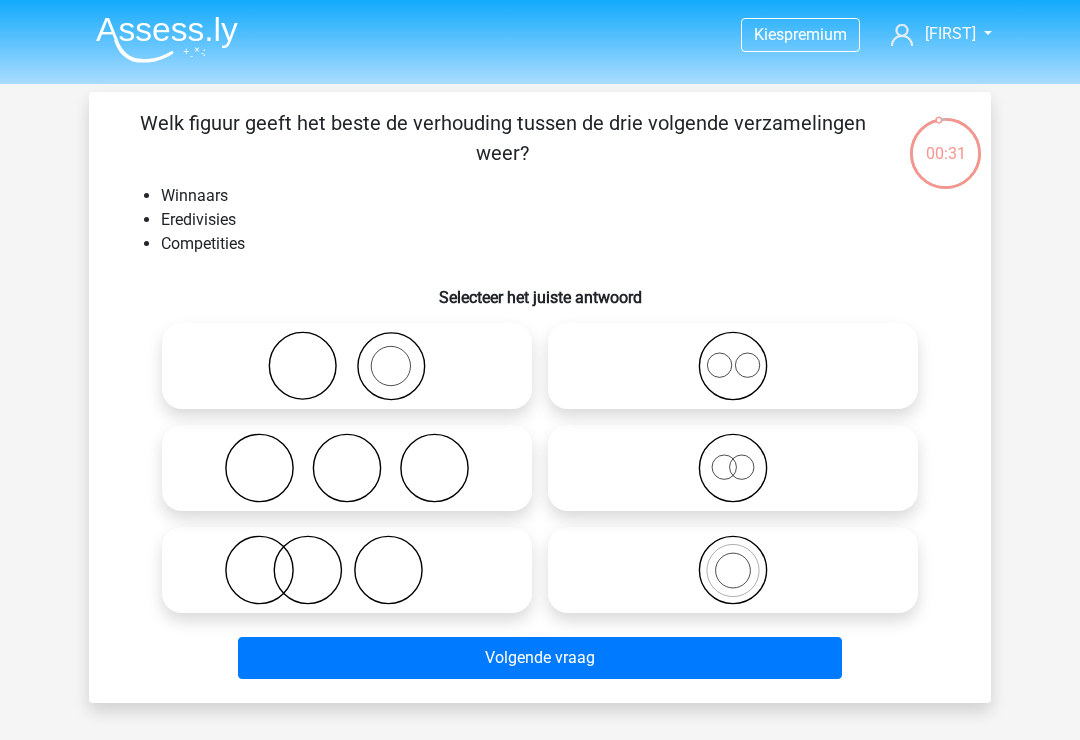 scroll, scrollTop: 92, scrollLeft: 0, axis: vertical 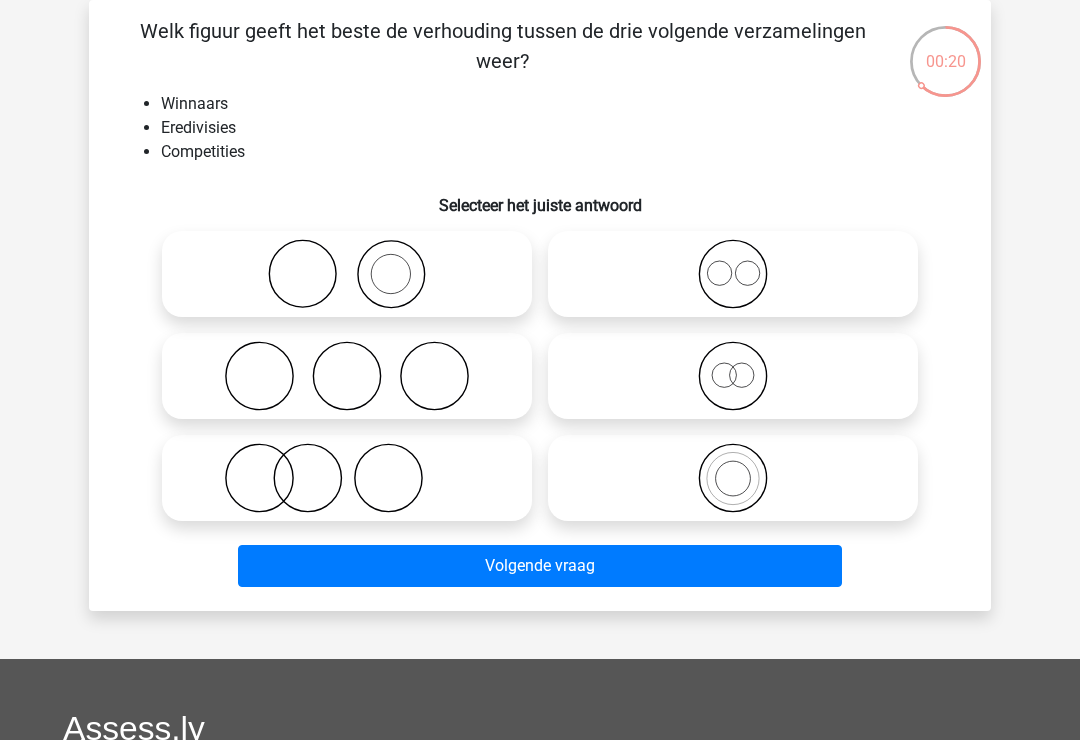 click at bounding box center [347, 376] 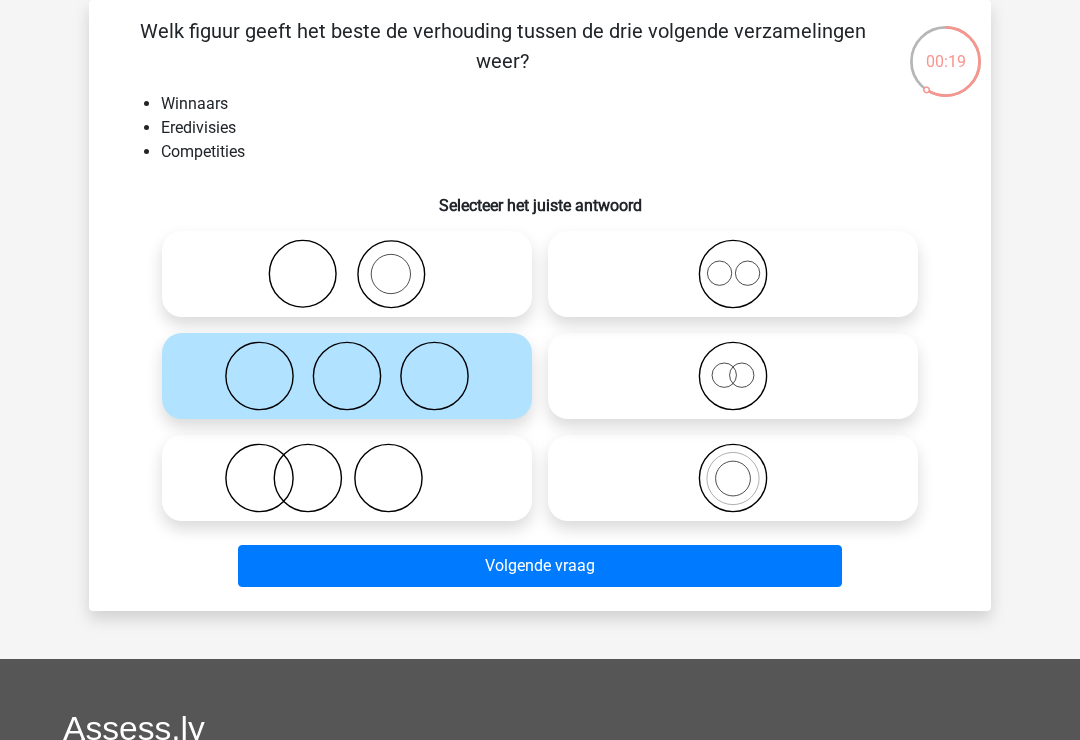 click on "Volgende vraag" at bounding box center [540, 566] 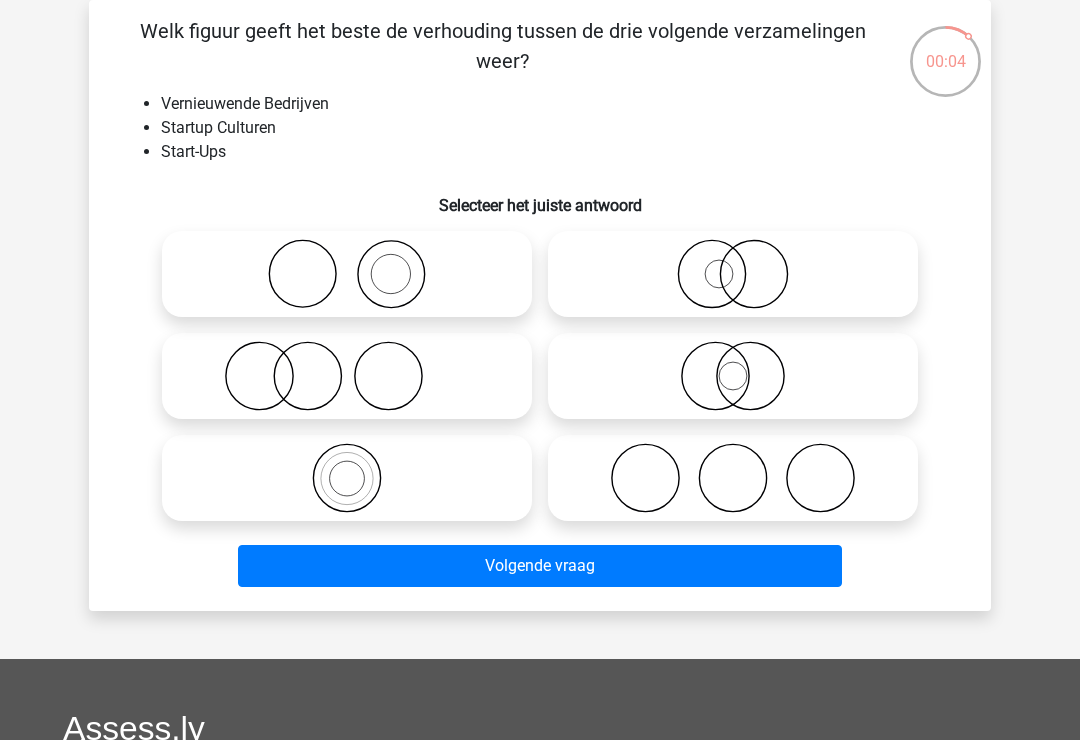 click at bounding box center [733, 478] 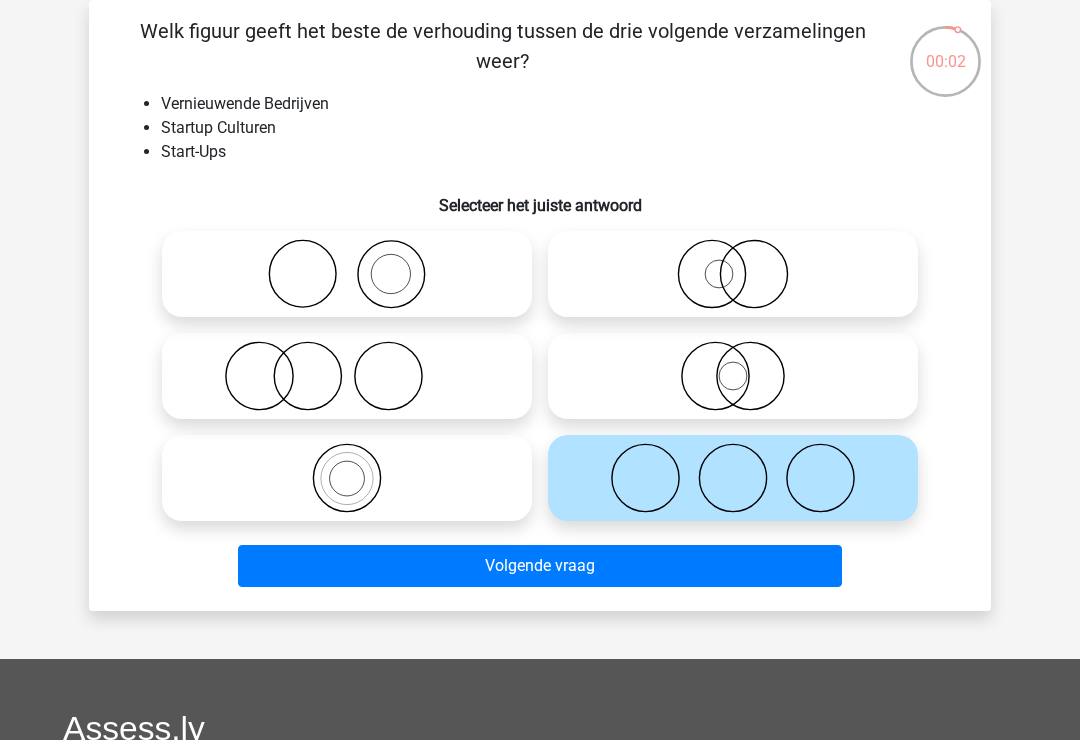 click on "Volgende vraag" at bounding box center (540, 566) 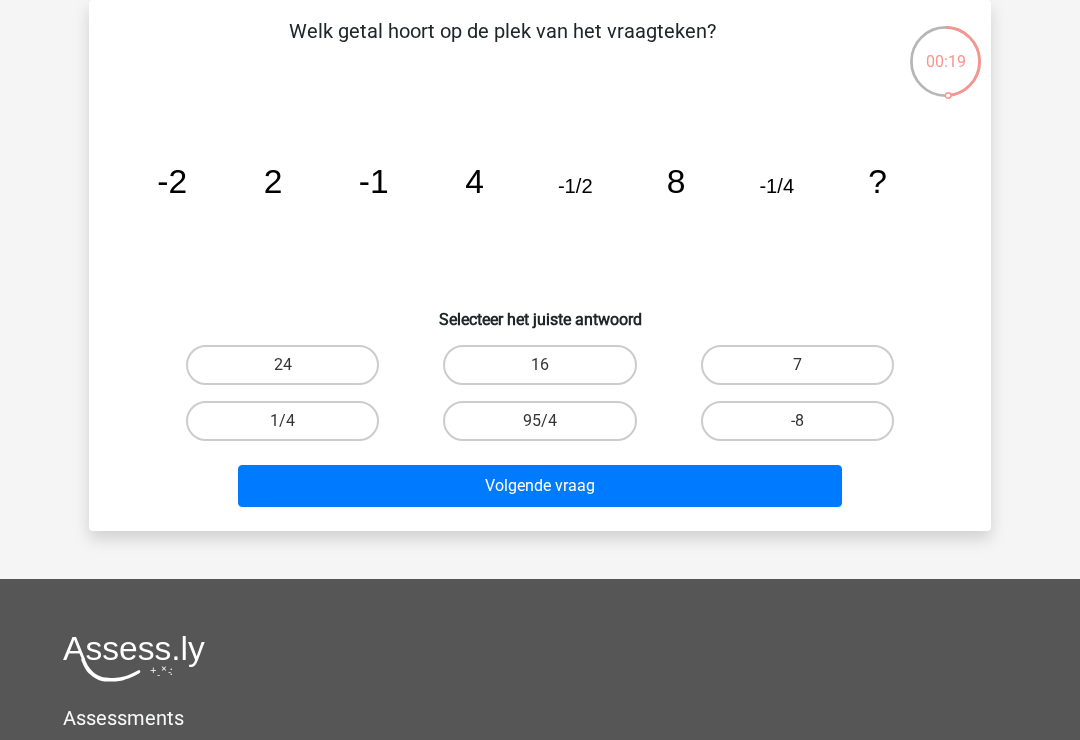 click on "16" at bounding box center [539, 365] 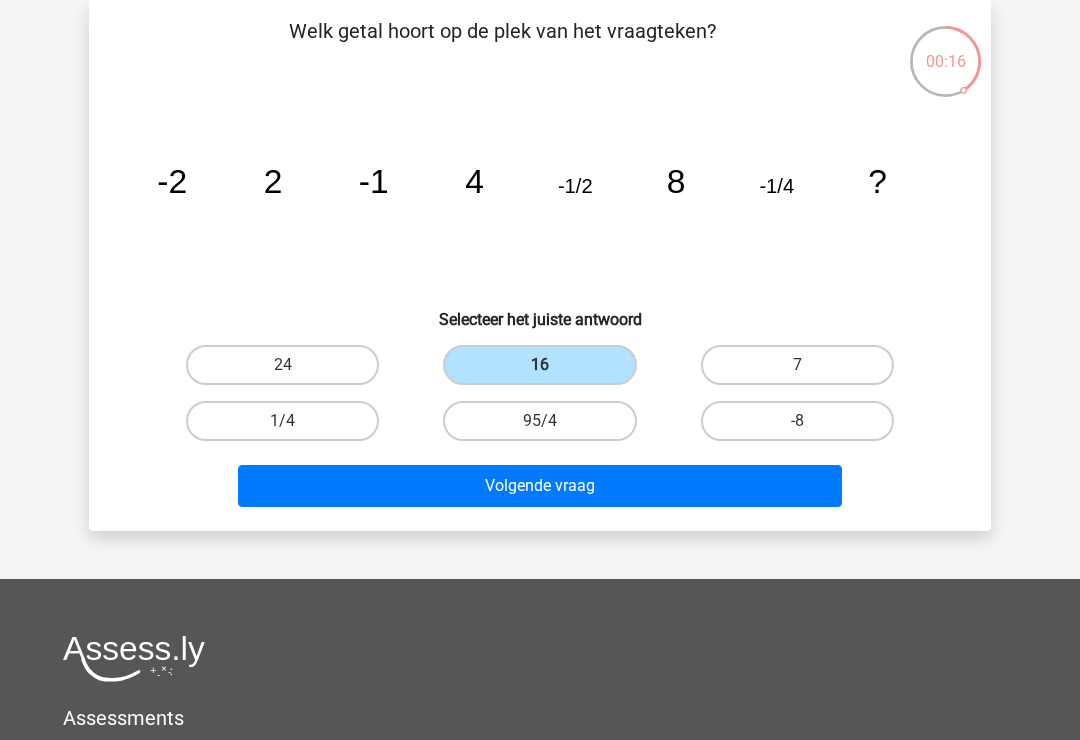 click on "Volgende vraag" at bounding box center (540, 486) 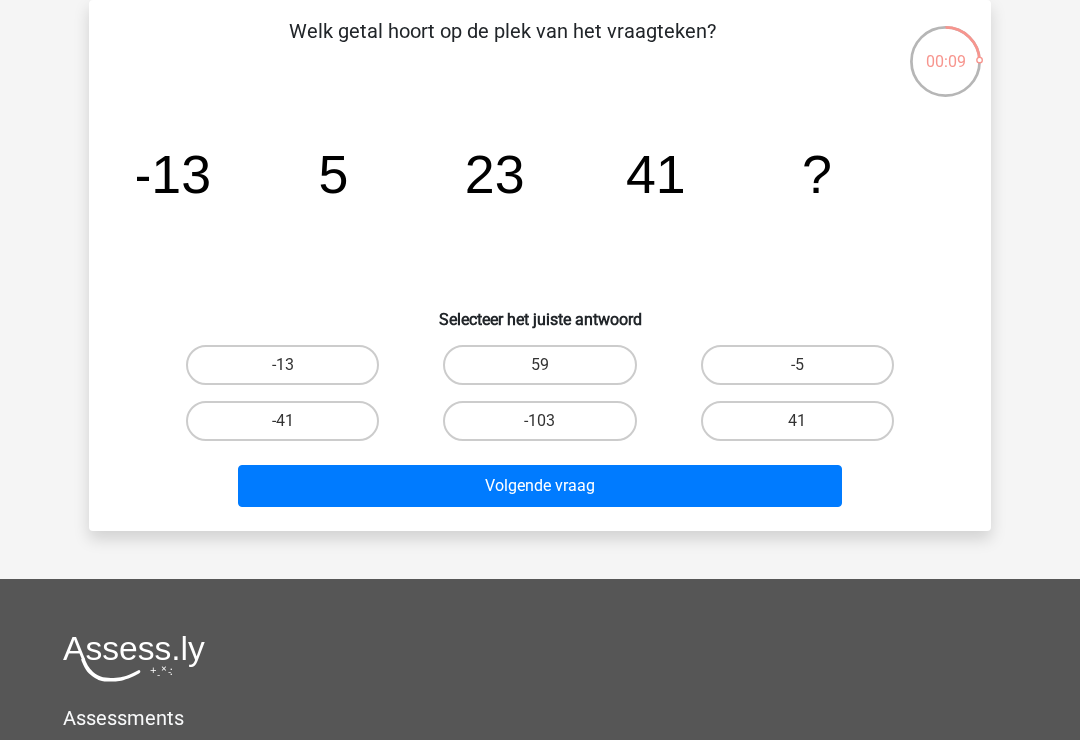 click on "59" at bounding box center [539, 365] 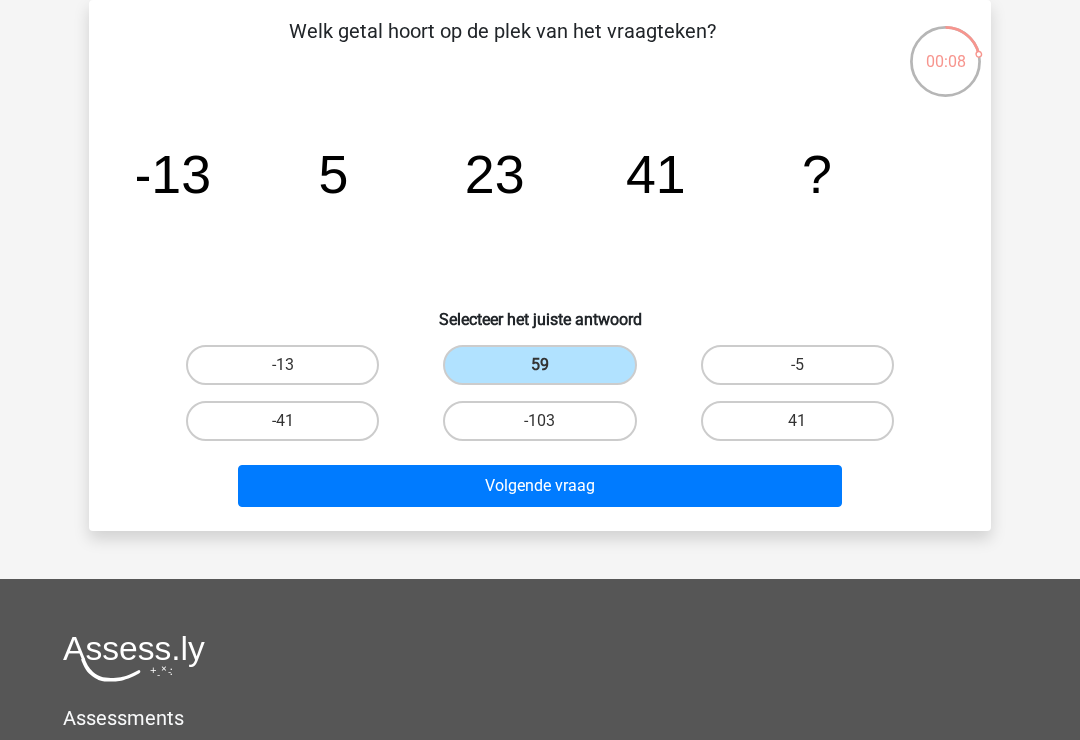click on "Volgende vraag" at bounding box center [540, 486] 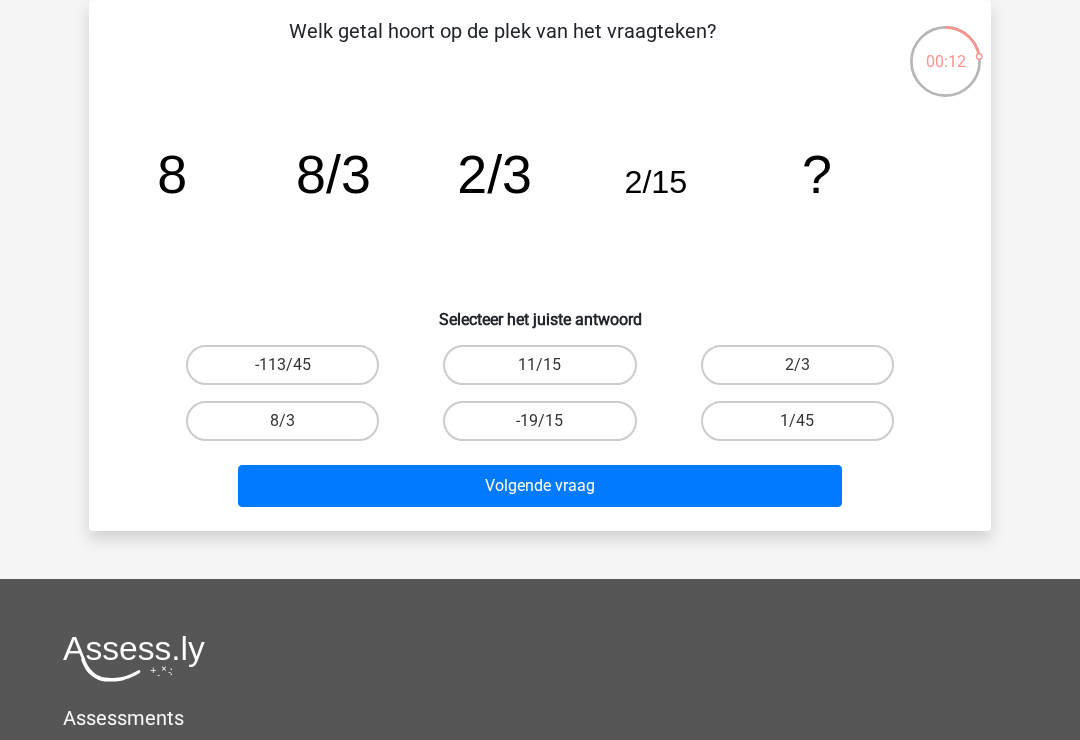 click on "11/15" at bounding box center (539, 365) 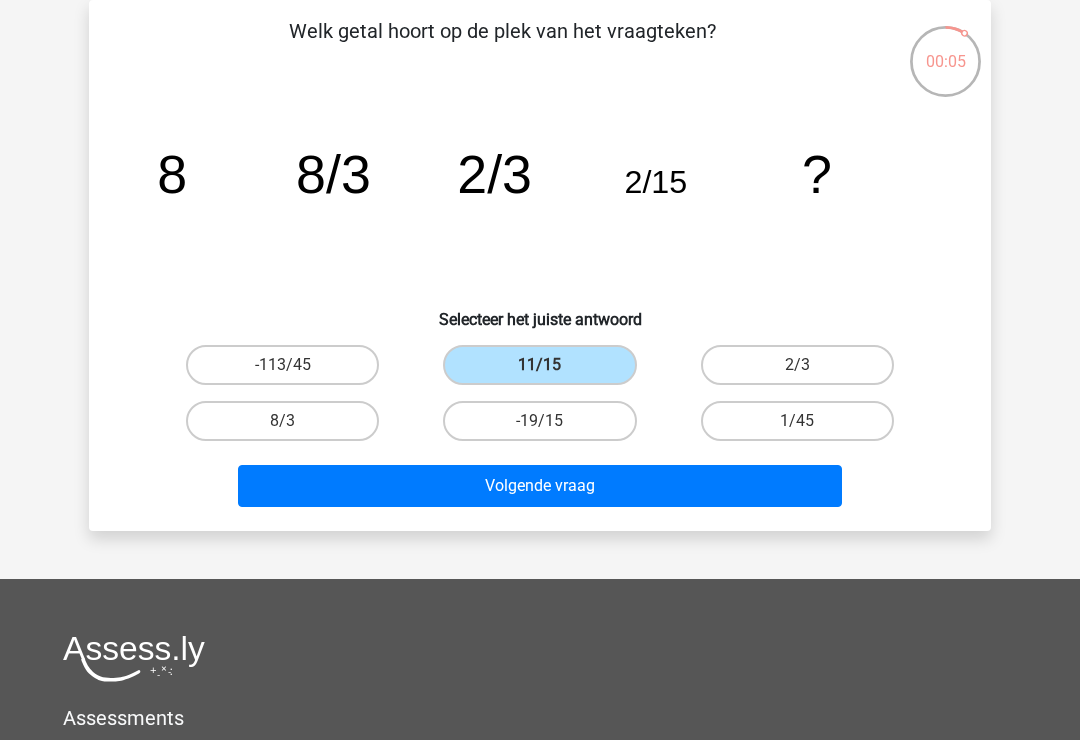 click on "Volgende vraag" at bounding box center (540, 486) 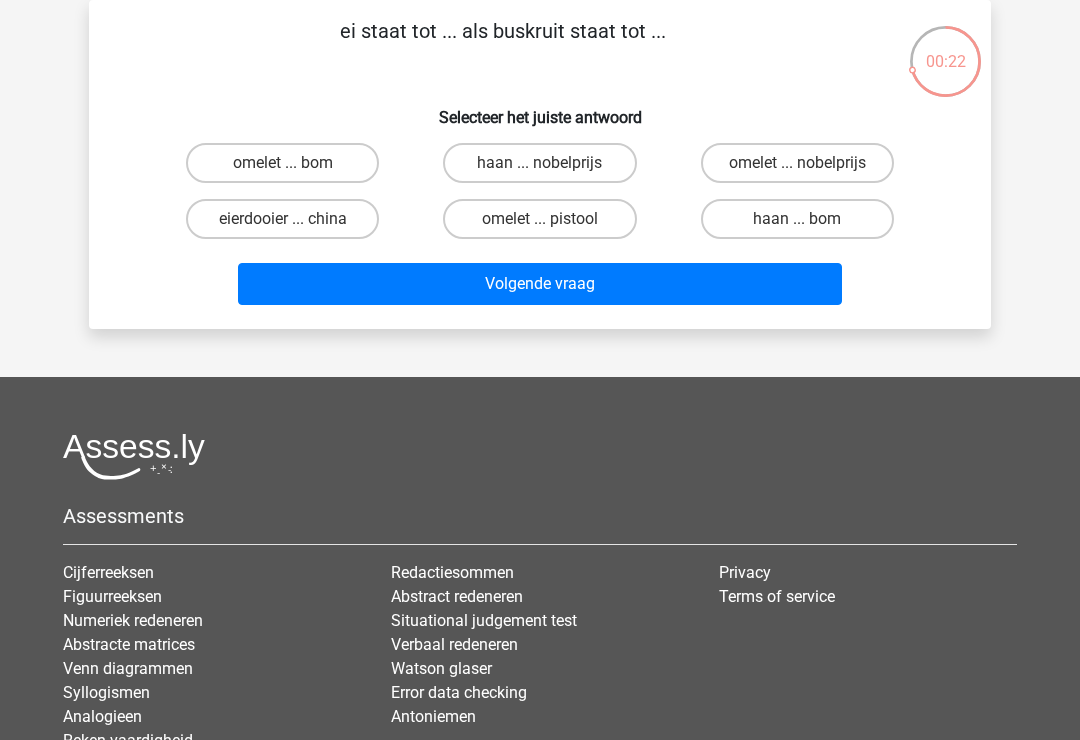 click on "omelet ... bom" at bounding box center [282, 163] 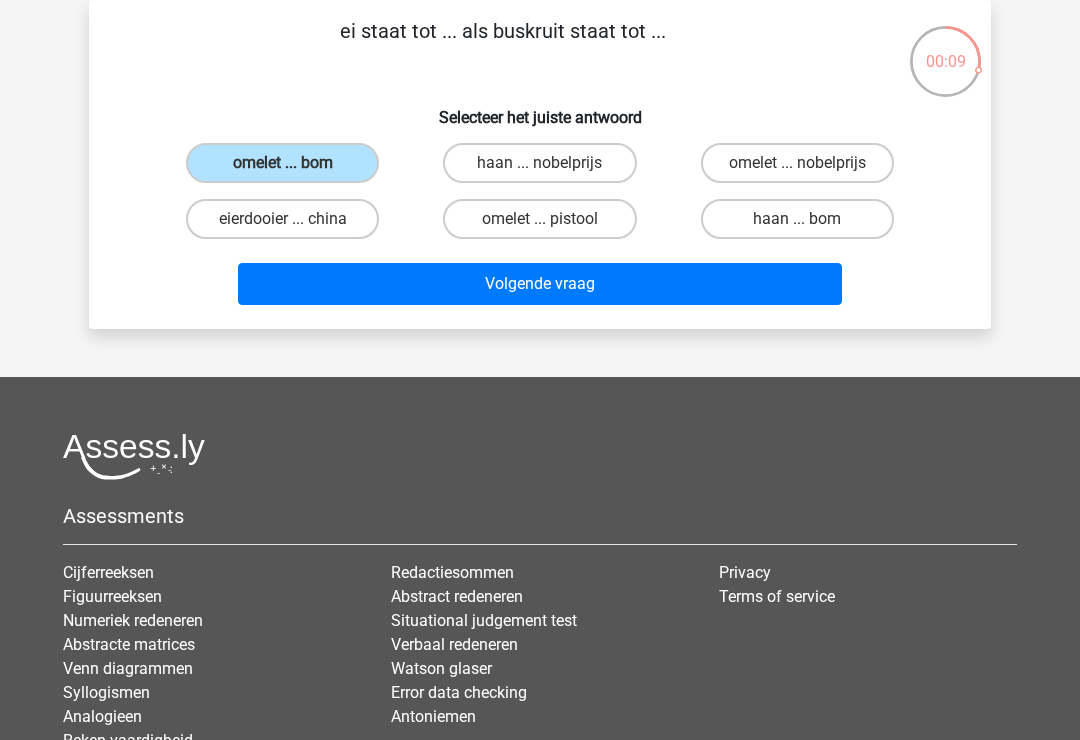 click on "Volgende vraag" at bounding box center (540, 284) 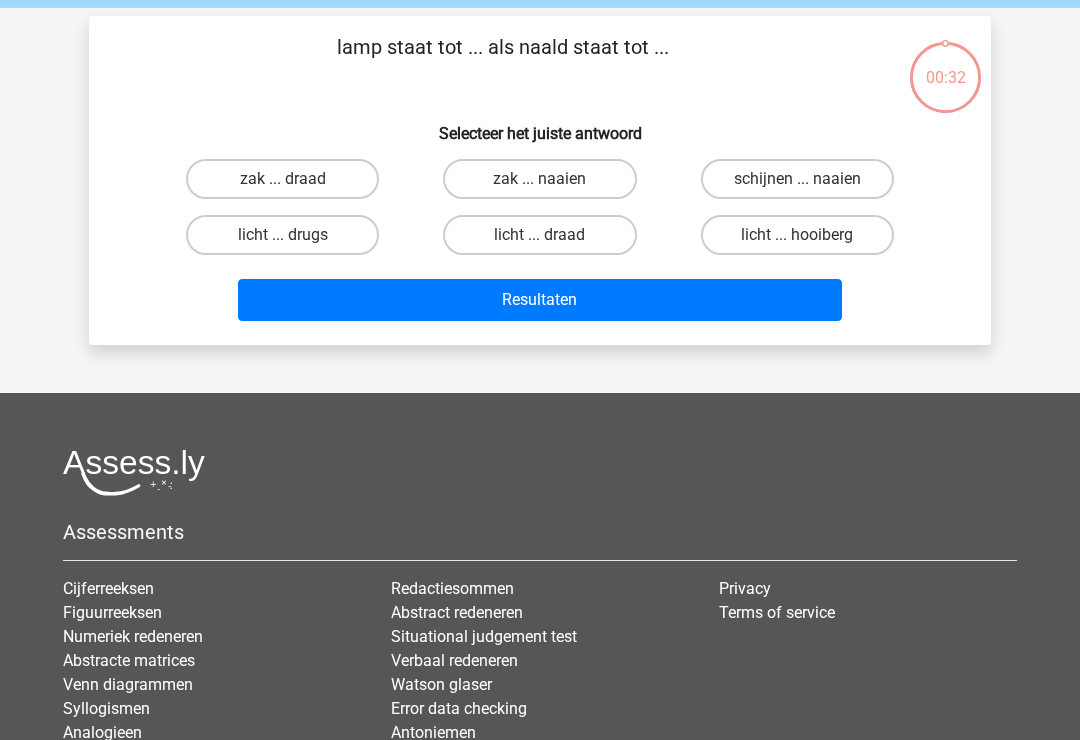 scroll, scrollTop: 23, scrollLeft: 0, axis: vertical 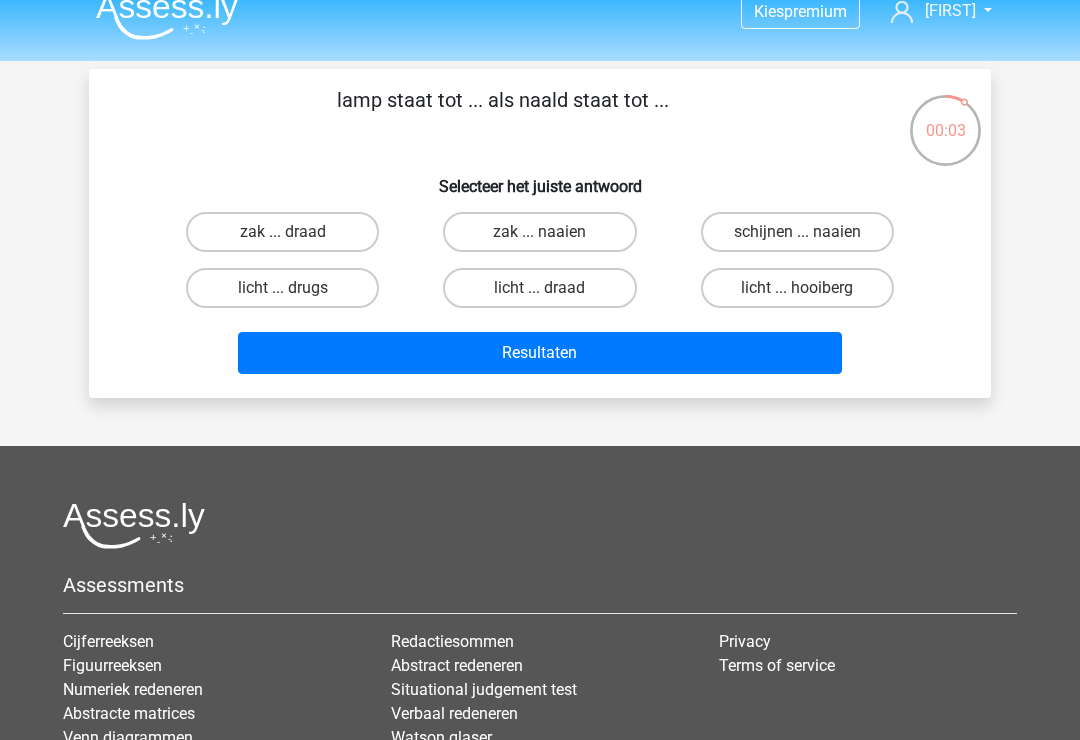 click on "licht ... draad" at bounding box center (539, 288) 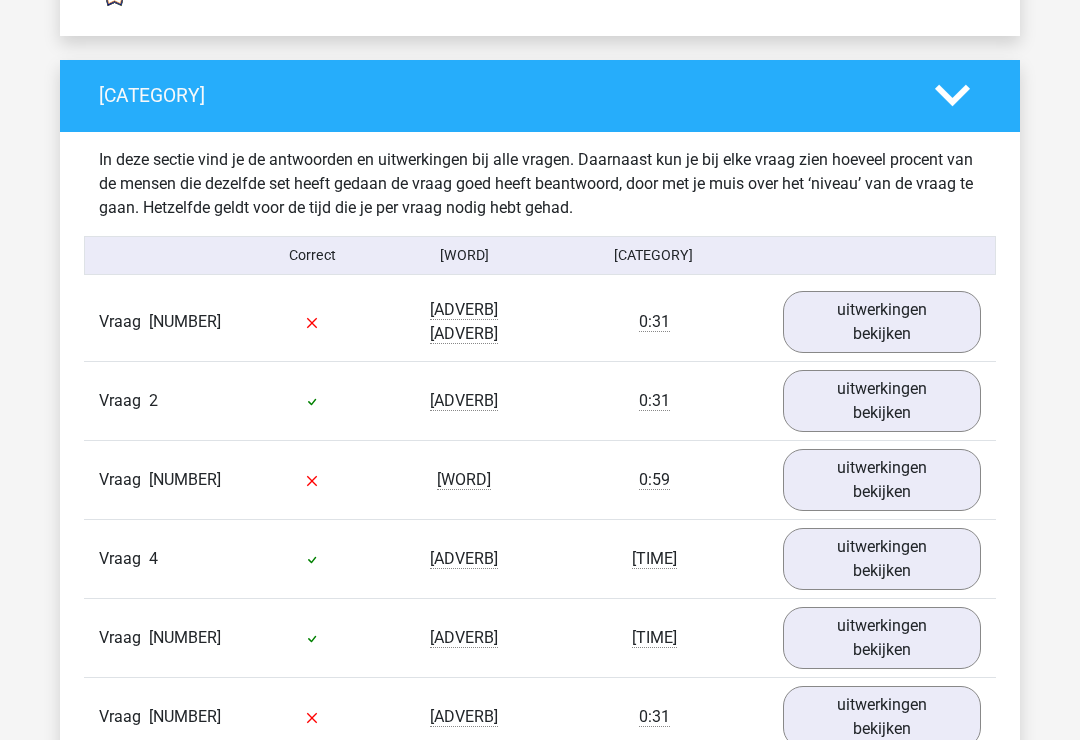 scroll, scrollTop: 1991, scrollLeft: 0, axis: vertical 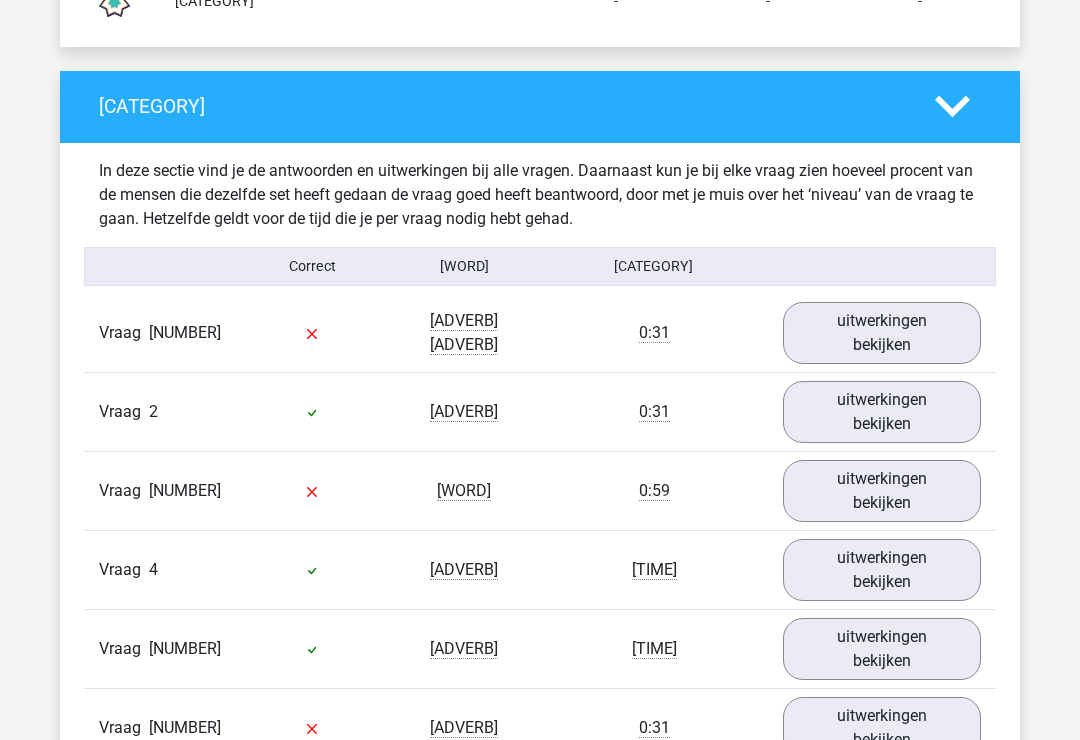click on "uitwerkingen bekijken" at bounding box center [882, 333] 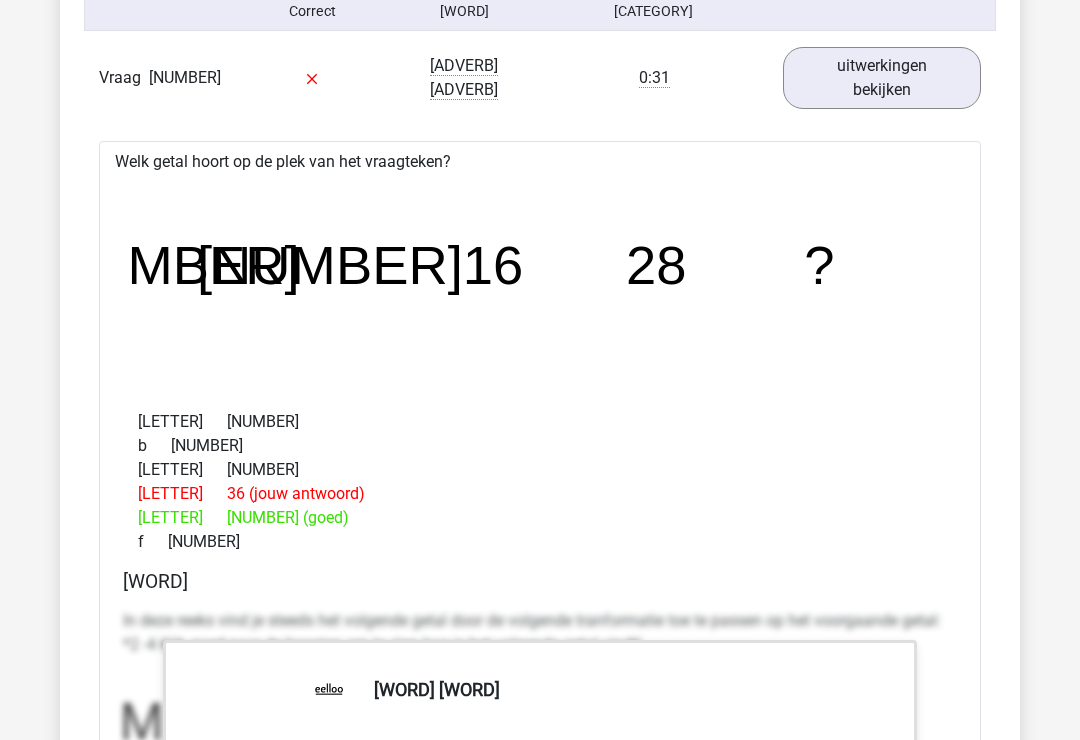 scroll, scrollTop: 2248, scrollLeft: 0, axis: vertical 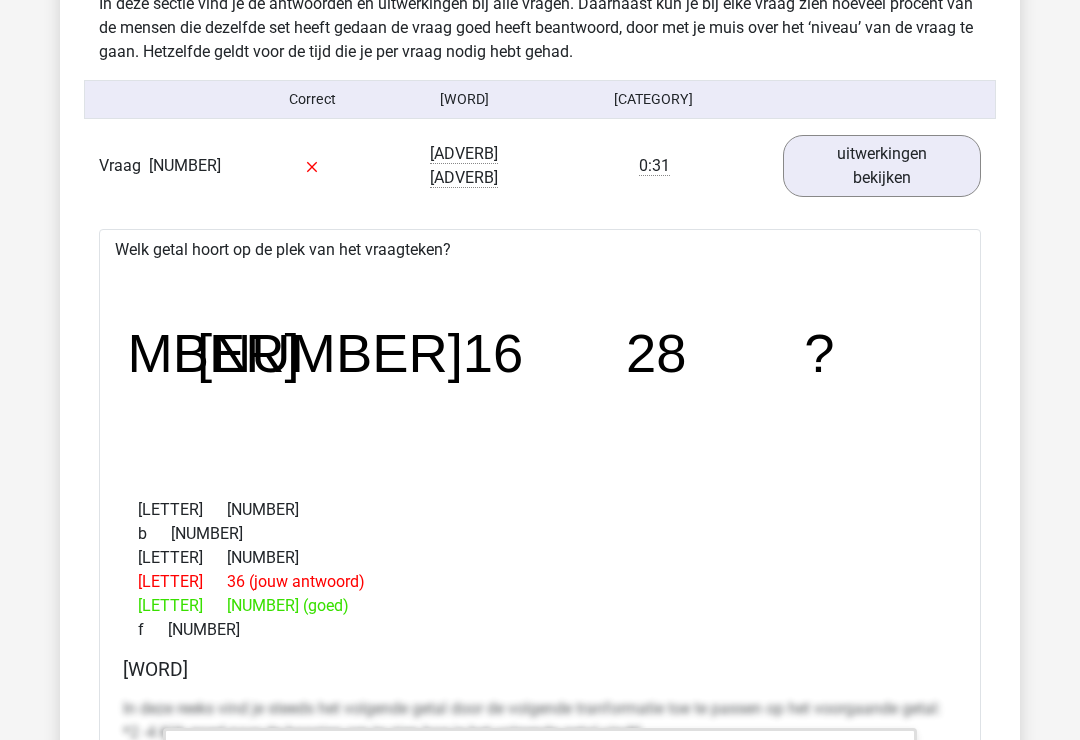 click on "uitwerkingen bekijken" at bounding box center [882, 167] 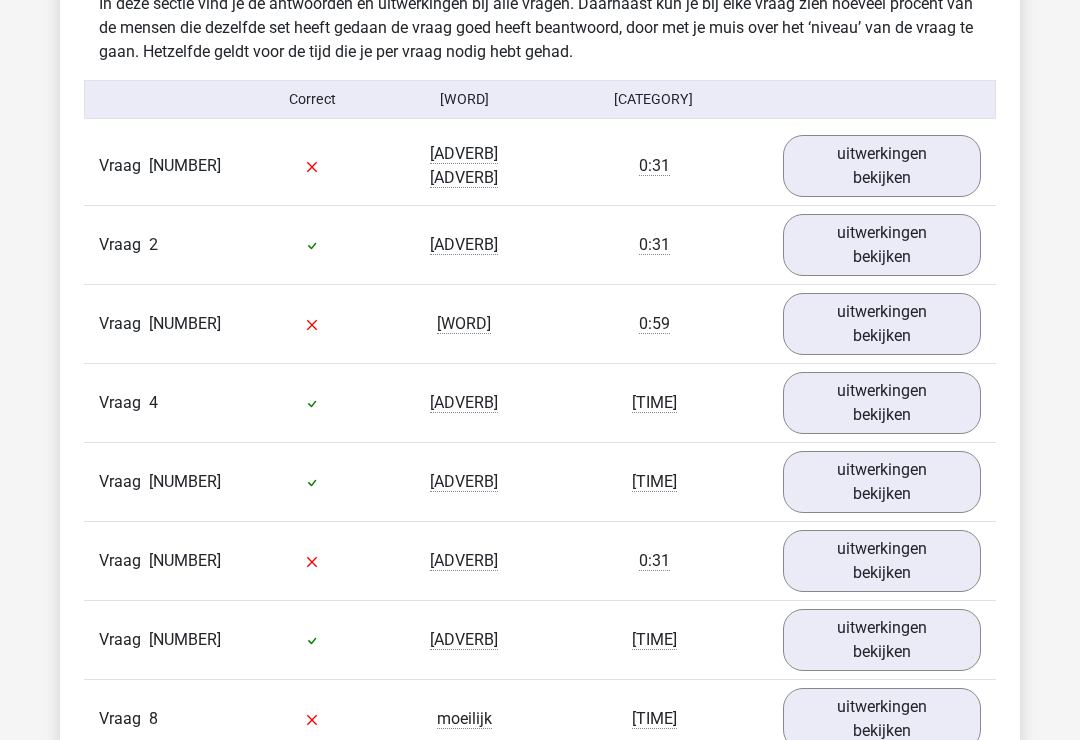 click on "uitwerkingen bekijken" at bounding box center [882, 245] 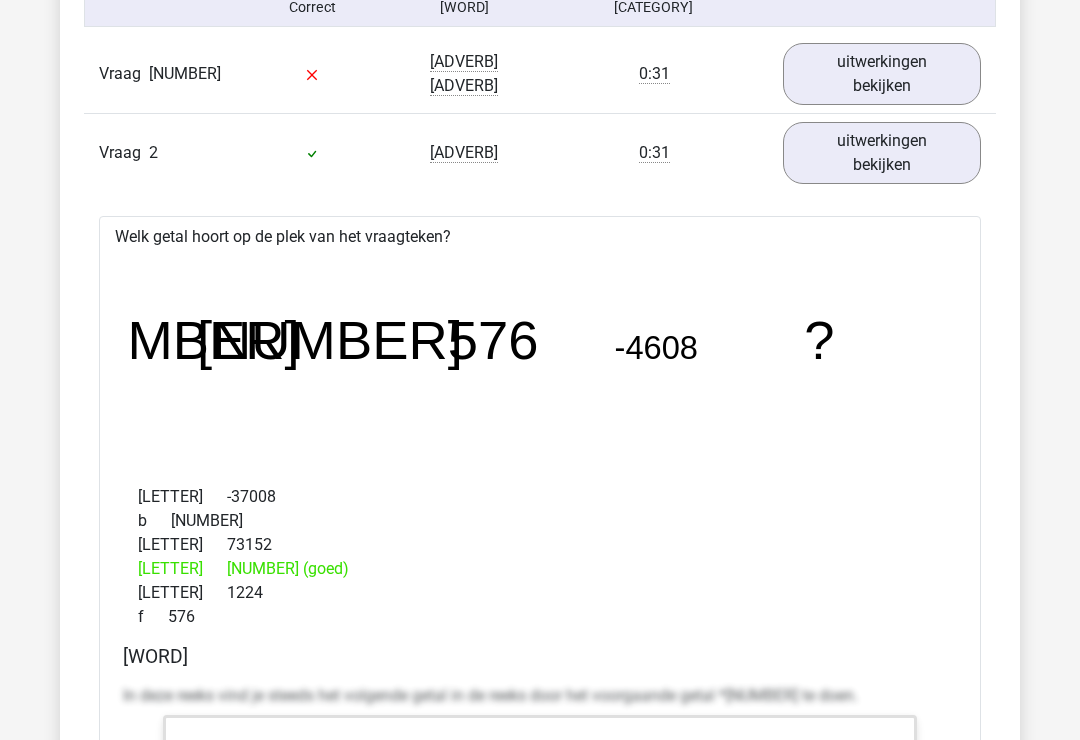 scroll, scrollTop: 2250, scrollLeft: 0, axis: vertical 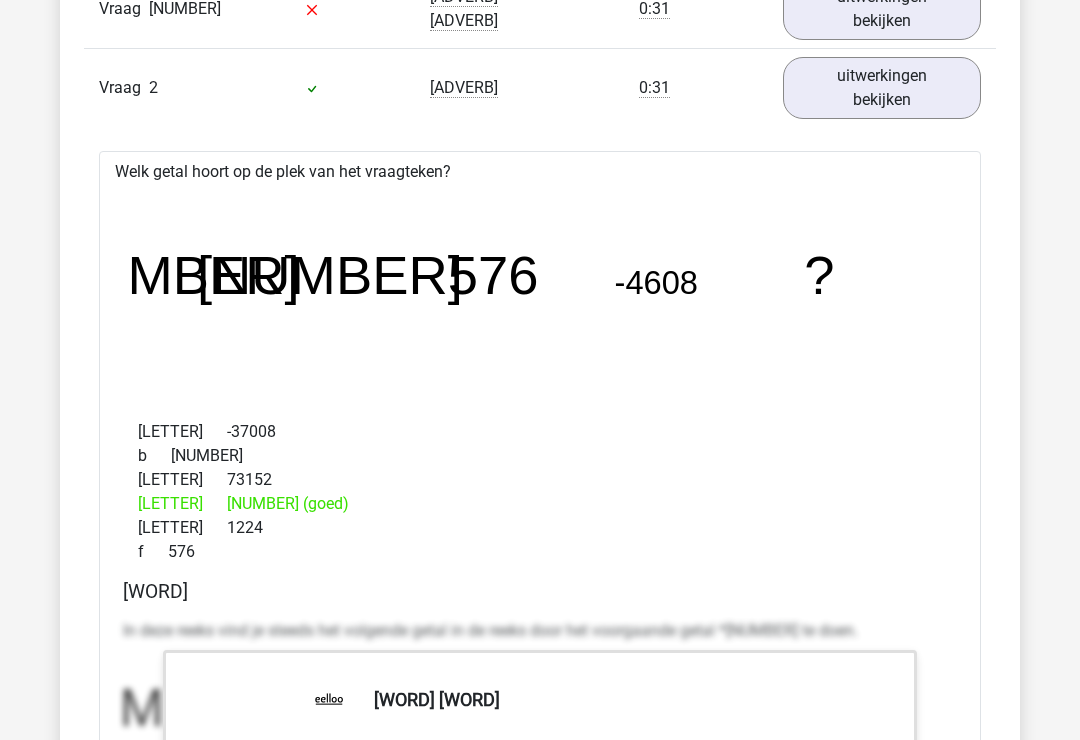 click on "uitwerkingen bekijken" at bounding box center (882, 89) 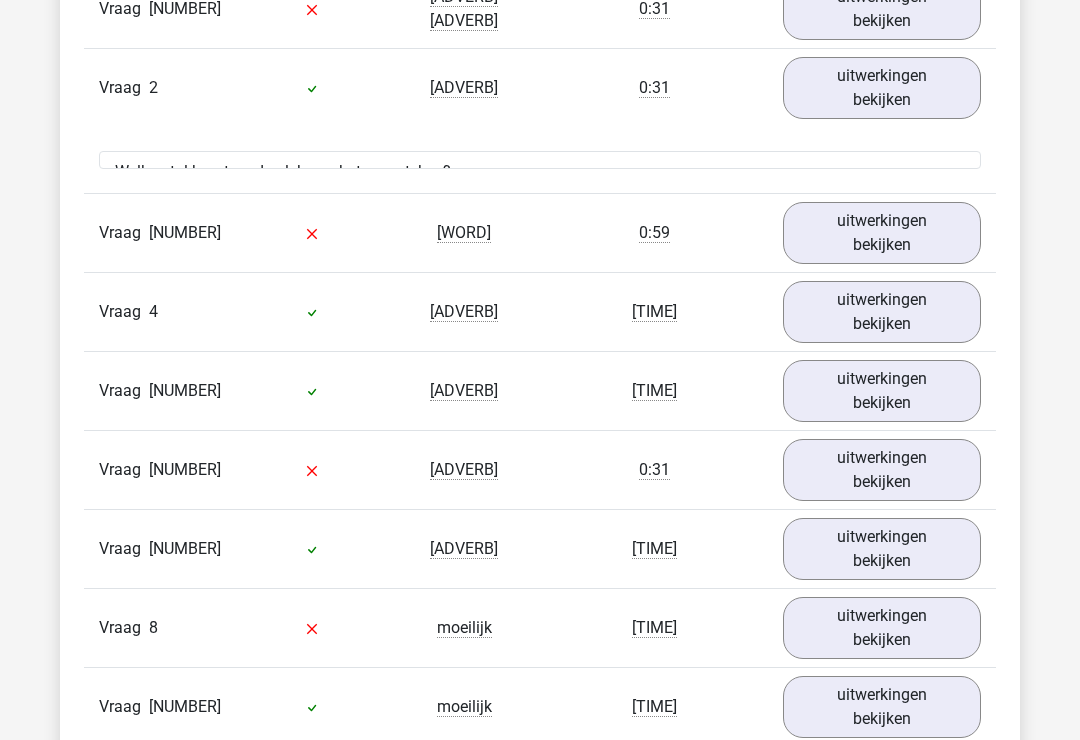 scroll, scrollTop: 2315, scrollLeft: 0, axis: vertical 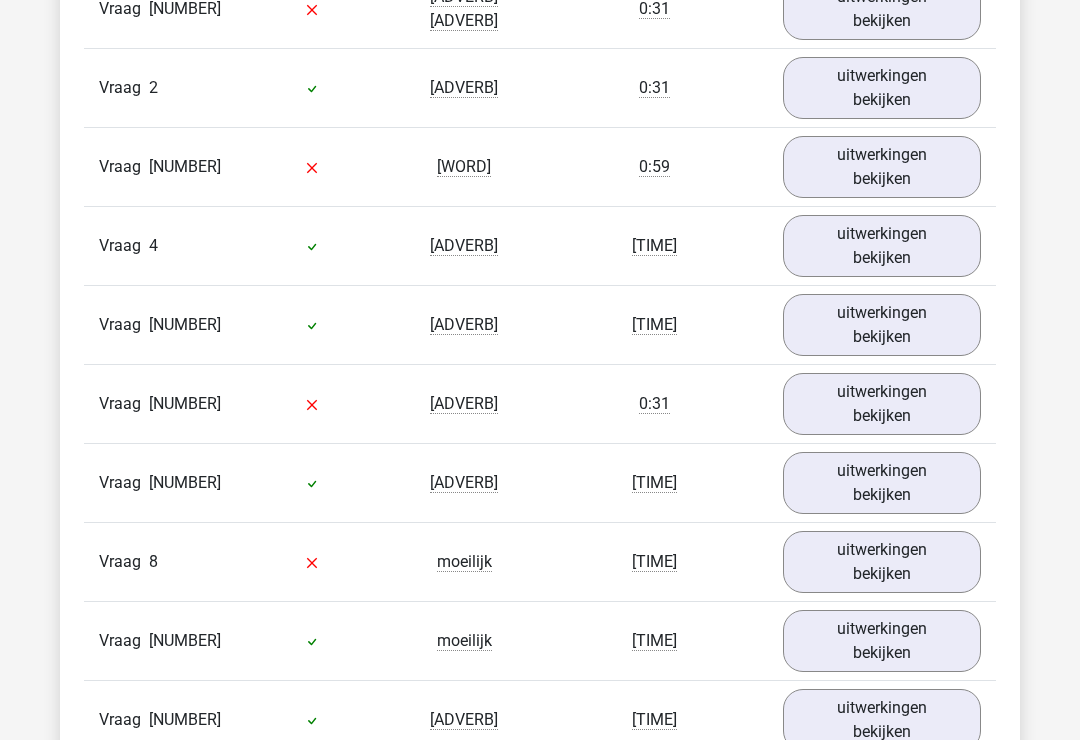 click on "uitwerkingen bekijken" at bounding box center (882, 167) 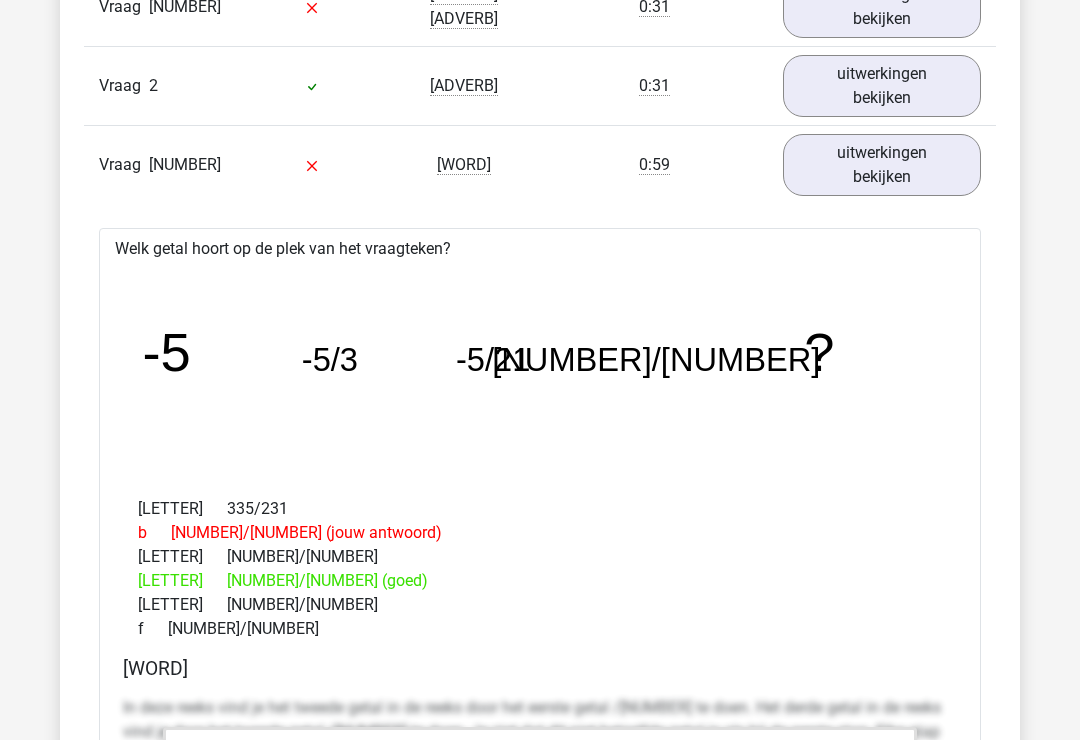 scroll, scrollTop: 2320, scrollLeft: 0, axis: vertical 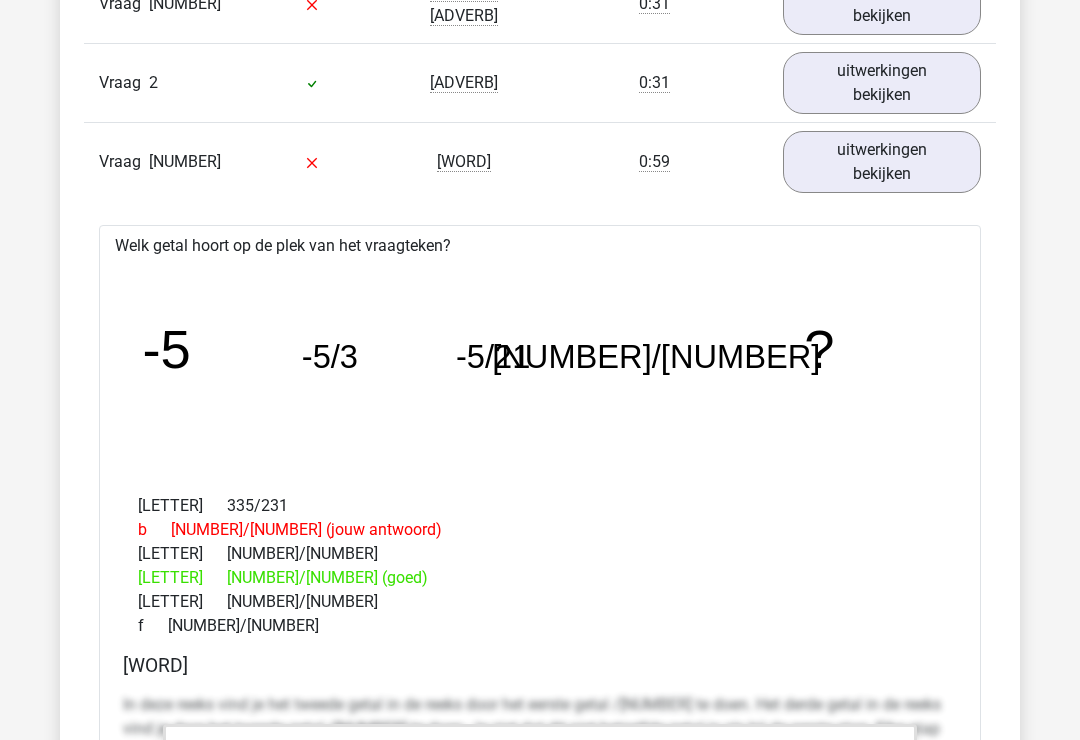 click on "uitwerkingen bekijken" at bounding box center [882, 162] 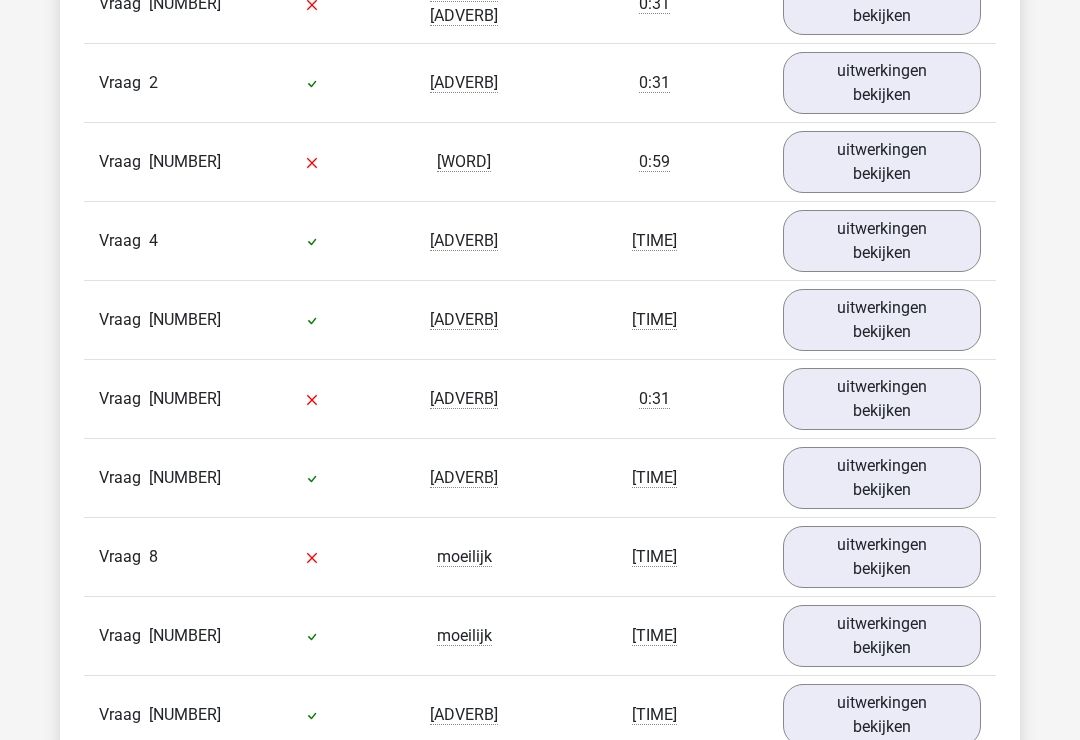 click on "uitwerkingen bekijken" at bounding box center [882, 241] 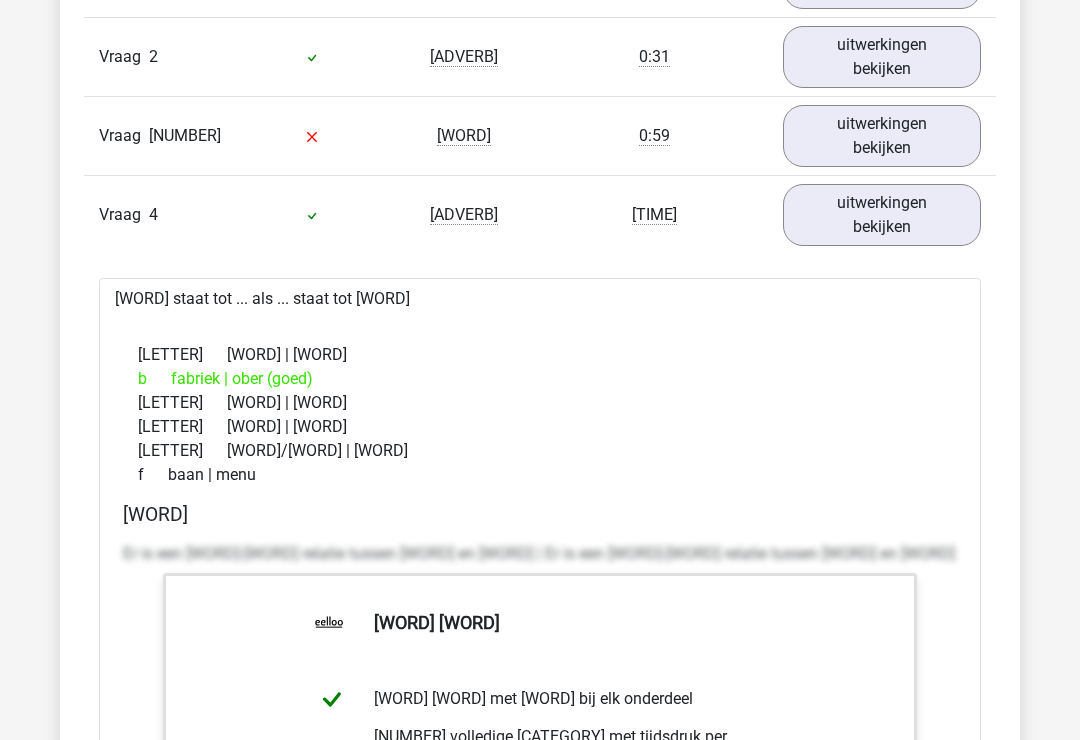 scroll, scrollTop: 2344, scrollLeft: 0, axis: vertical 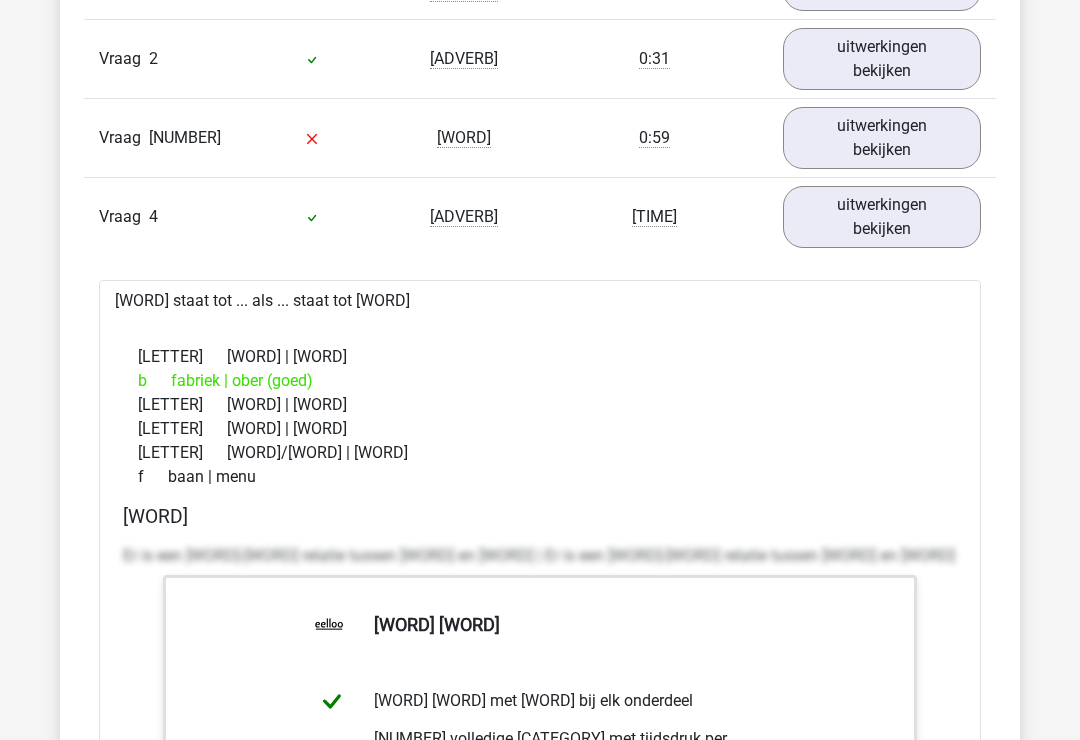 click on "uitwerkingen bekijken" at bounding box center (882, 217) 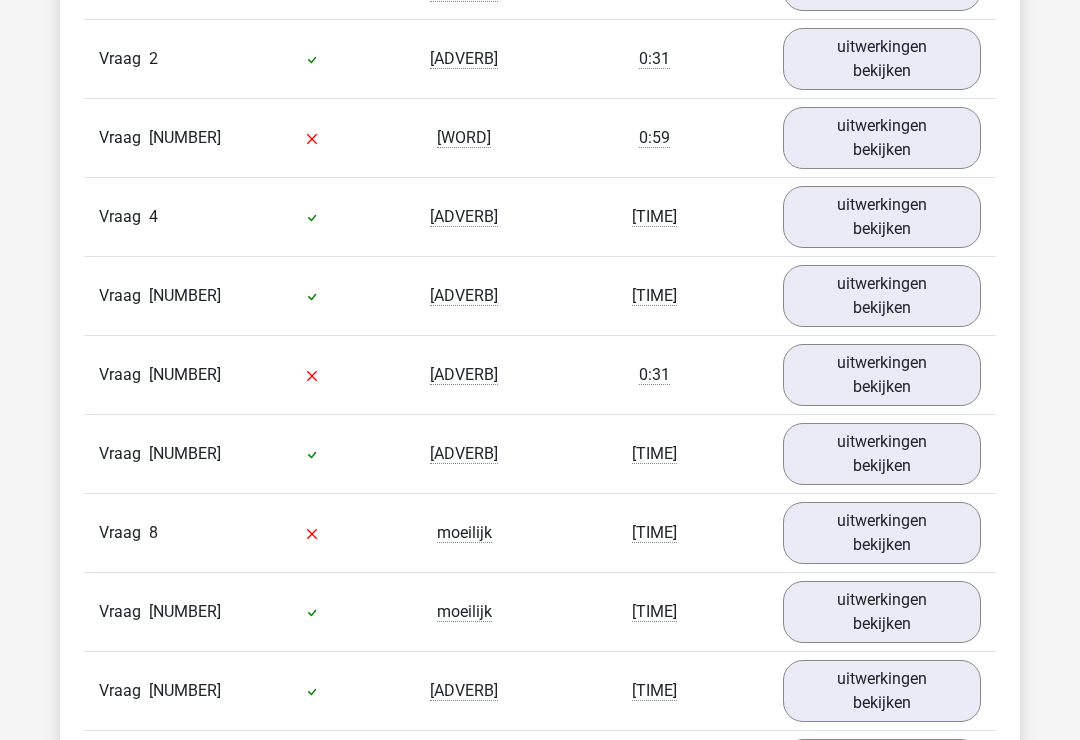 click on "uitwerkingen bekijken" at bounding box center [882, 296] 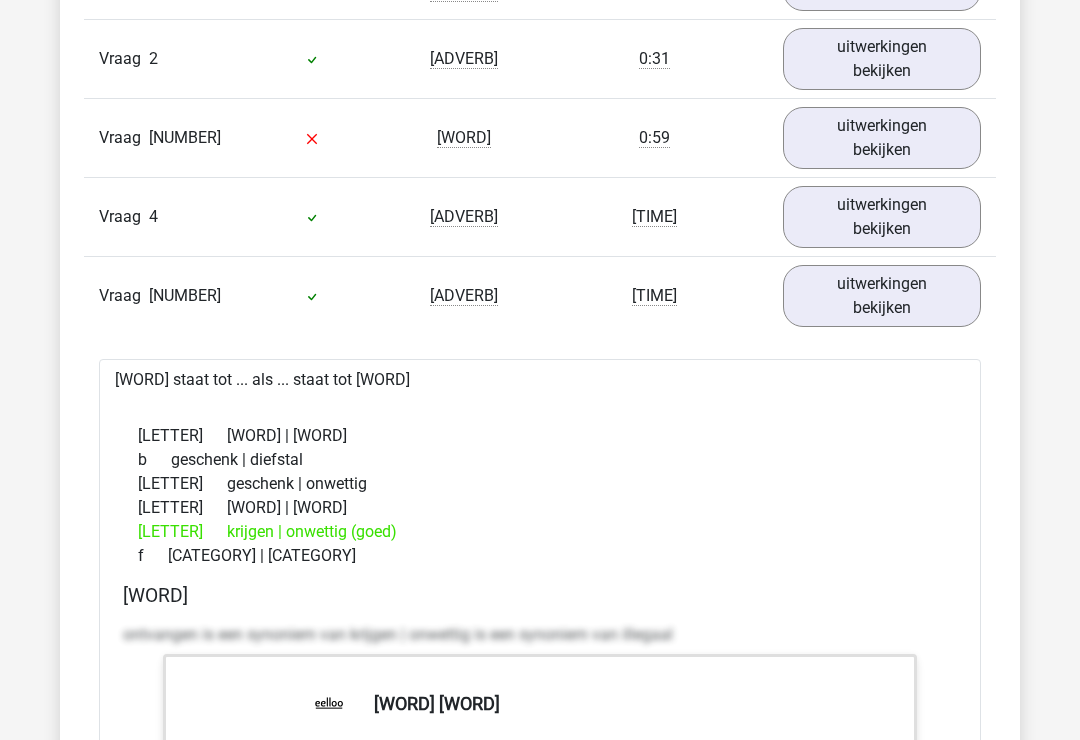 click on "uitwerkingen bekijken" at bounding box center [882, 296] 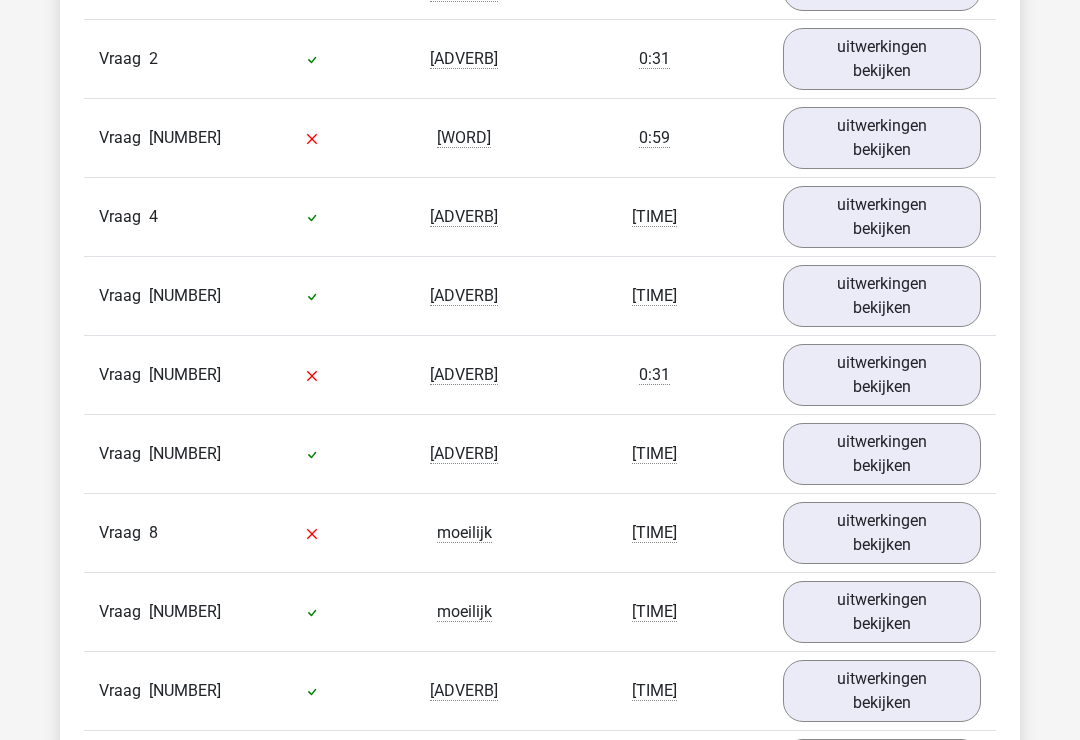 click on "uitwerkingen bekijken" at bounding box center (882, 375) 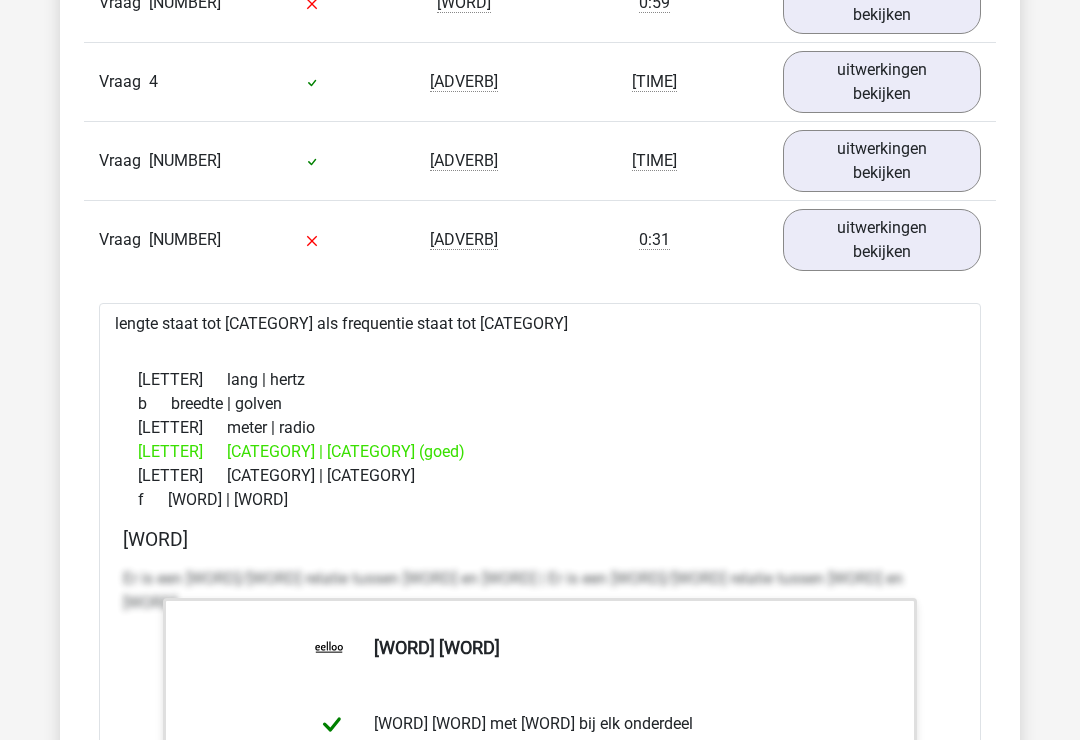 scroll, scrollTop: 2480, scrollLeft: 0, axis: vertical 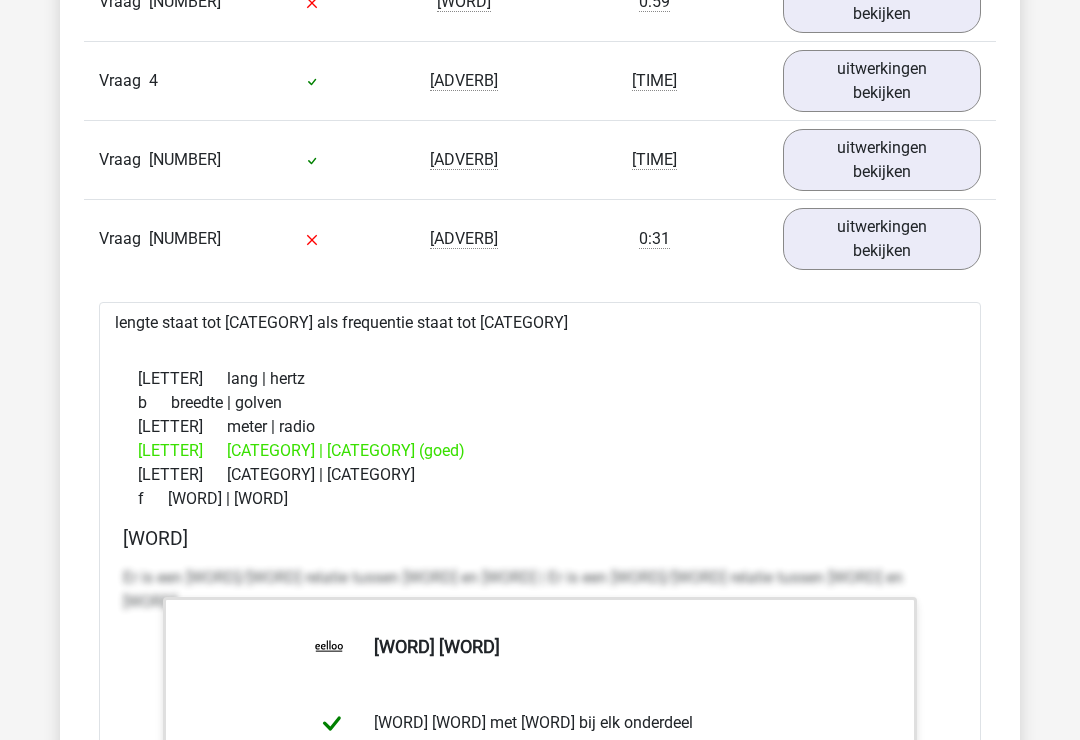 click on "uitwerkingen bekijken" at bounding box center [882, 239] 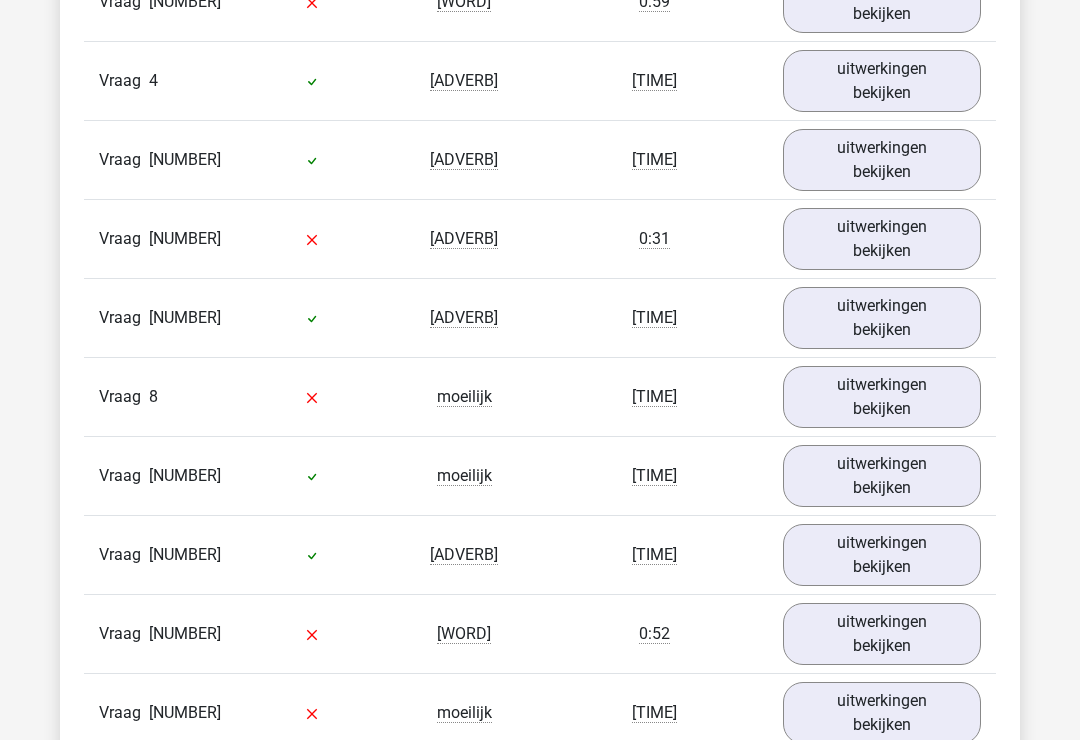click on "uitwerkingen bekijken" at bounding box center [882, 318] 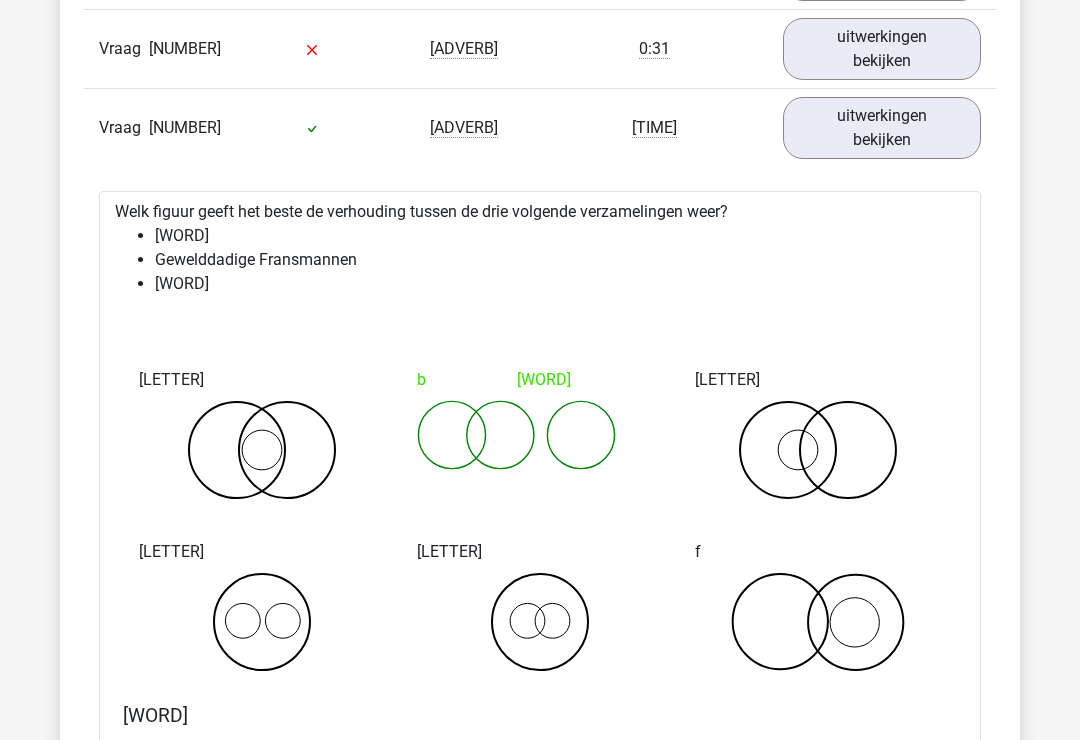scroll, scrollTop: 2671, scrollLeft: 0, axis: vertical 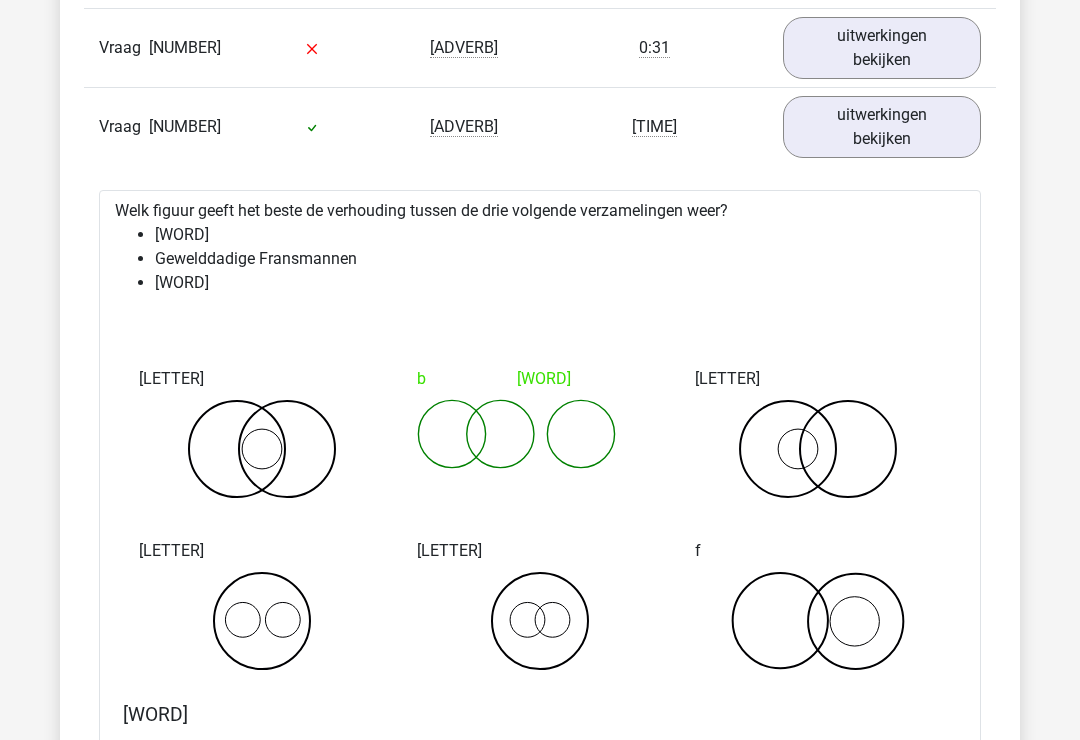 click on "uitwerkingen bekijken" at bounding box center (882, 127) 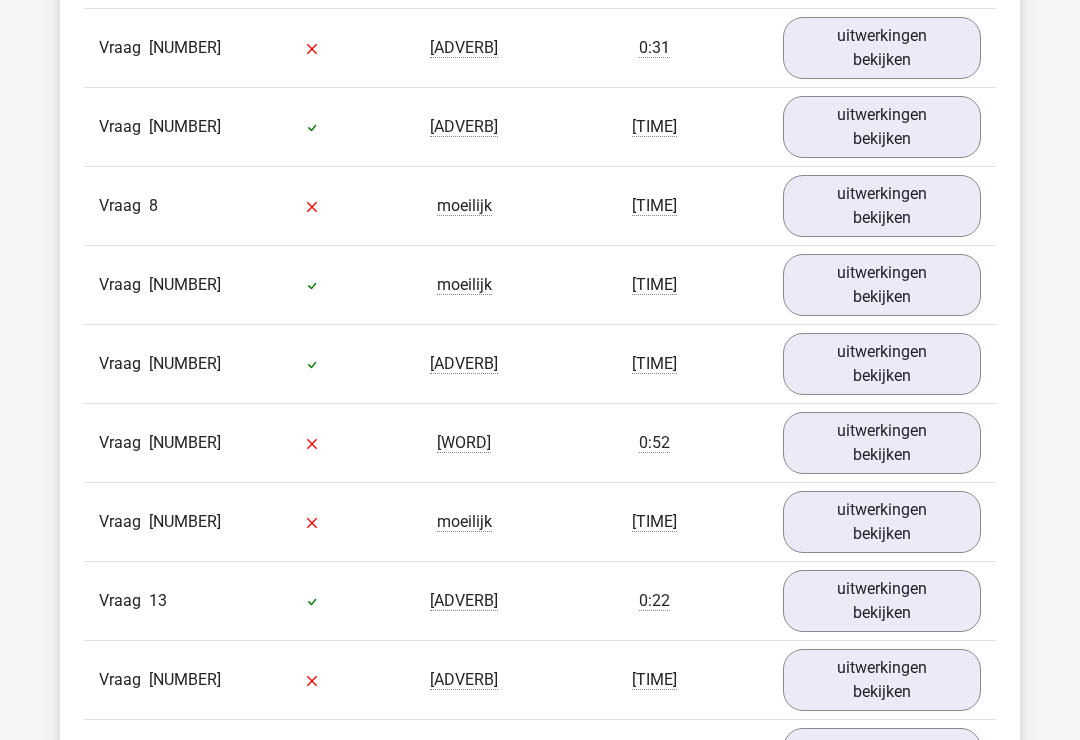 click on "uitwerkingen bekijken" at bounding box center [882, 206] 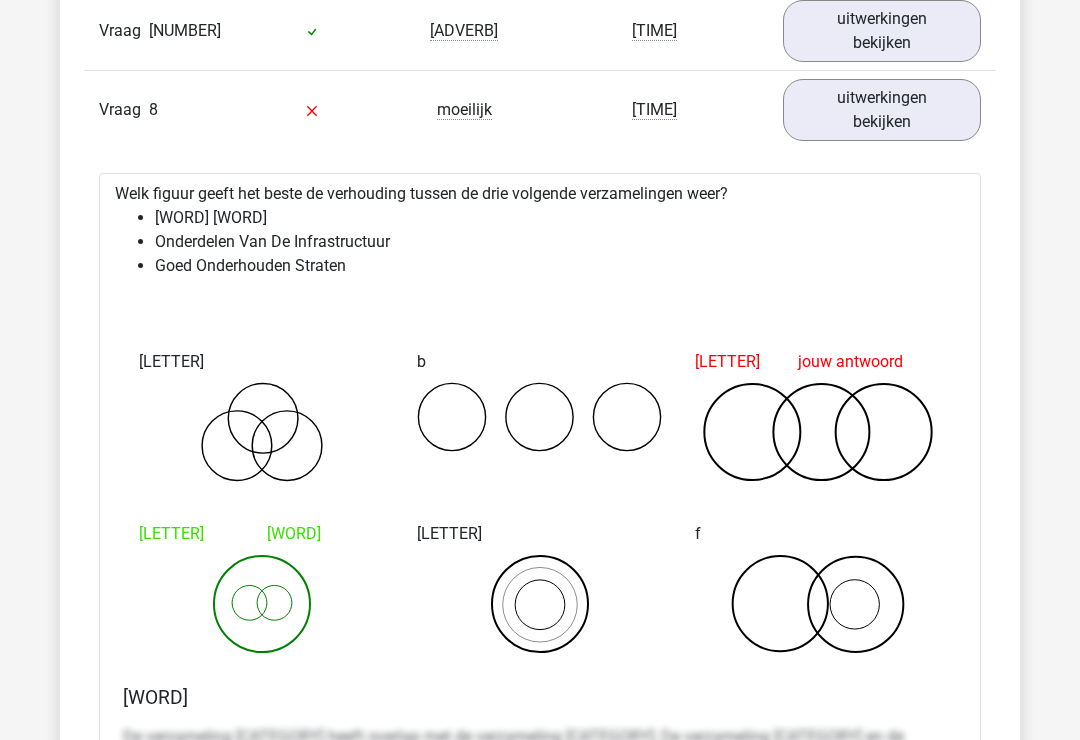 scroll, scrollTop: 2767, scrollLeft: 0, axis: vertical 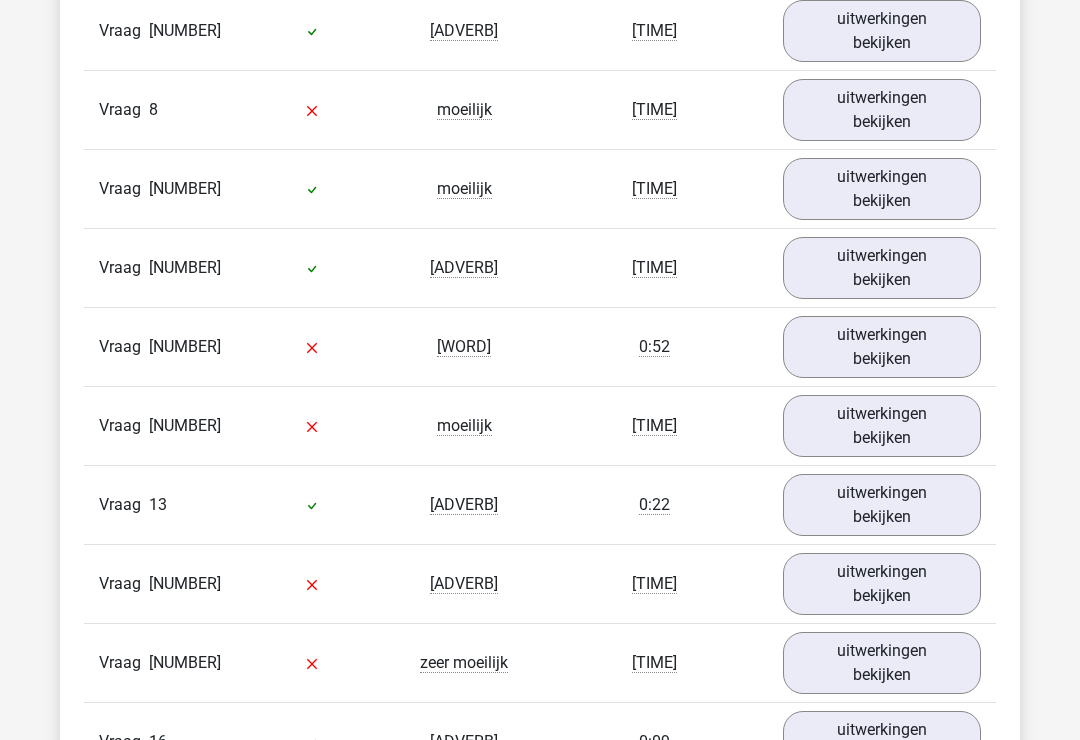 click on "uitwerkingen bekijken" at bounding box center [882, 189] 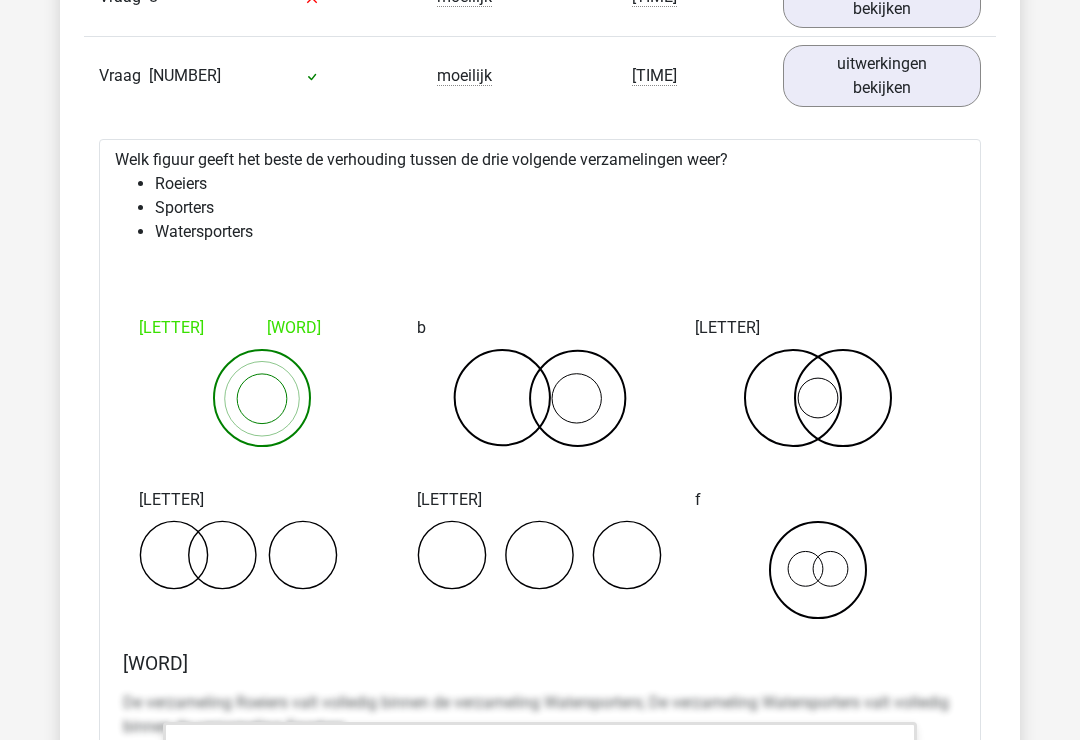 scroll, scrollTop: 2881, scrollLeft: 0, axis: vertical 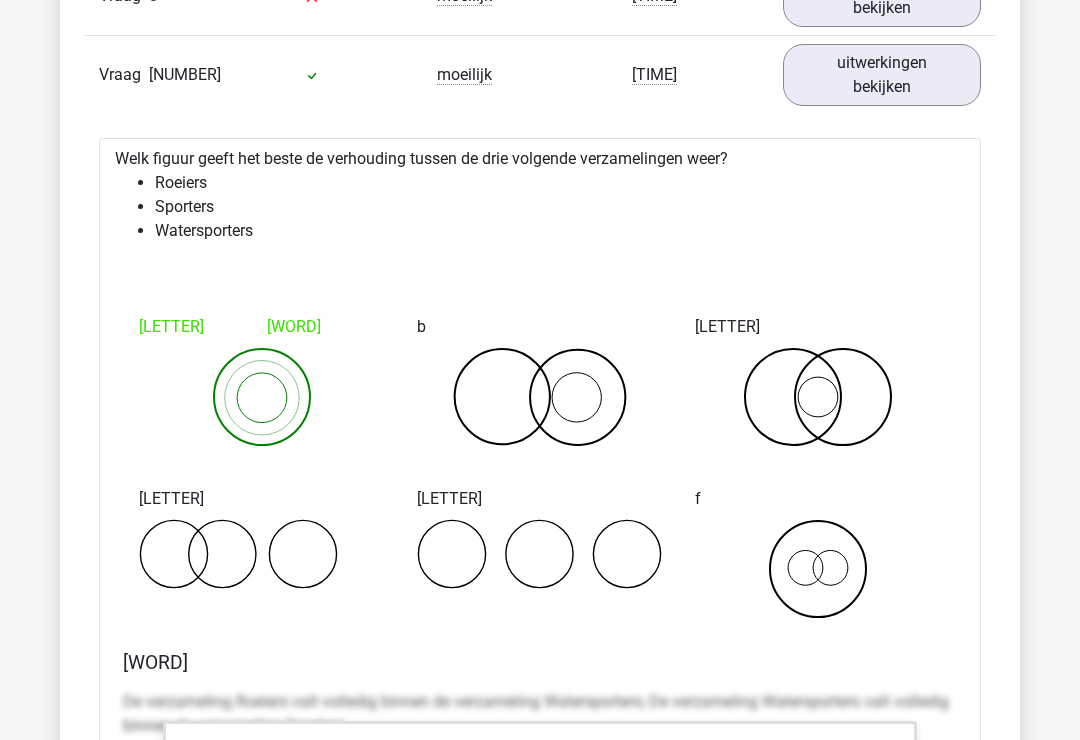 click on "uitwerkingen bekijken" at bounding box center (882, 75) 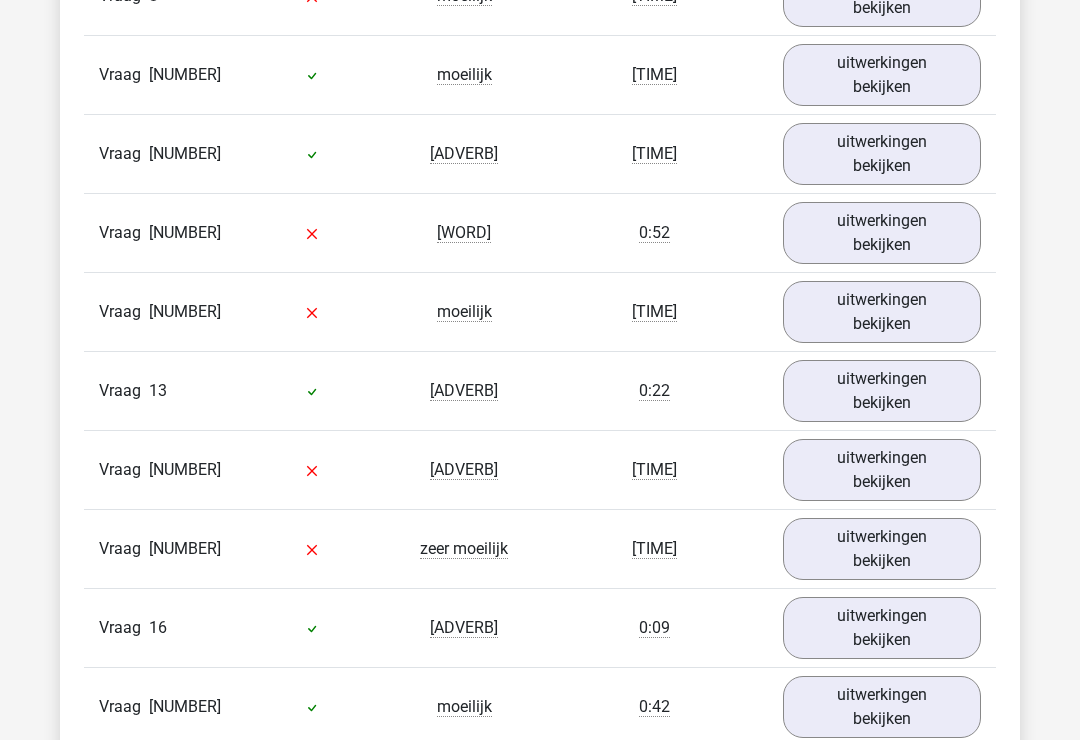 click on "uitwerkingen bekijken" at bounding box center (882, 154) 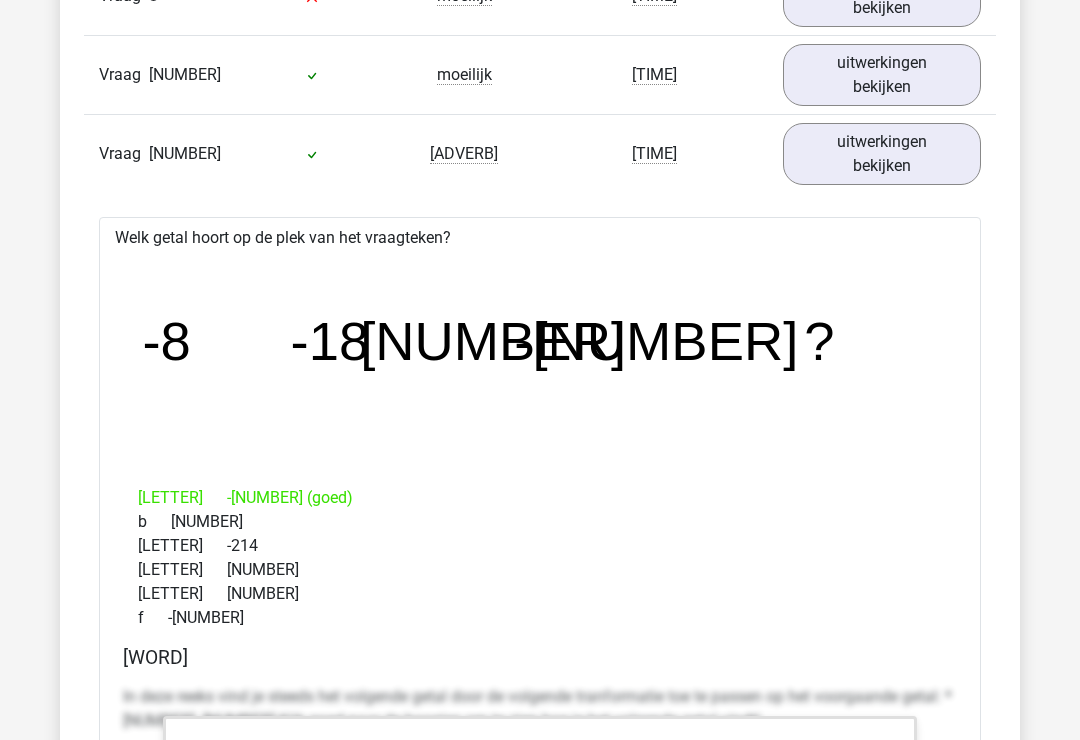 click on "uitwerkingen bekijken" at bounding box center (882, 154) 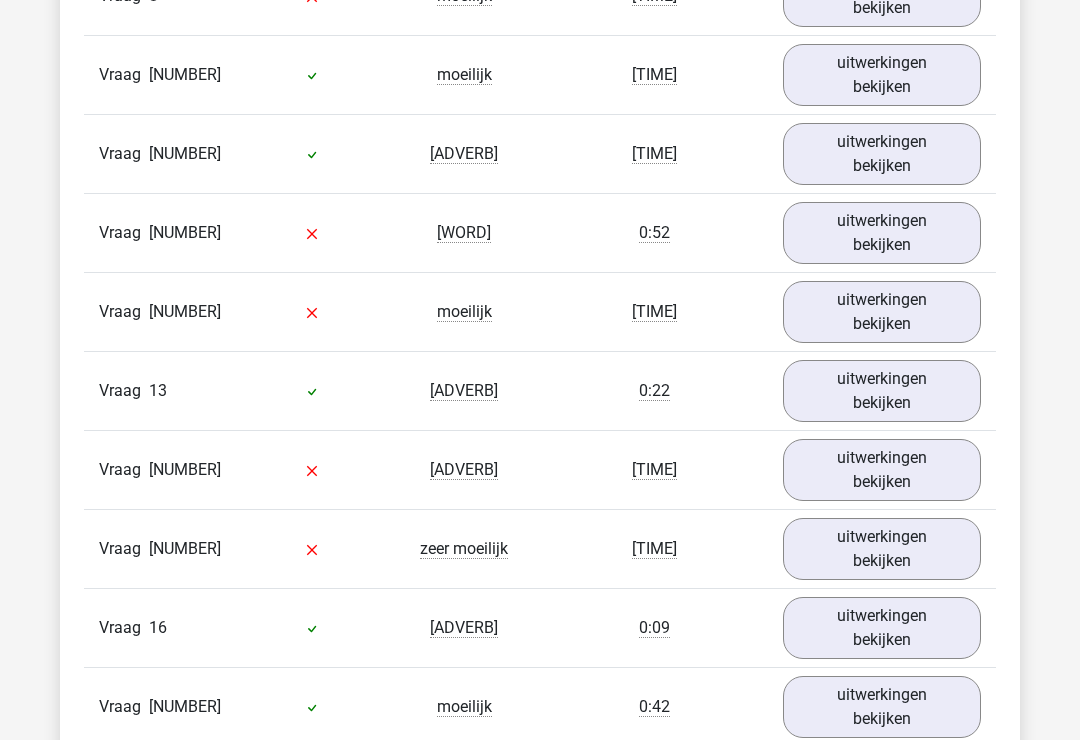 click on "uitwerkingen bekijken" at bounding box center [882, 233] 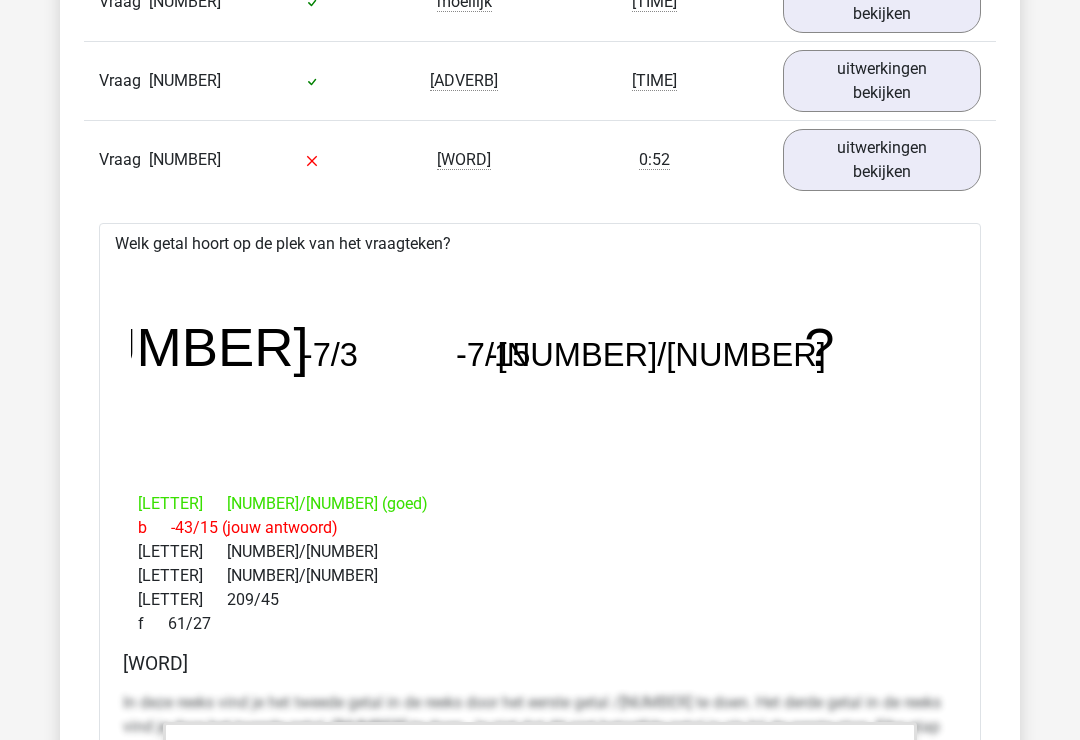 scroll, scrollTop: 2954, scrollLeft: 0, axis: vertical 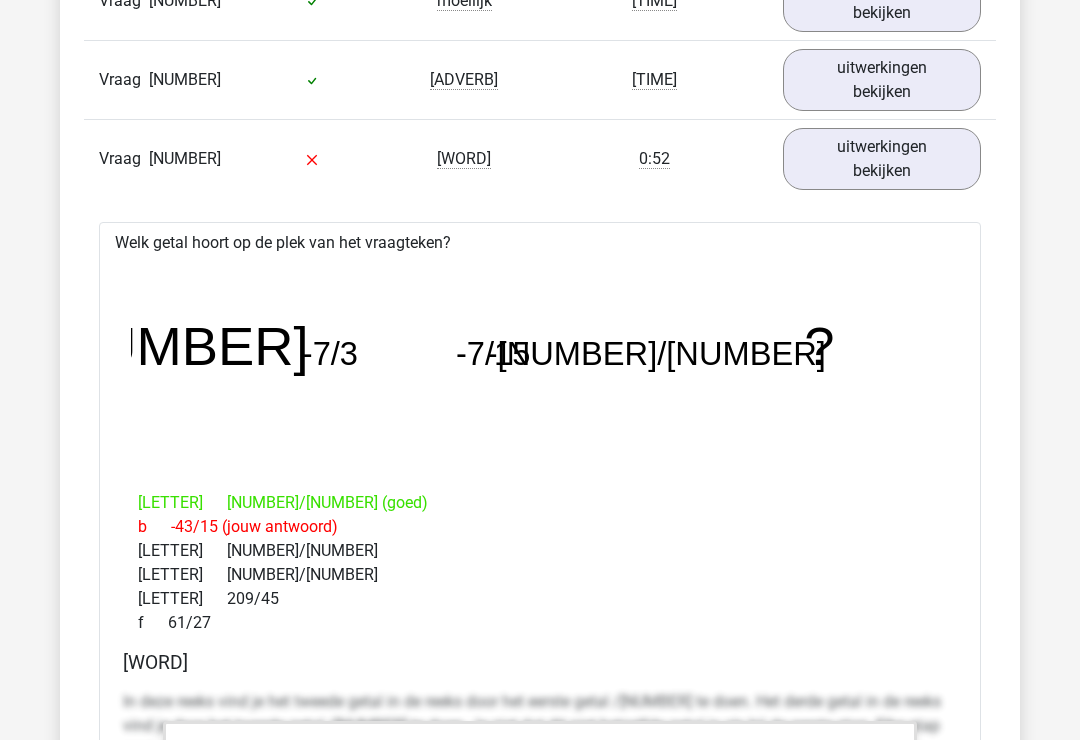 click on "uitwerkingen bekijken" at bounding box center [882, 160] 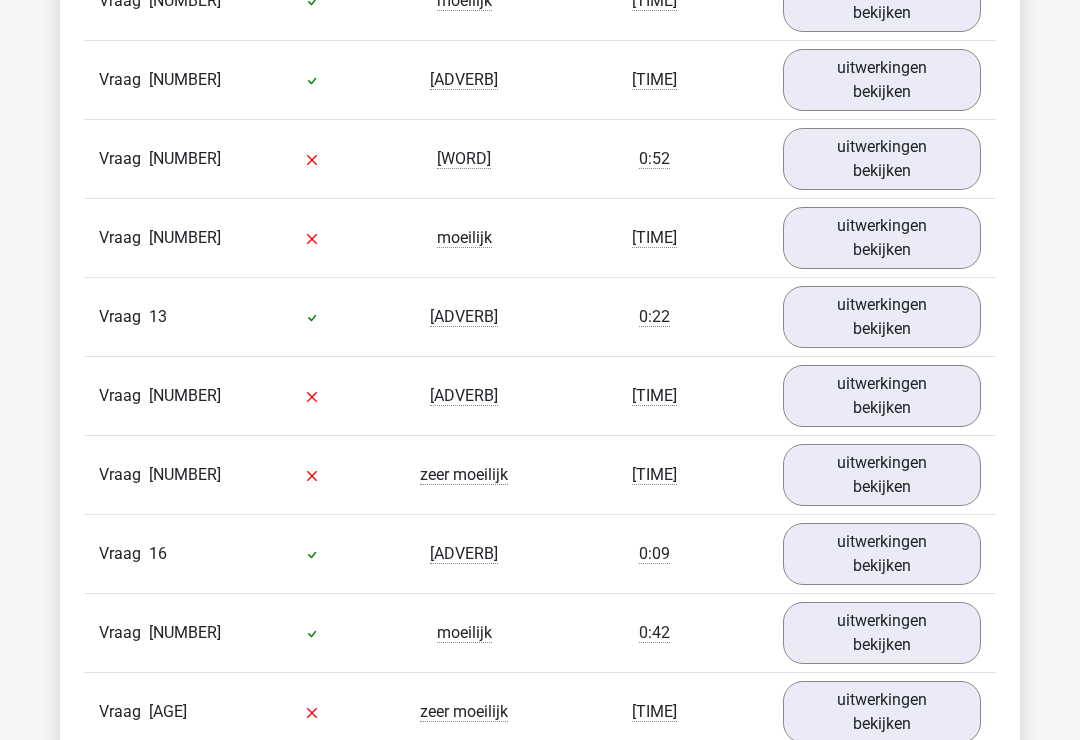 click on "uitwerkingen bekijken" at bounding box center [882, 238] 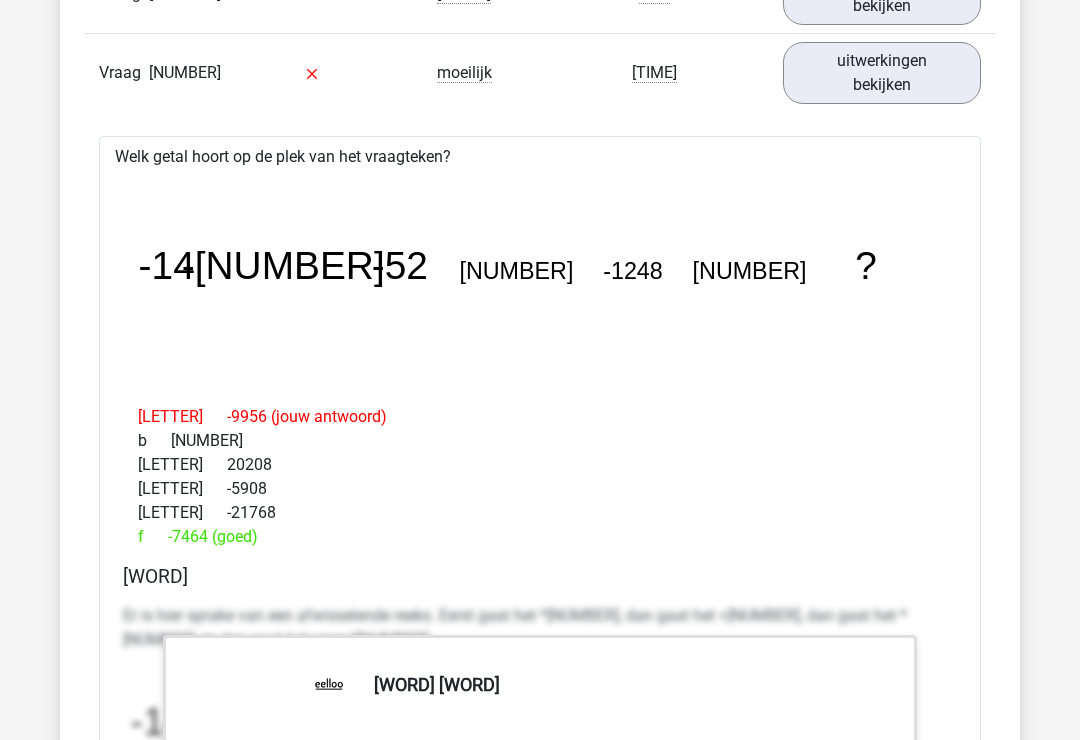 scroll, scrollTop: 3120, scrollLeft: 0, axis: vertical 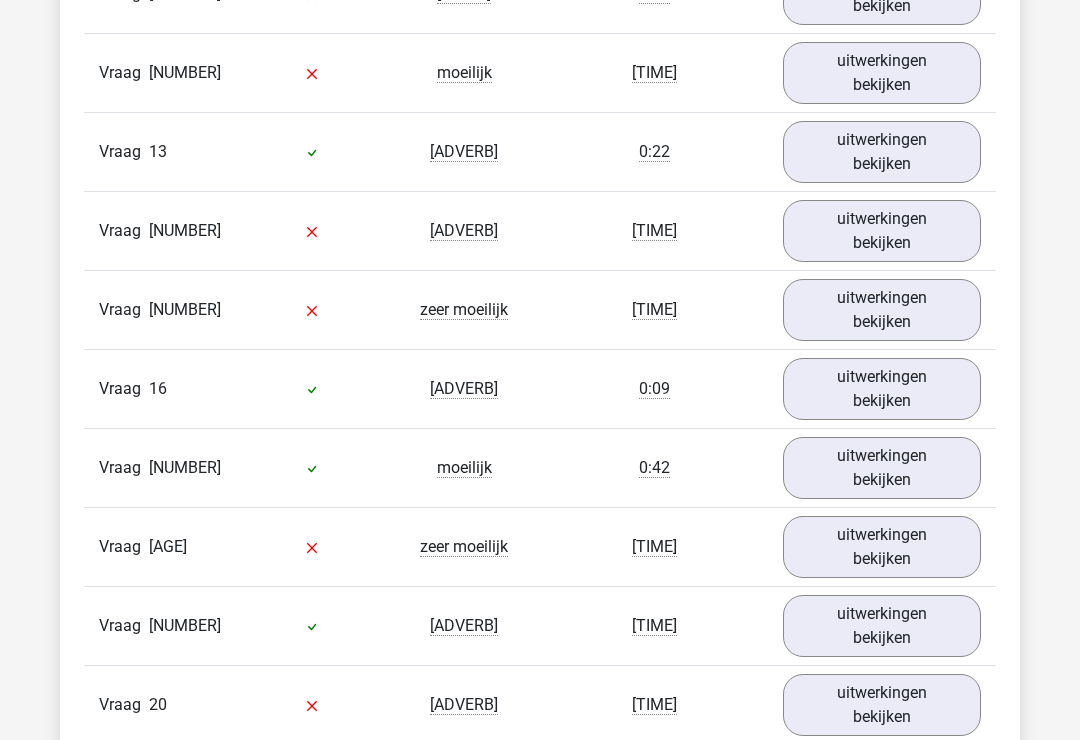 click on "uitwerkingen bekijken" at bounding box center (882, 152) 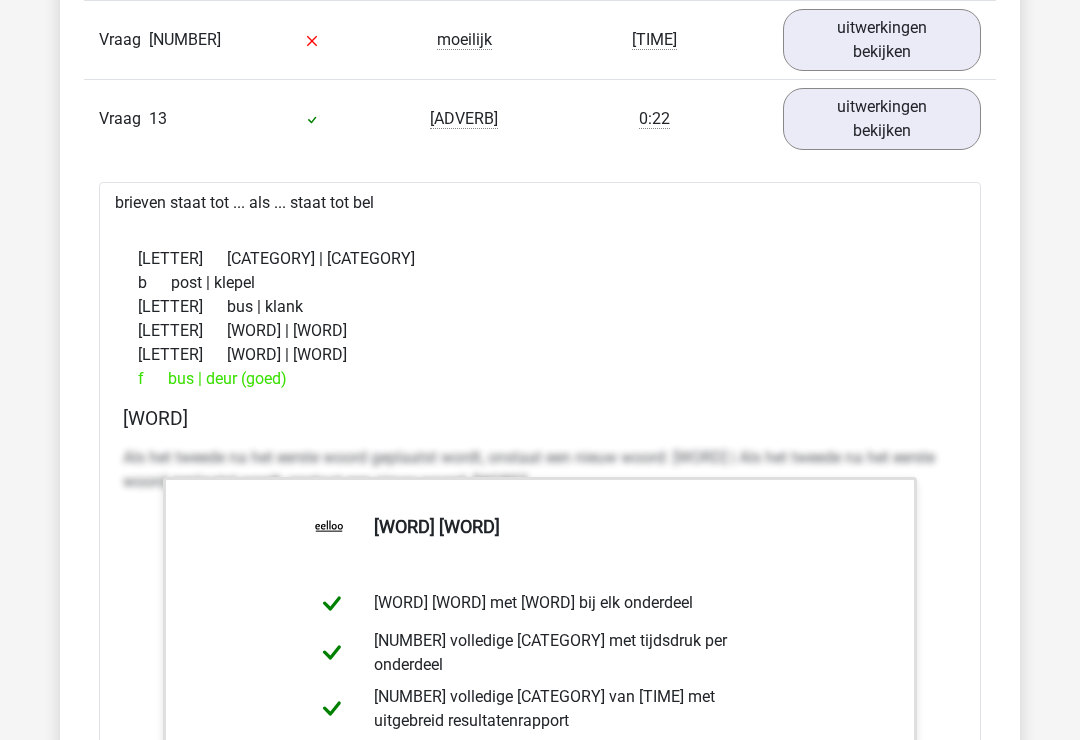 scroll, scrollTop: 3153, scrollLeft: 0, axis: vertical 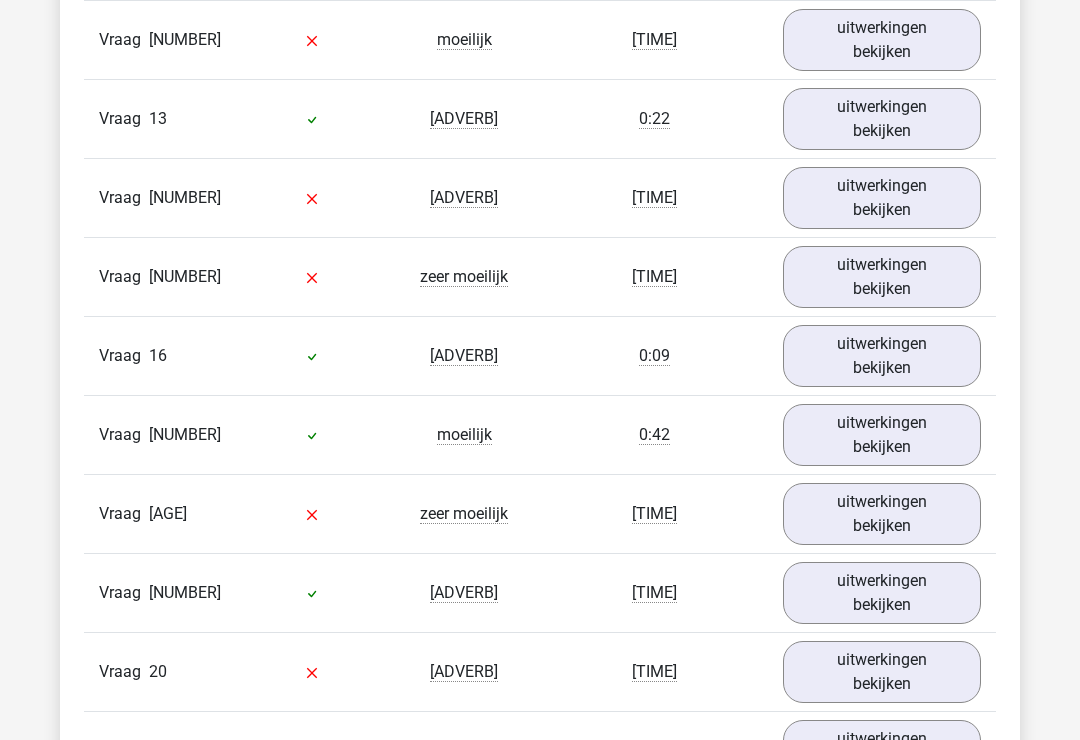 click on "uitwerkingen bekijken" at bounding box center (882, 198) 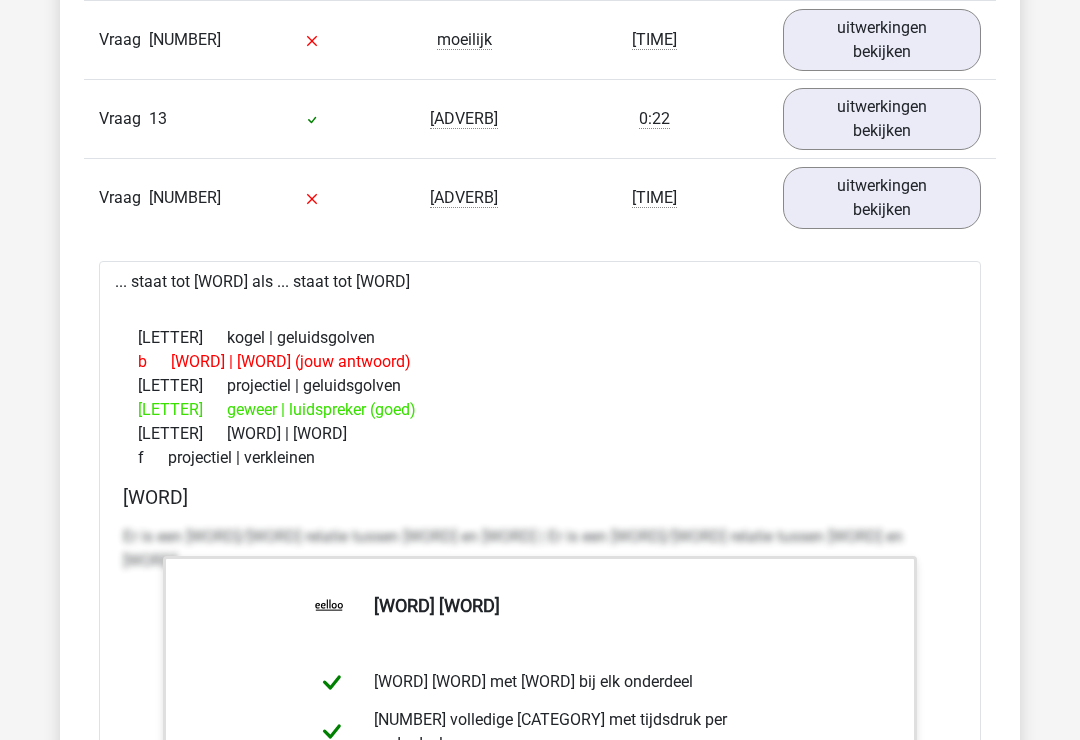 click on "uitwerkingen bekijken" at bounding box center (882, 198) 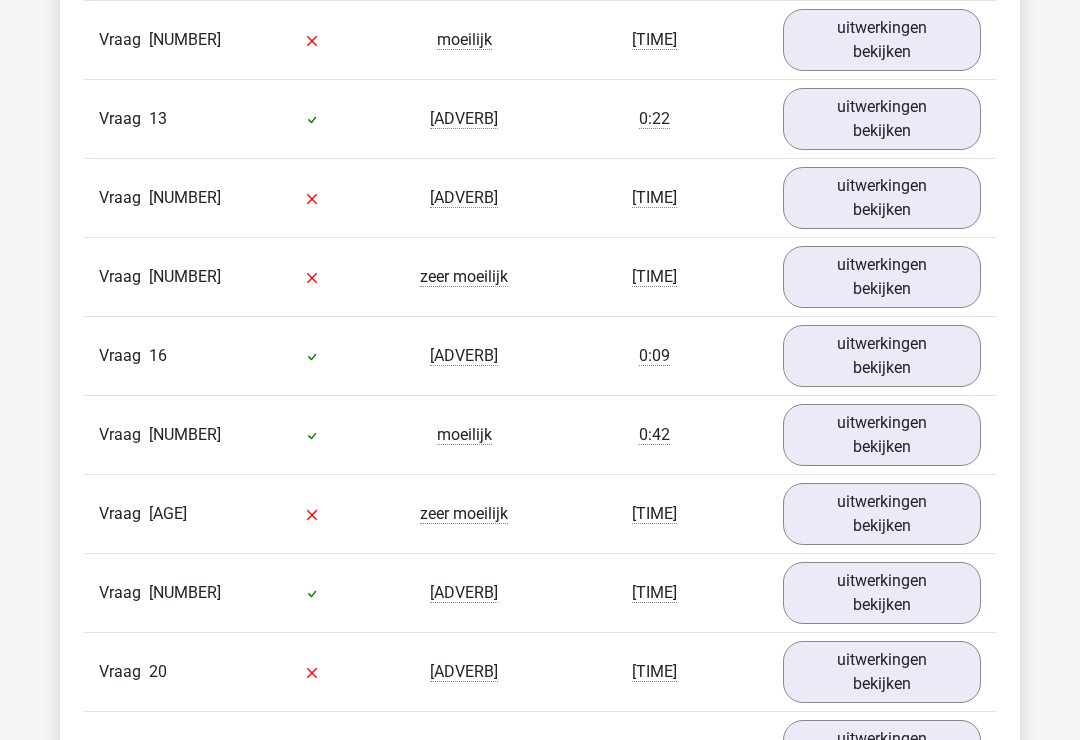 click on "uitwerkingen bekijken" at bounding box center (882, 277) 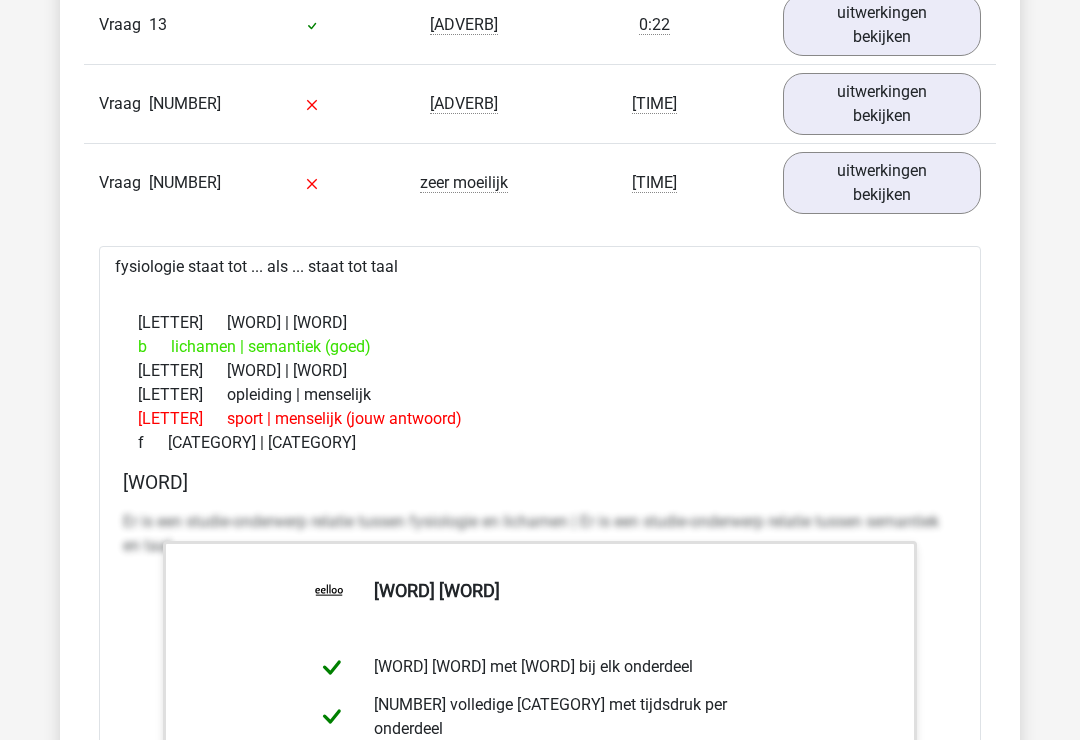 scroll, scrollTop: 3250, scrollLeft: 0, axis: vertical 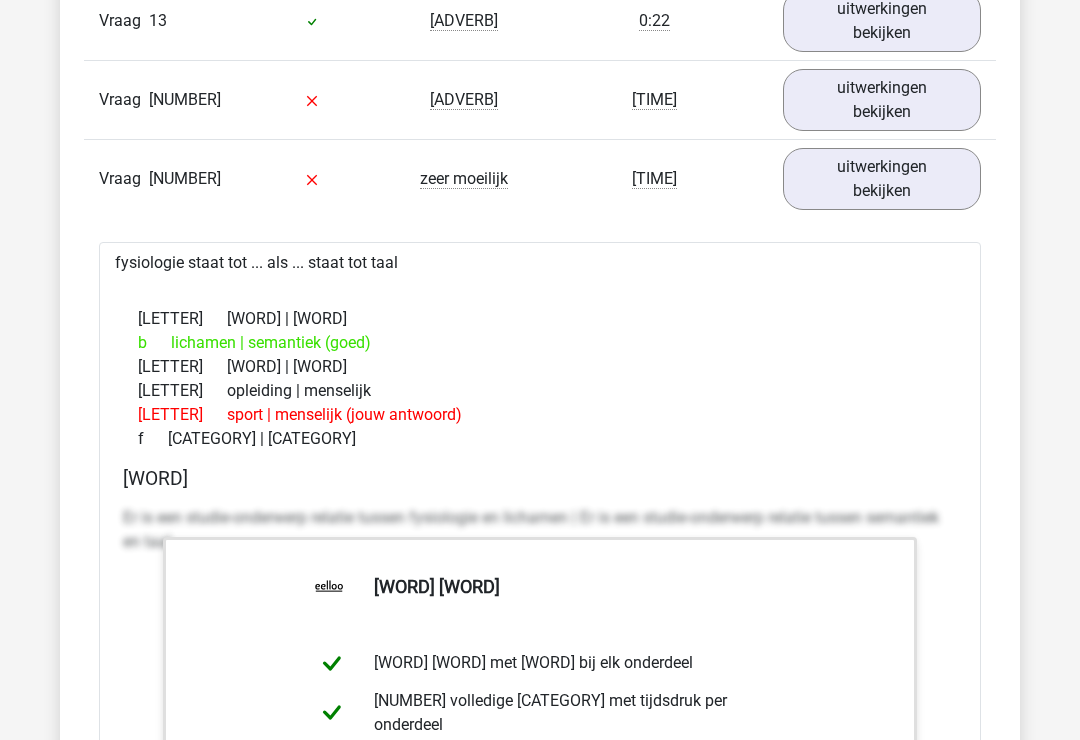 click on "uitwerkingen bekijken" at bounding box center (882, 180) 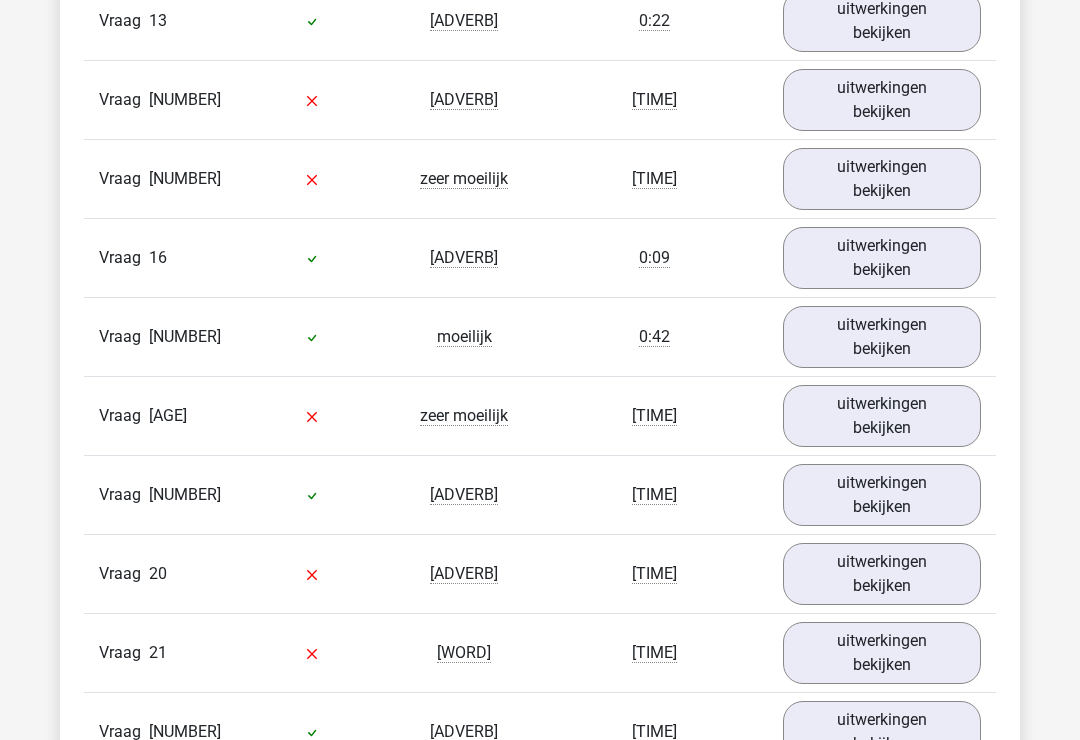 click on "uitwerkingen bekijken" at bounding box center (882, 258) 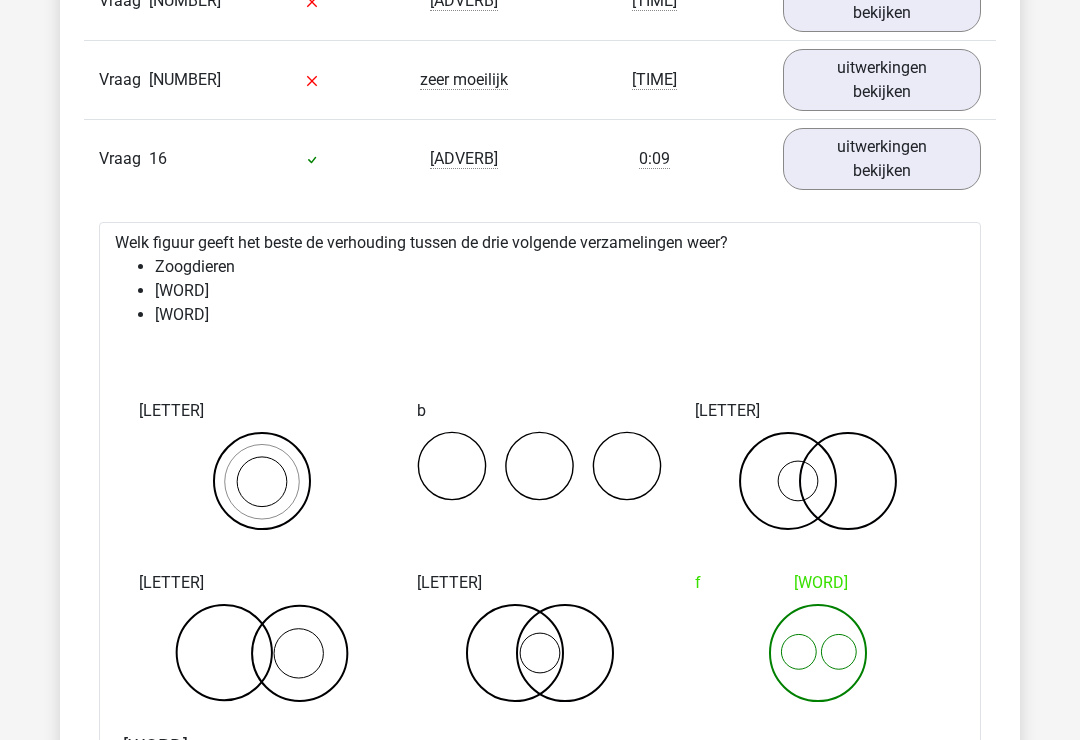 scroll, scrollTop: 3332, scrollLeft: 0, axis: vertical 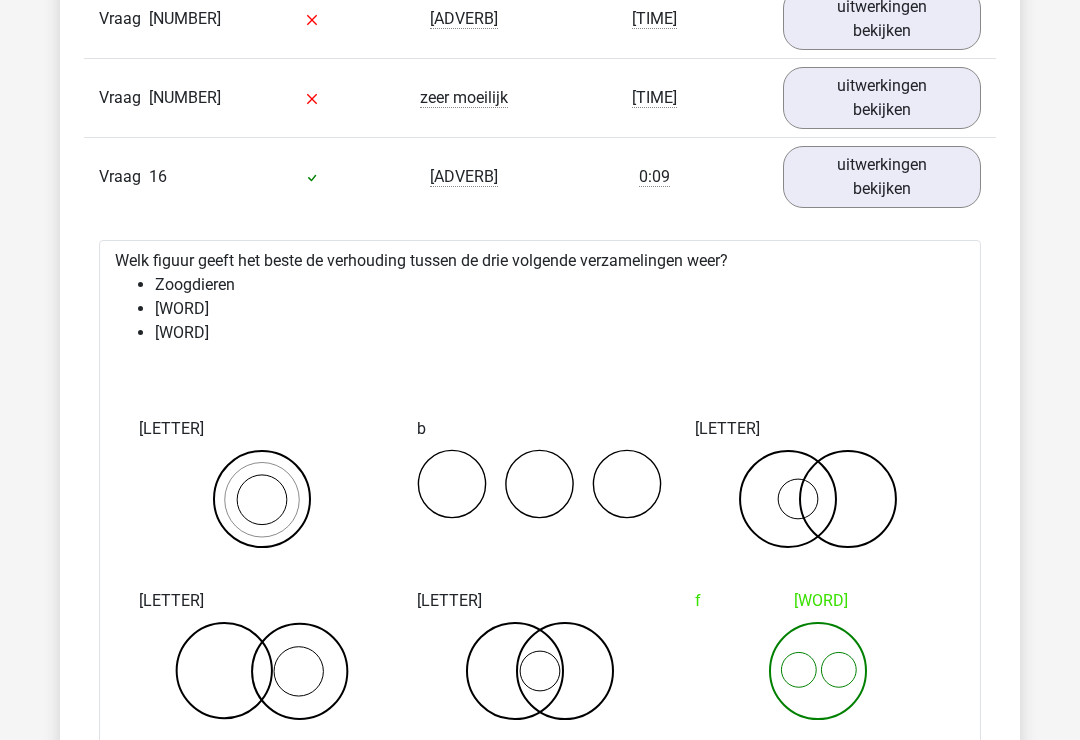 click on "uitwerkingen bekijken" at bounding box center [882, 177] 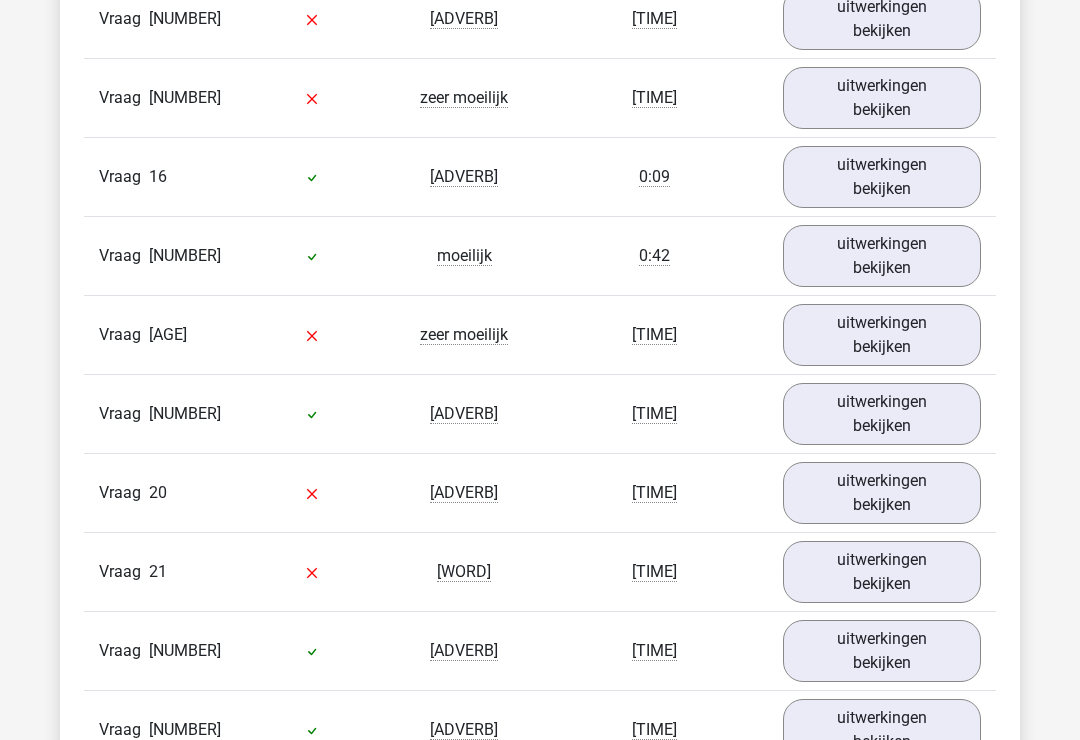 click on "uitwerkingen bekijken" at bounding box center [882, 256] 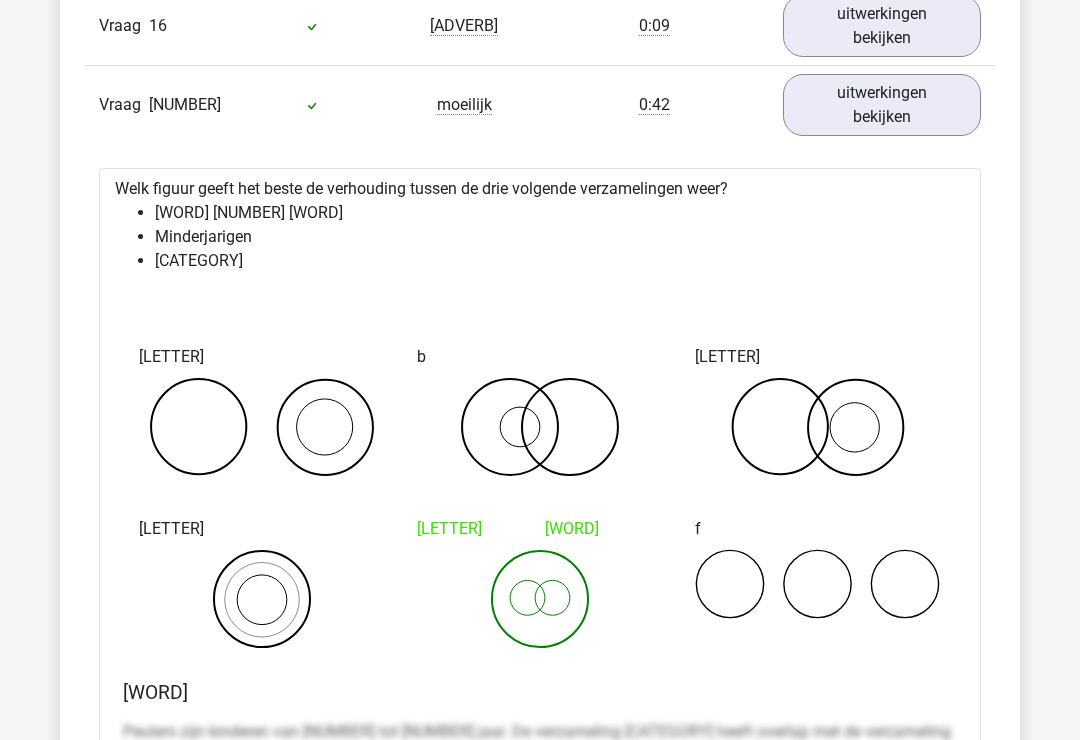 scroll, scrollTop: 3483, scrollLeft: 0, axis: vertical 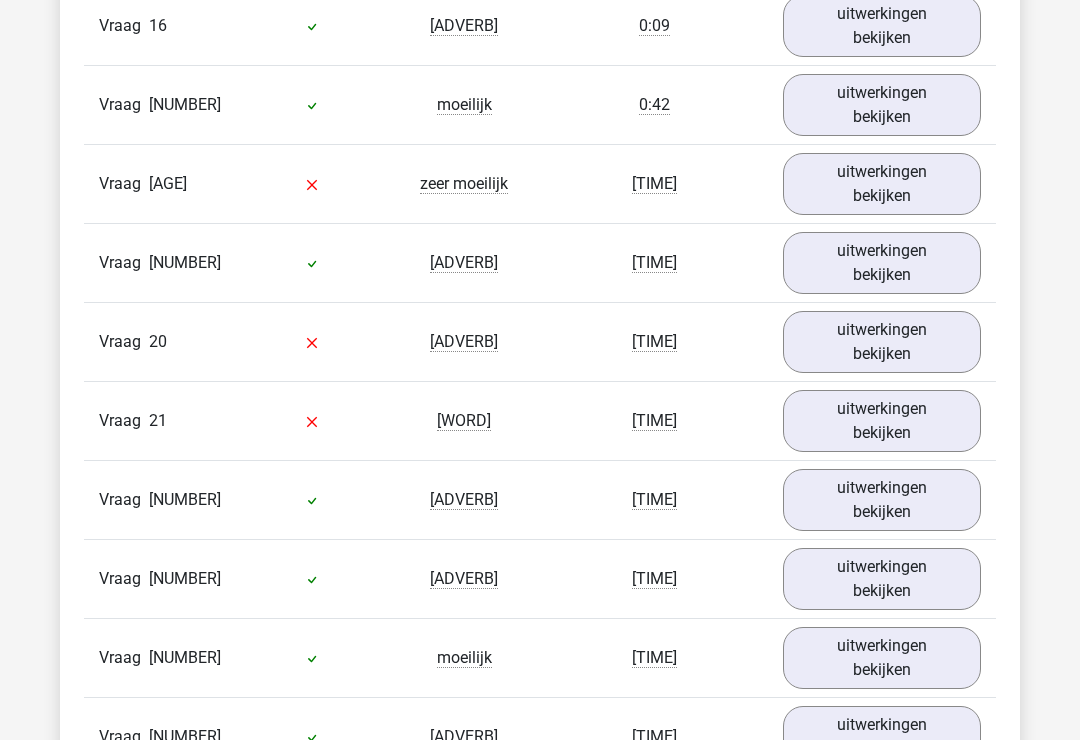 click on "uitwerkingen bekijken" at bounding box center [882, 184] 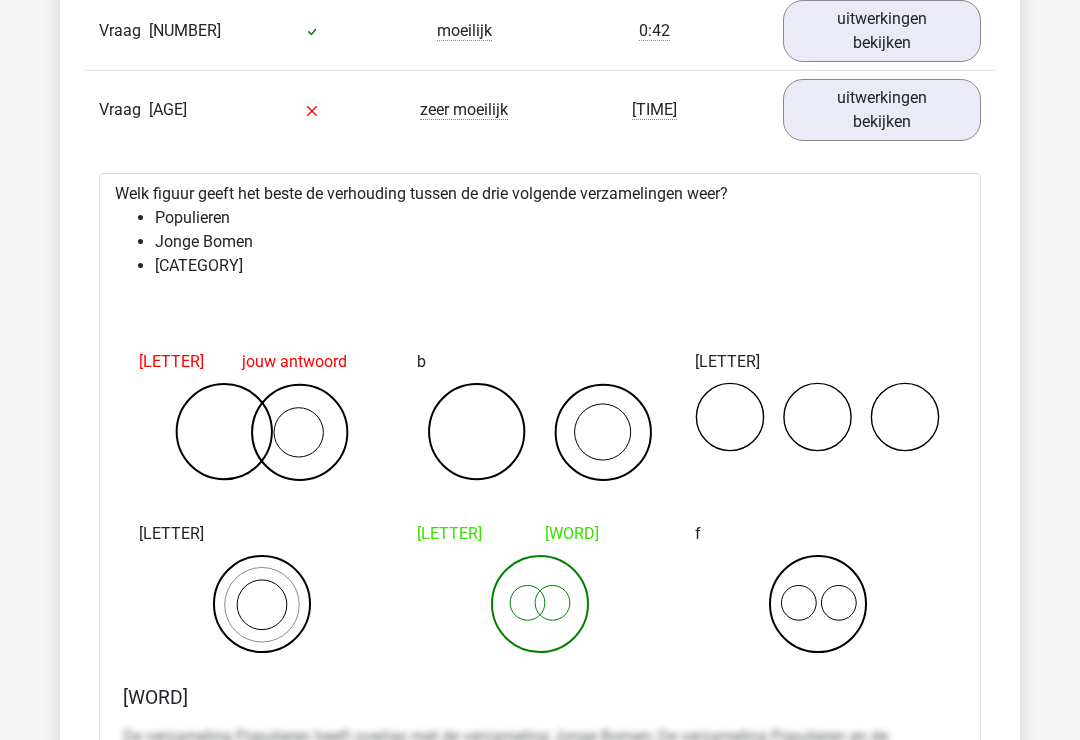 scroll, scrollTop: 3576, scrollLeft: 0, axis: vertical 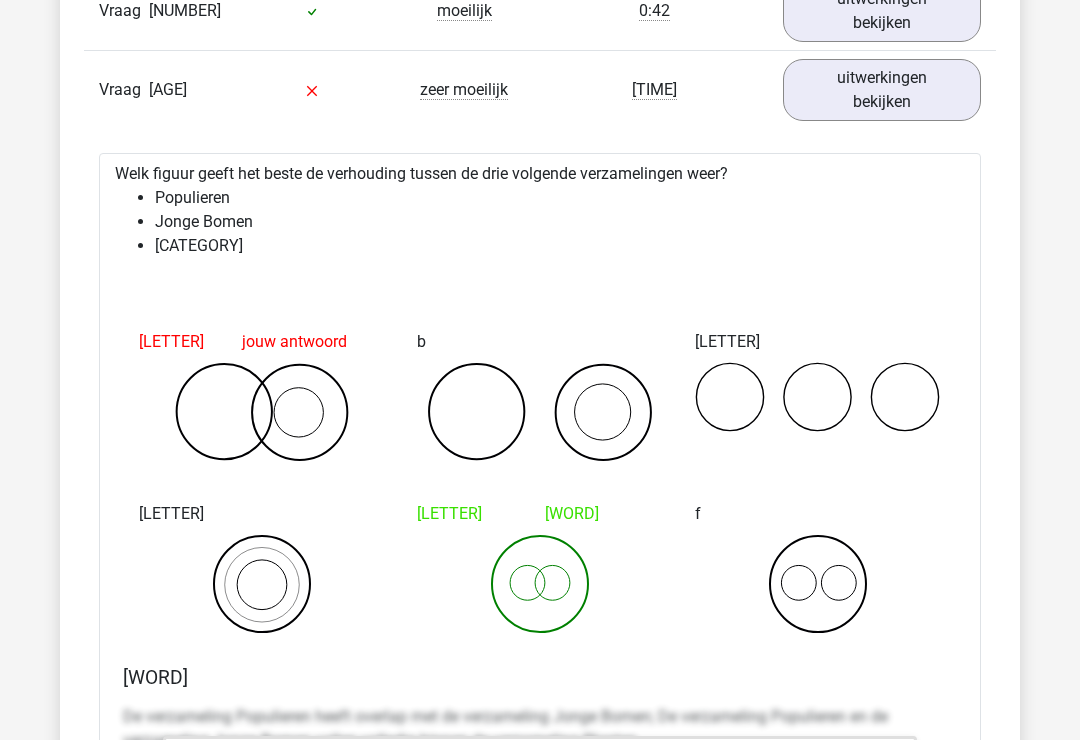 click on "uitwerkingen bekijken" at bounding box center [882, 91] 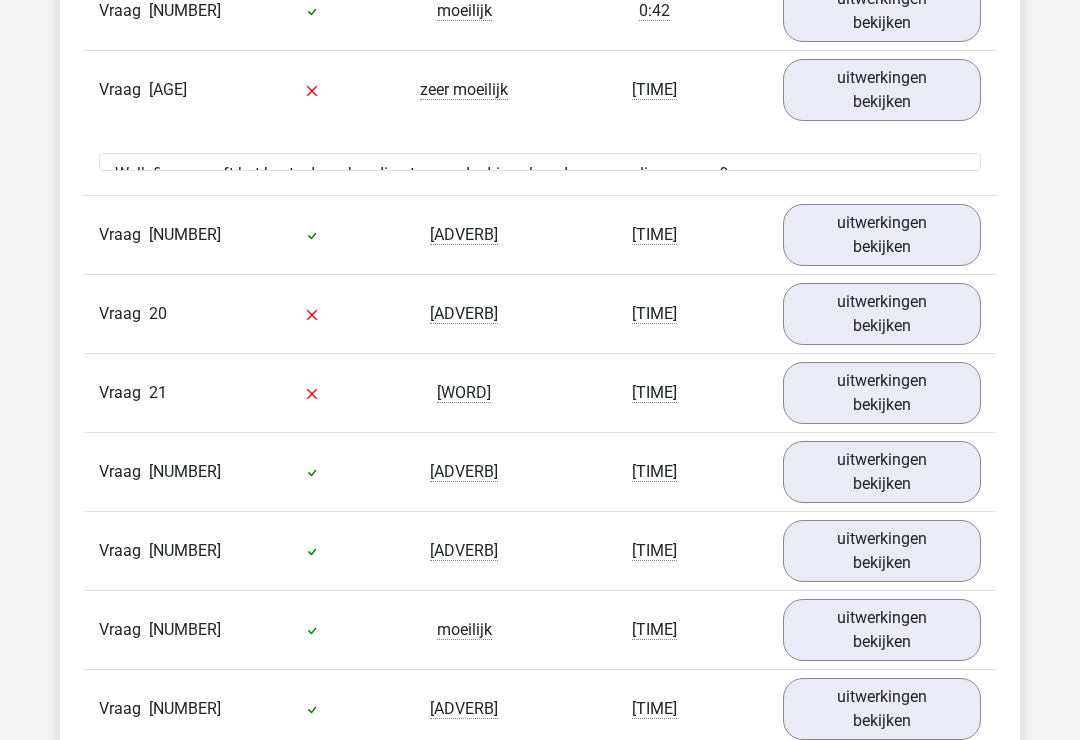 scroll, scrollTop: 3577, scrollLeft: 0, axis: vertical 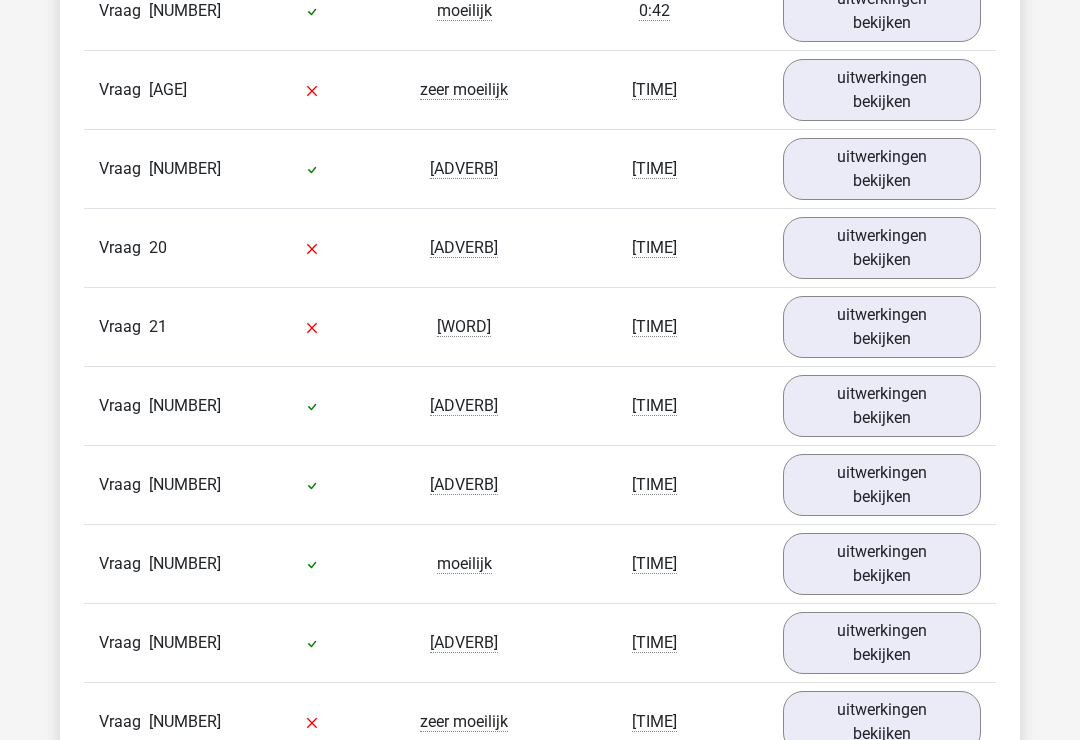 click on "uitwerkingen bekijken" at bounding box center (882, 169) 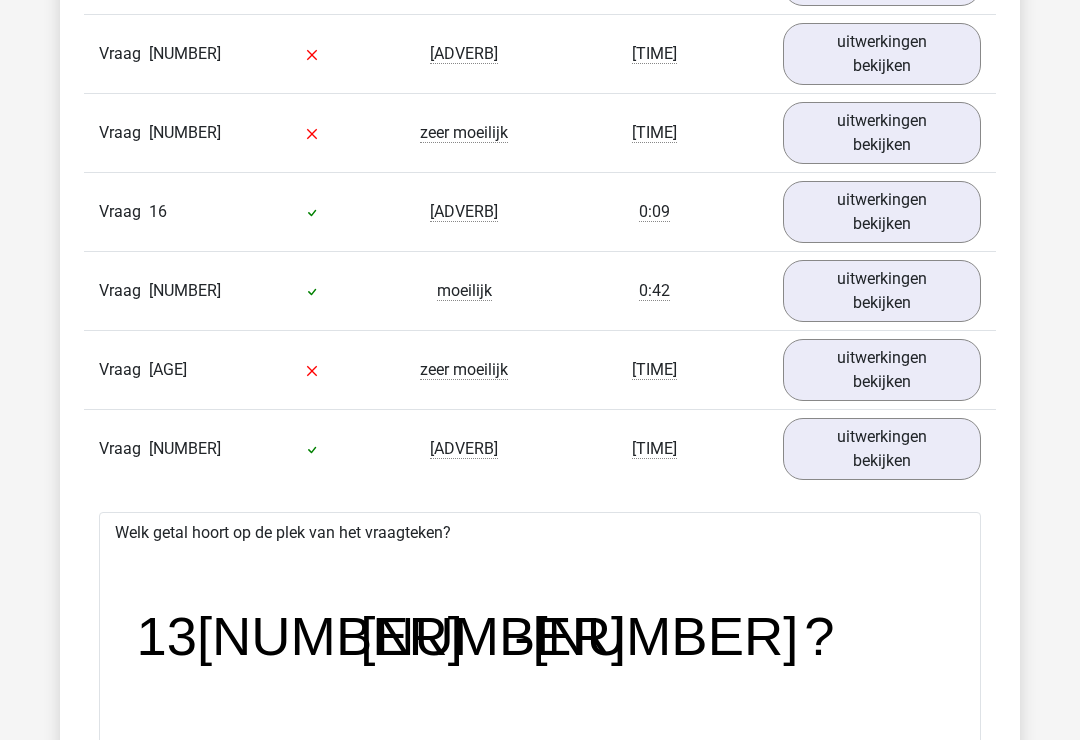 scroll, scrollTop: 3297, scrollLeft: 0, axis: vertical 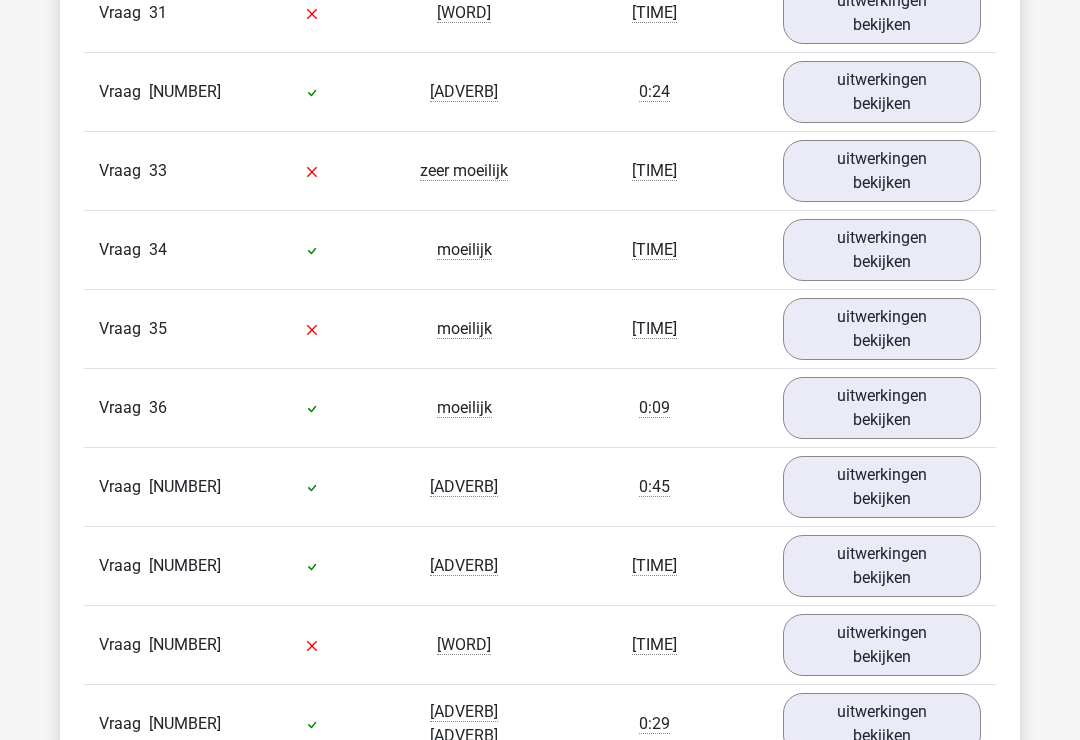 click on "uitwerkingen bekijken" at bounding box center (882, 409) 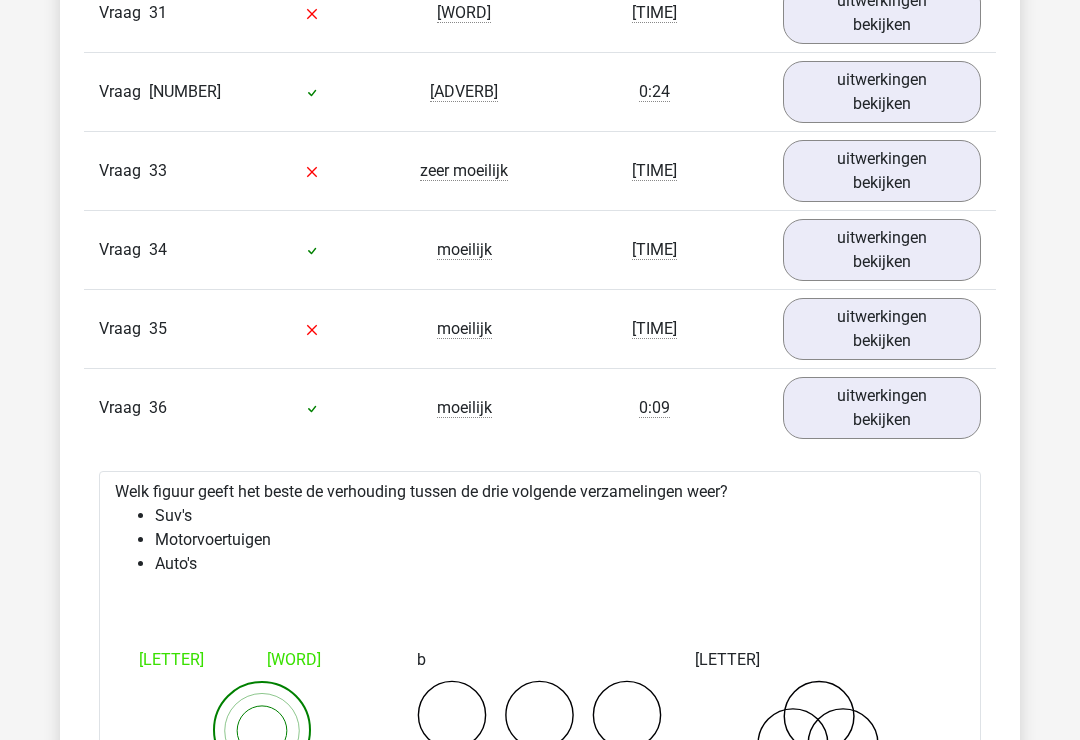 click on "uitwerkingen bekijken" at bounding box center [882, 92] 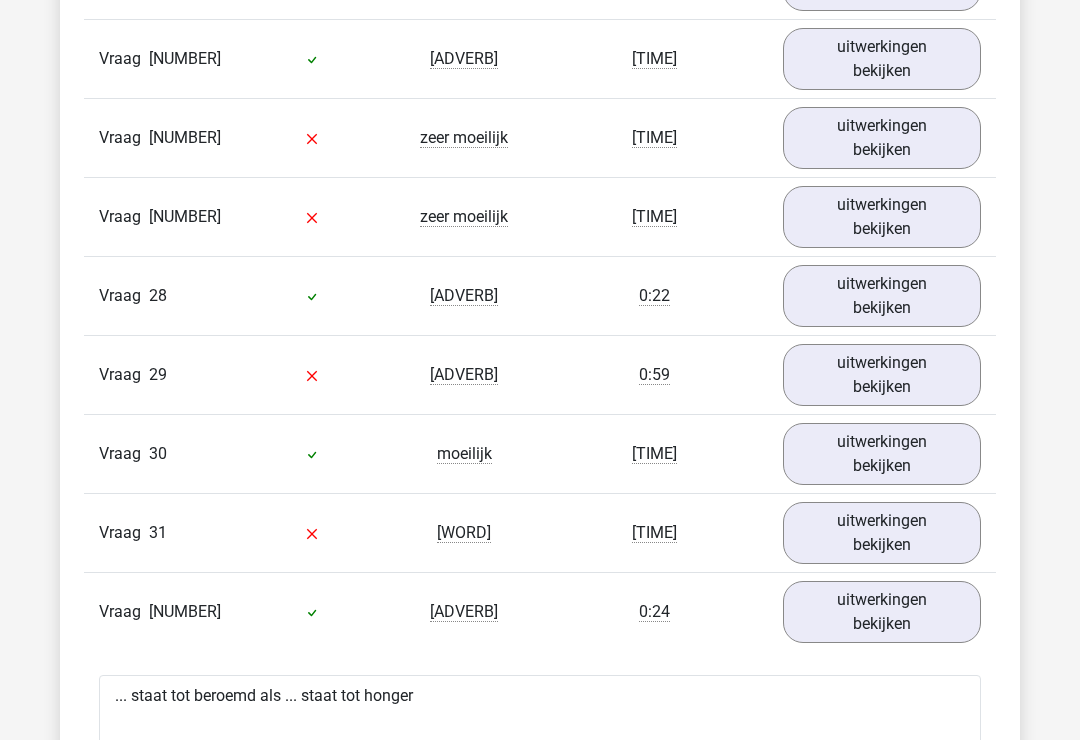 scroll, scrollTop: 4160, scrollLeft: 0, axis: vertical 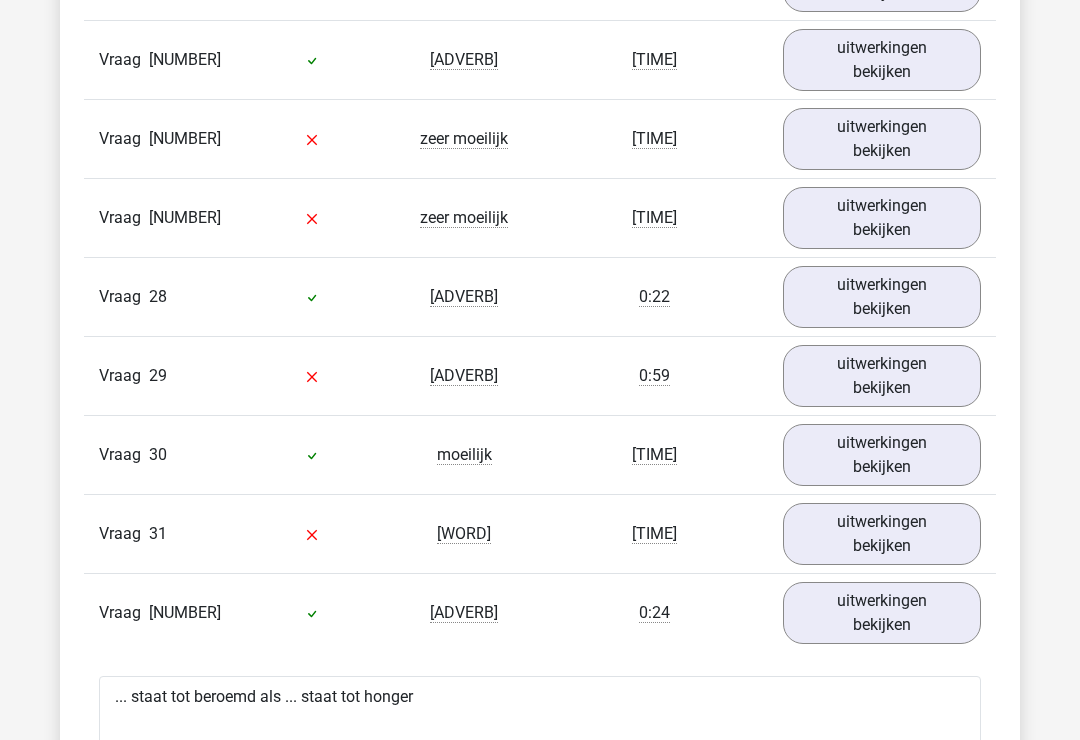 click on "uitwerkingen bekijken" at bounding box center (882, 218) 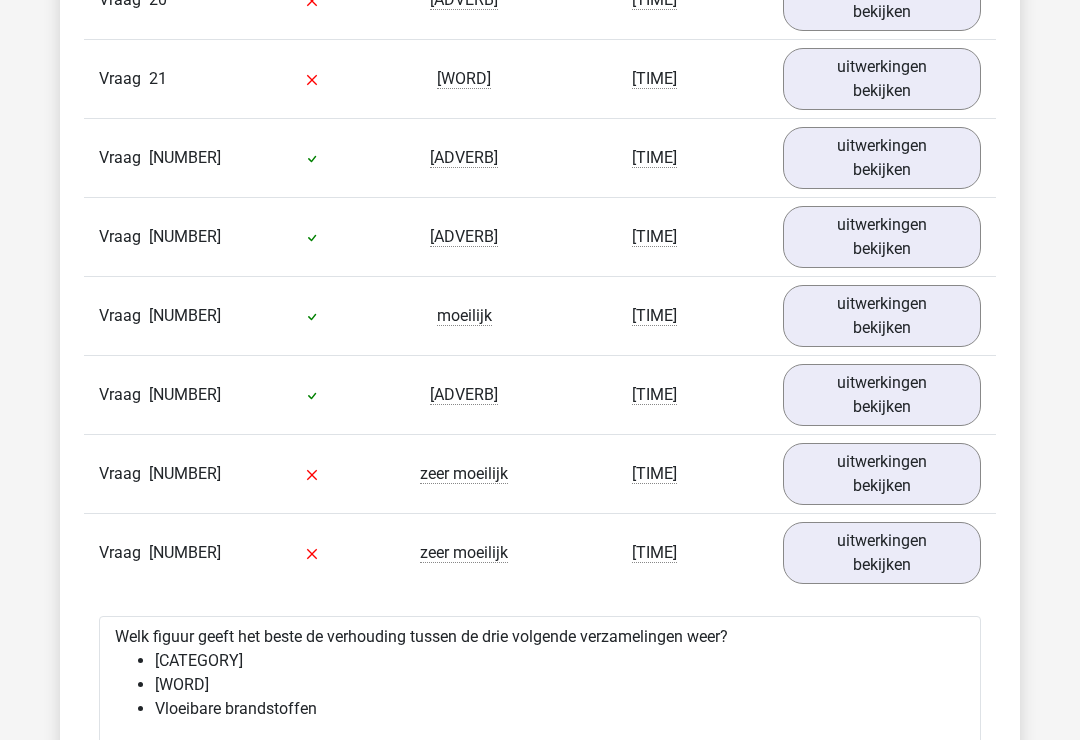 scroll, scrollTop: 3812, scrollLeft: 0, axis: vertical 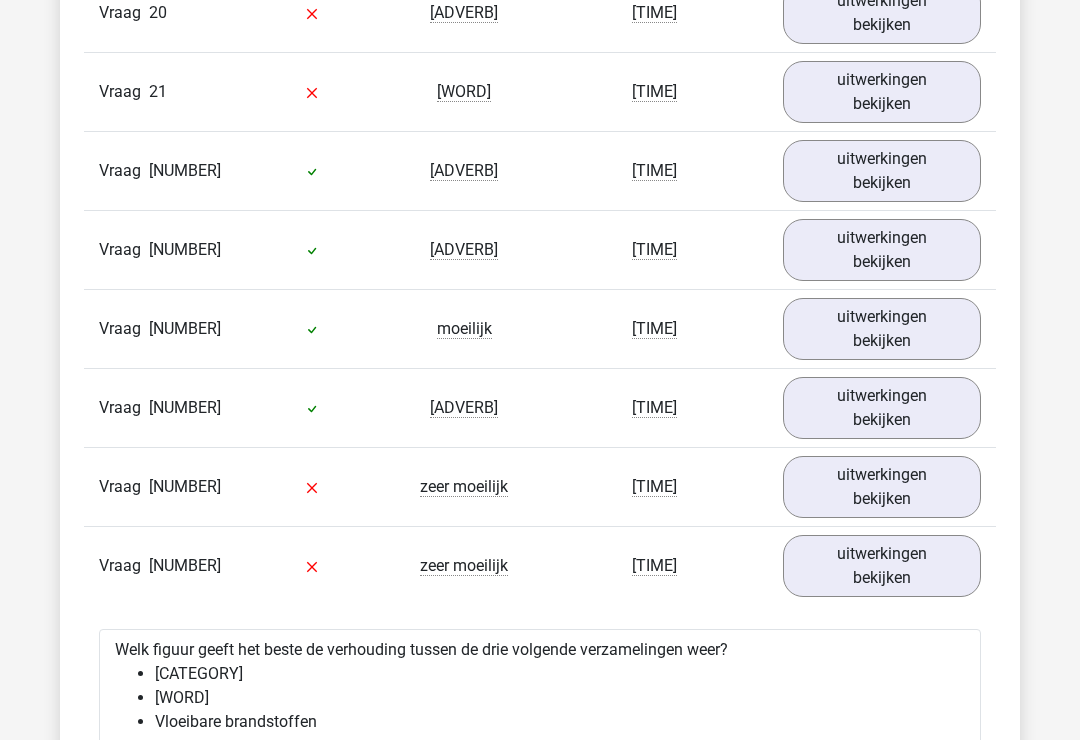 click on "uitwerkingen bekijken" at bounding box center (882, 171) 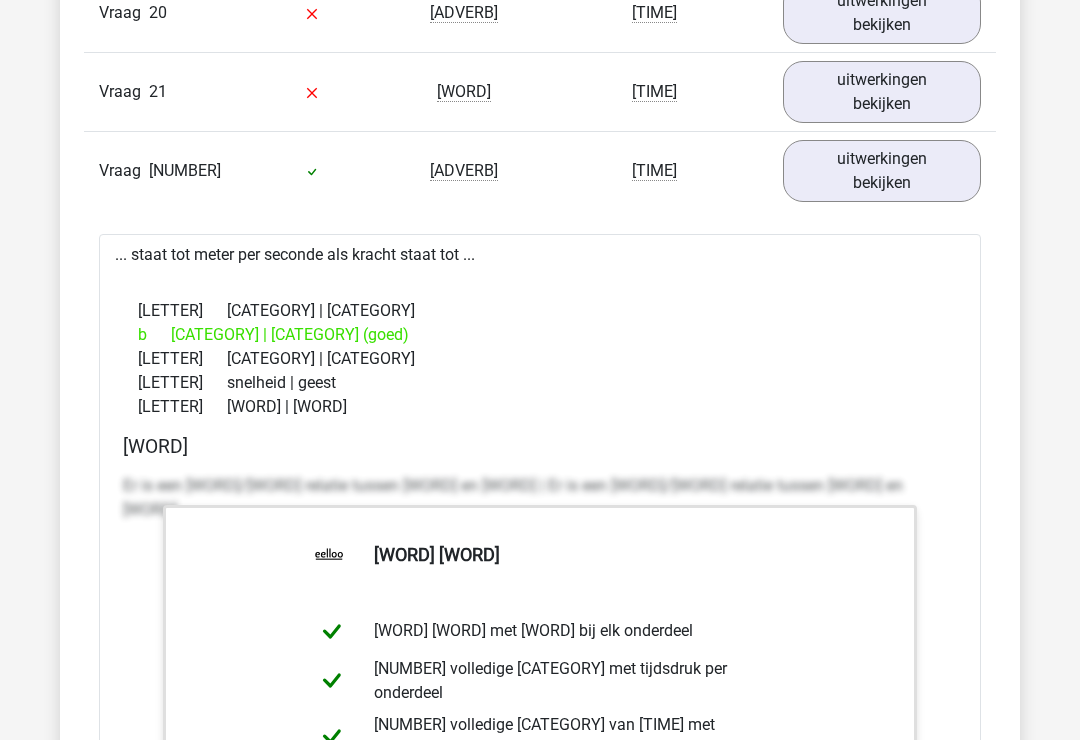 click on "uitwerkingen bekijken" at bounding box center (882, 92) 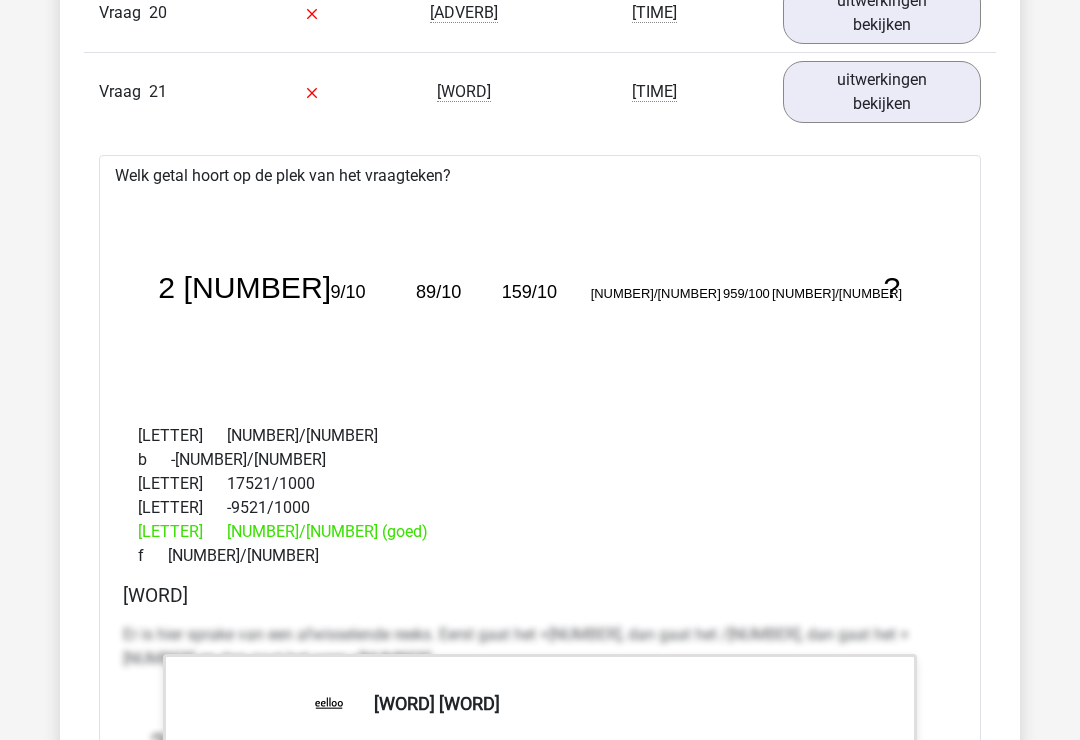 click on "uitwerkingen bekijken" at bounding box center [882, 92] 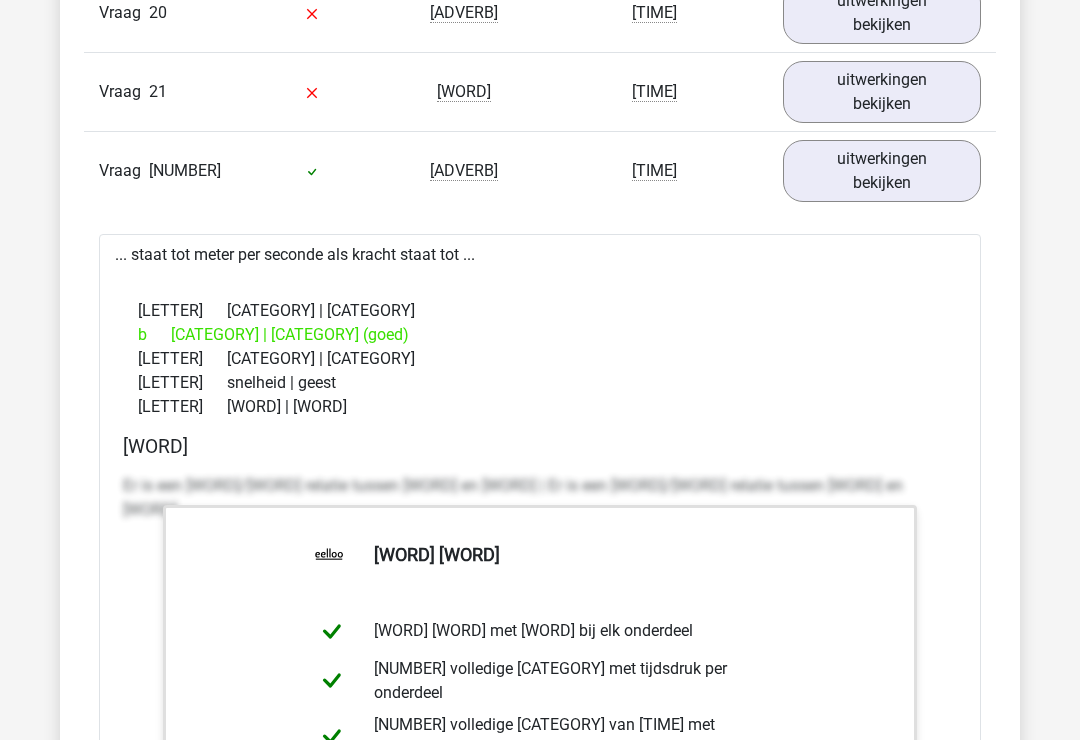 click on "uitwerkingen bekijken" at bounding box center (882, 171) 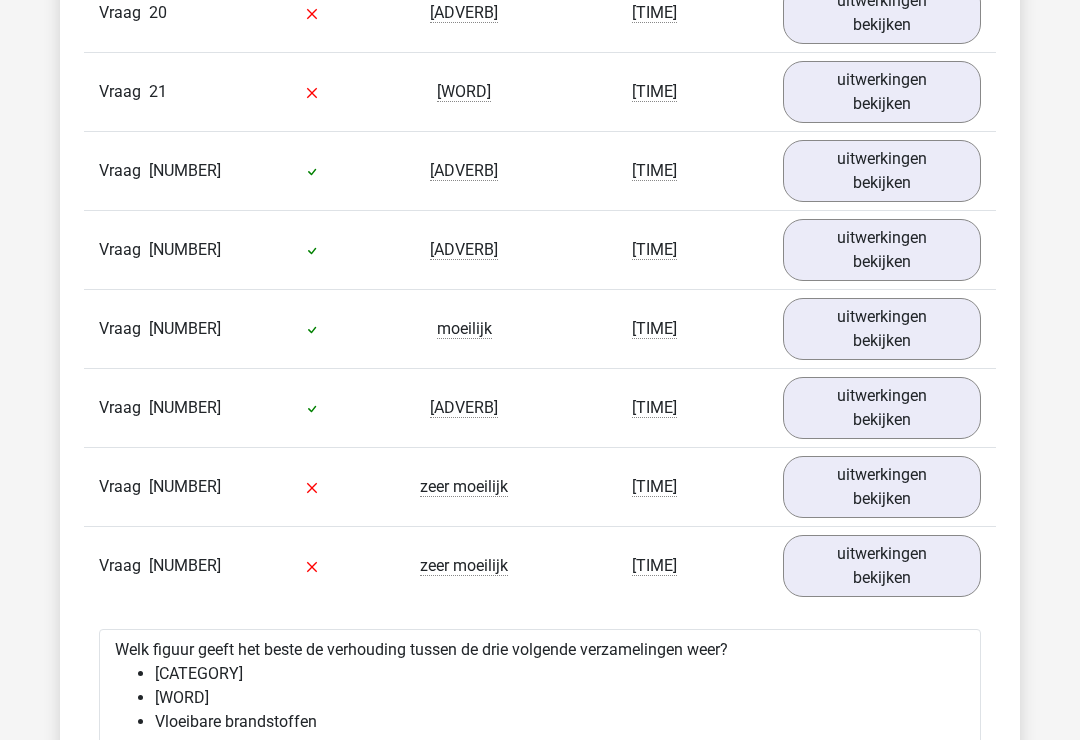 click on "uitwerkingen bekijken" at bounding box center [882, 250] 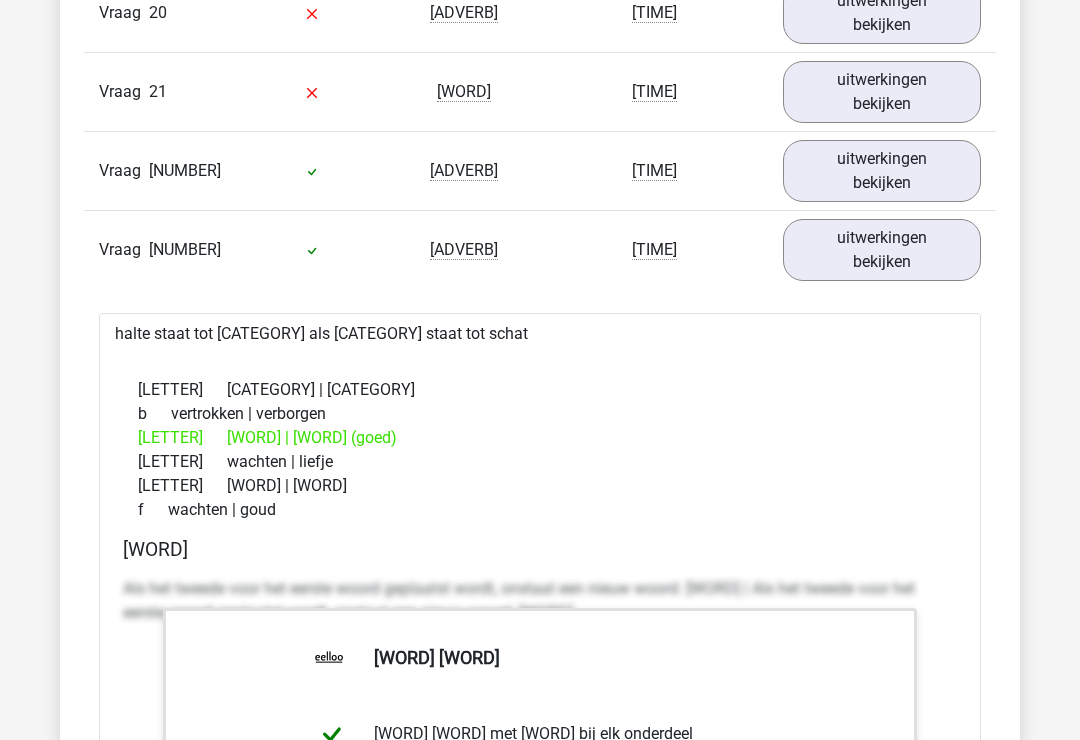 click on "uitwerkingen bekijken" at bounding box center [882, 250] 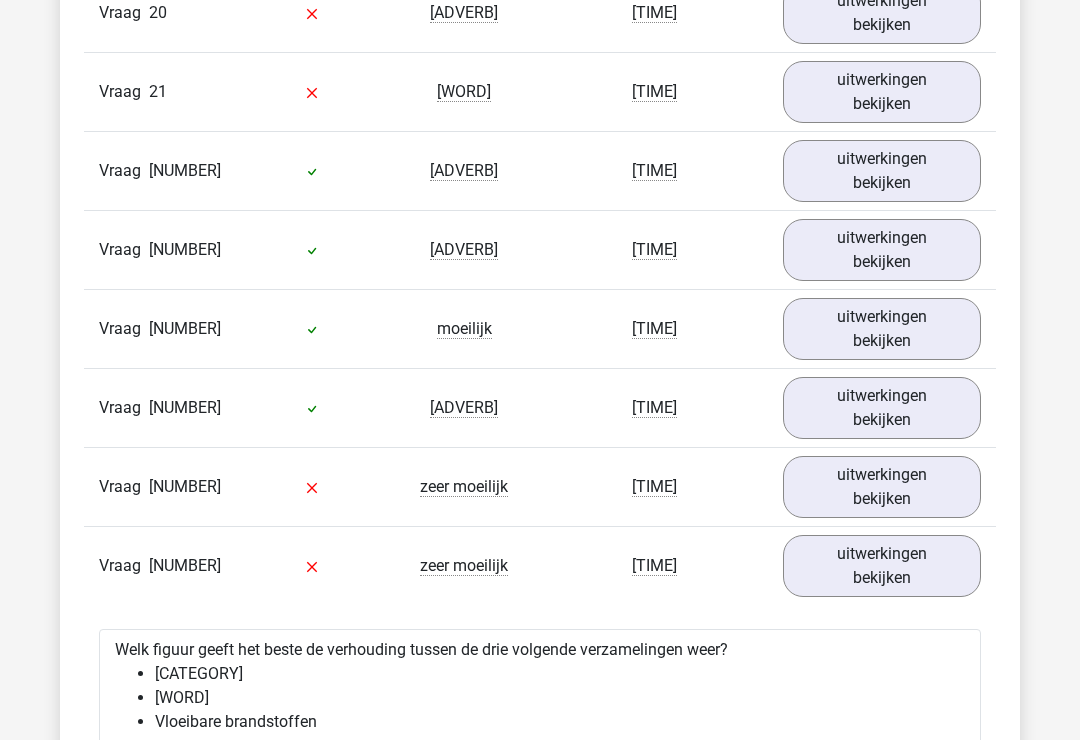 click on "uitwerkingen bekijken" at bounding box center (882, 329) 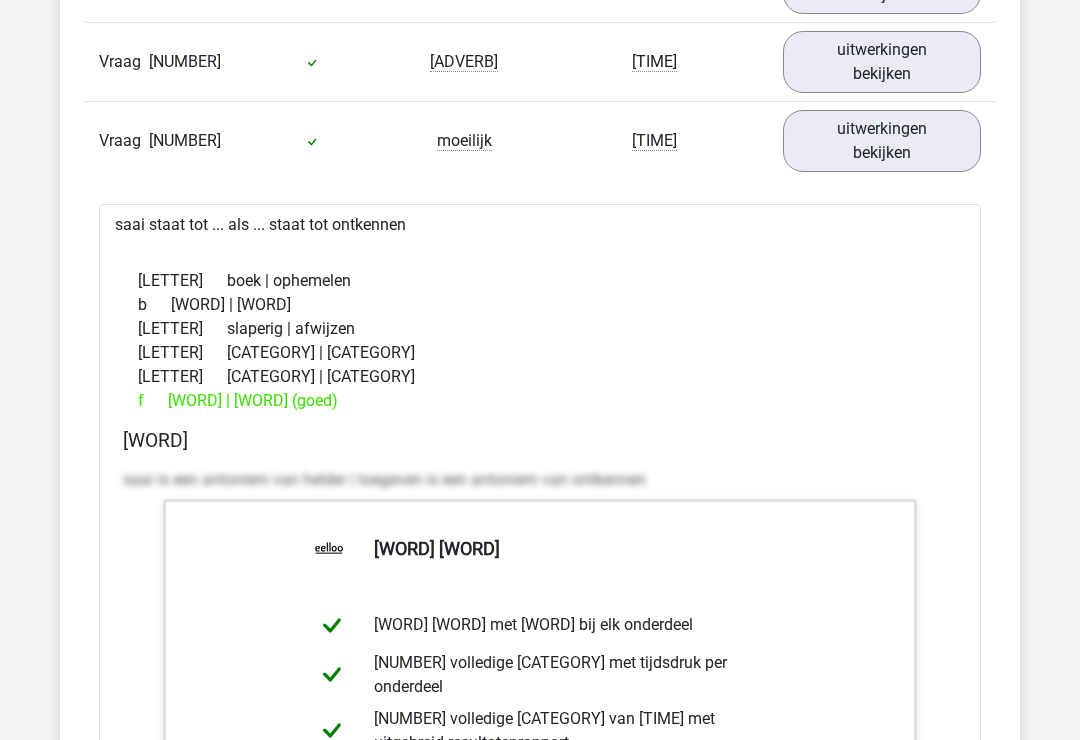 scroll, scrollTop: 4017, scrollLeft: 0, axis: vertical 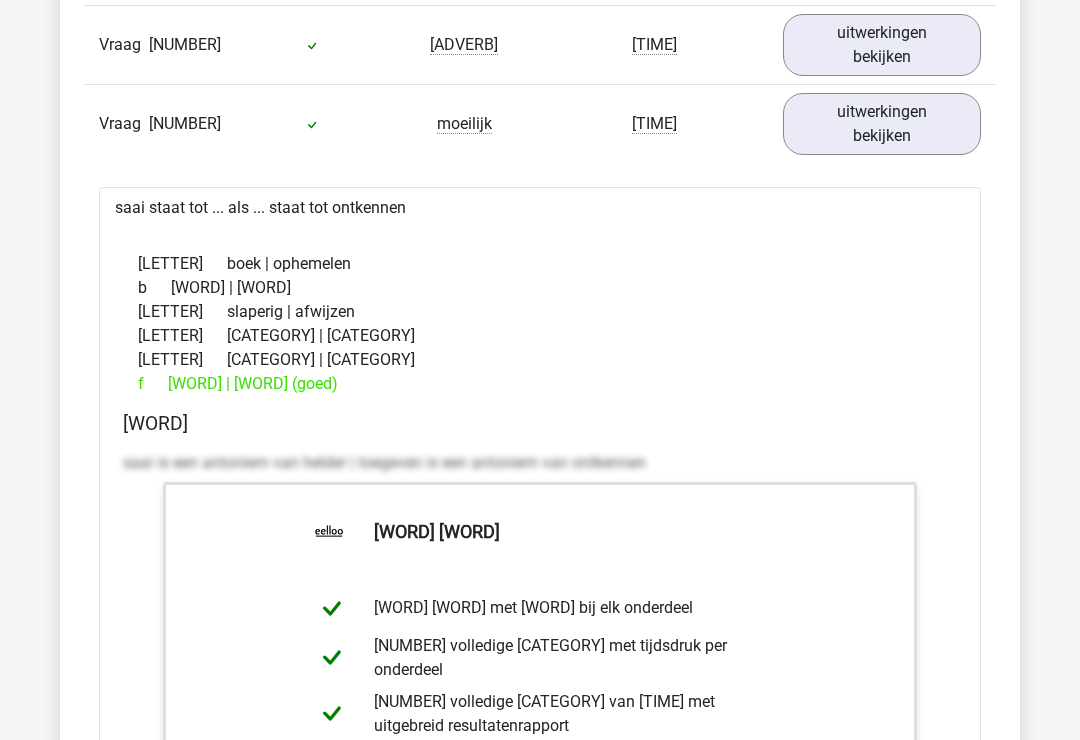 click on "uitwerkingen bekijken" at bounding box center (882, 124) 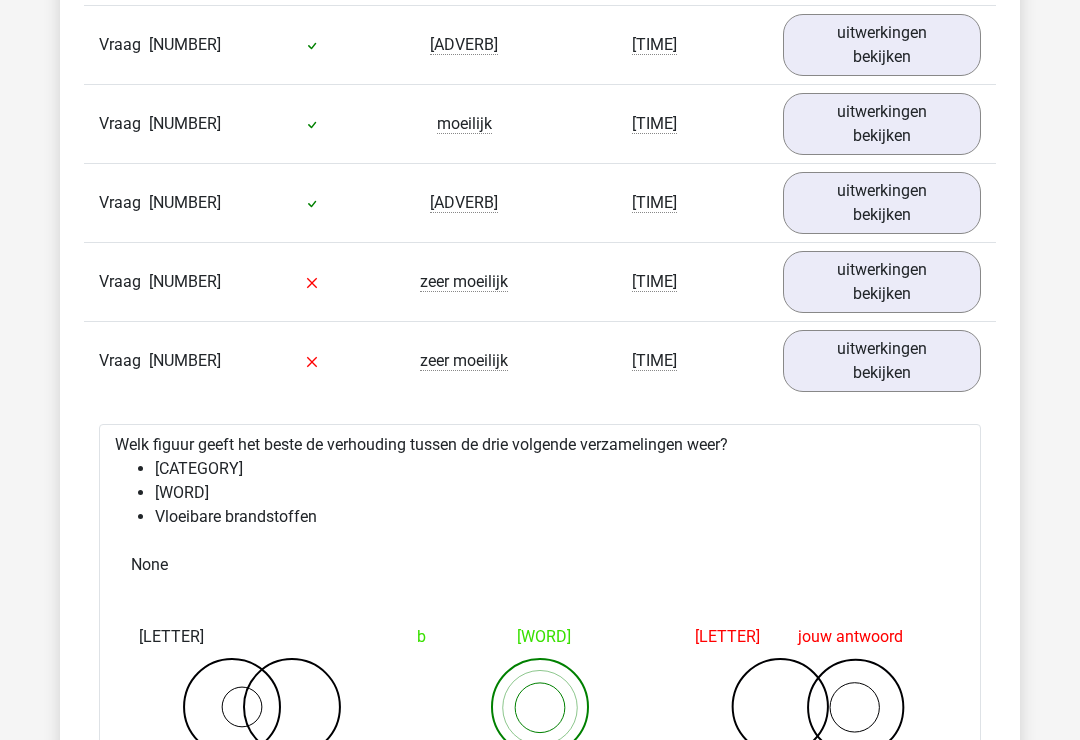 click on "uitwerkingen bekijken" at bounding box center (882, 203) 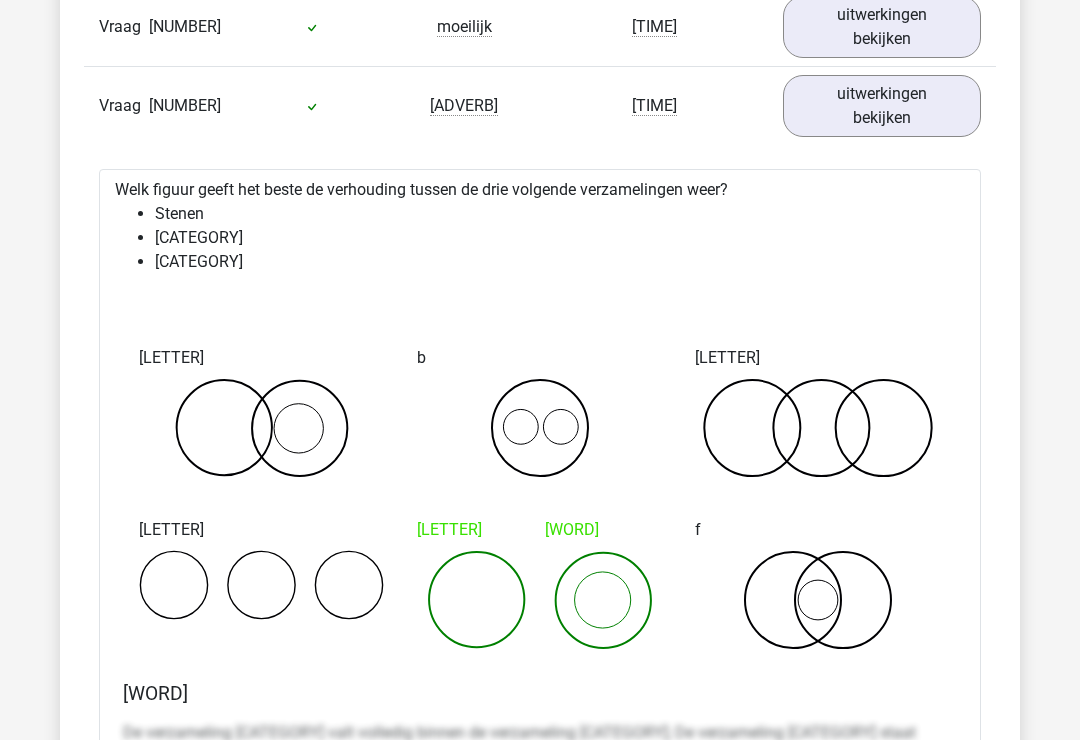 scroll, scrollTop: 4117, scrollLeft: 0, axis: vertical 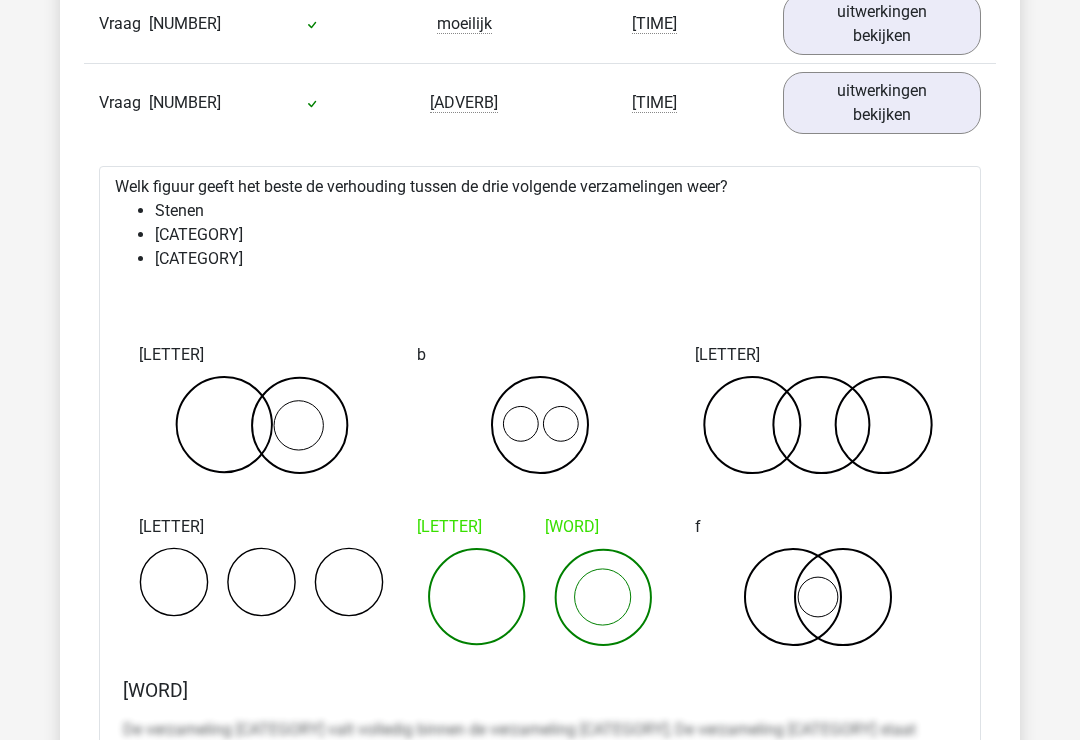 click on "uitwerkingen bekijken" at bounding box center (882, 103) 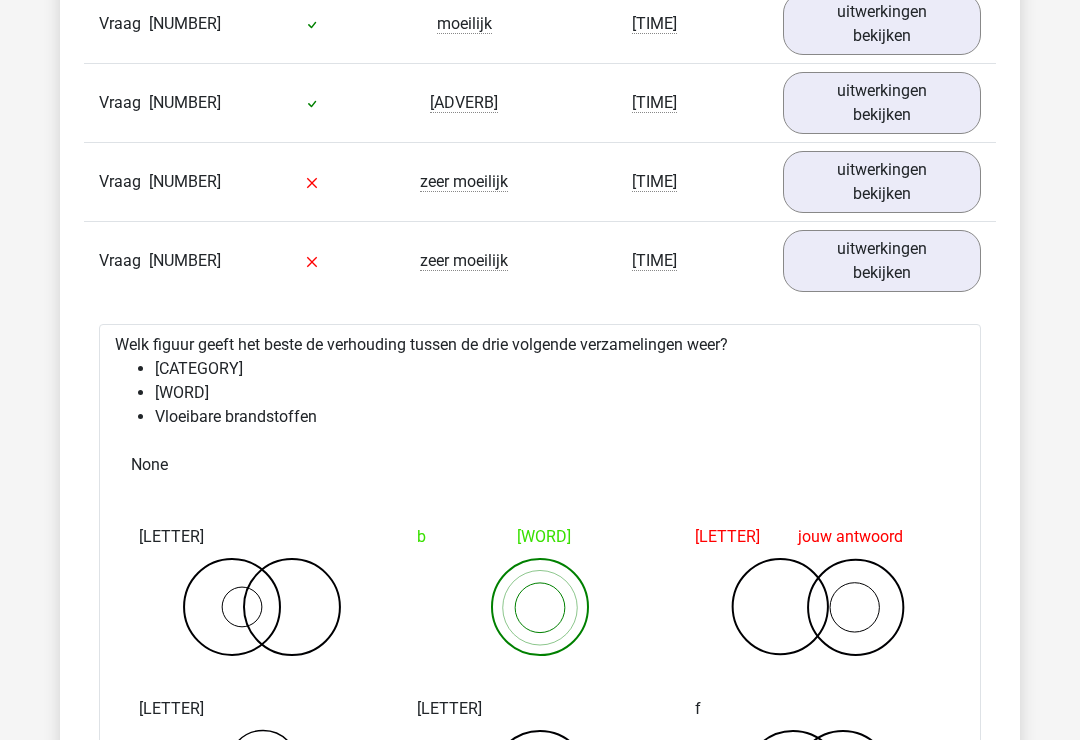 click on "uitwerkingen bekijken" at bounding box center (882, 182) 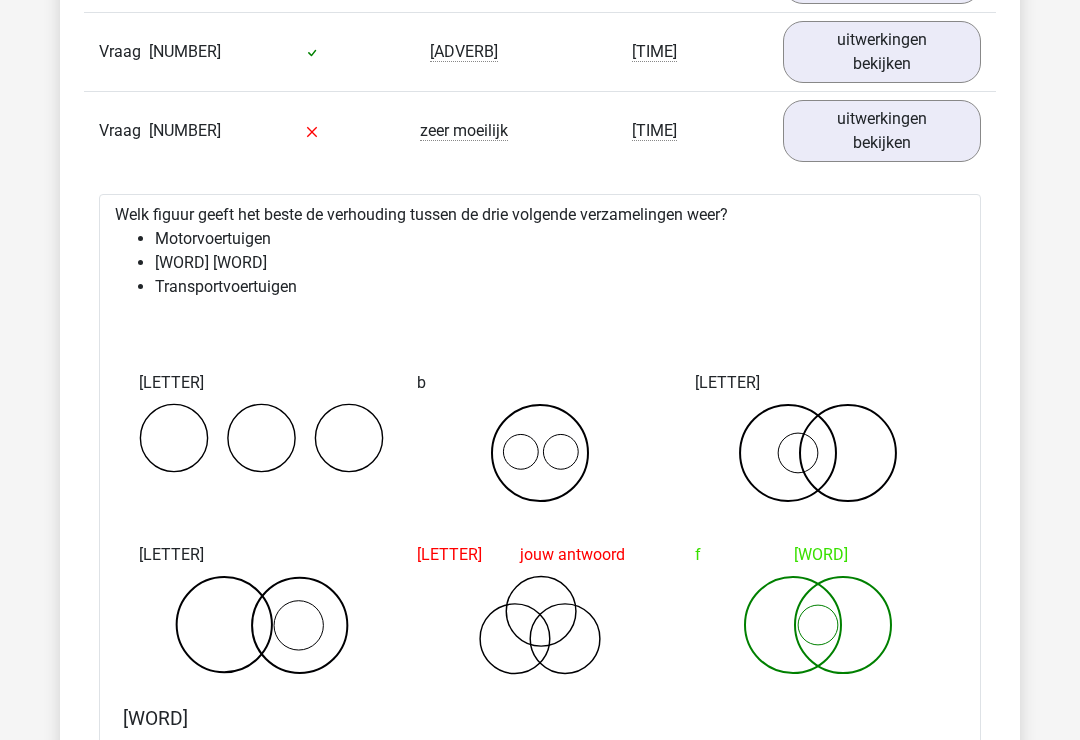 scroll, scrollTop: 4165, scrollLeft: 0, axis: vertical 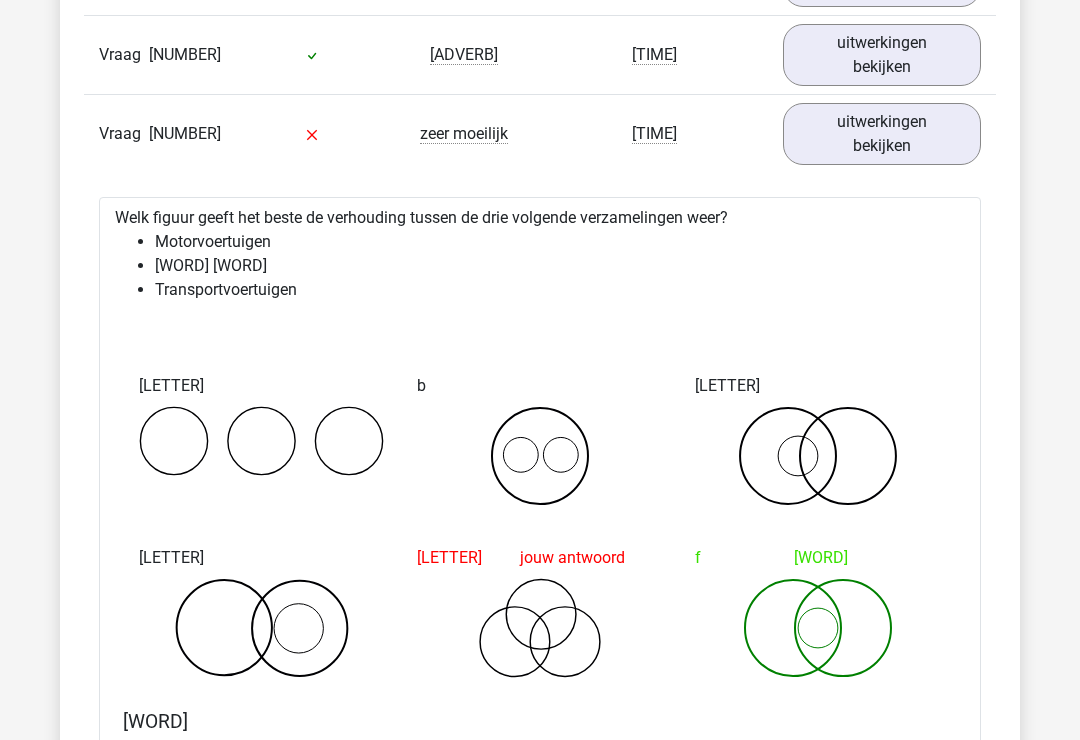 click on "uitwerkingen bekijken" at bounding box center [882, 134] 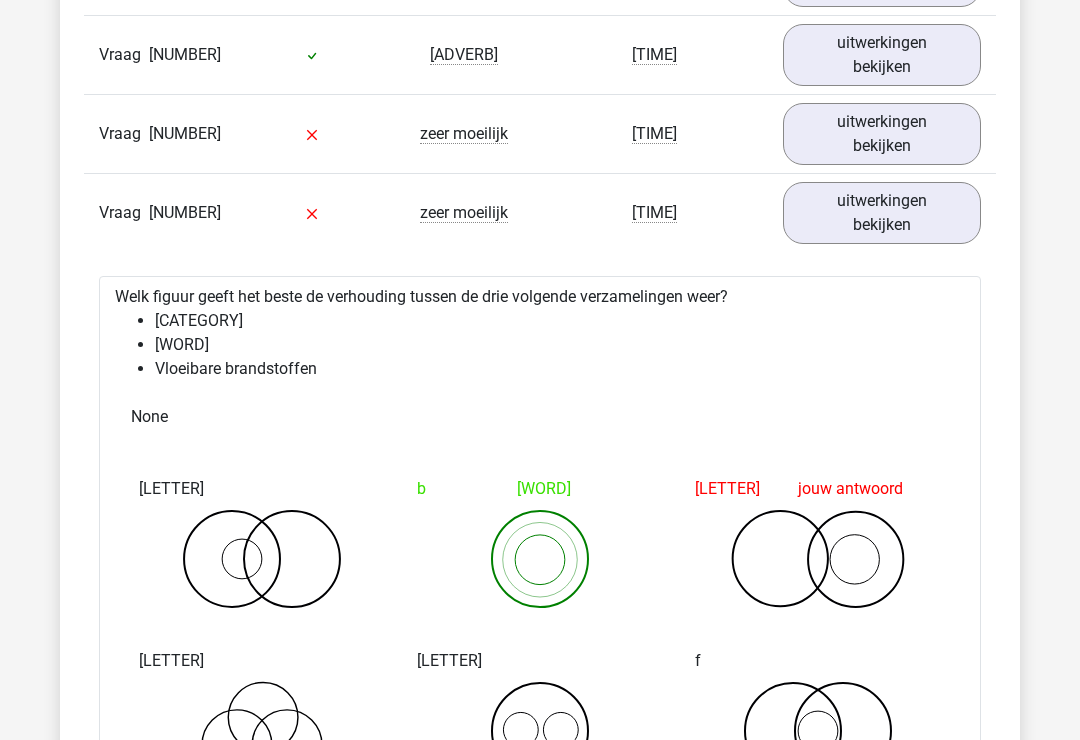 click on "uitwerkingen bekijken" at bounding box center [882, 213] 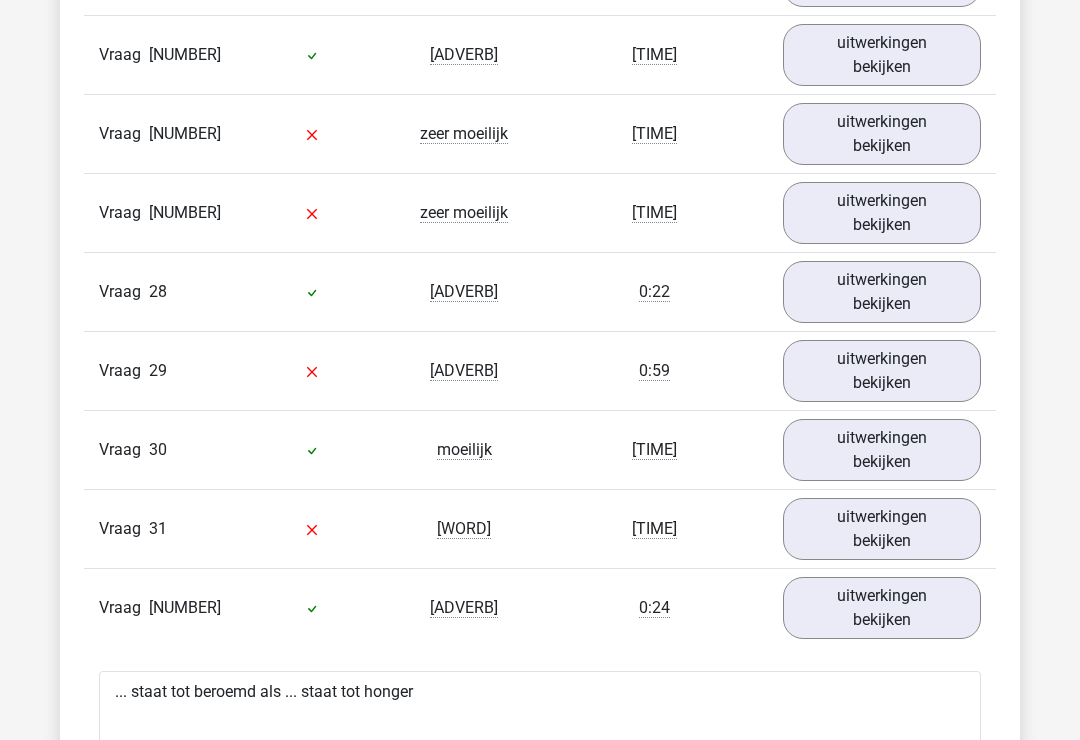 click on "uitwerkingen bekijken" at bounding box center [882, 213] 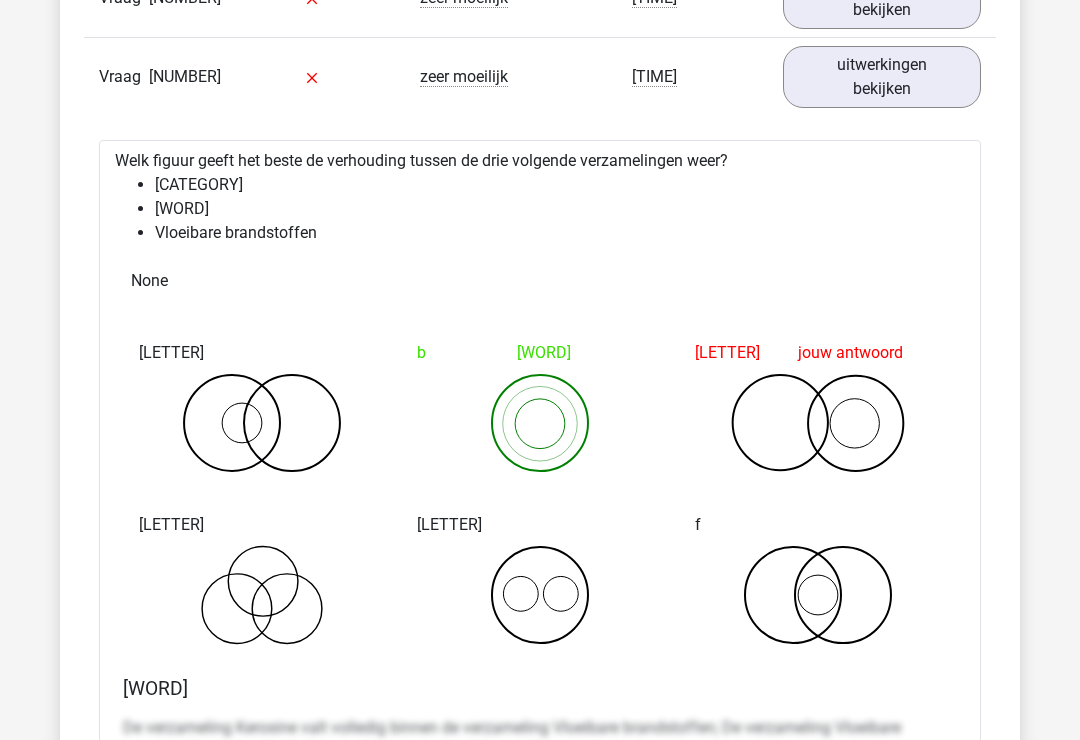 scroll, scrollTop: 4301, scrollLeft: 0, axis: vertical 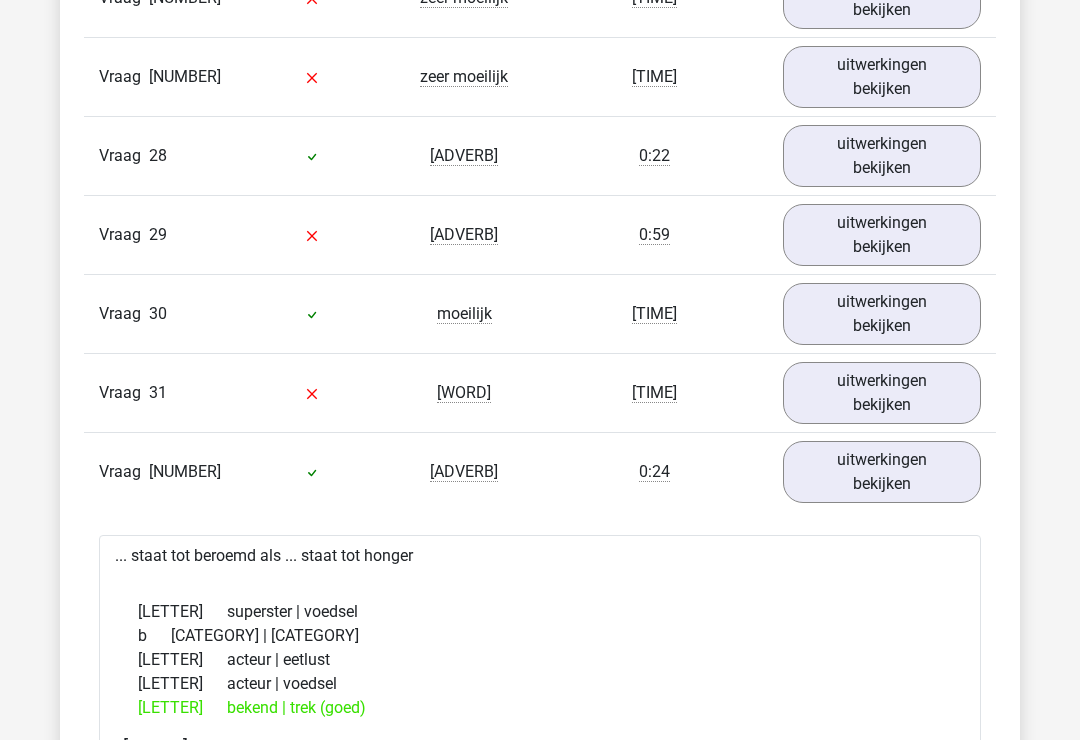 click on "uitwerkingen bekijken" at bounding box center [882, 156] 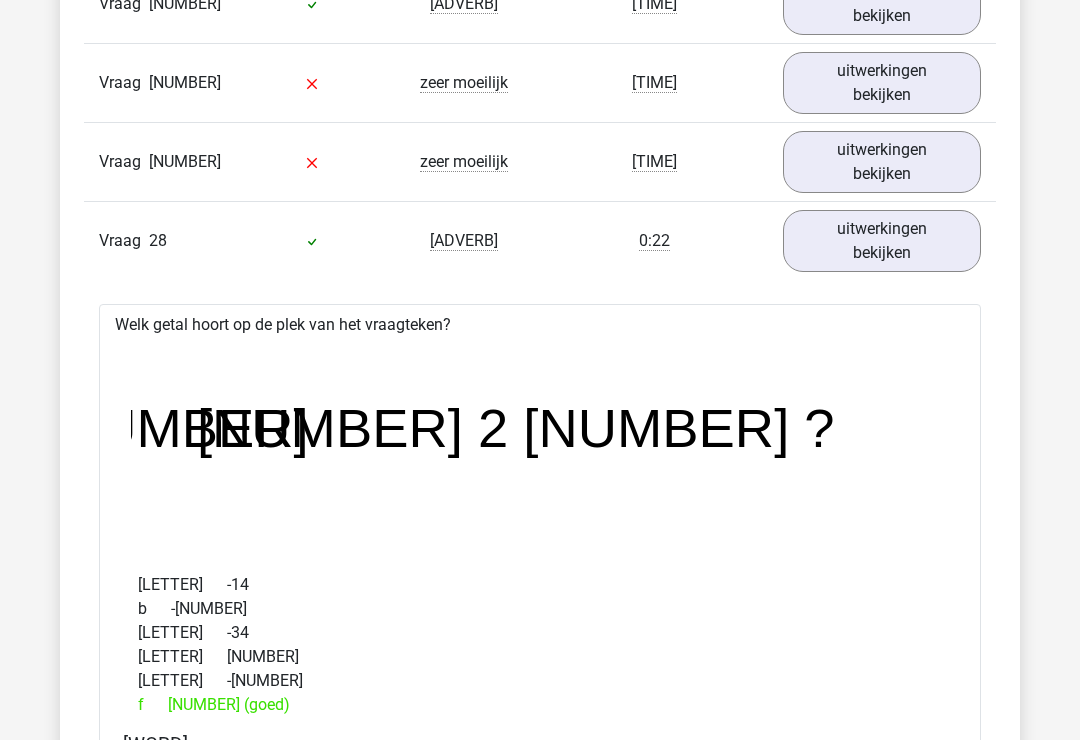 click on "uitwerkingen bekijken" at bounding box center (882, 242) 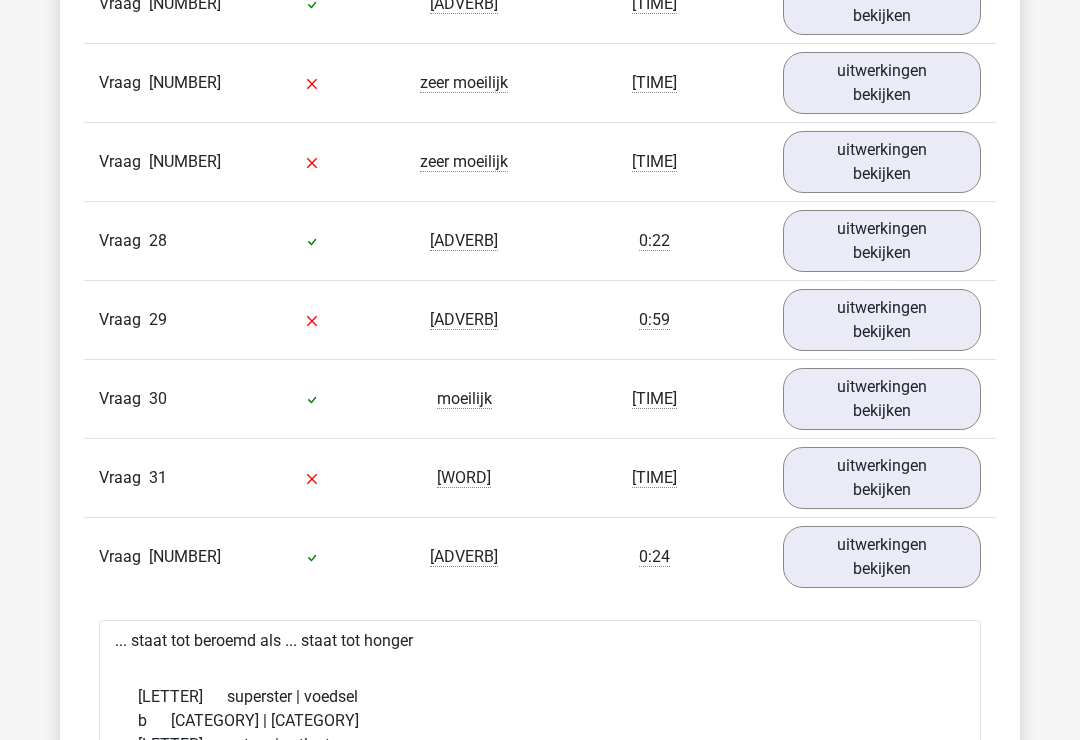 click on "uitwerkingen bekijken" at bounding box center [882, 320] 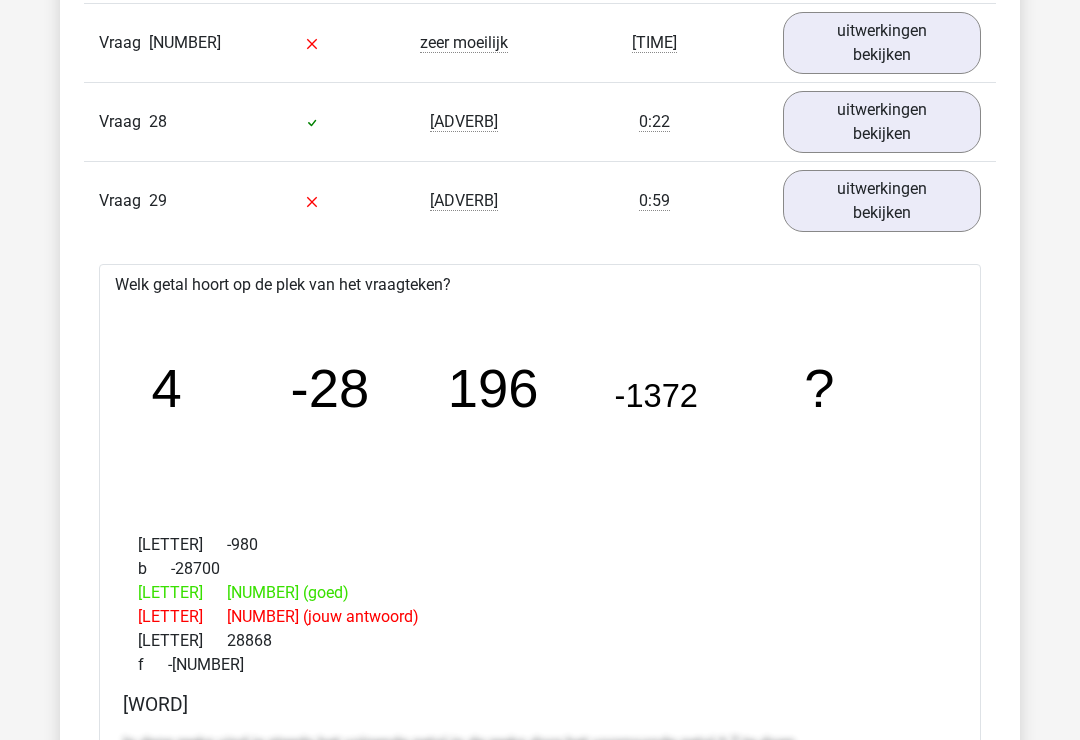scroll, scrollTop: 4335, scrollLeft: 0, axis: vertical 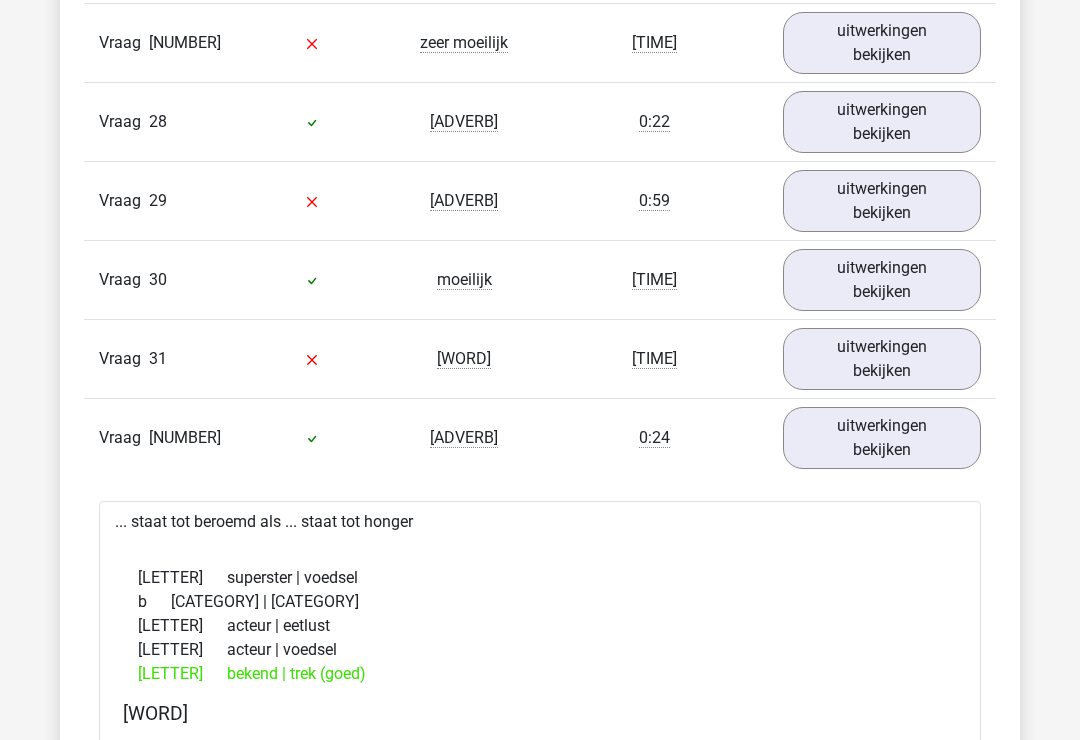 click on "uitwerkingen bekijken" at bounding box center (882, 280) 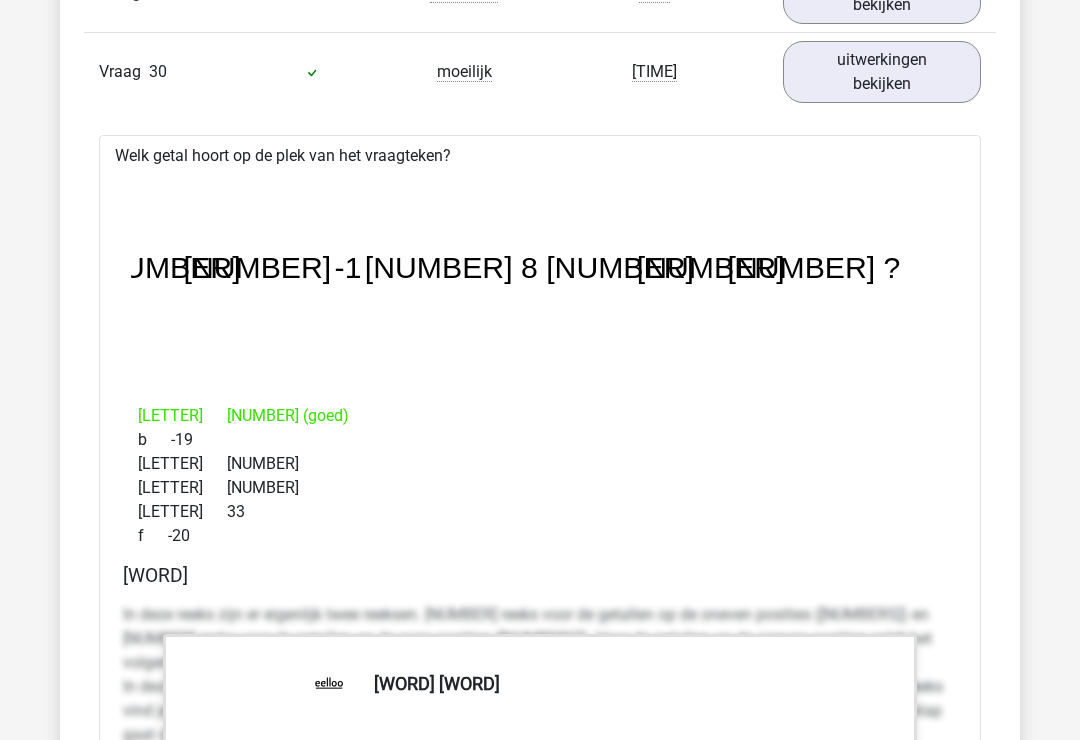 scroll, scrollTop: 4544, scrollLeft: 0, axis: vertical 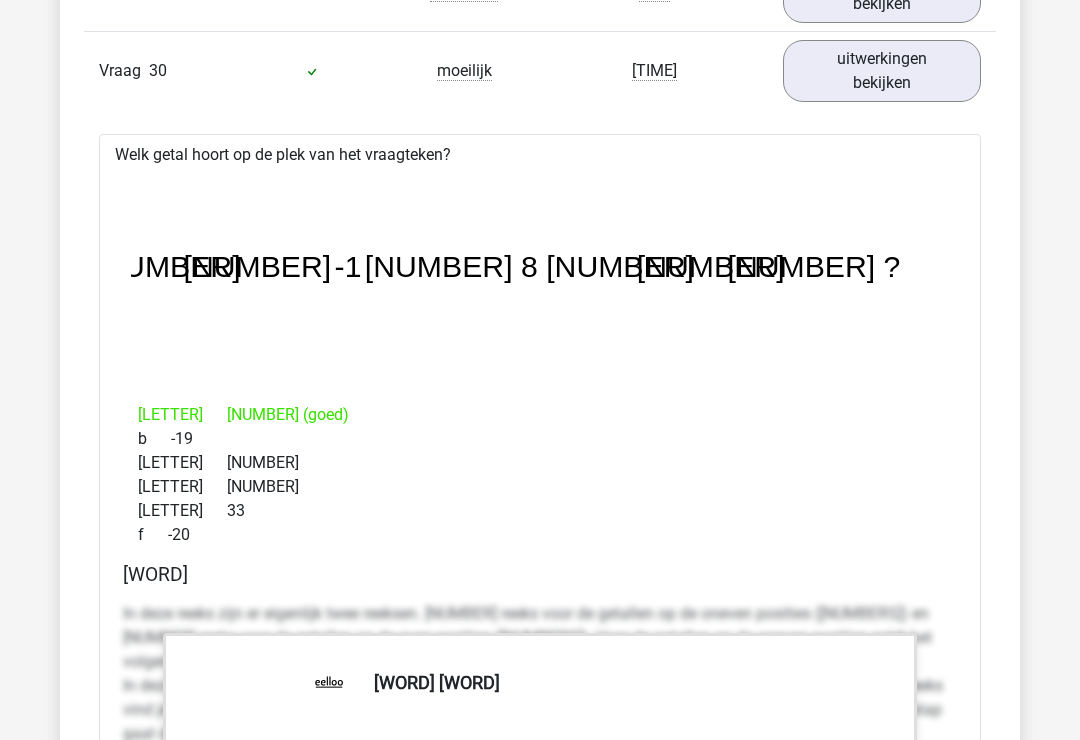 click on "uitwerkingen bekijken" at bounding box center (882, 71) 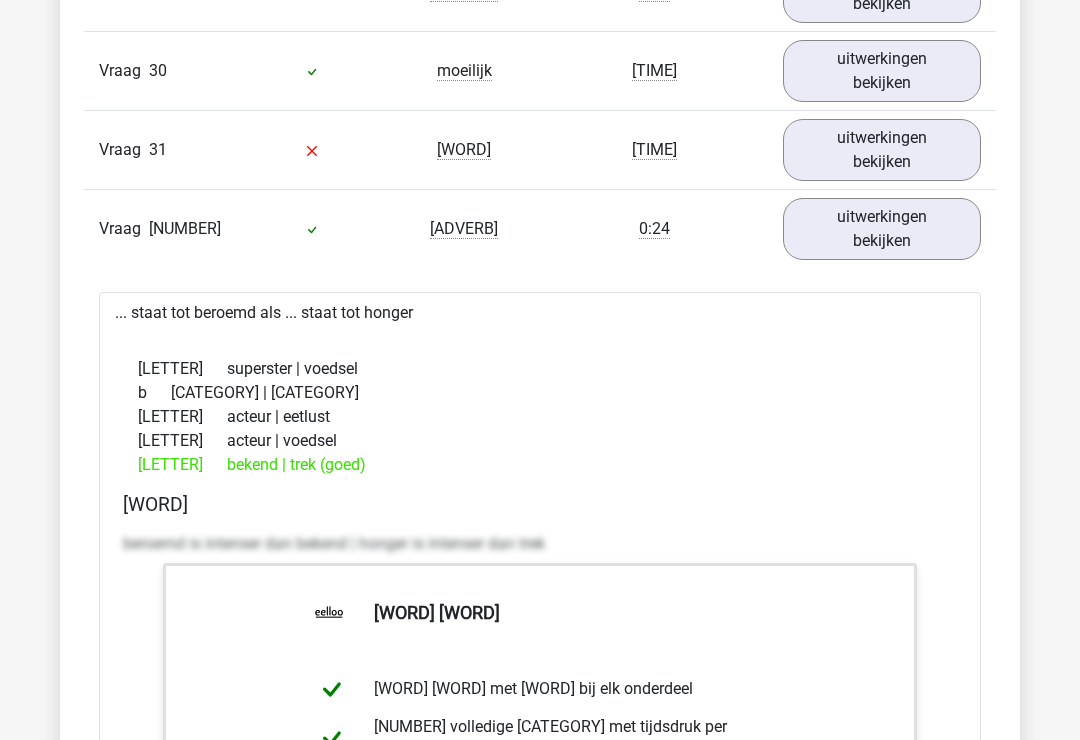 click on "uitwerkingen bekijken" at bounding box center (882, 150) 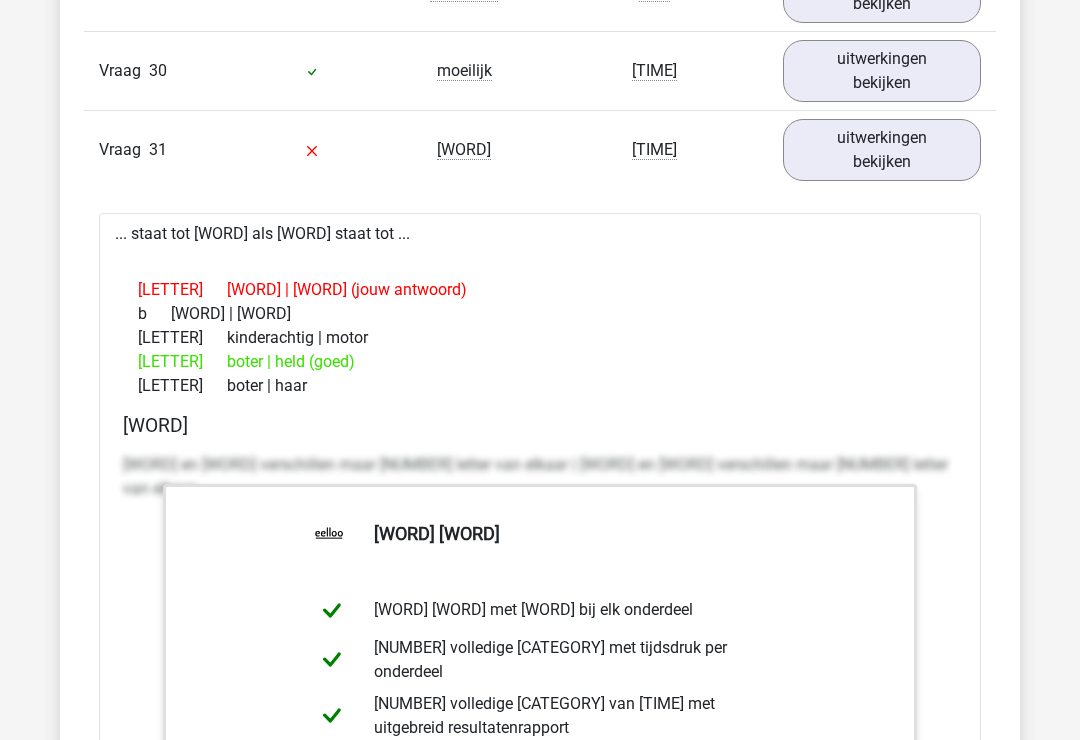 click on "uitwerkingen bekijken" at bounding box center (882, 150) 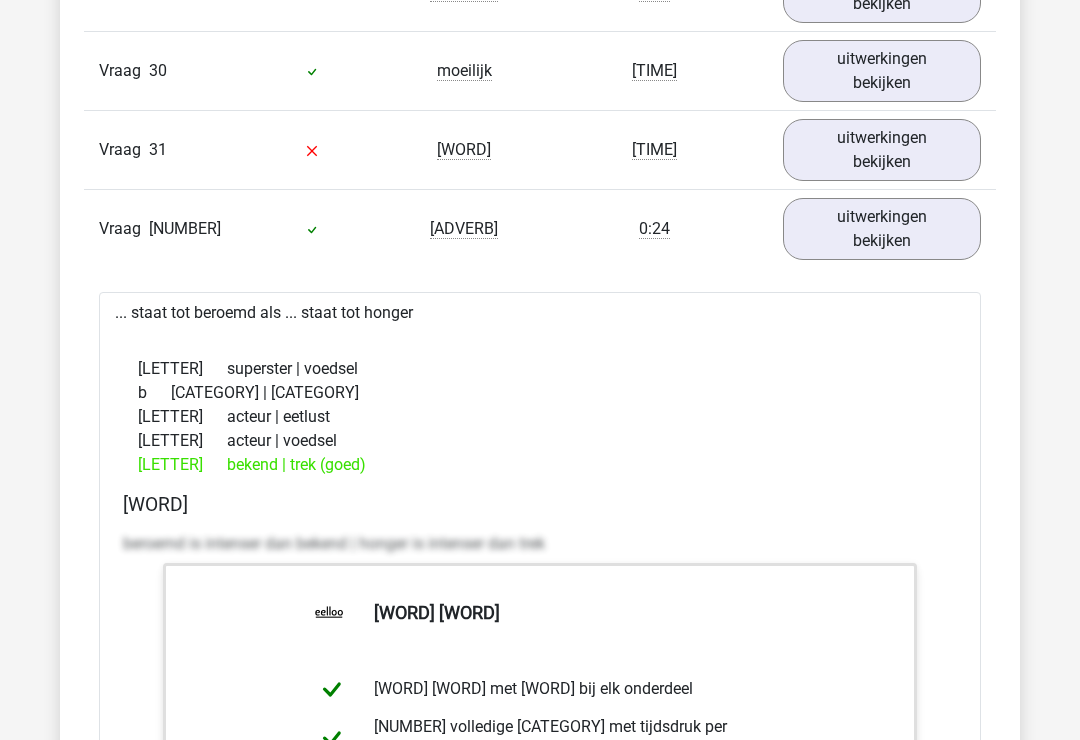 click on "uitwerkingen bekijken" at bounding box center (882, 229) 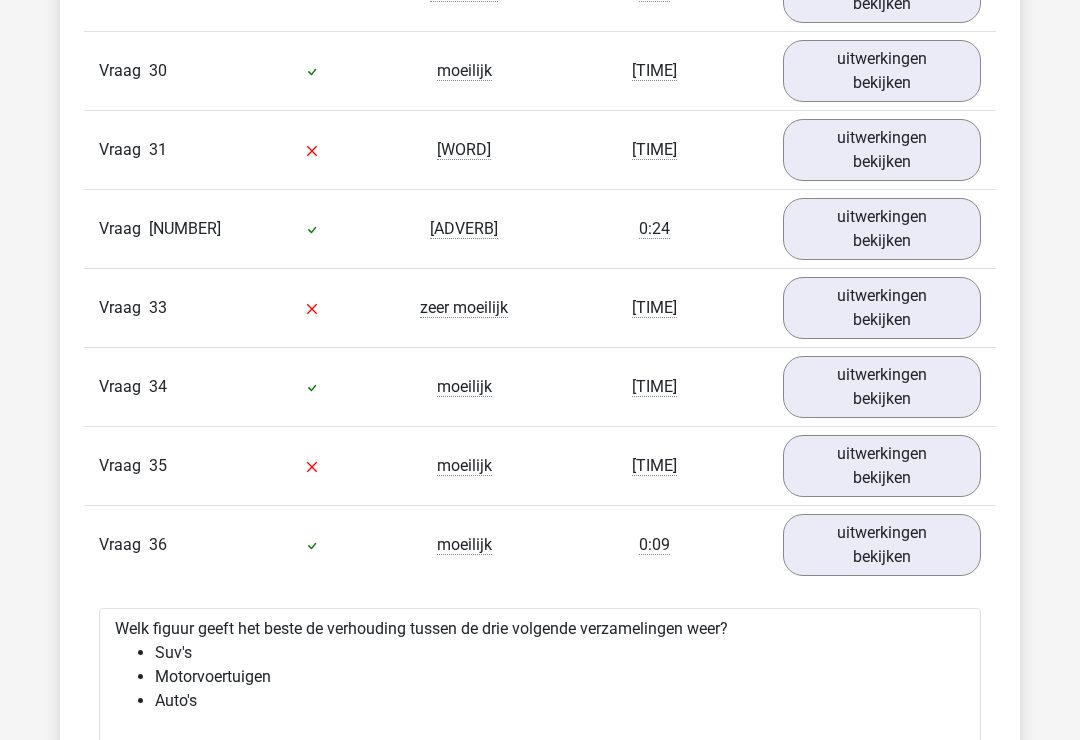 click on "uitwerkingen bekijken" at bounding box center (882, 308) 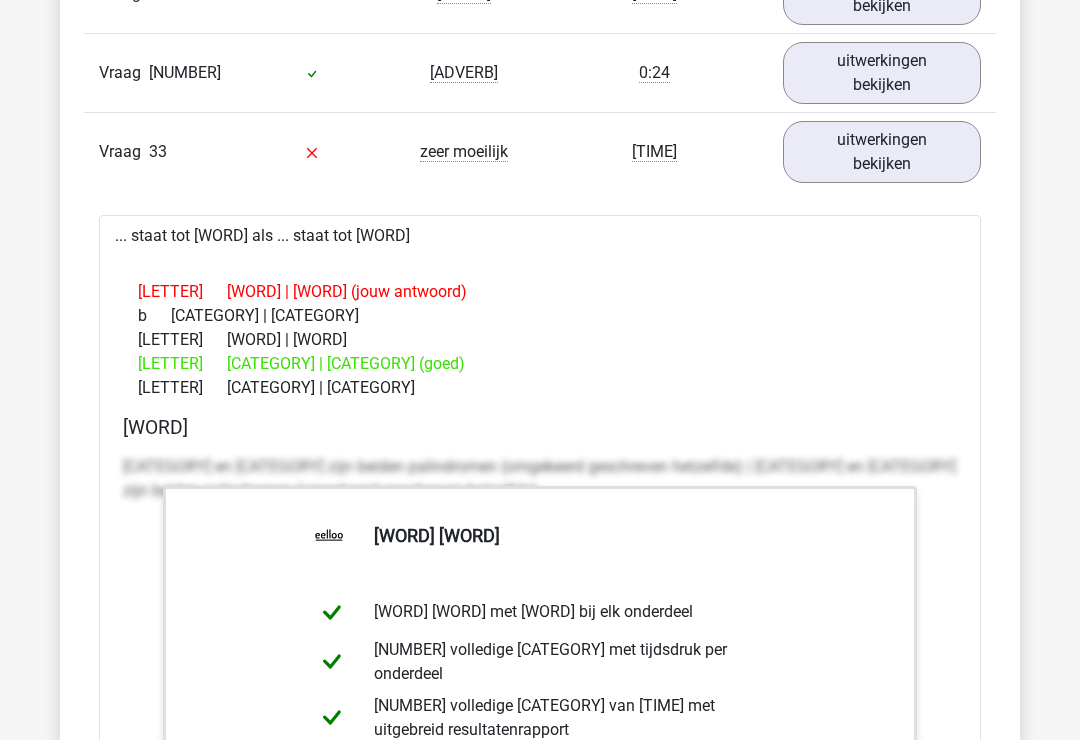 scroll, scrollTop: 4702, scrollLeft: 0, axis: vertical 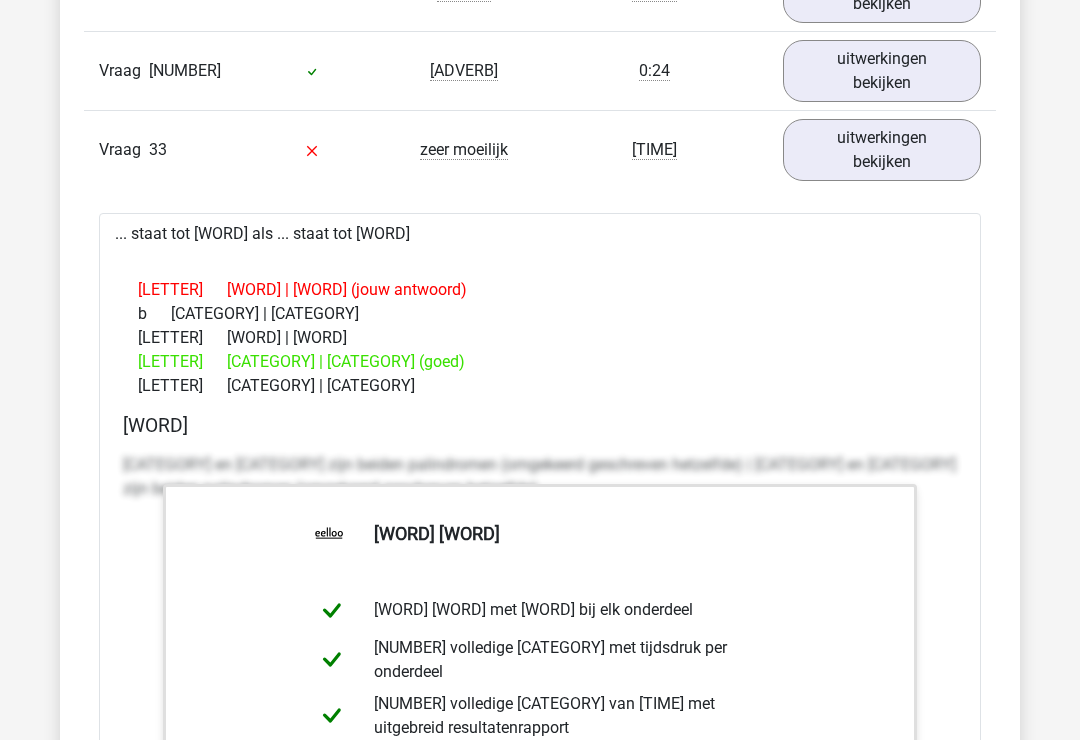 click on "uitwerkingen bekijken" at bounding box center [882, 150] 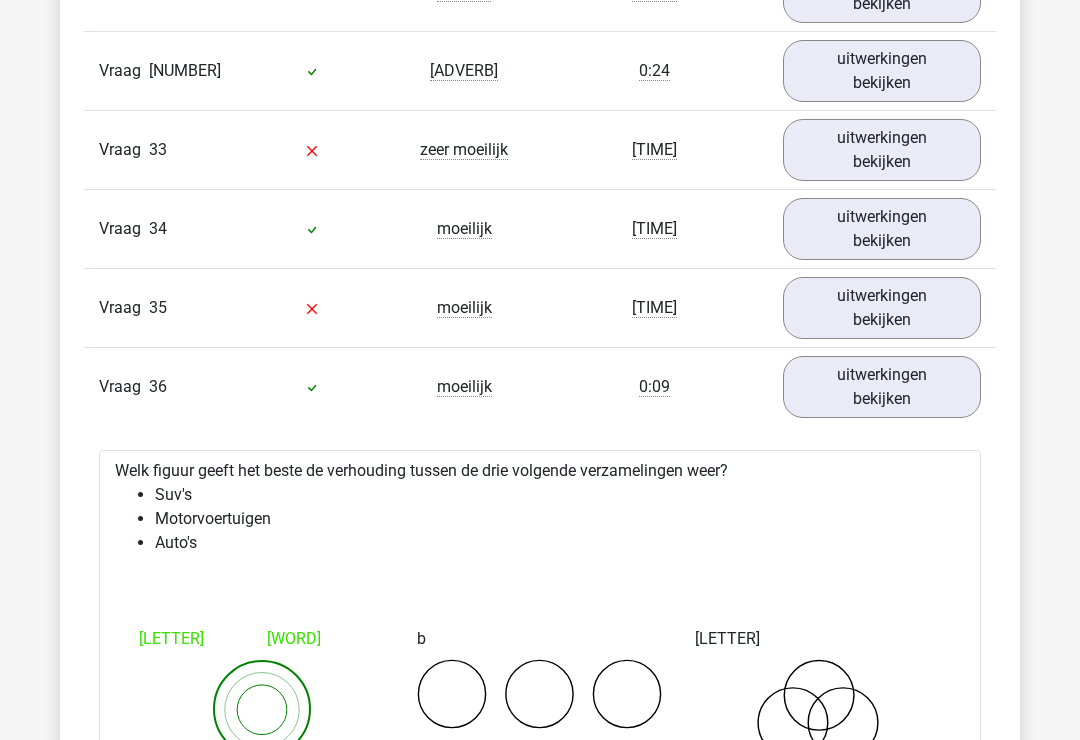 click on "uitwerkingen bekijken" at bounding box center [882, 229] 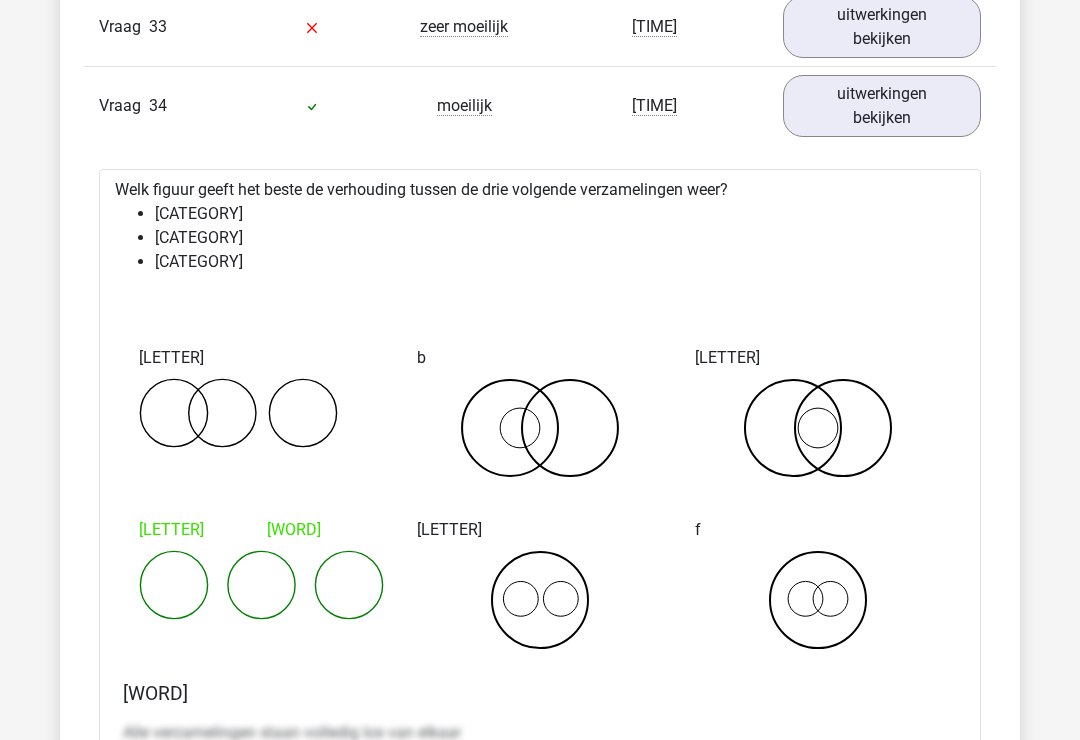 scroll, scrollTop: 4827, scrollLeft: 0, axis: vertical 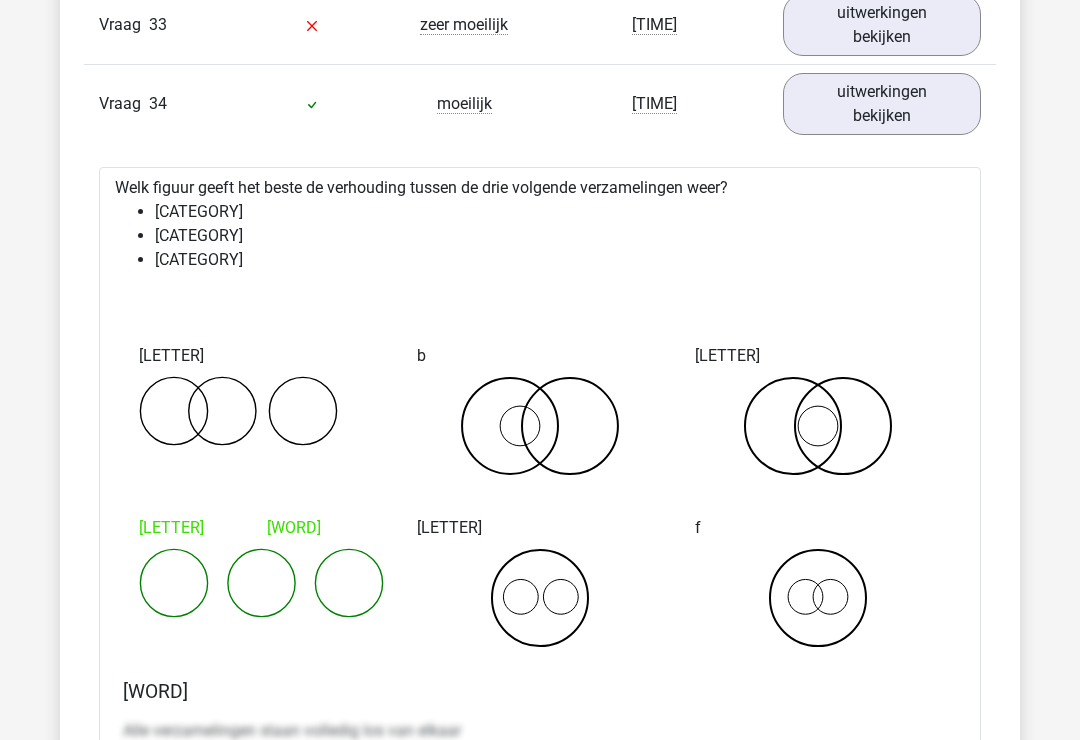 click on "uitwerkingen bekijken" at bounding box center (882, 104) 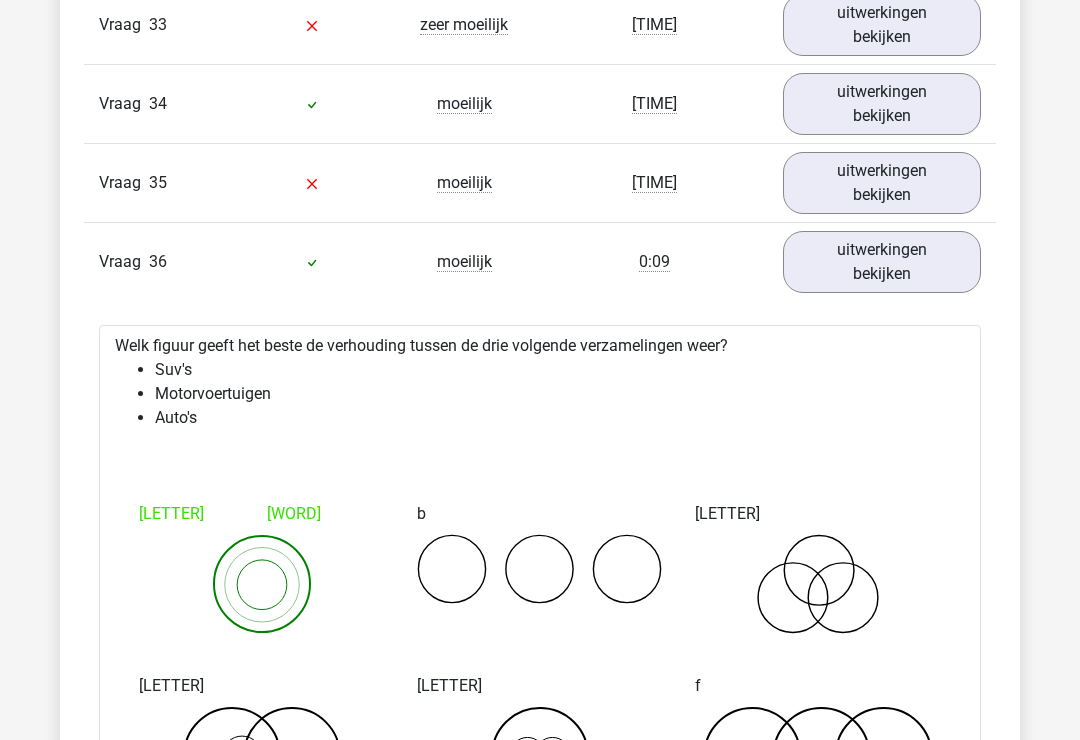 click on "uitwerkingen bekijken" at bounding box center (882, 183) 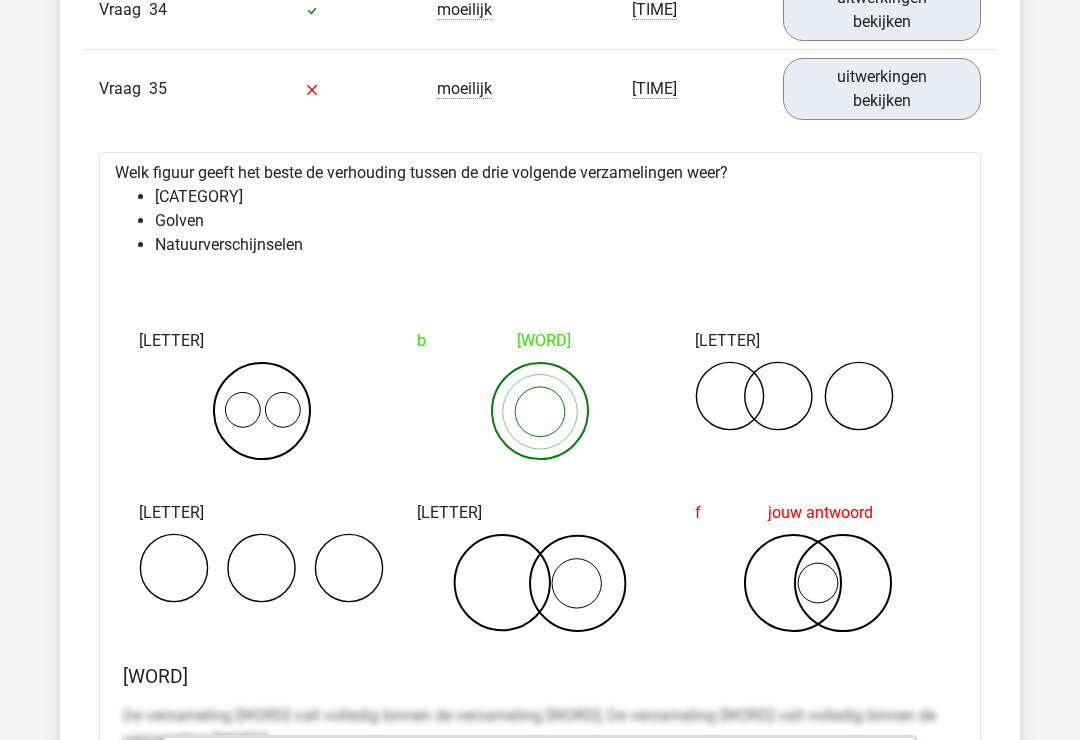 scroll, scrollTop: 4921, scrollLeft: 0, axis: vertical 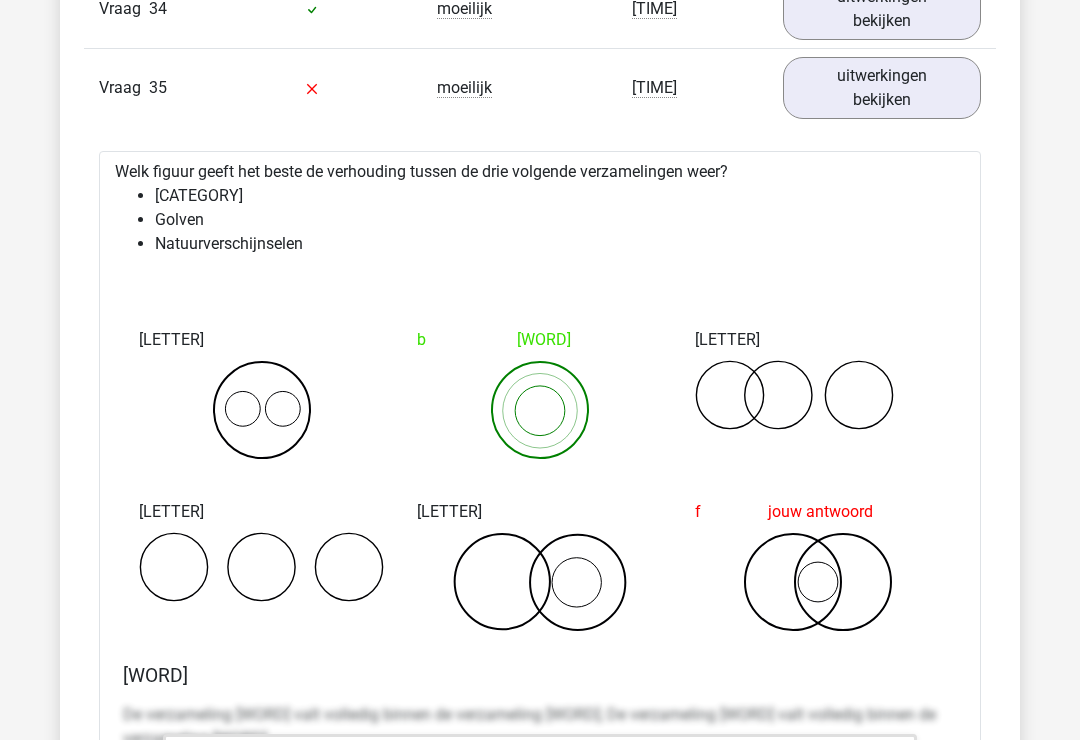 click on "uitwerkingen bekijken" at bounding box center (882, 89) 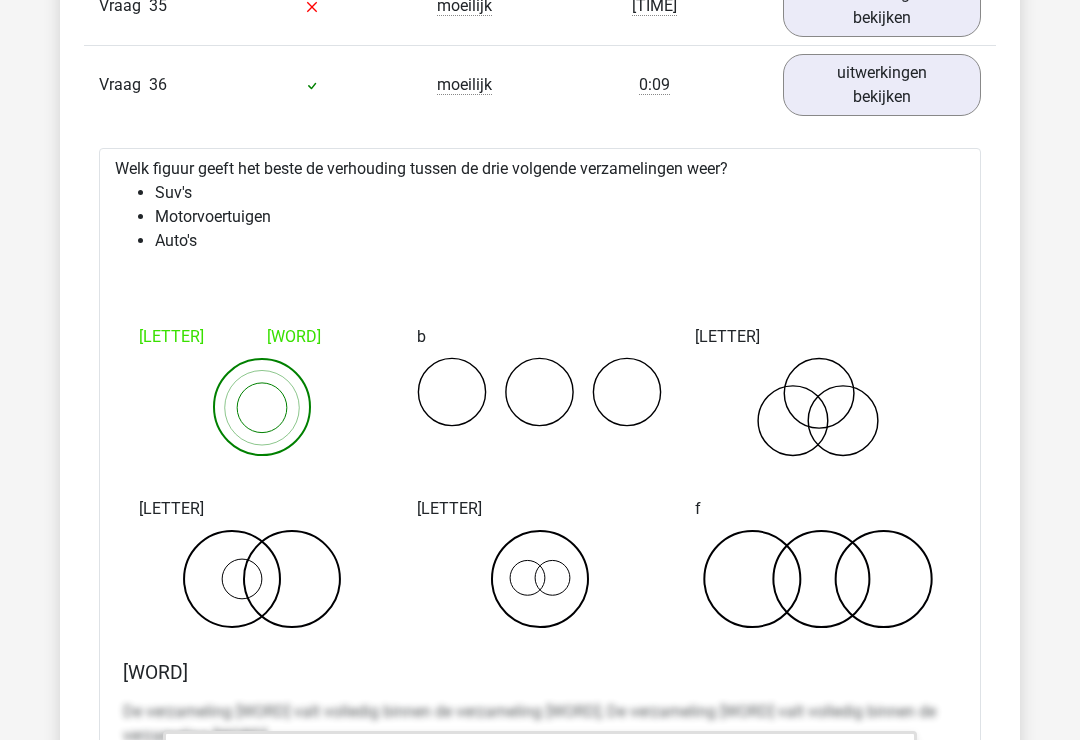 scroll, scrollTop: 5004, scrollLeft: 0, axis: vertical 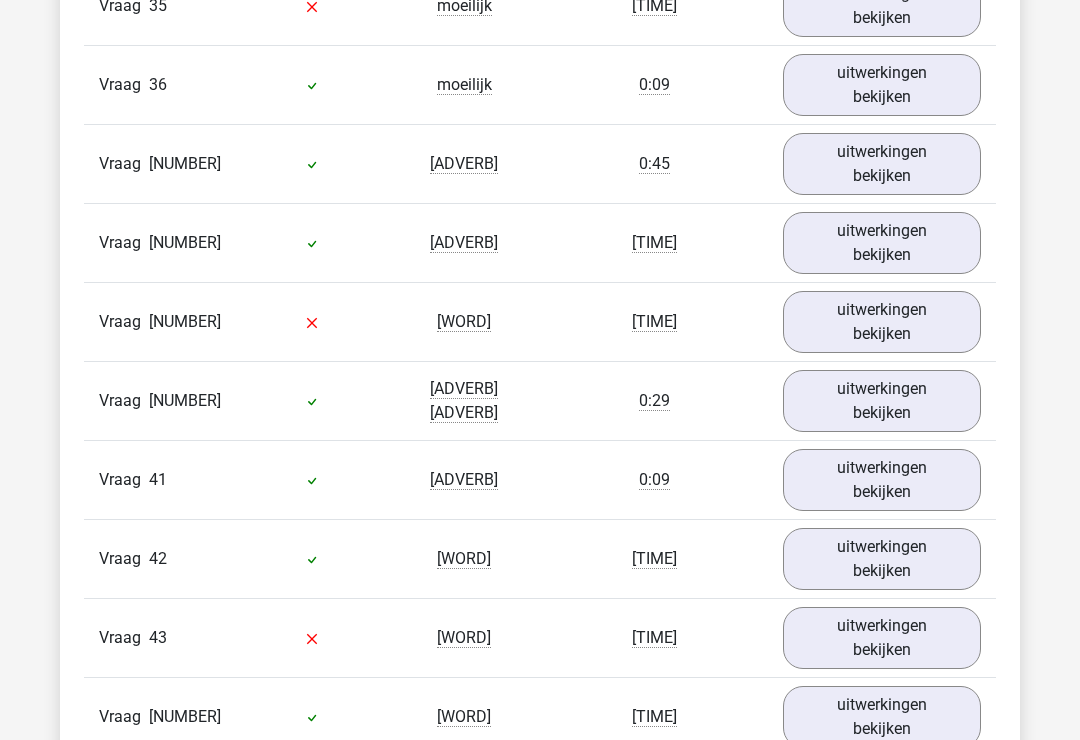 click on "uitwerkingen bekijken" at bounding box center [882, 164] 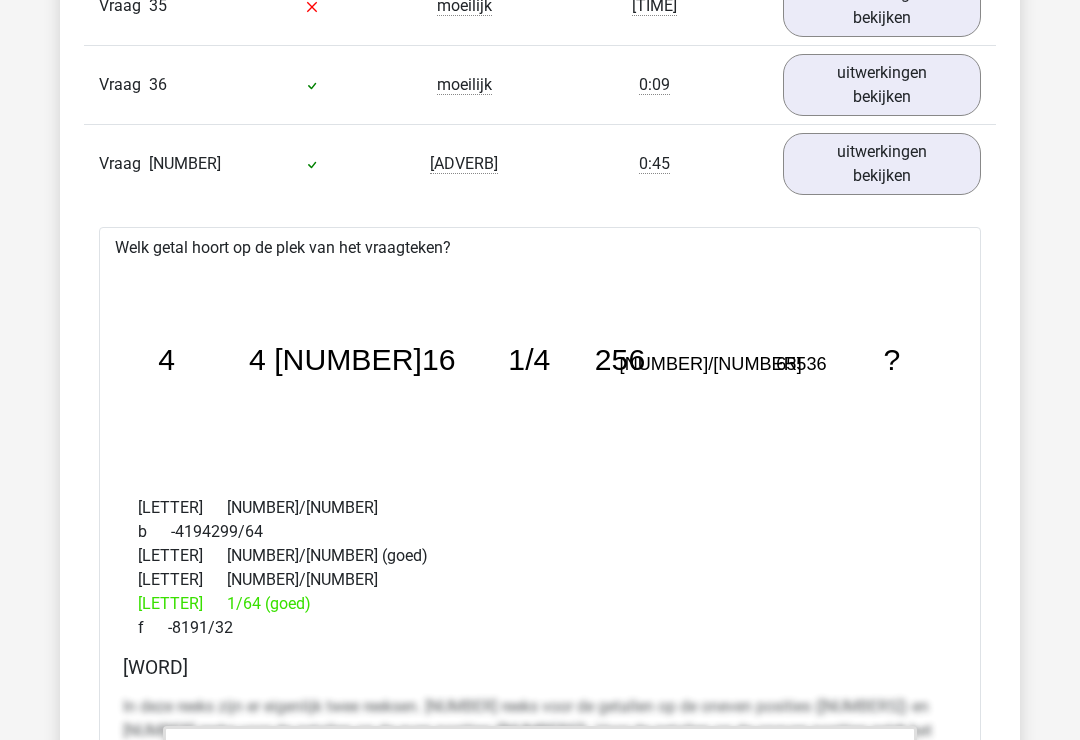 click on "uitwerkingen bekijken" at bounding box center (882, 164) 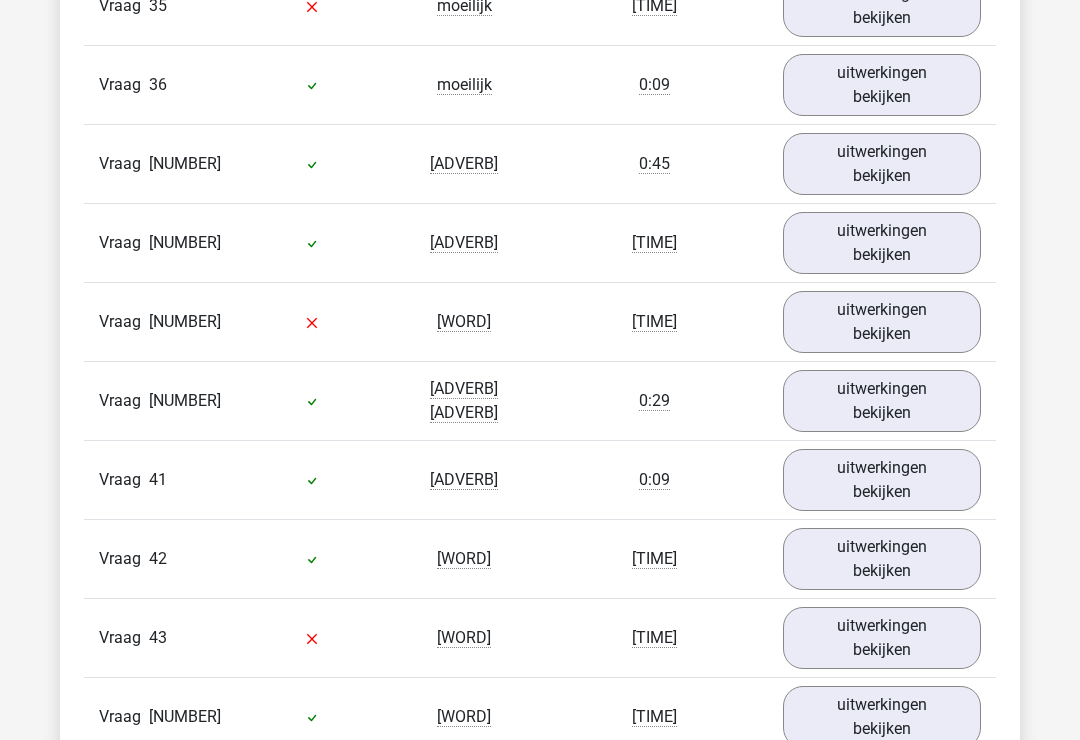click on "uitwerkingen bekijken" at bounding box center [882, 243] 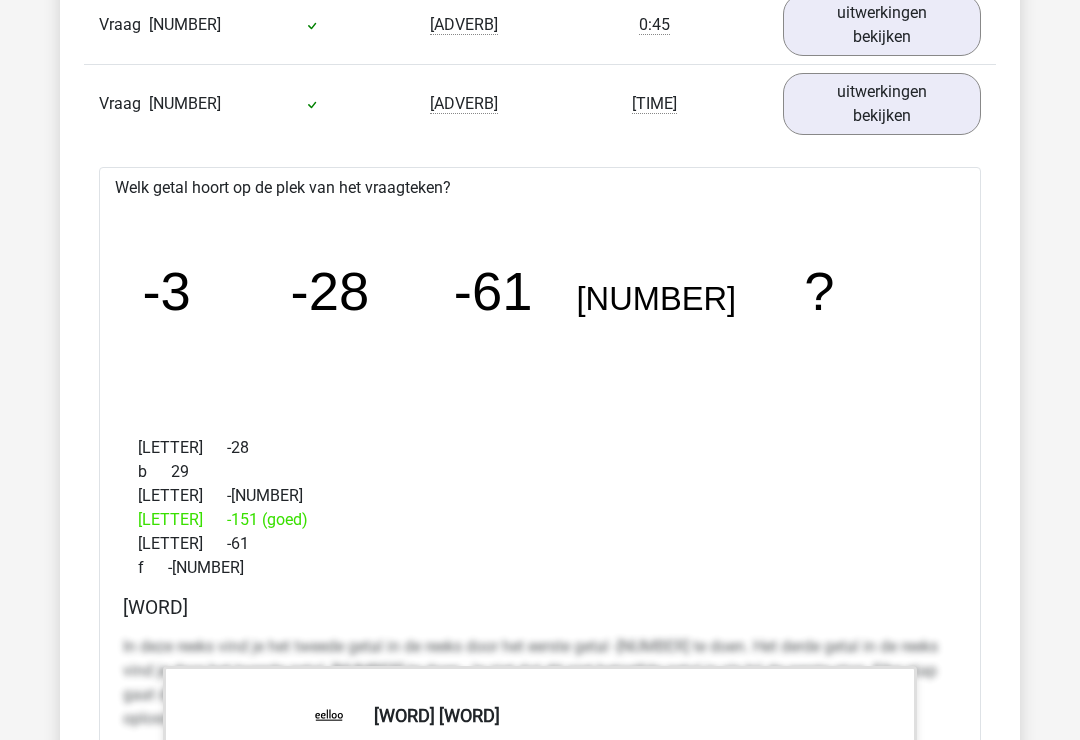 scroll, scrollTop: 5184, scrollLeft: 0, axis: vertical 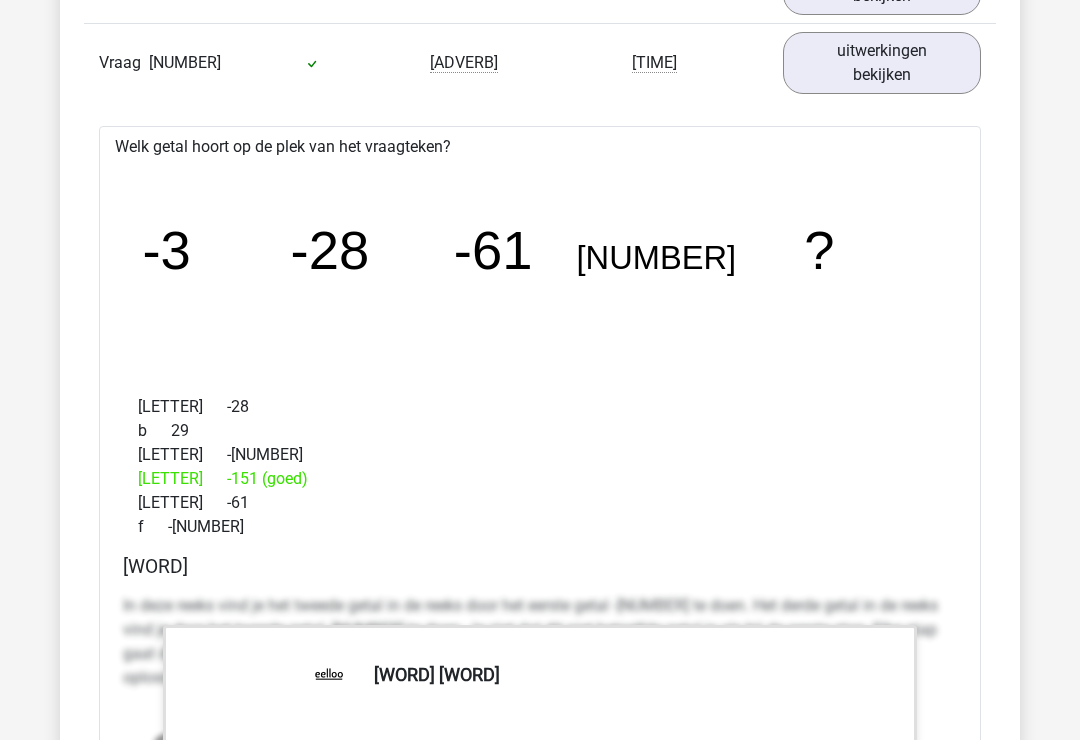 click on "uitwerkingen bekijken" at bounding box center (882, 63) 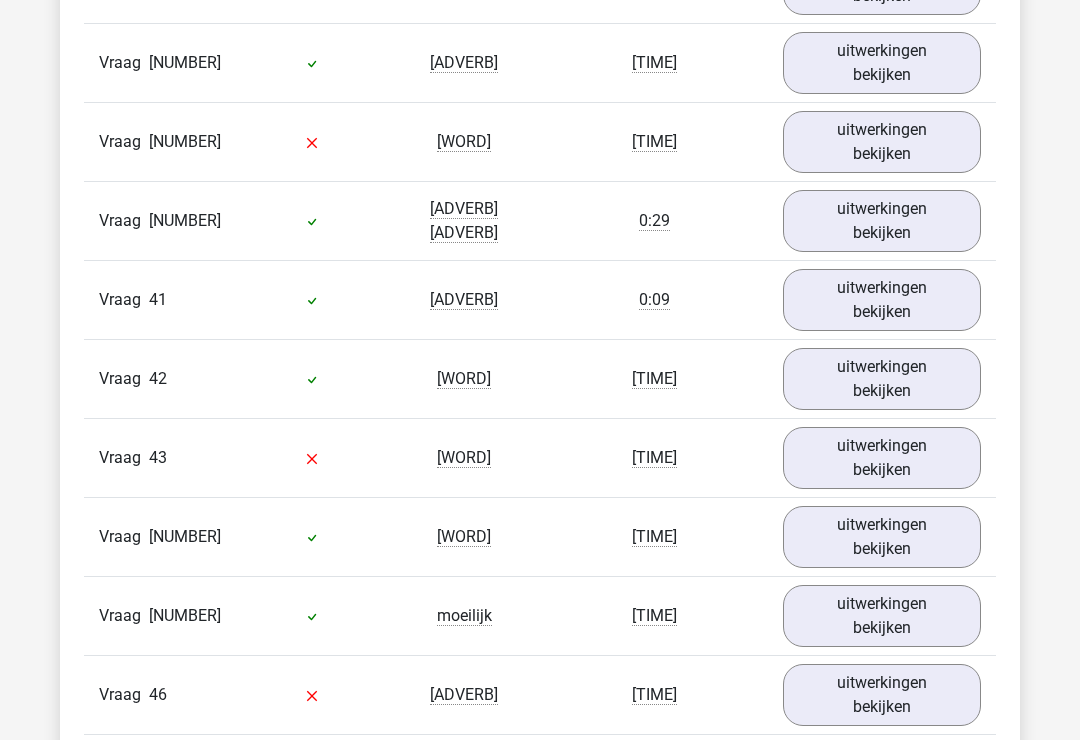 click on "uitwerkingen bekijken" at bounding box center [882, 142] 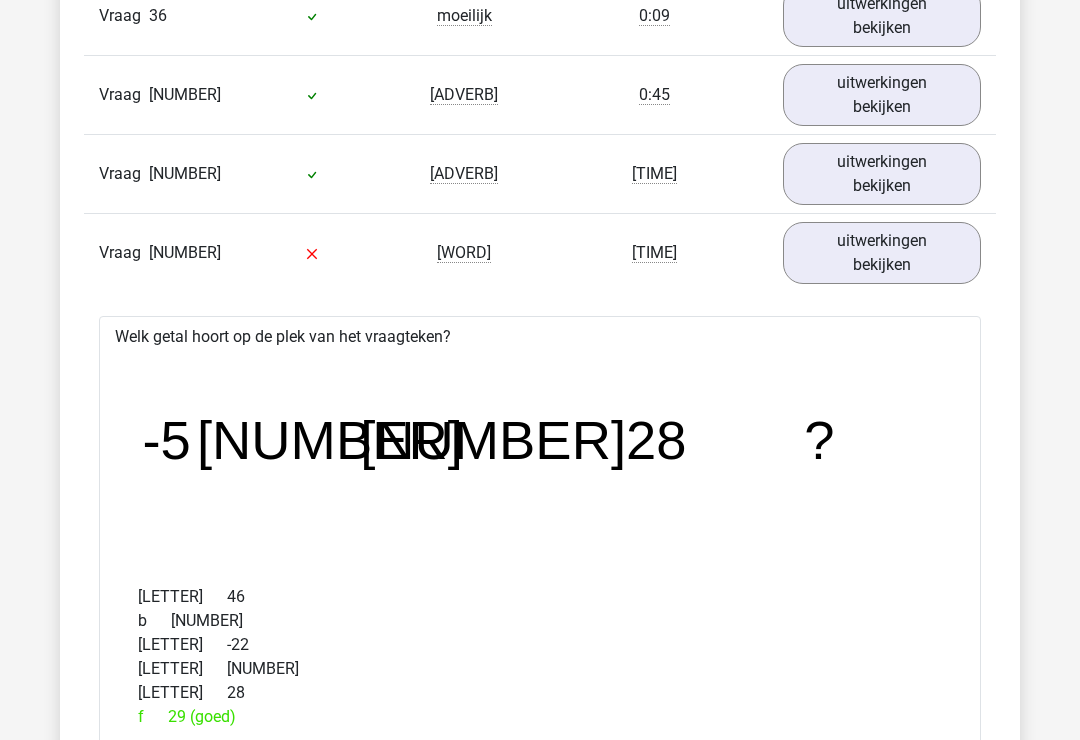 scroll, scrollTop: 5060, scrollLeft: 0, axis: vertical 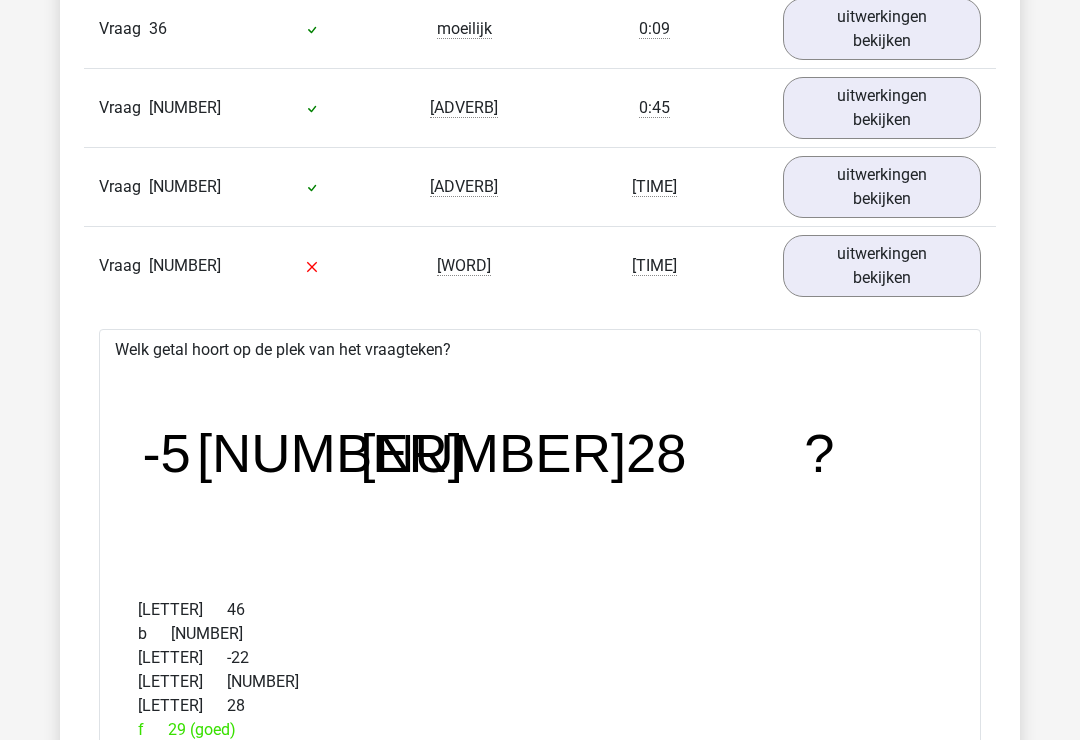 click on "uitwerkingen bekijken" at bounding box center (882, 266) 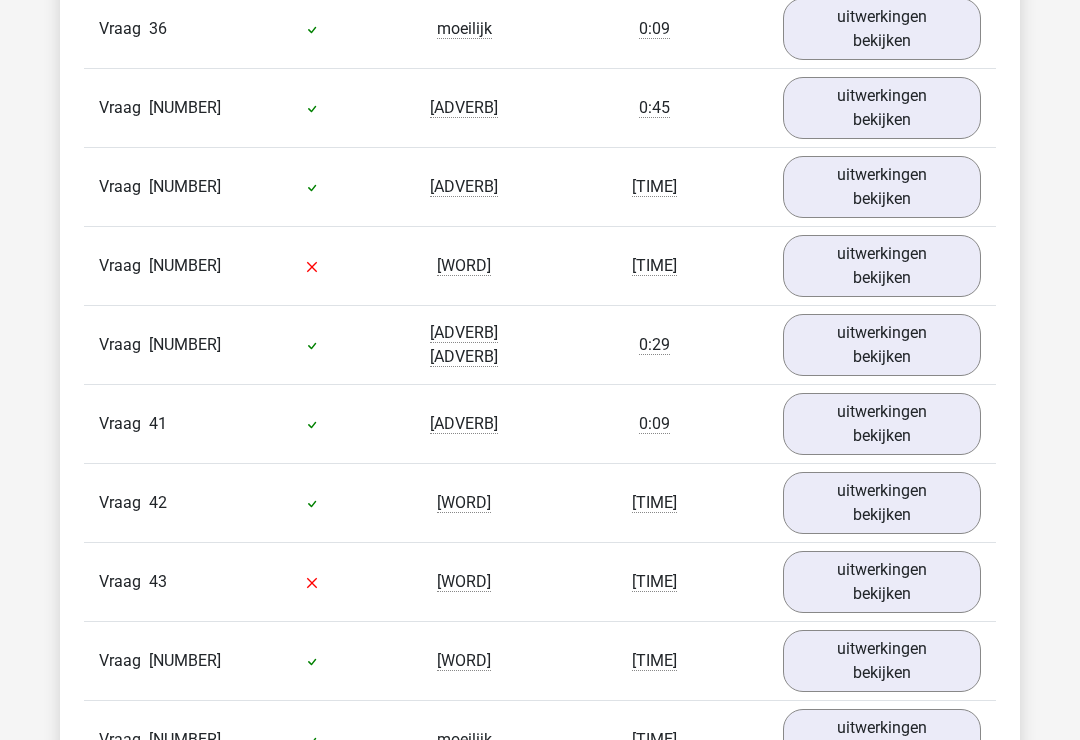 click on "uitwerkingen bekijken" at bounding box center (882, 345) 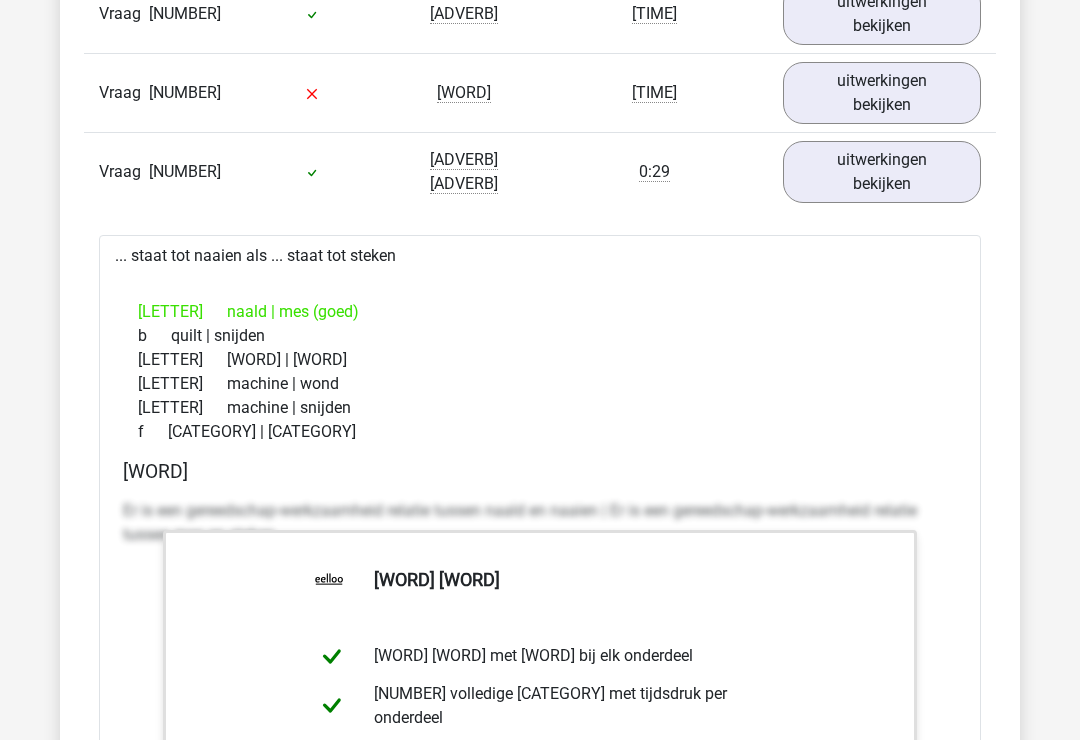 scroll, scrollTop: 5233, scrollLeft: 0, axis: vertical 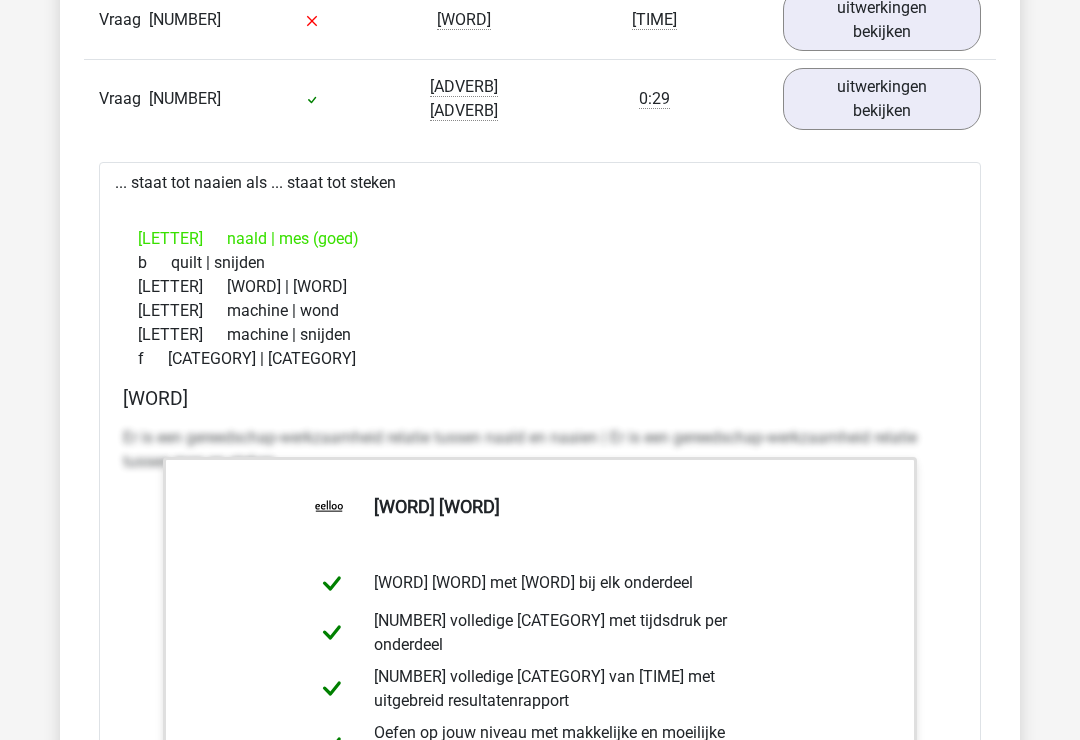 click on "uitwerkingen bekijken" at bounding box center [882, 100] 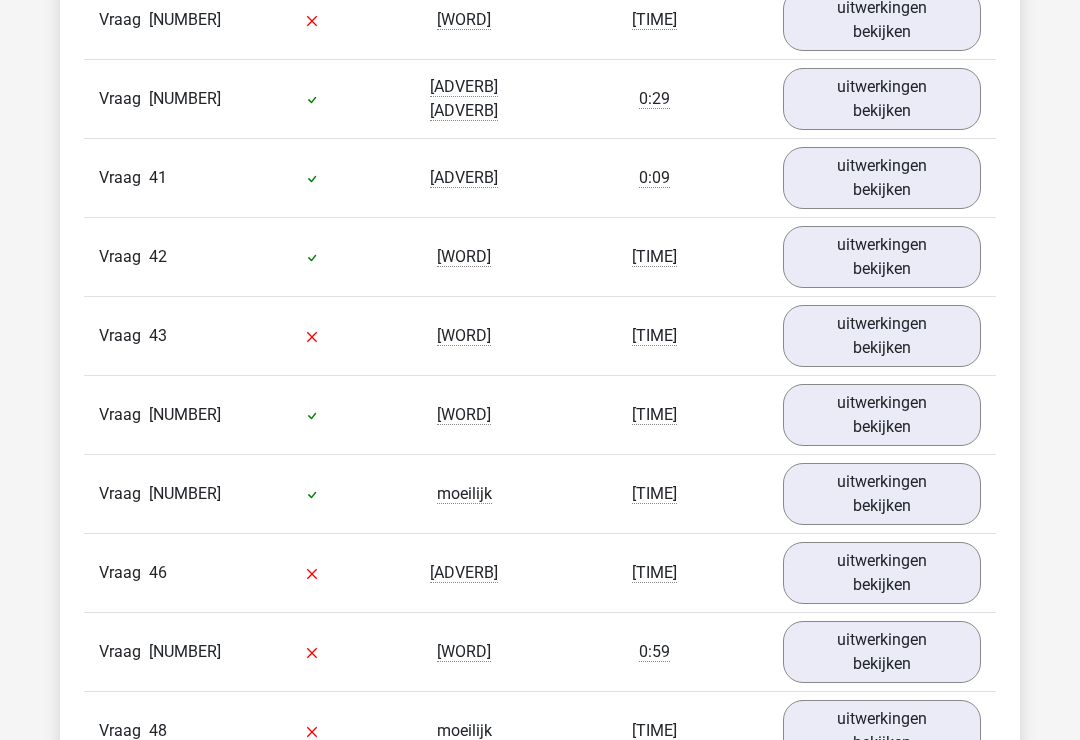 click on "uitwerkingen bekijken" at bounding box center [882, 178] 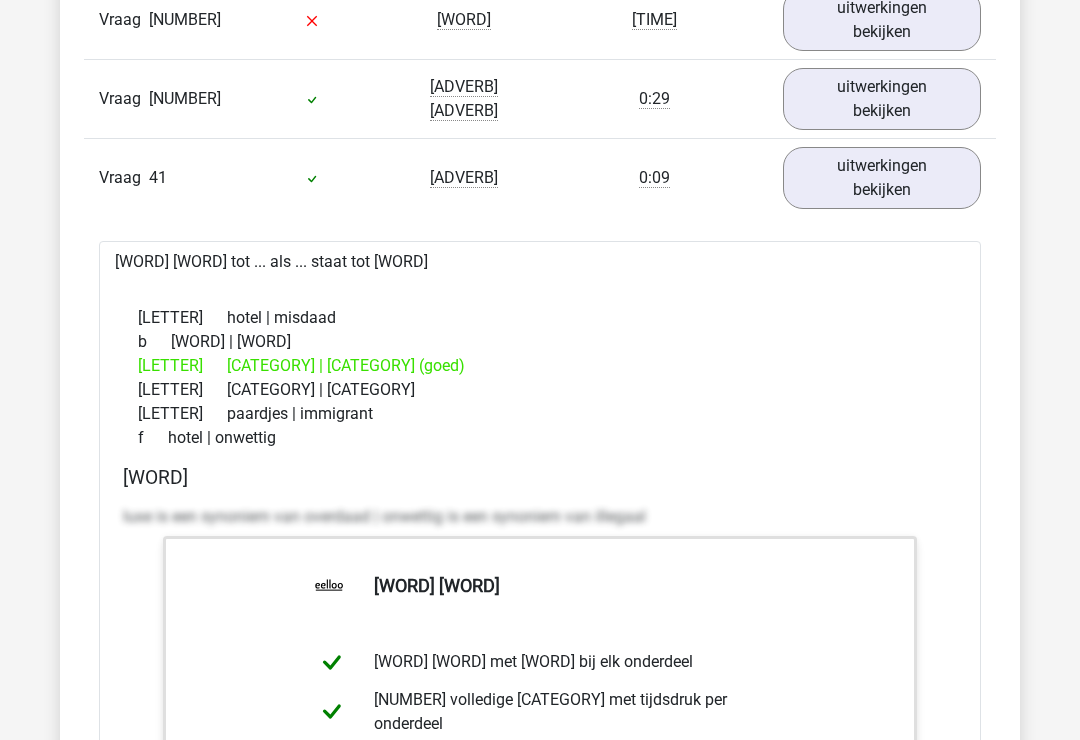 click on "uitwerkingen bekijken" at bounding box center (882, 178) 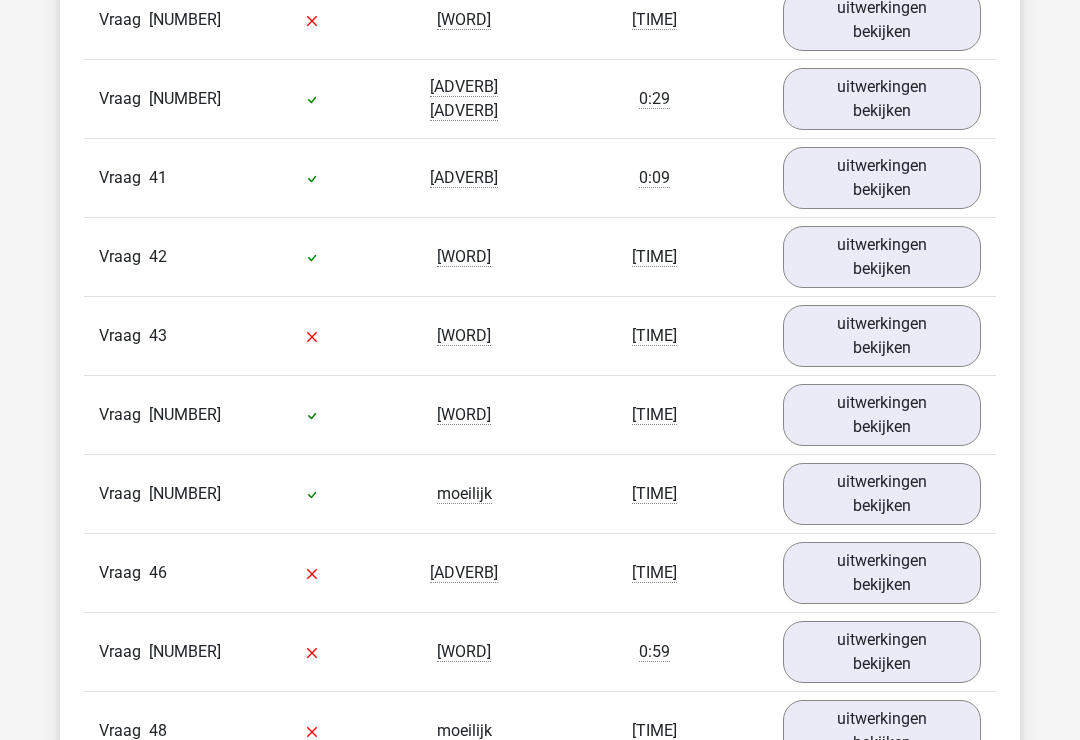 click on "uitwerkingen bekijken" at bounding box center [882, 257] 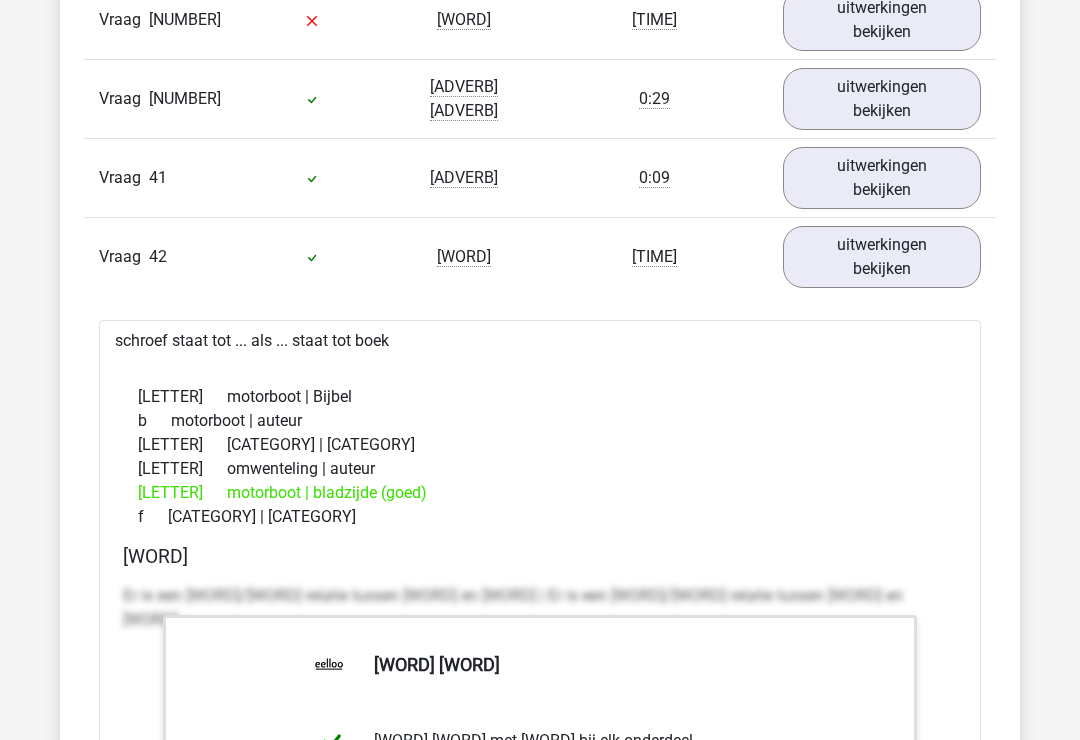 click on "uitwerkingen bekijken" at bounding box center (882, 257) 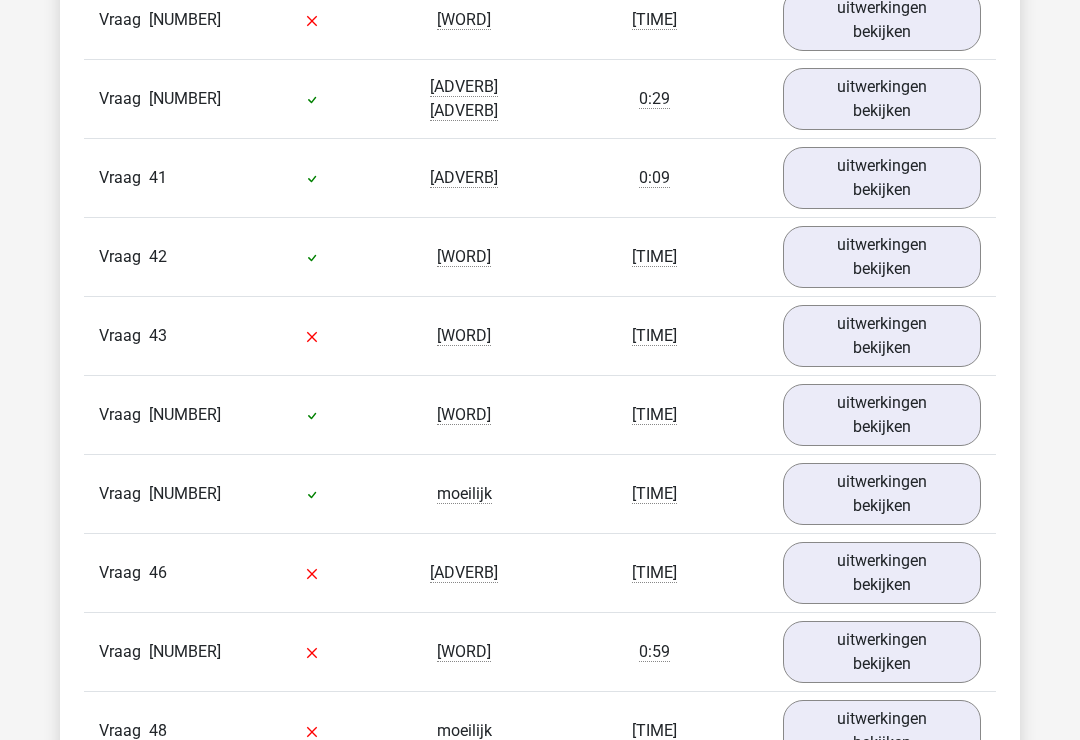 click on "uitwerkingen bekijken" at bounding box center (882, 336) 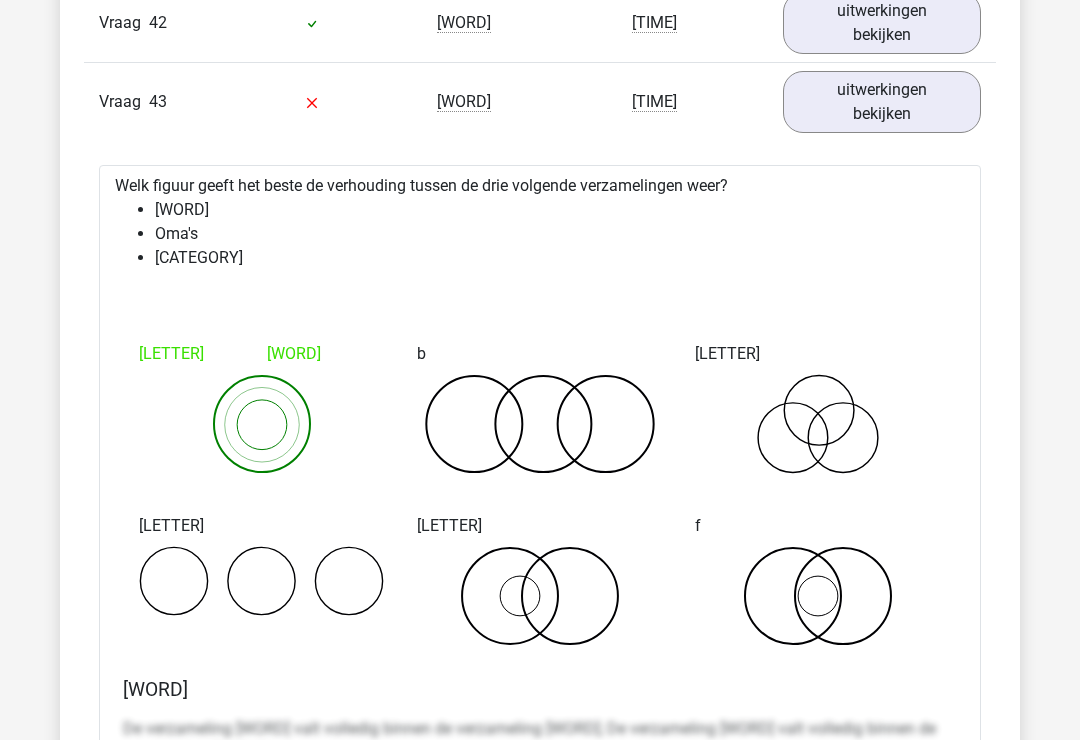 scroll, scrollTop: 5540, scrollLeft: 0, axis: vertical 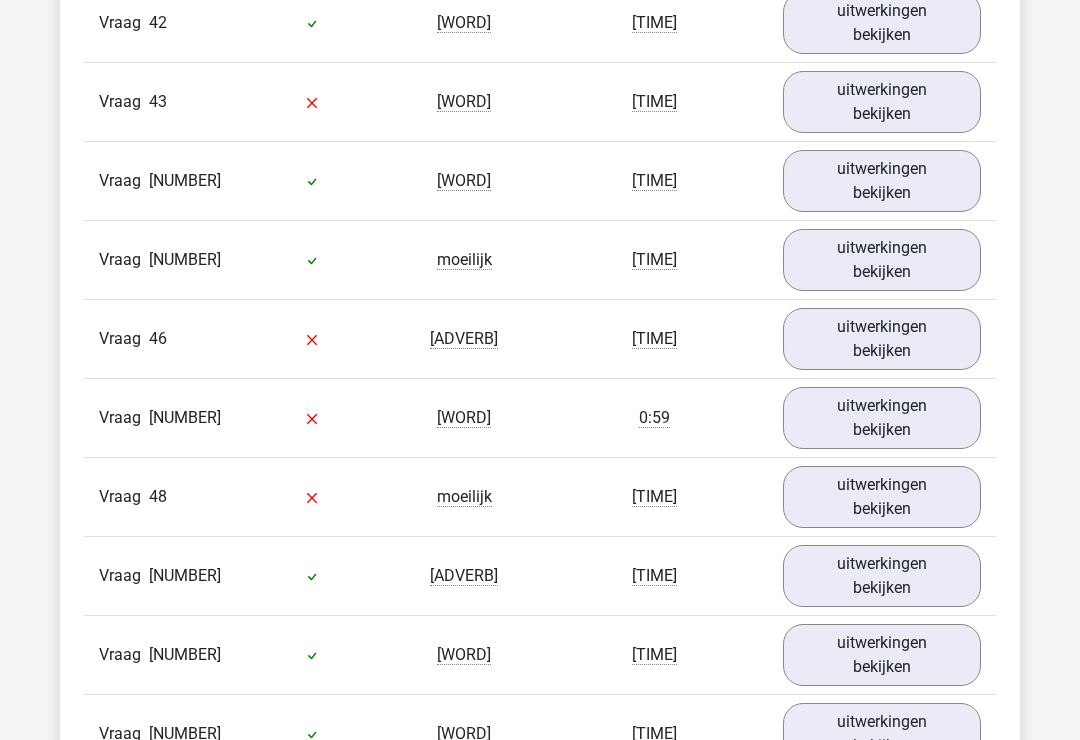 click on "uitwerkingen bekijken" at bounding box center [882, 181] 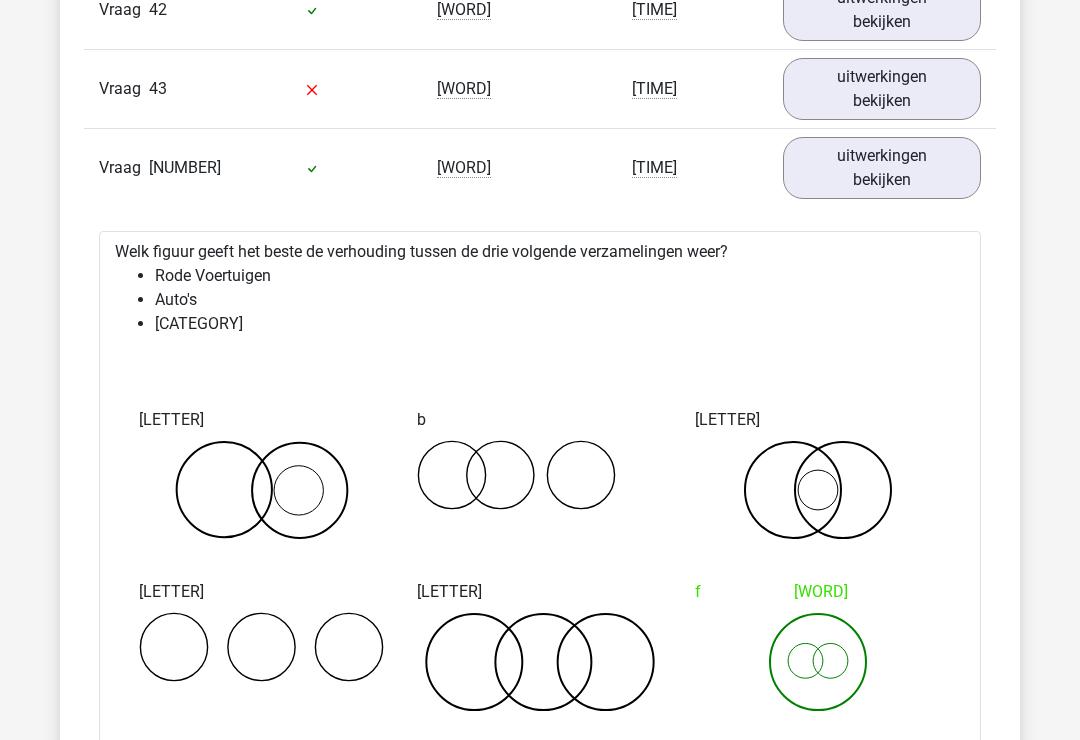 scroll, scrollTop: 5553, scrollLeft: 0, axis: vertical 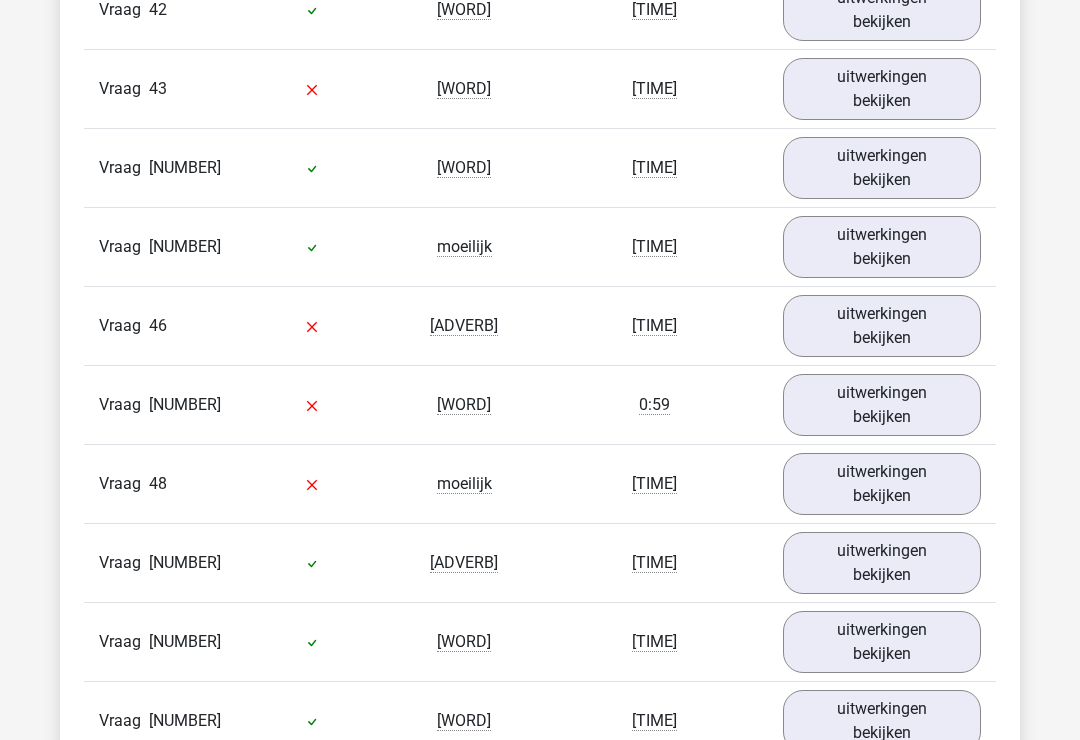 click on "uitwerkingen bekijken" at bounding box center (882, 247) 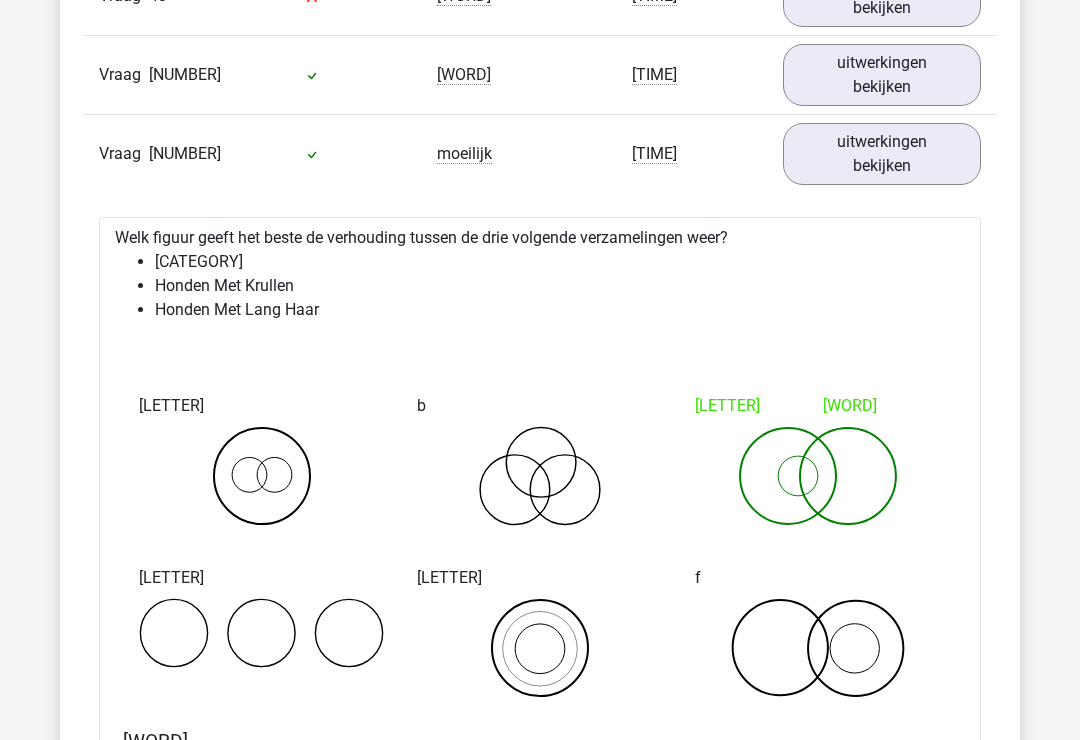scroll, scrollTop: 5667, scrollLeft: 0, axis: vertical 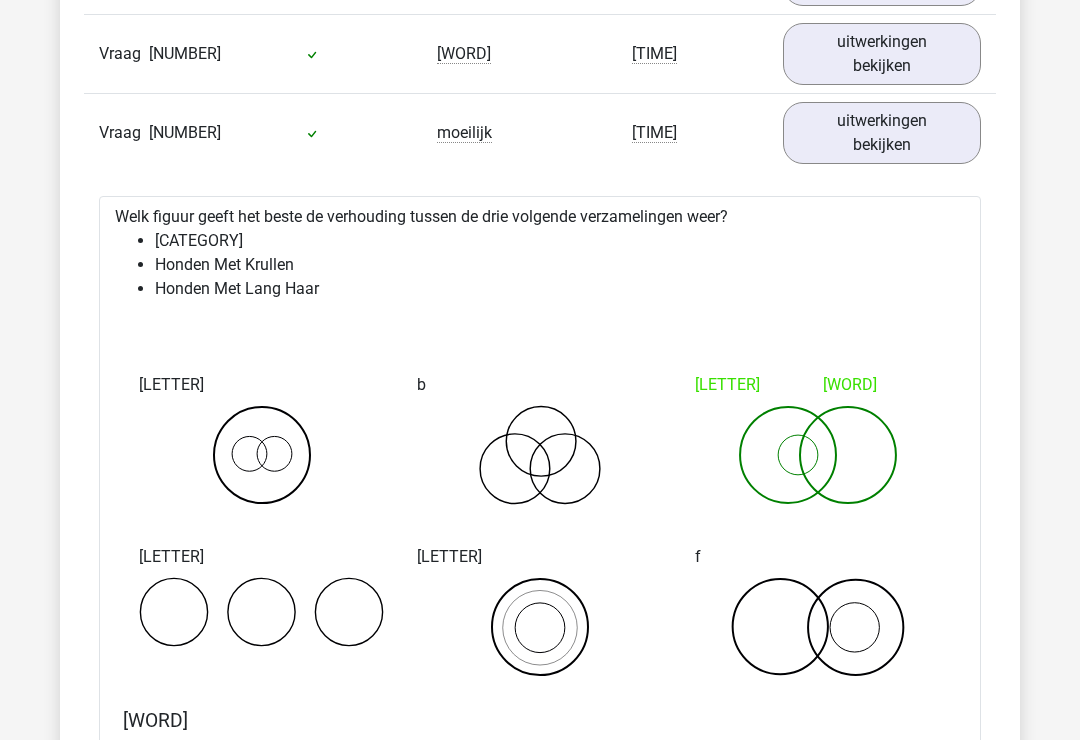 click on "uitwerkingen bekijken" at bounding box center [882, 133] 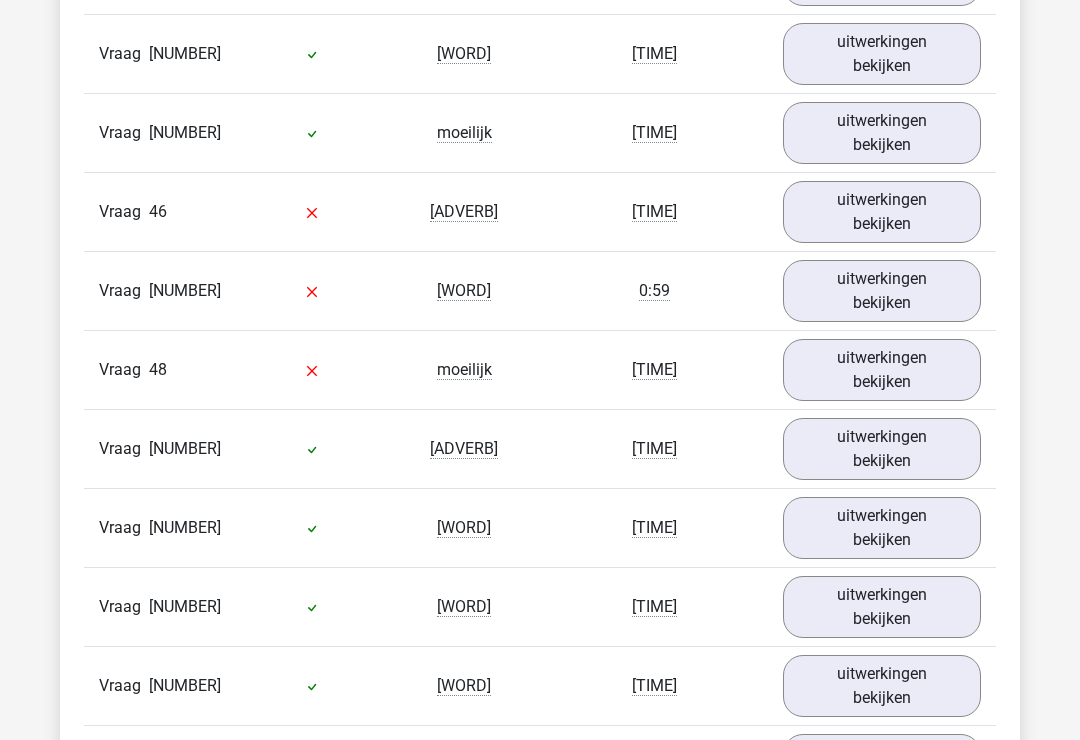 click on "uitwerkingen bekijken" at bounding box center (882, 212) 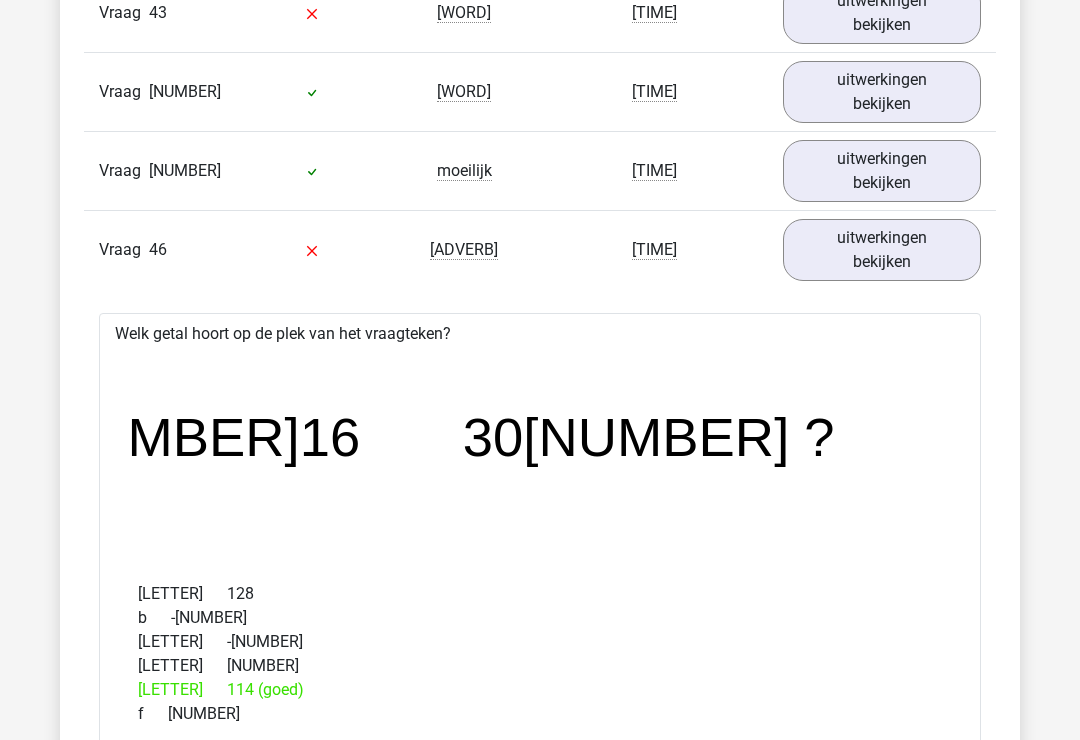 scroll, scrollTop: 5629, scrollLeft: 0, axis: vertical 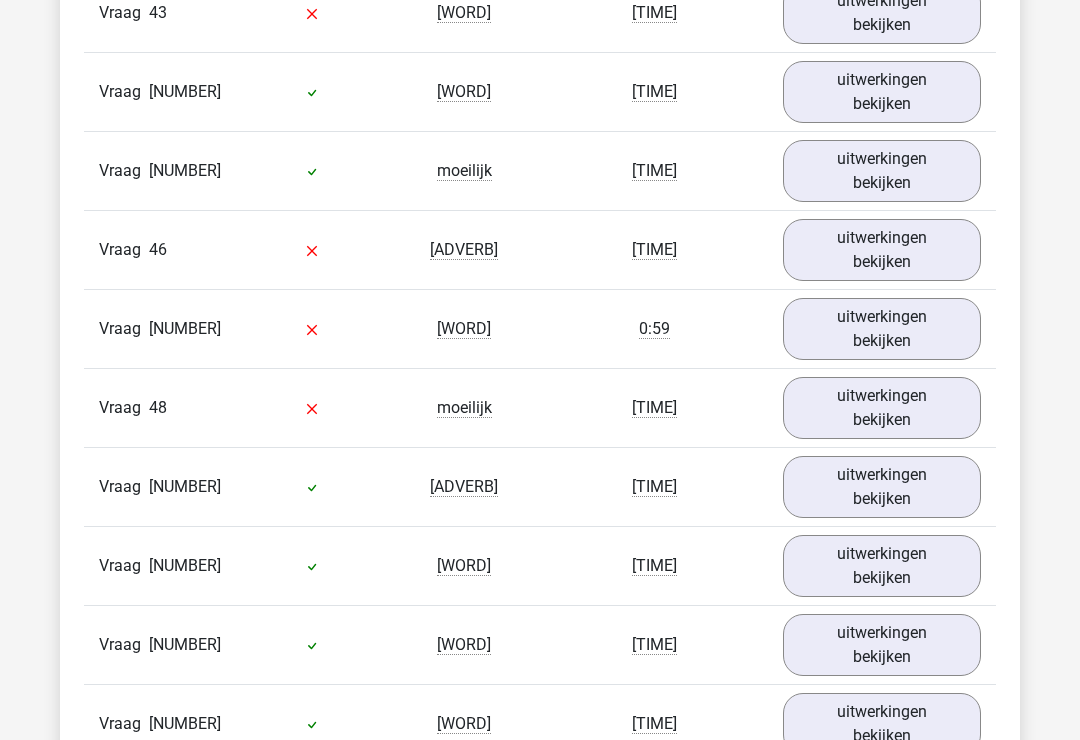 click on "uitwerkingen bekijken" at bounding box center (882, 329) 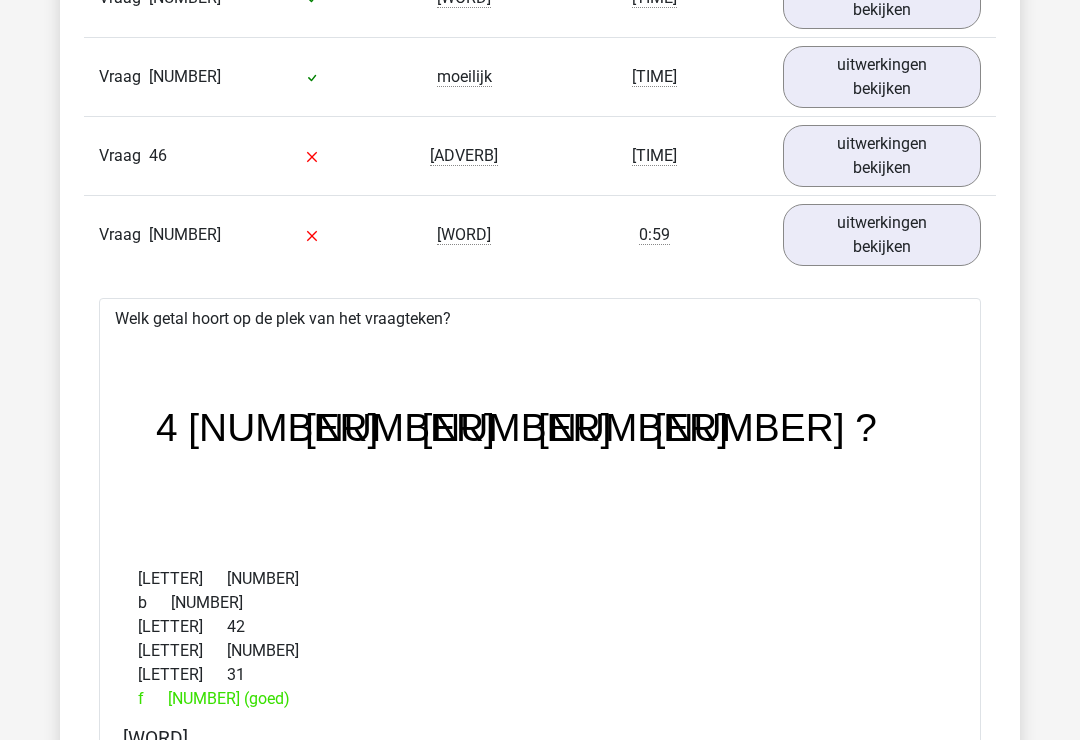 scroll, scrollTop: 5719, scrollLeft: 0, axis: vertical 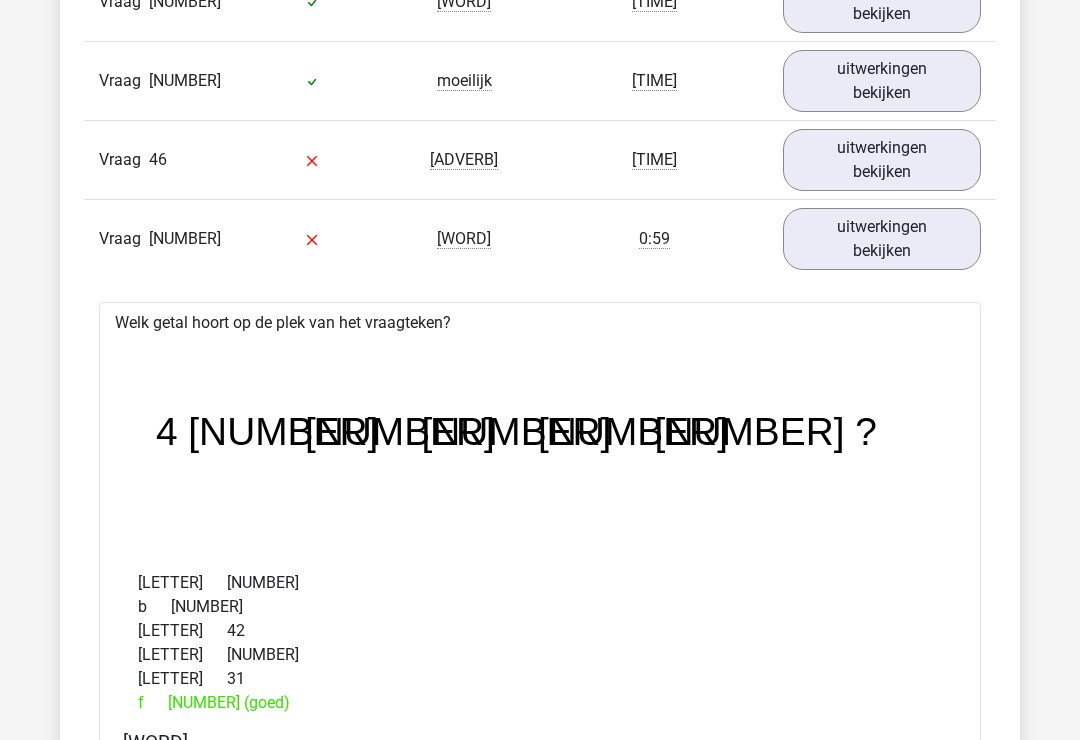 click on "uitwerkingen bekijken" at bounding box center (882, 239) 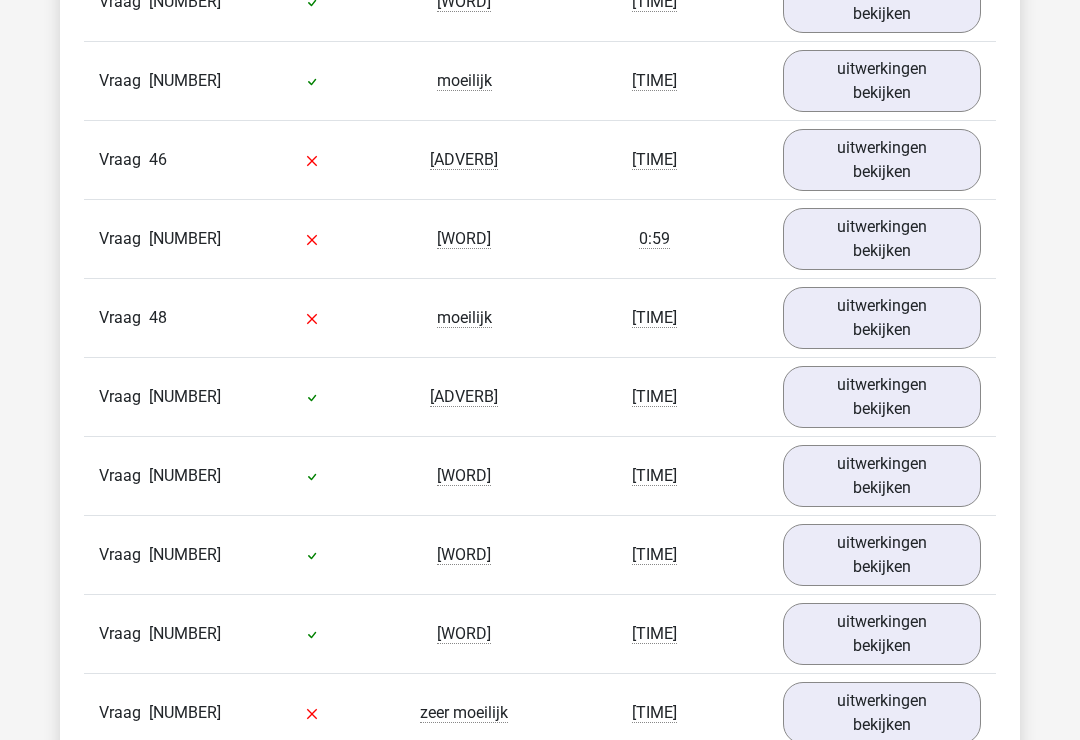 click on "uitwerkingen bekijken" at bounding box center (882, 318) 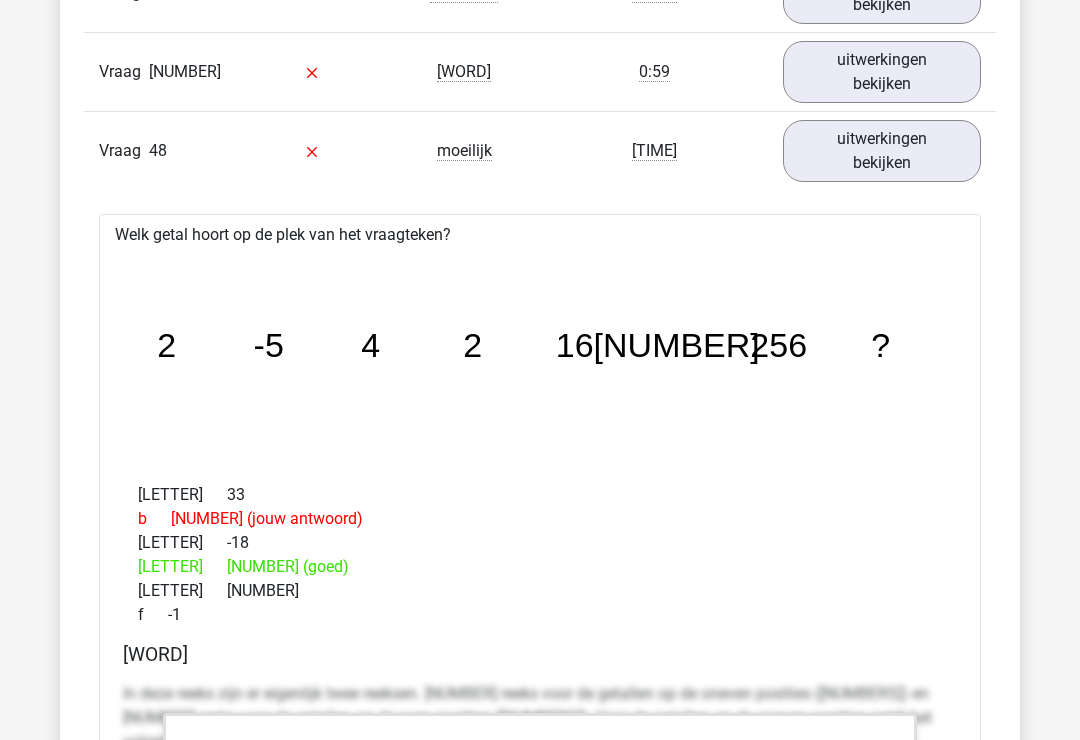 scroll, scrollTop: 5915, scrollLeft: 0, axis: vertical 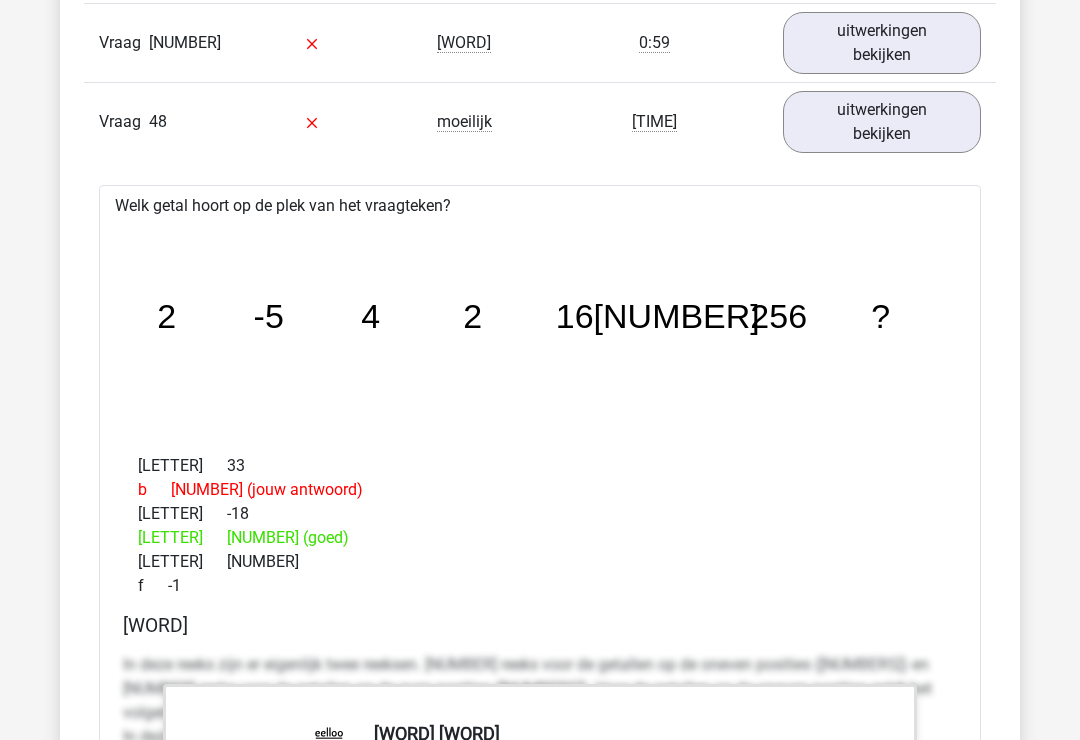 click on "uitwerkingen bekijken" at bounding box center (882, 122) 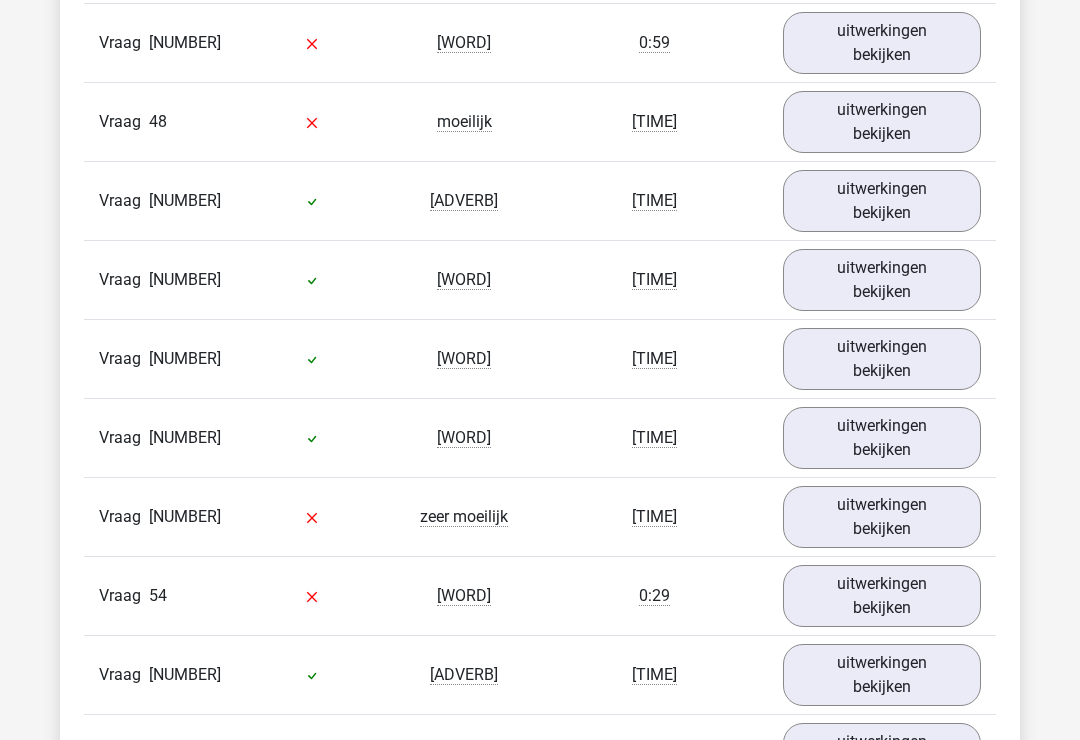 click on "uitwerkingen bekijken" at bounding box center (882, 201) 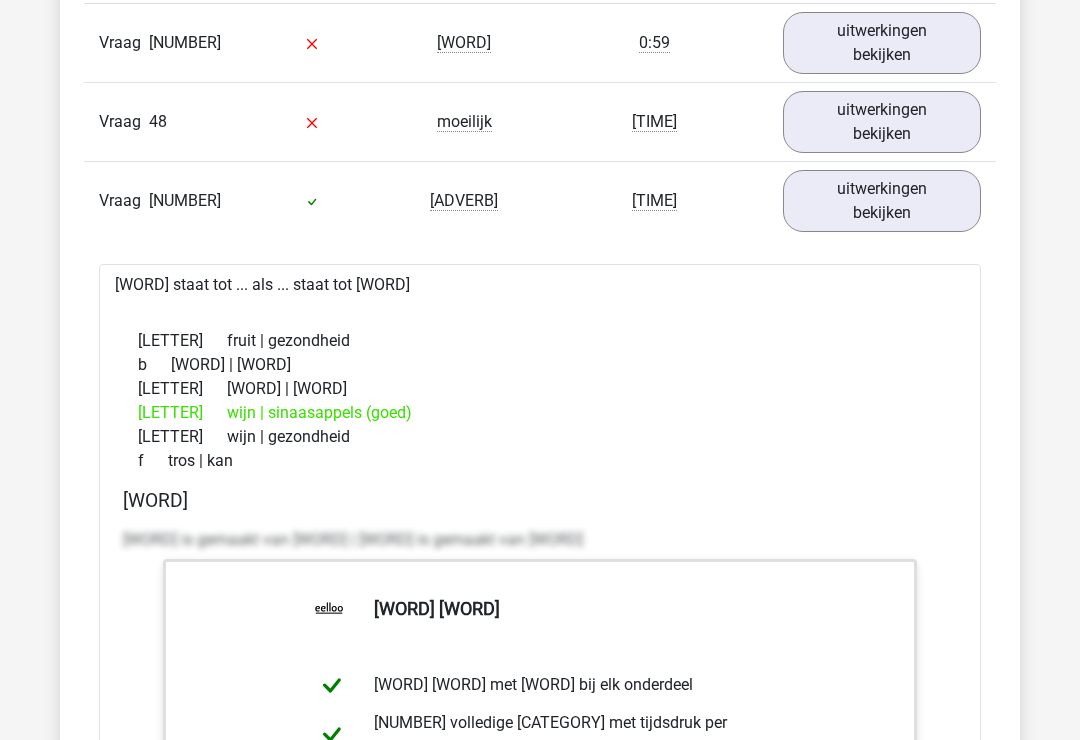 click on "uitwerkingen bekijken" at bounding box center (882, 201) 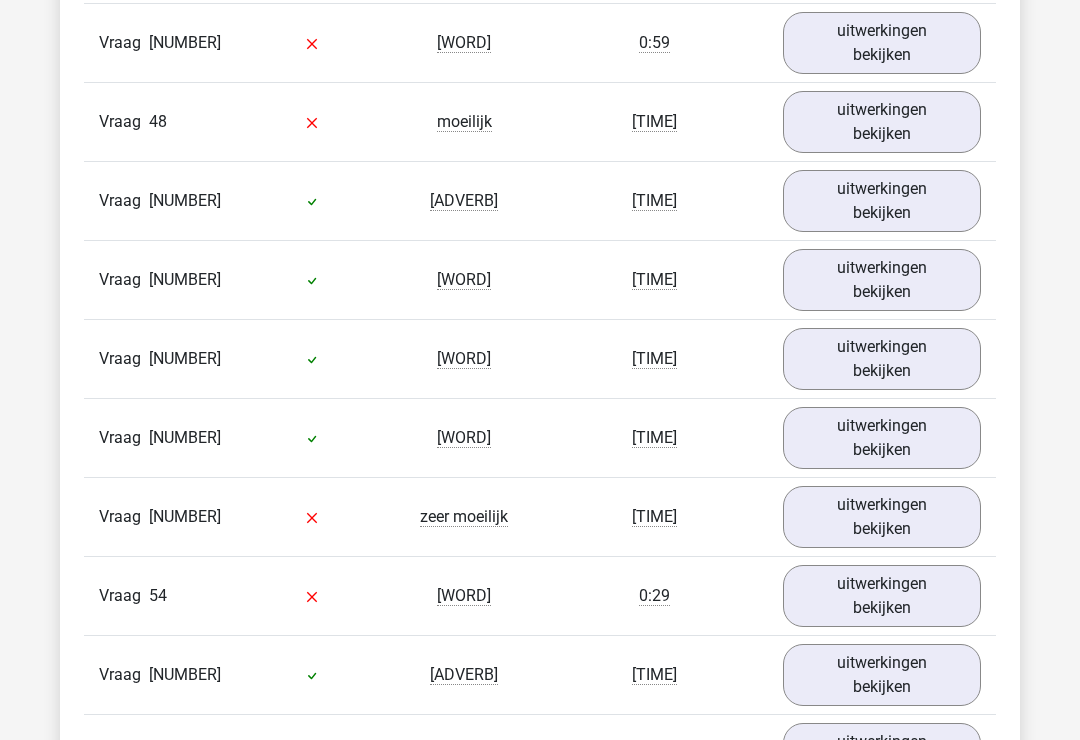 click on "uitwerkingen bekijken" at bounding box center [882, 280] 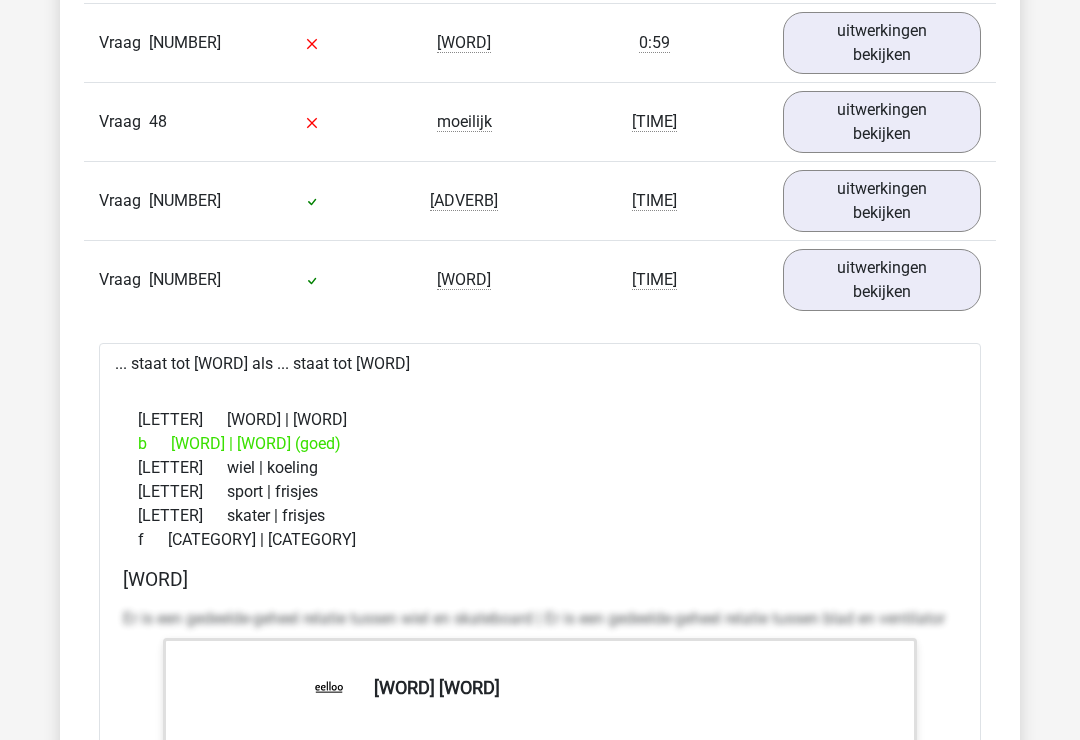click on "uitwerkingen bekijken" at bounding box center (882, 280) 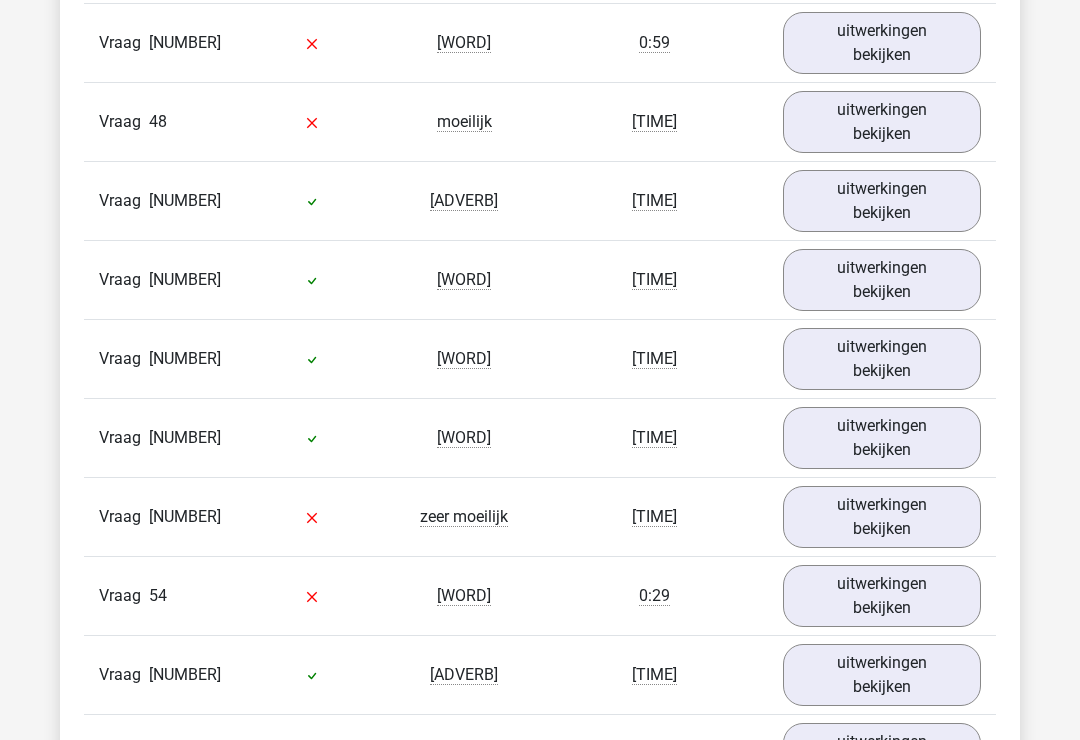 click on "uitwerkingen bekijken" at bounding box center [882, 359] 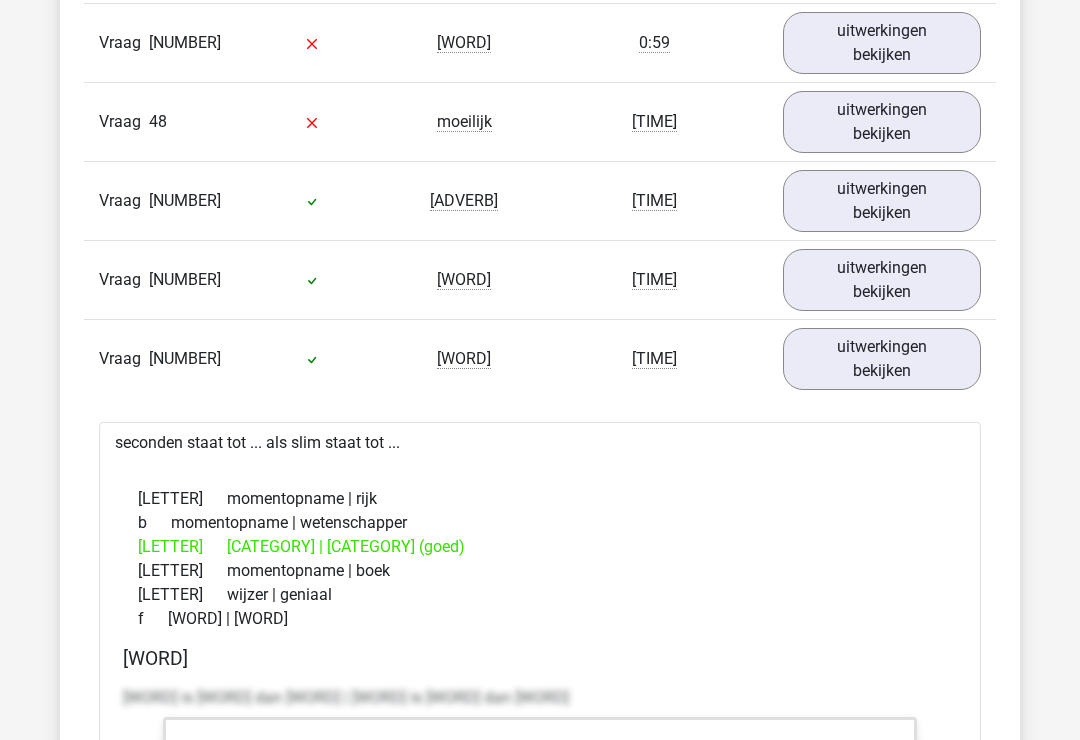 click on "uitwerkingen bekijken" at bounding box center (882, 359) 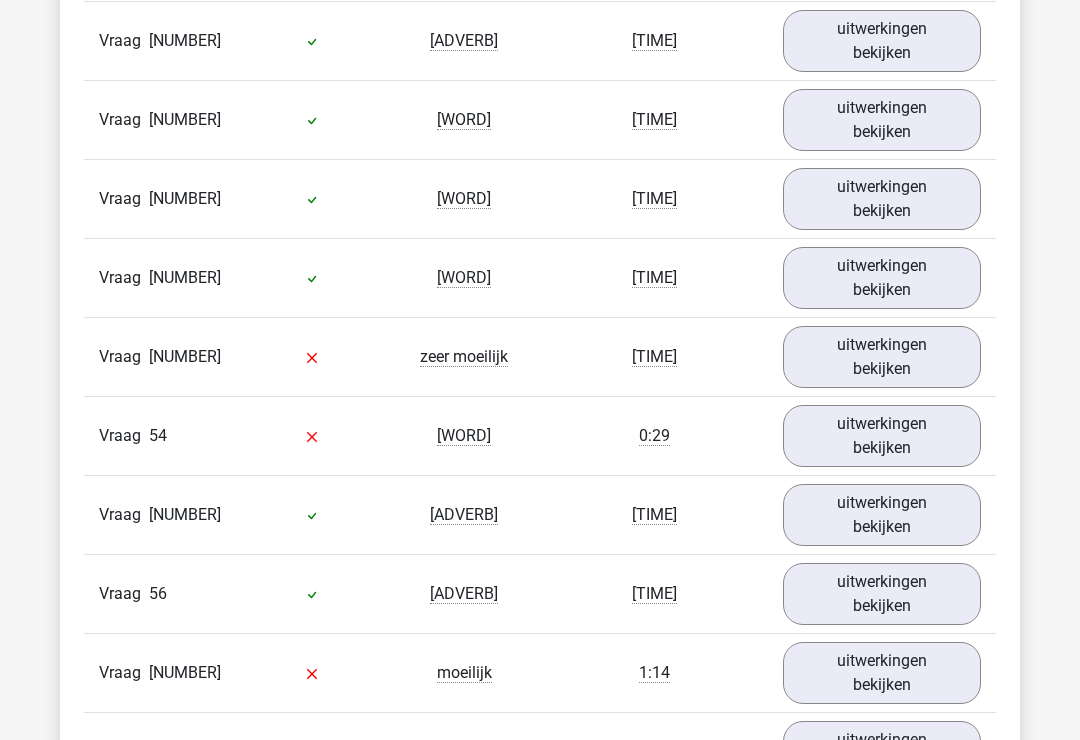 click on "uitwerkingen bekijken" at bounding box center (882, 358) 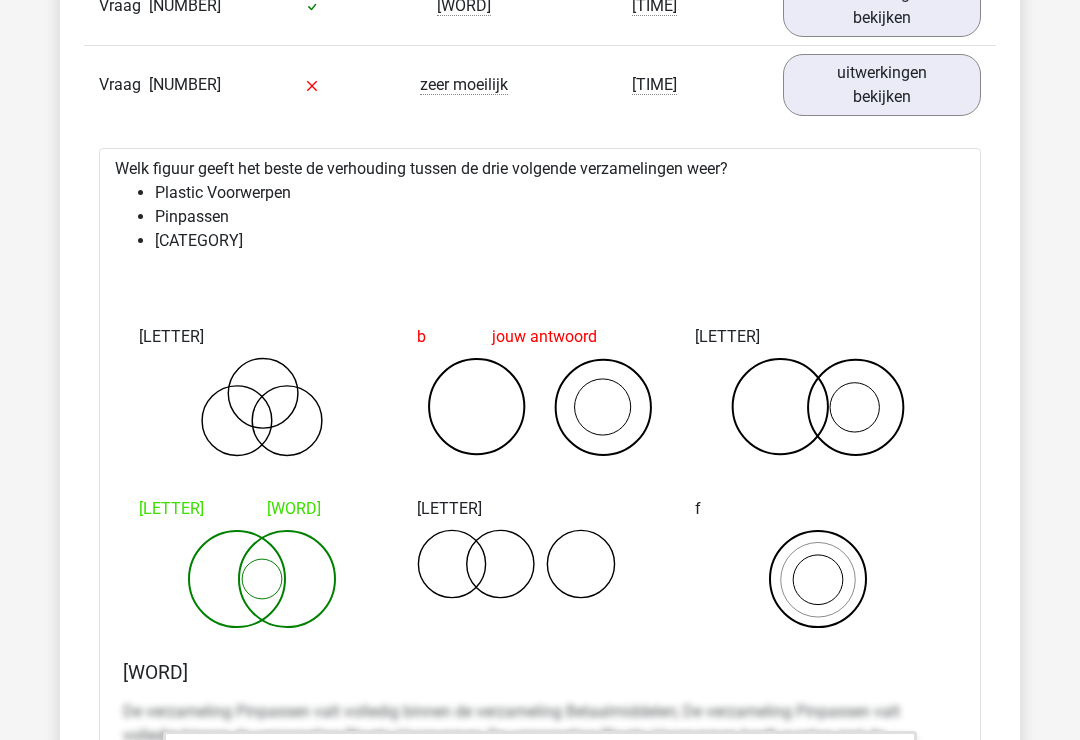 scroll, scrollTop: 6373, scrollLeft: 0, axis: vertical 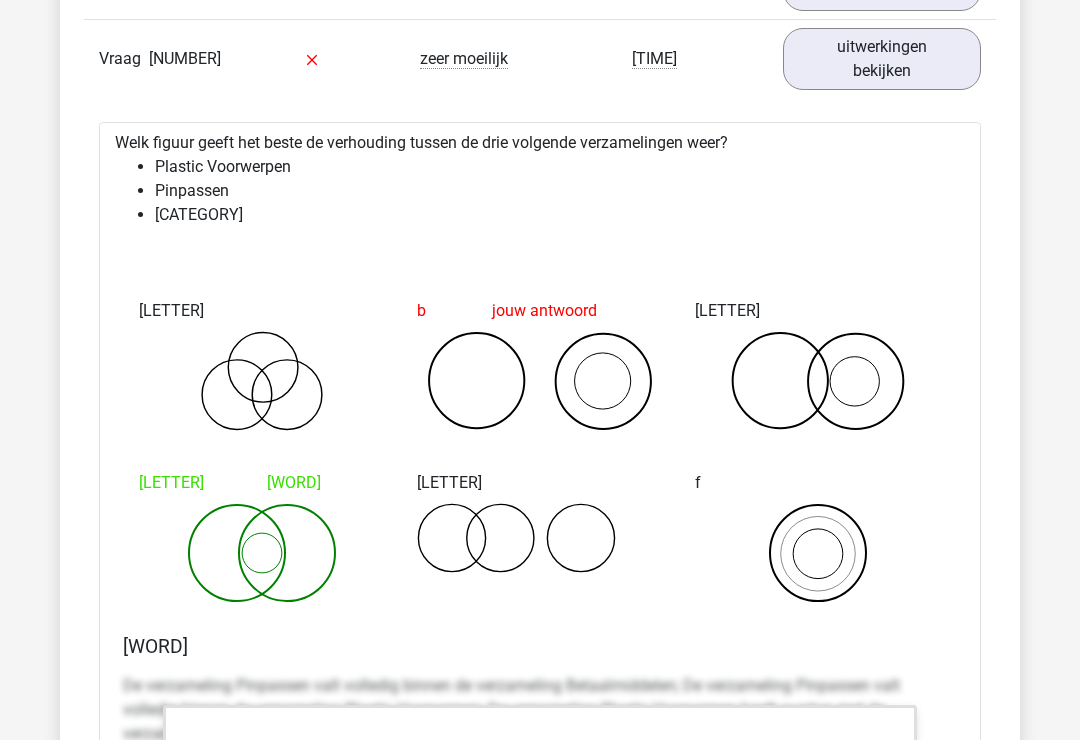 click on "uitwerkingen bekijken" at bounding box center (882, 59) 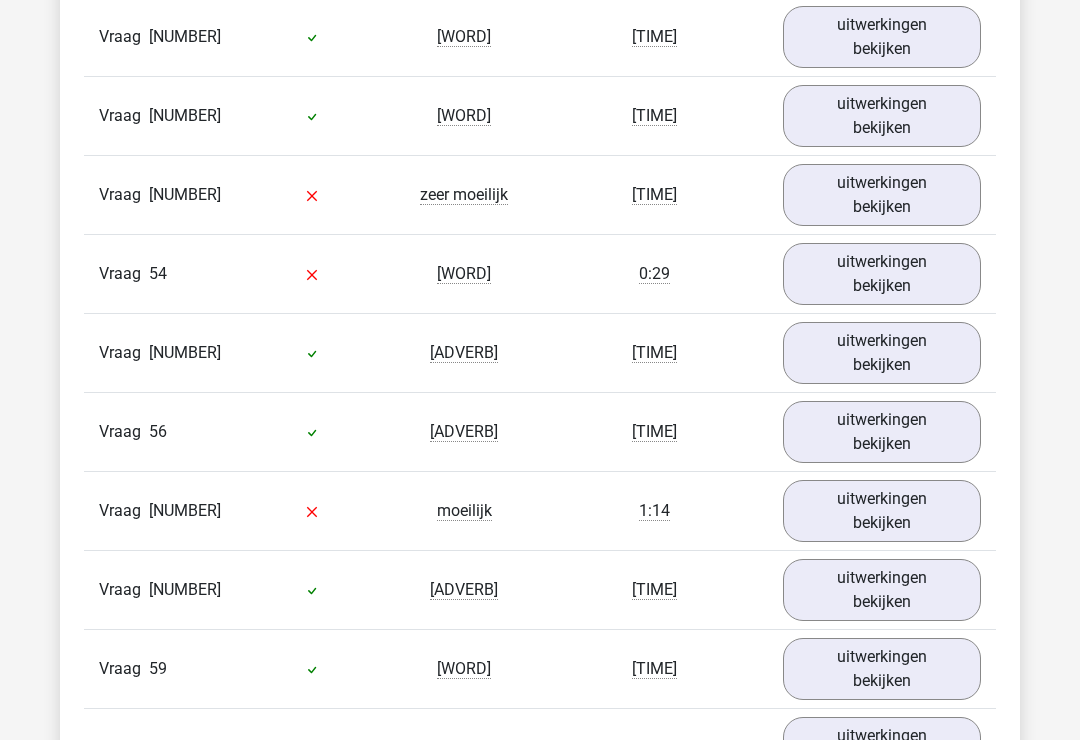 scroll, scrollTop: 6232, scrollLeft: 0, axis: vertical 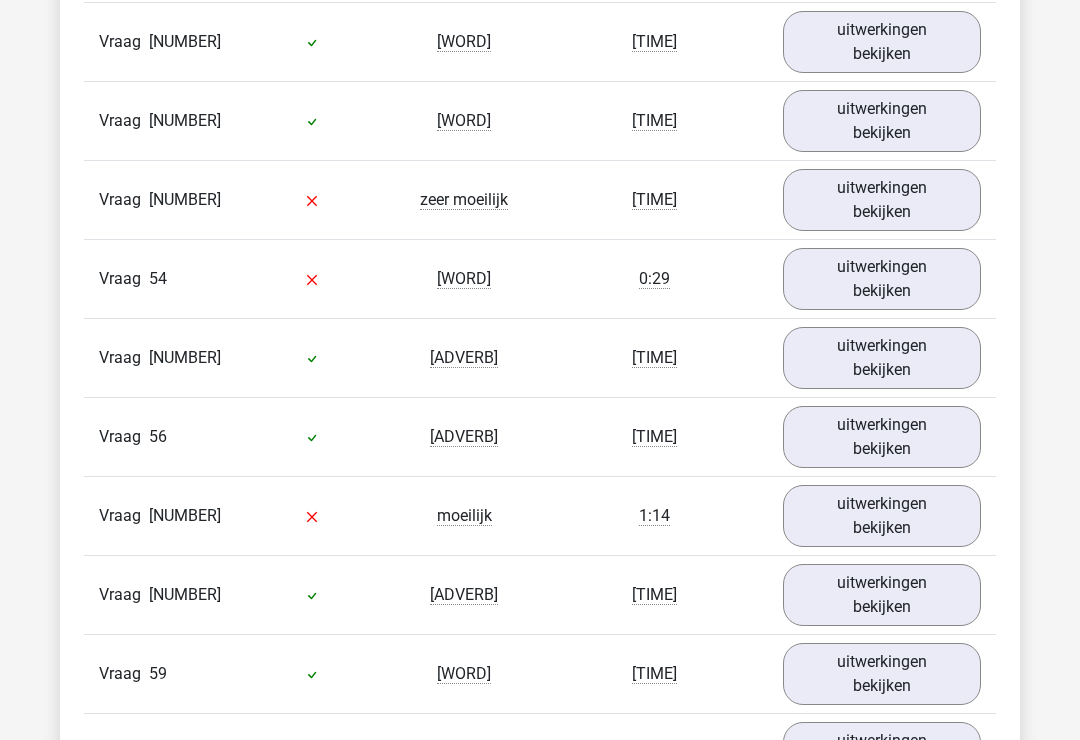 click on "uitwerkingen bekijken" at bounding box center [882, 279] 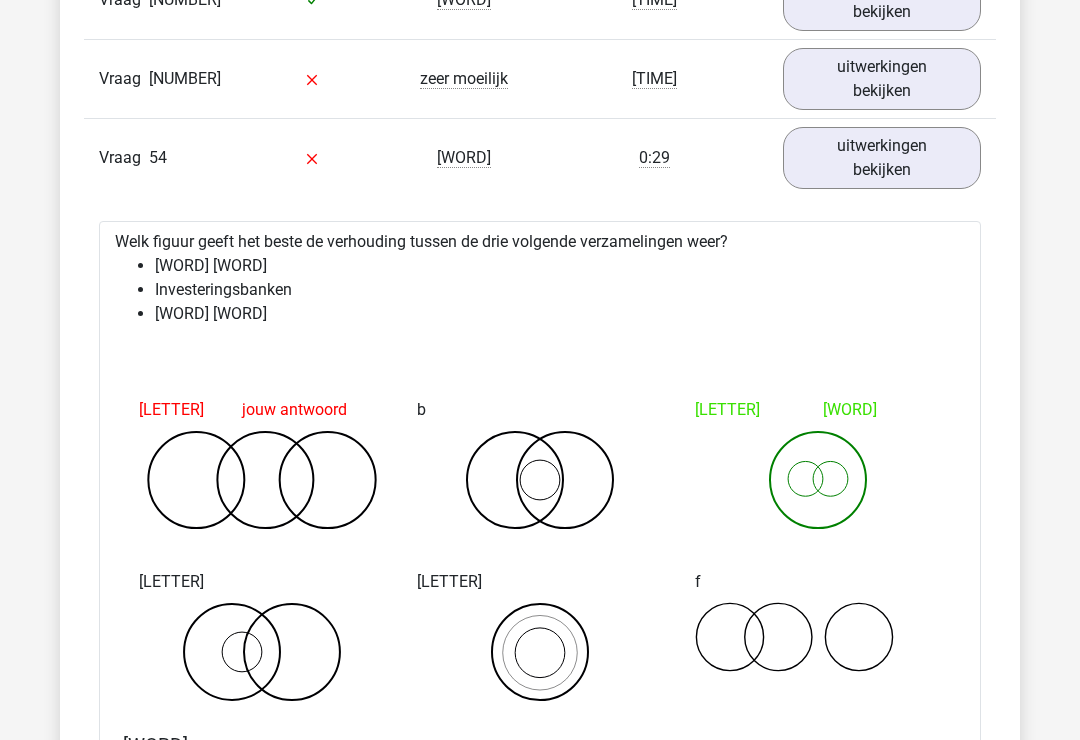 scroll, scrollTop: 6353, scrollLeft: 0, axis: vertical 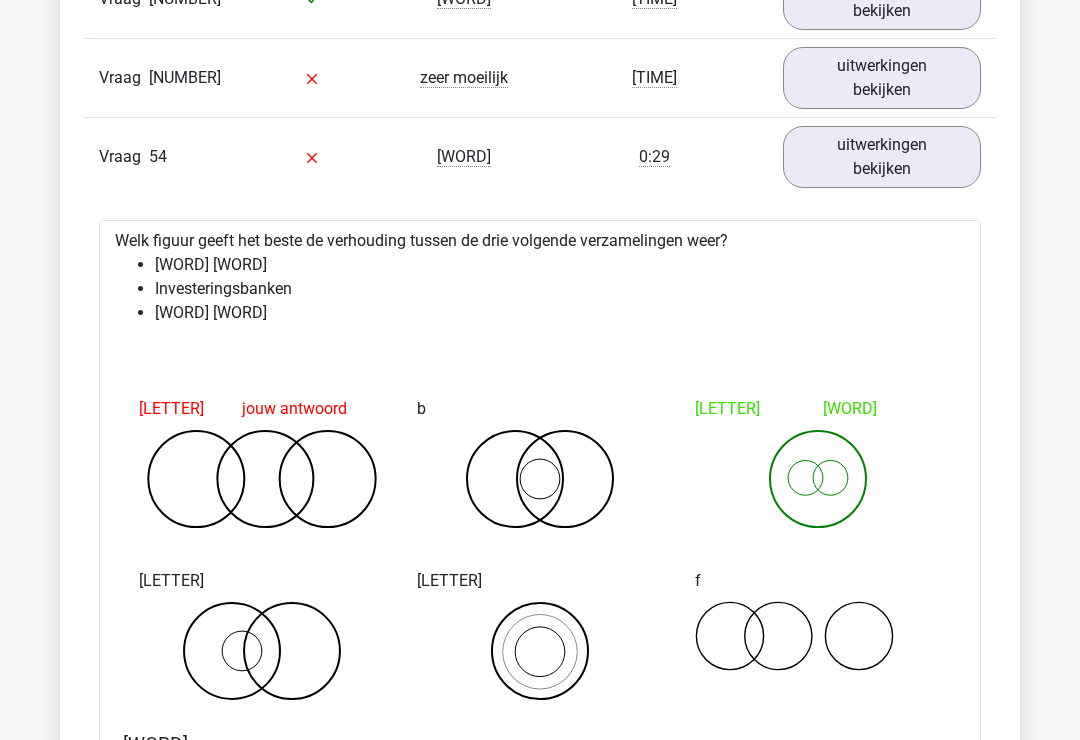 click on "uitwerkingen bekijken" at bounding box center [882, 158] 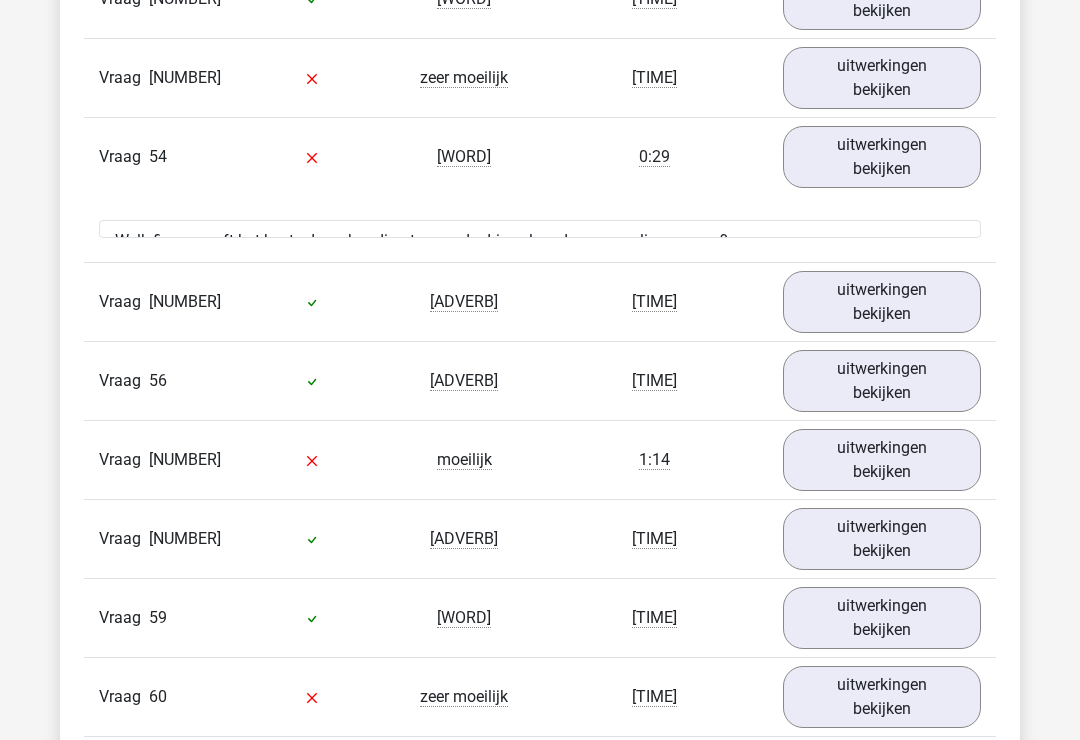 scroll, scrollTop: 6354, scrollLeft: 0, axis: vertical 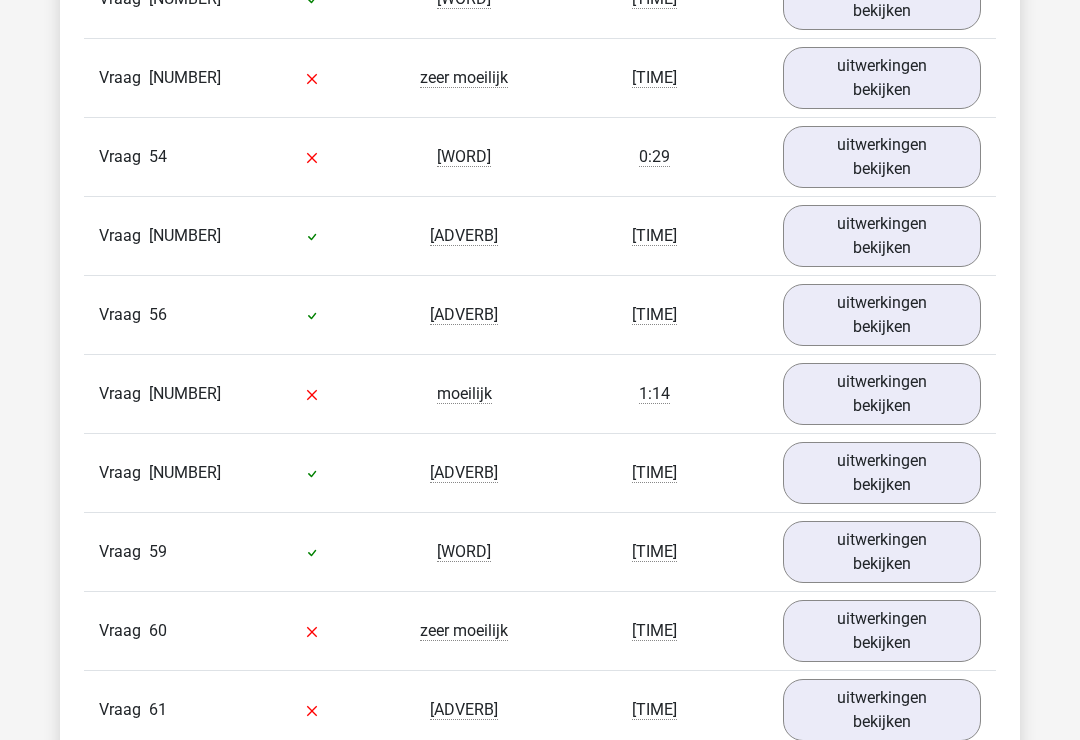 click on "uitwerkingen bekijken" at bounding box center [882, 236] 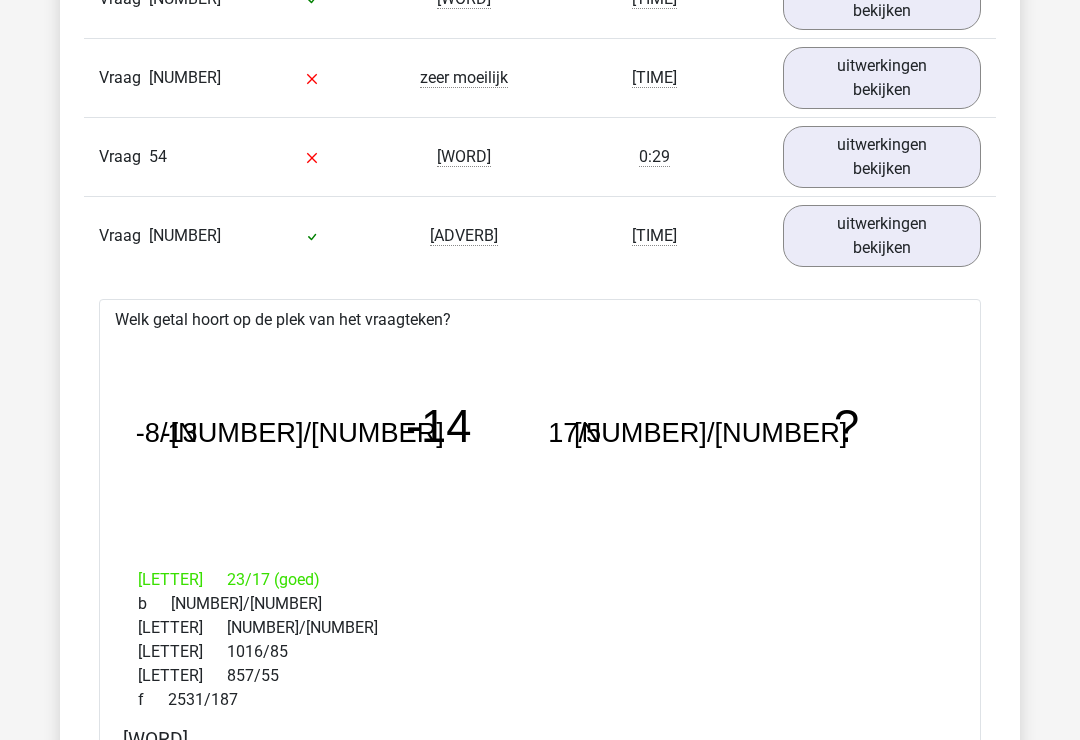 click on "uitwerkingen bekijken" at bounding box center (882, 236) 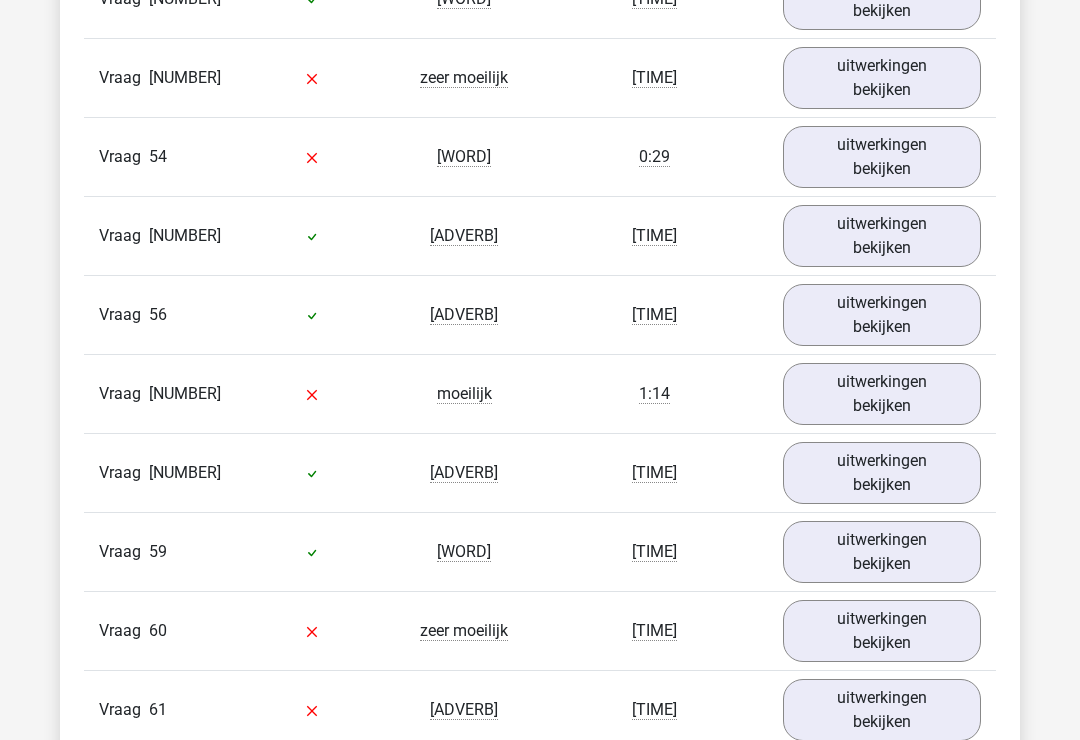 click on "uitwerkingen bekijken" at bounding box center (882, 315) 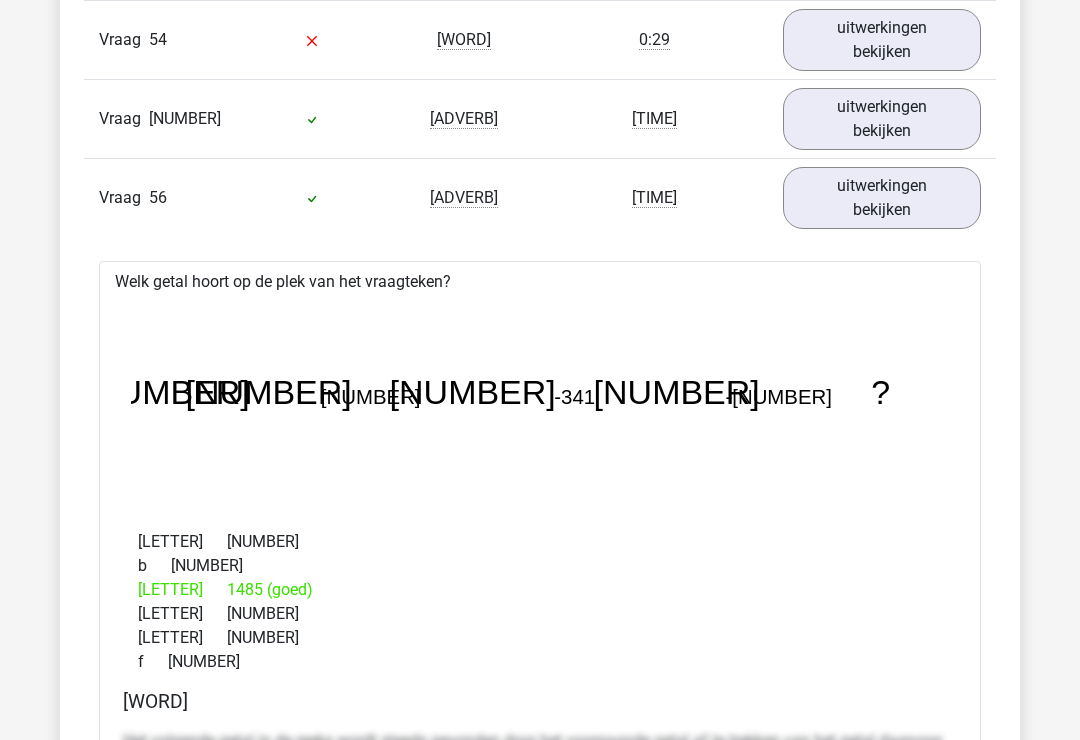 scroll, scrollTop: 6480, scrollLeft: 0, axis: vertical 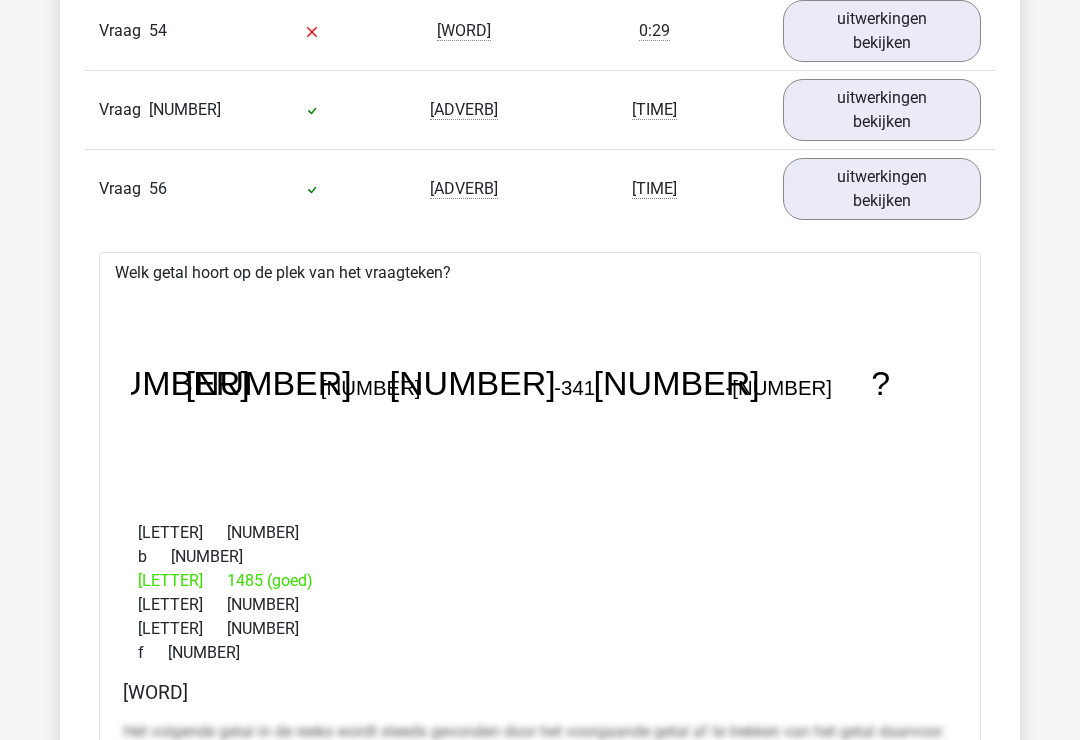 click on "uitwerkingen bekijken" at bounding box center (882, 189) 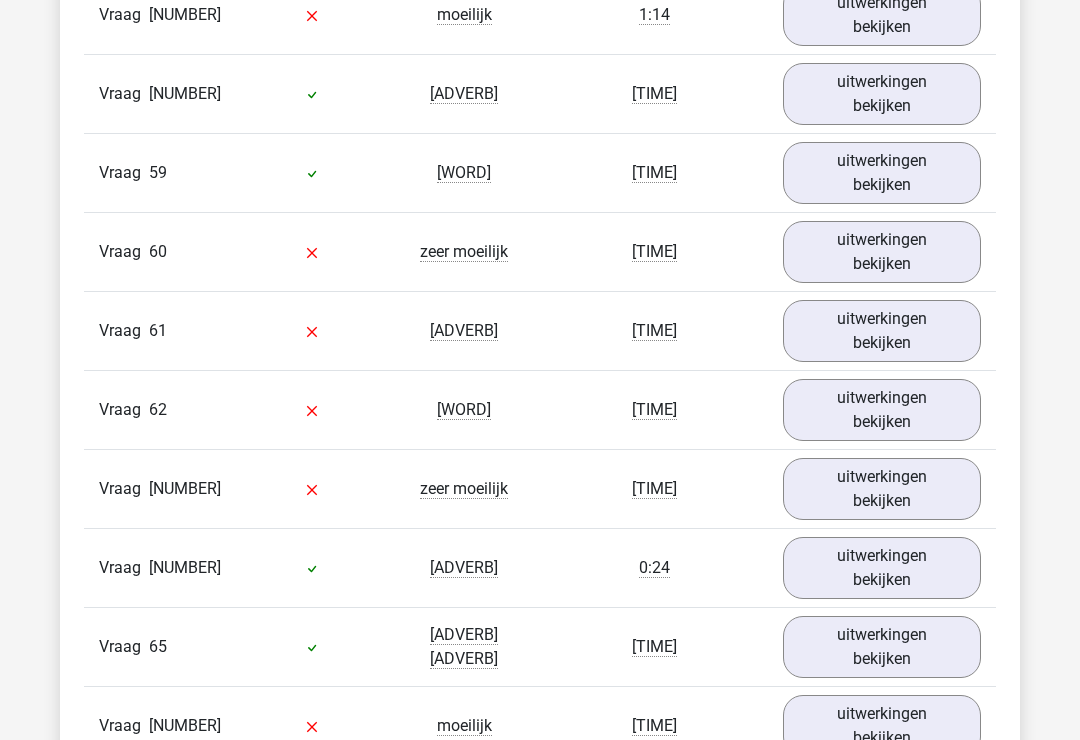 scroll, scrollTop: 6746, scrollLeft: 0, axis: vertical 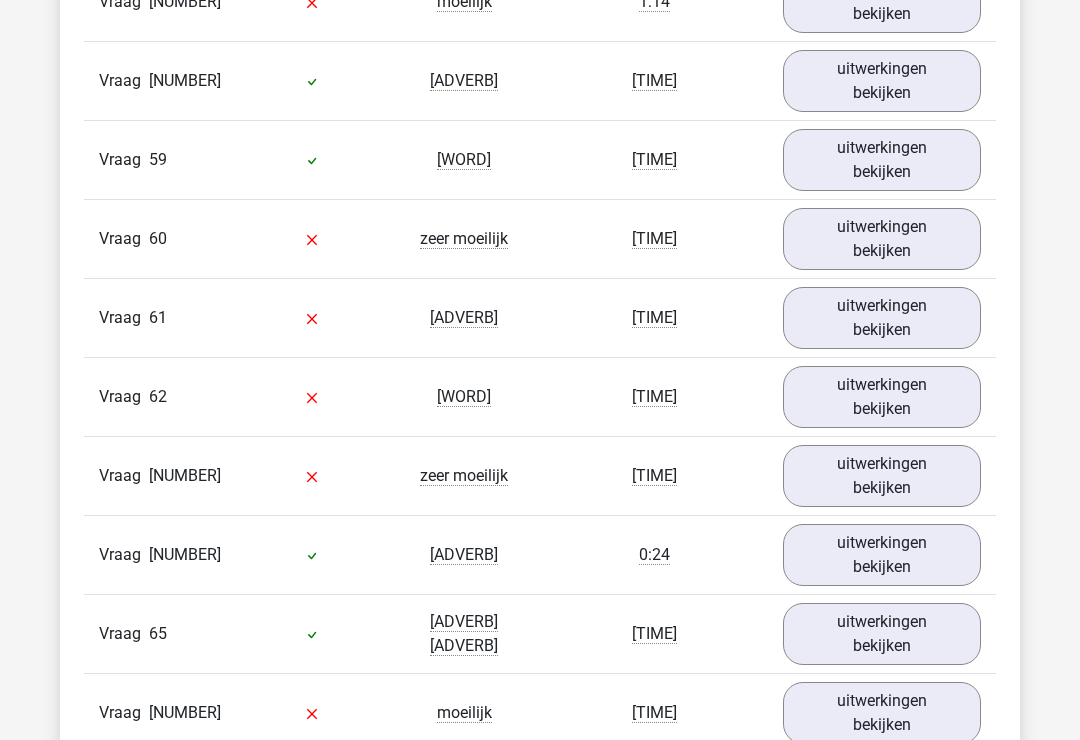 click on "uitwerkingen bekijken" at bounding box center [882, 555] 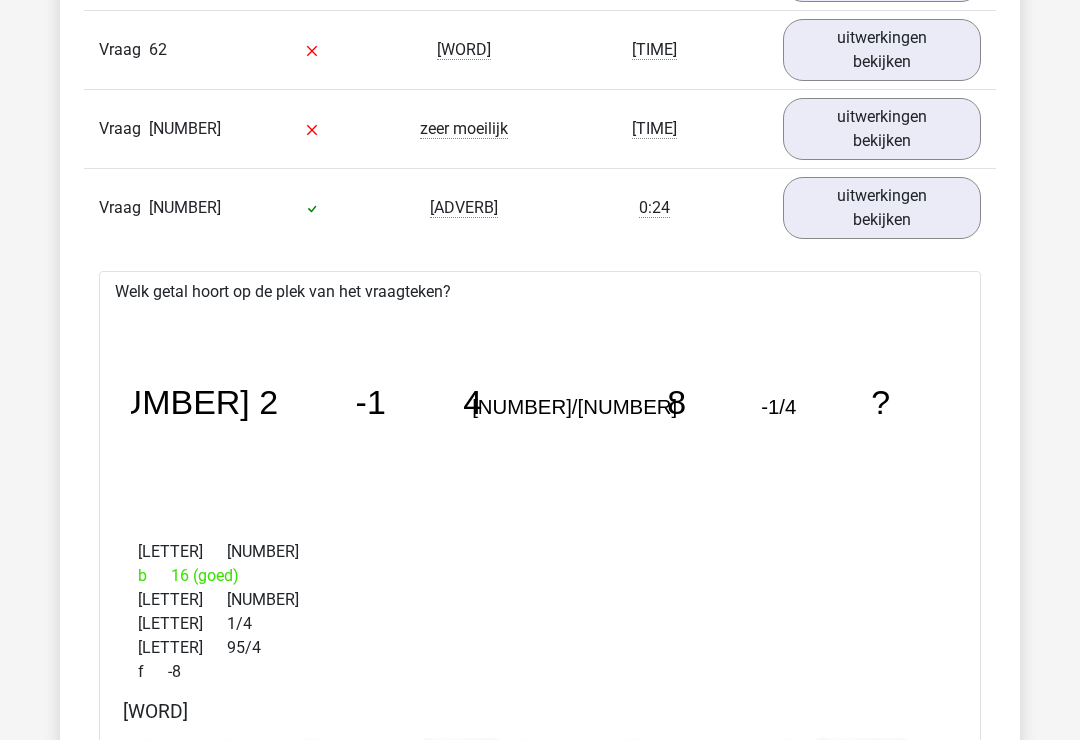 scroll, scrollTop: 7093, scrollLeft: 0, axis: vertical 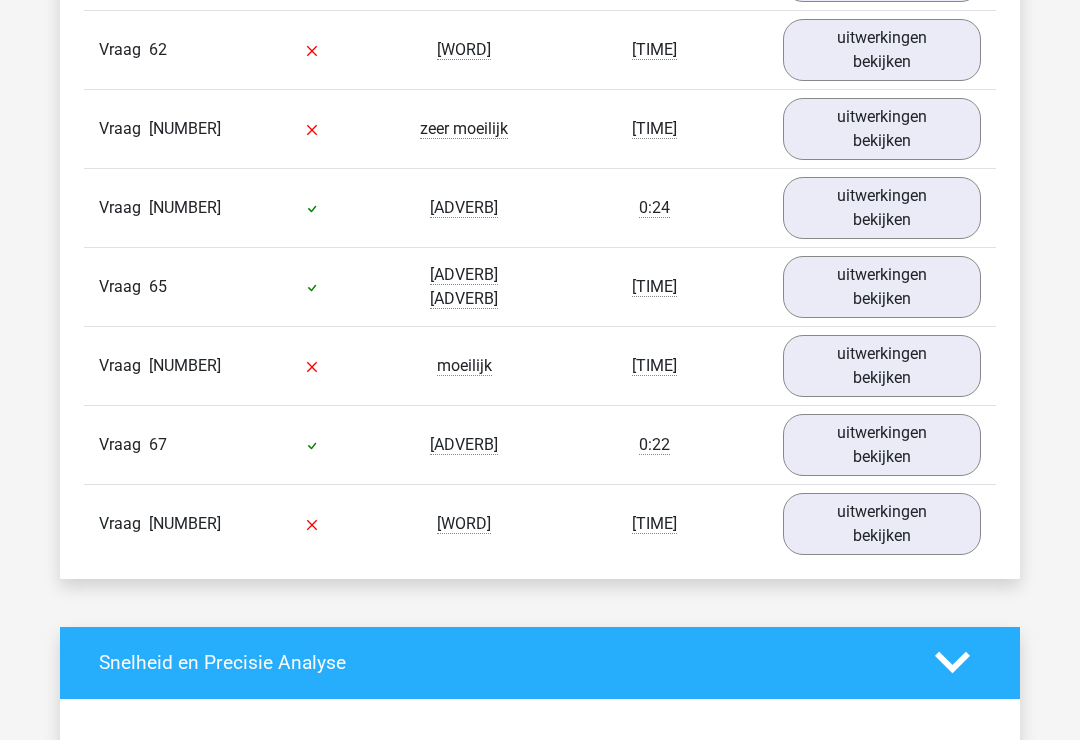 click on "uitwerkingen bekijken" at bounding box center (882, 524) 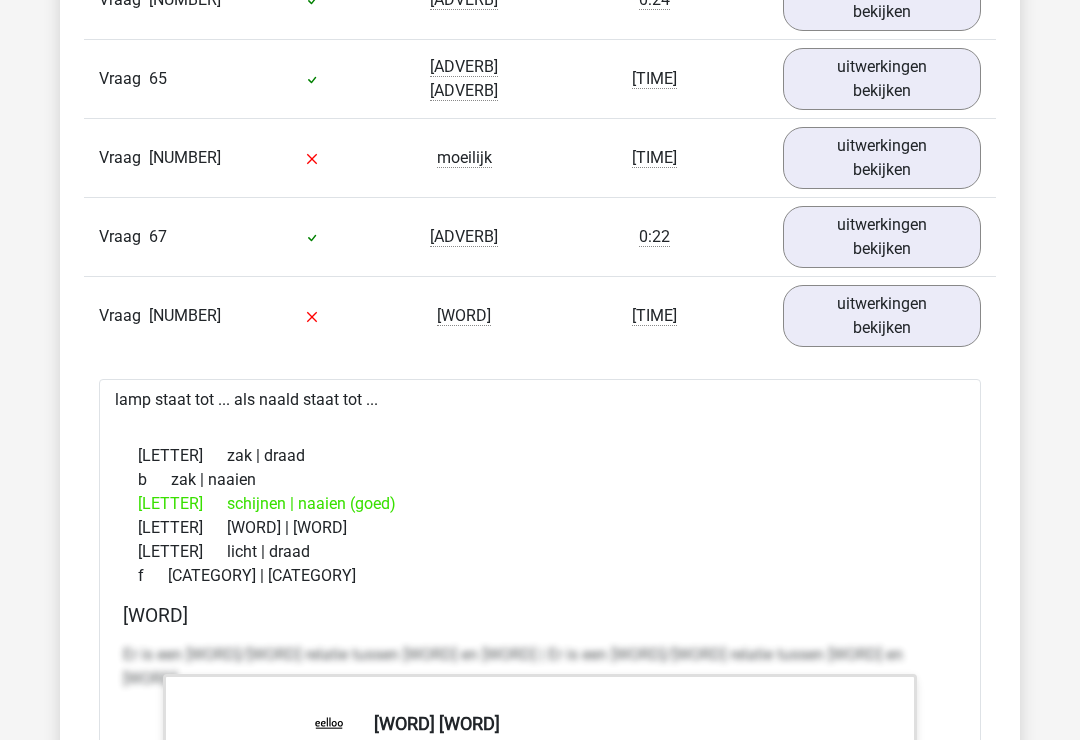 scroll, scrollTop: 7309, scrollLeft: 0, axis: vertical 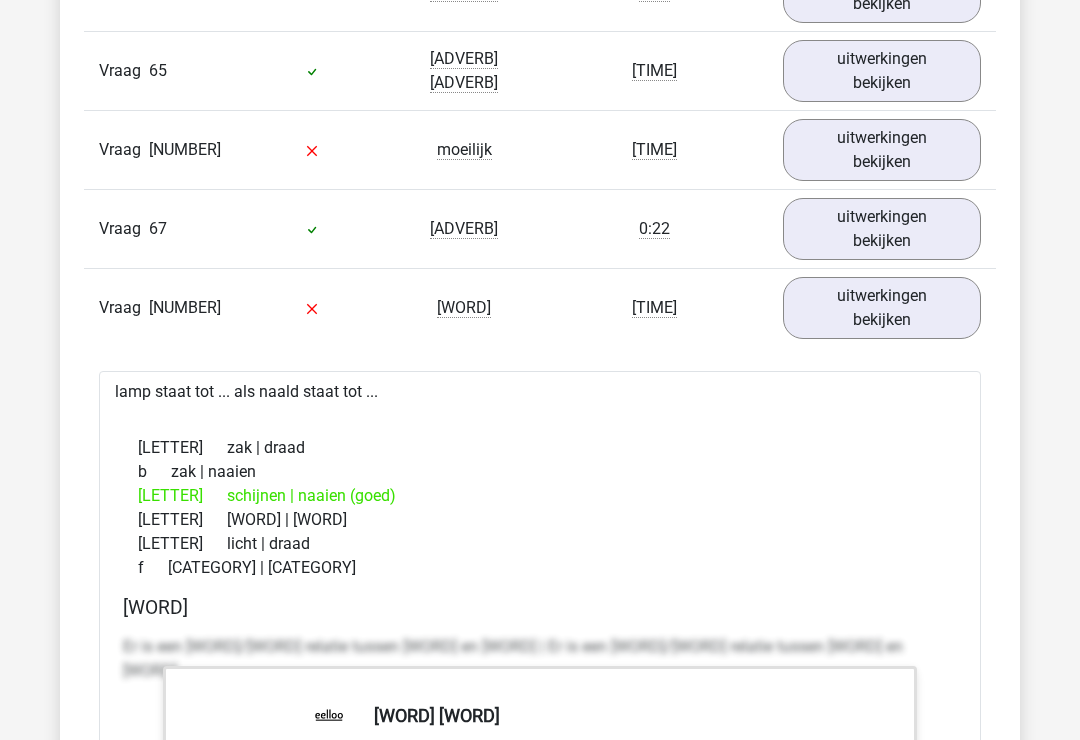 click on "uitwerkingen bekijken" at bounding box center [882, 308] 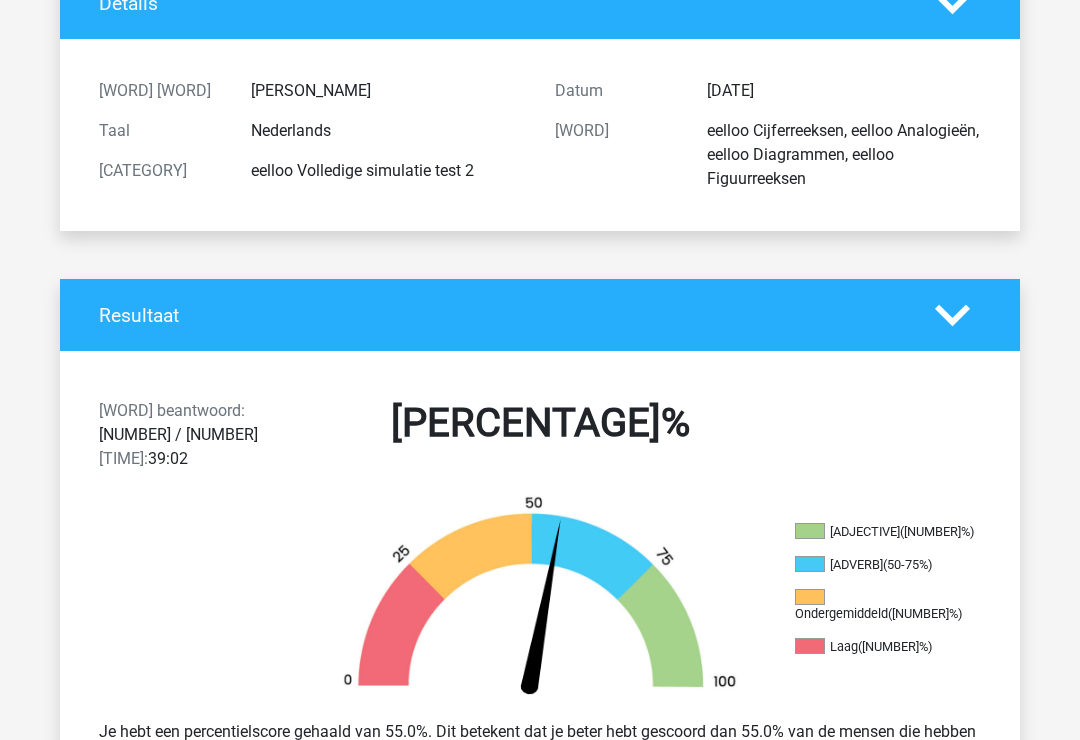 scroll, scrollTop: 0, scrollLeft: 0, axis: both 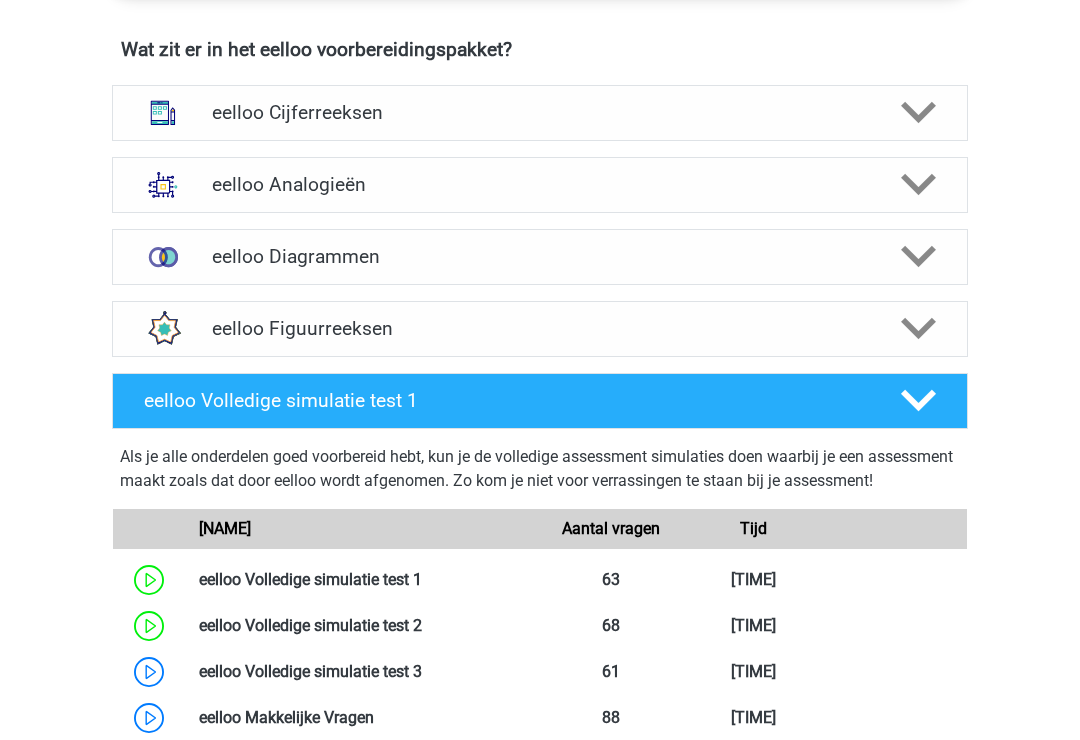 click on "eelloo Figuurreeksen" at bounding box center (539, 328) 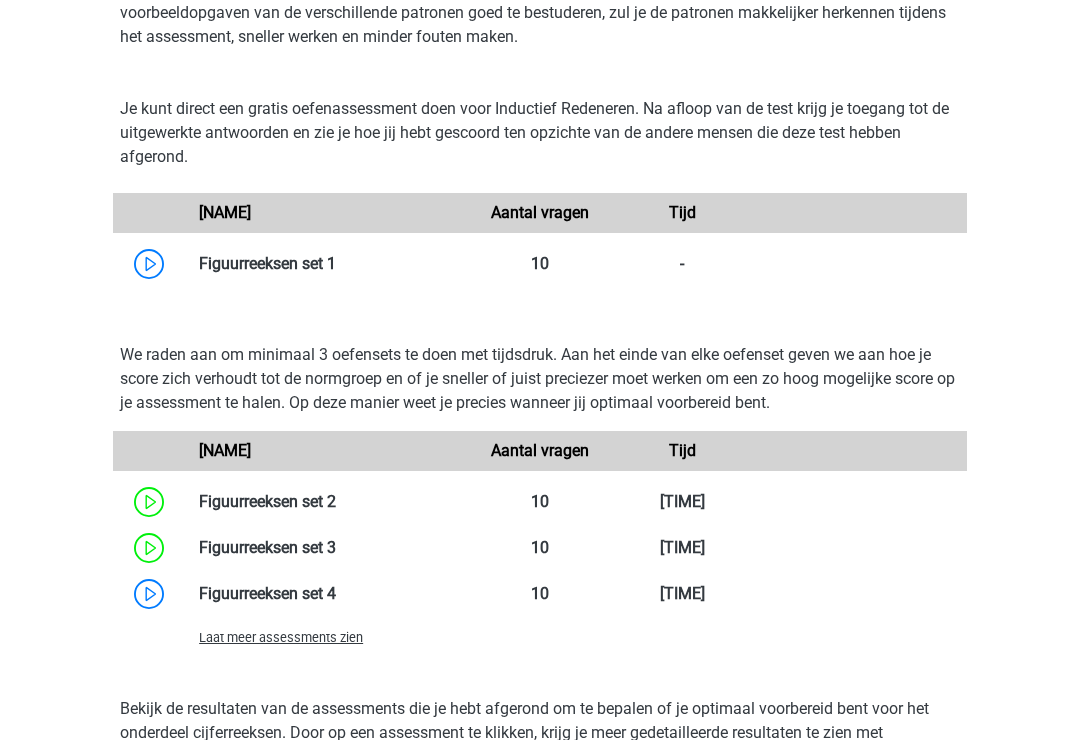 scroll, scrollTop: 1639, scrollLeft: 0, axis: vertical 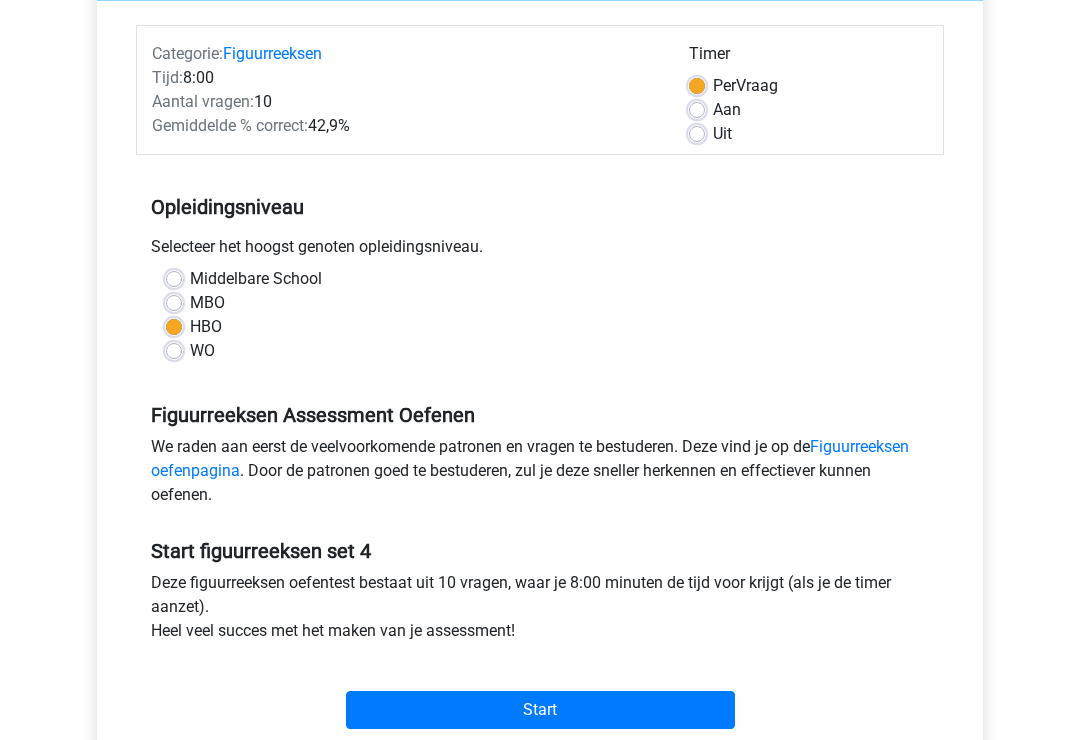 click on "Start" at bounding box center (540, 711) 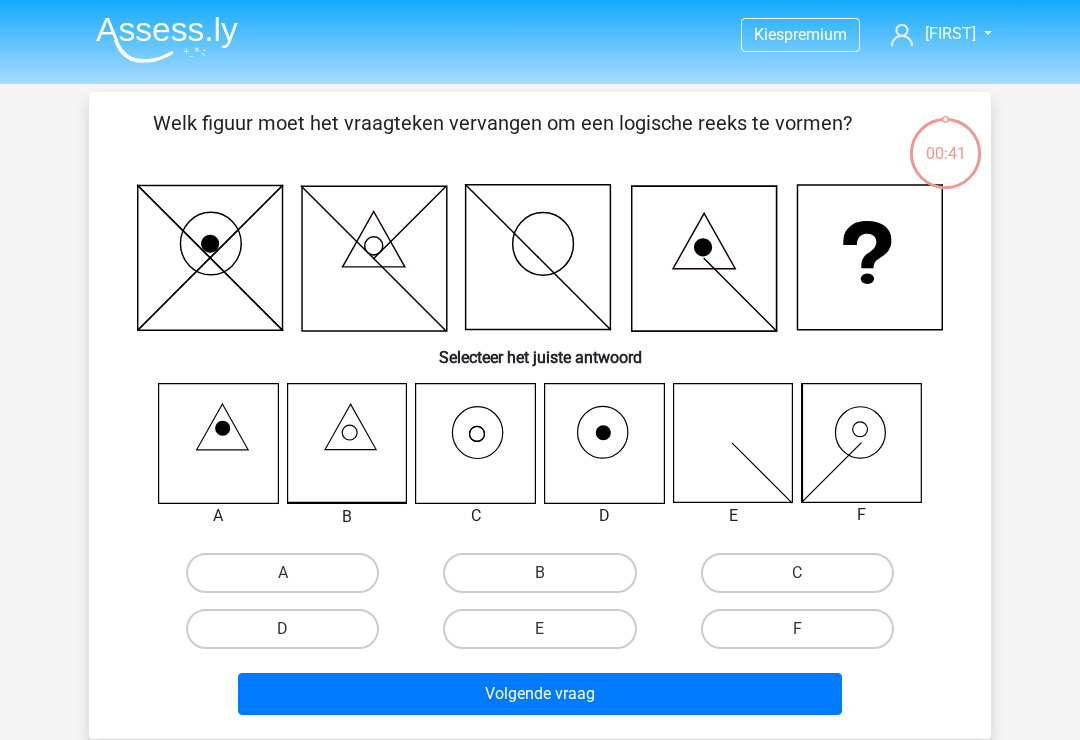scroll, scrollTop: 0, scrollLeft: 0, axis: both 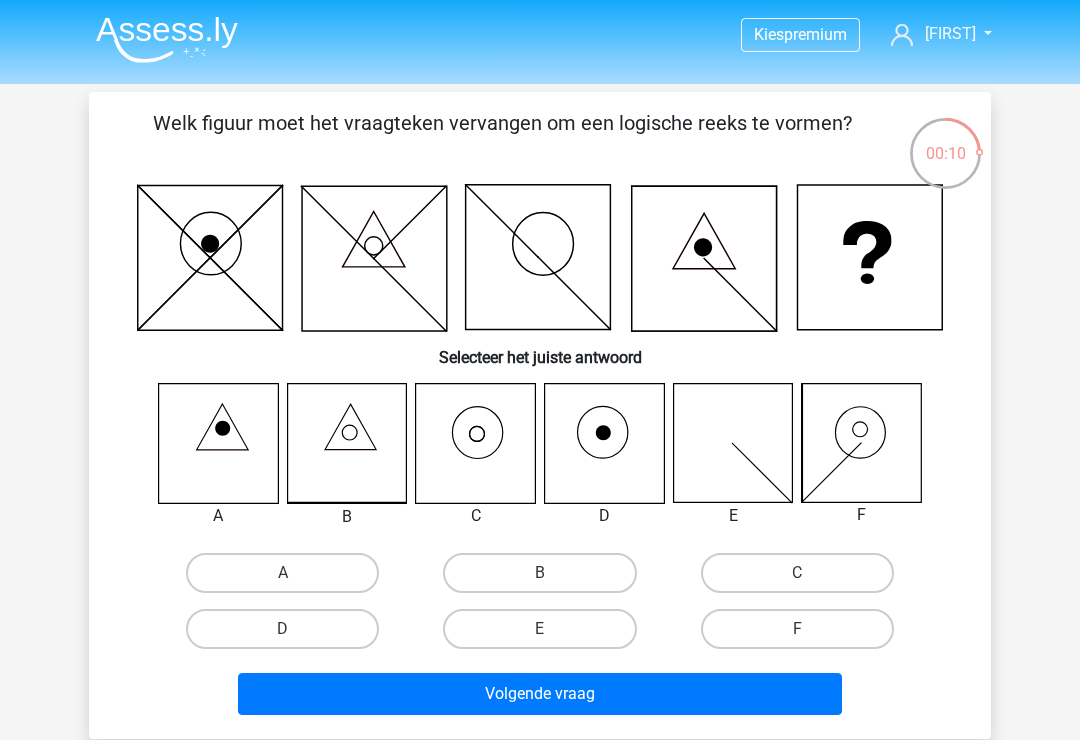 click on "C" at bounding box center [797, 573] 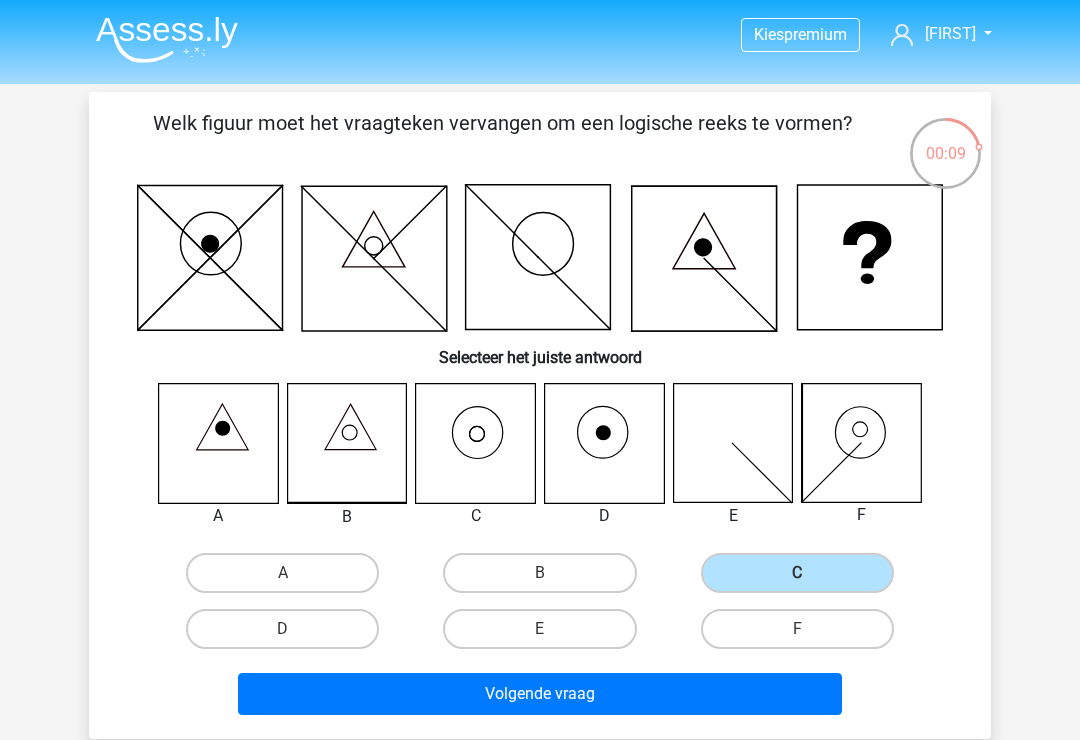 click on "Volgende vraag" at bounding box center (540, 694) 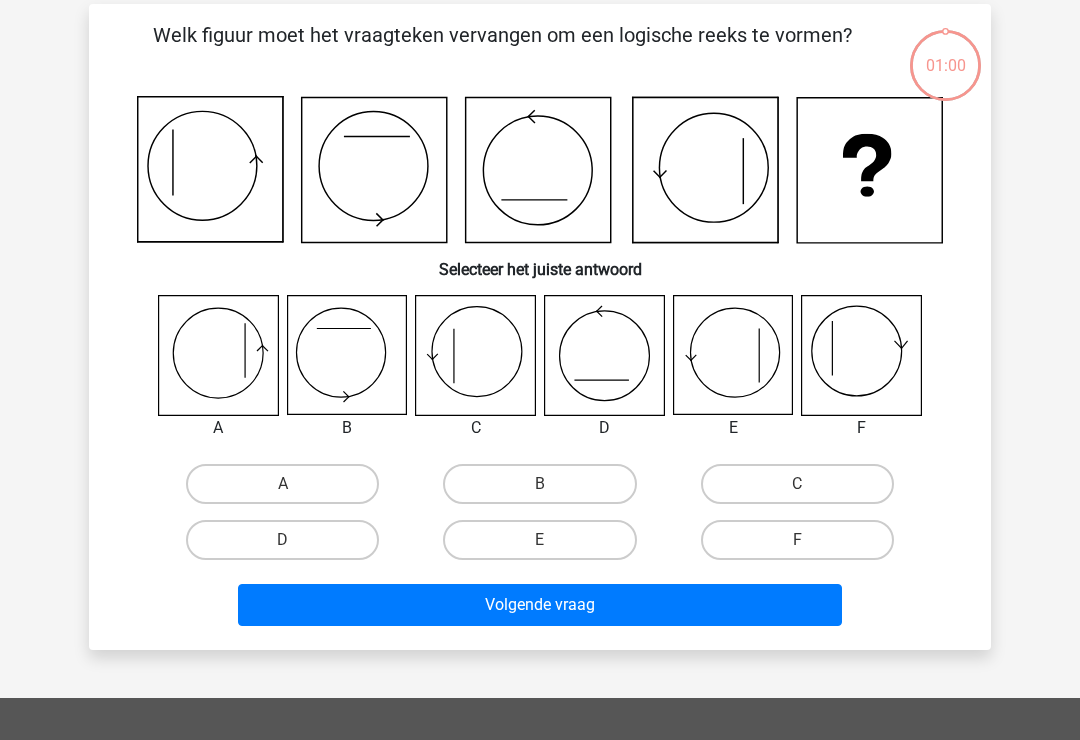 scroll, scrollTop: 92, scrollLeft: 0, axis: vertical 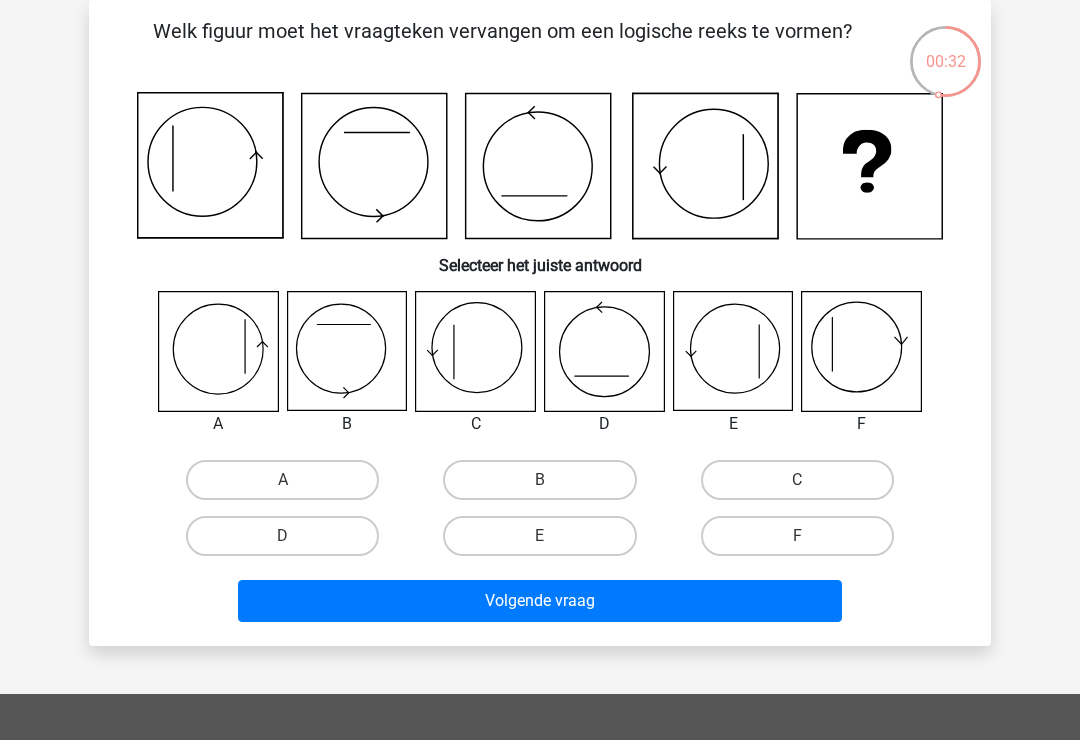 click on "C" at bounding box center (797, 480) 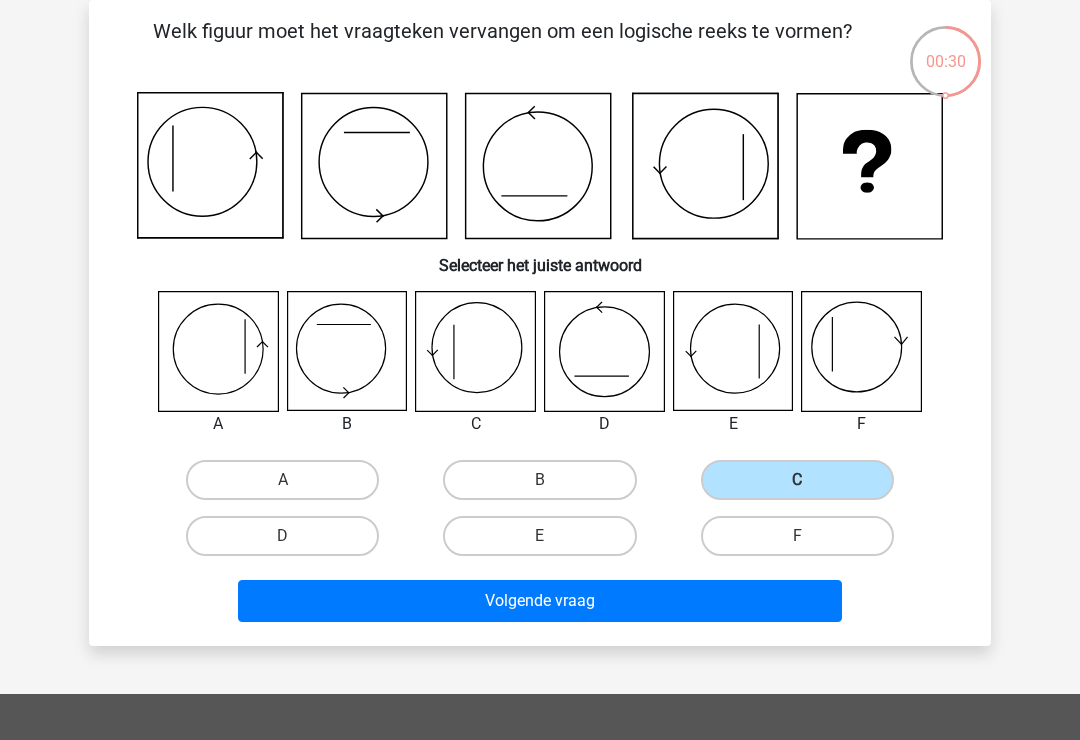 click on "Volgende vraag" at bounding box center [540, 601] 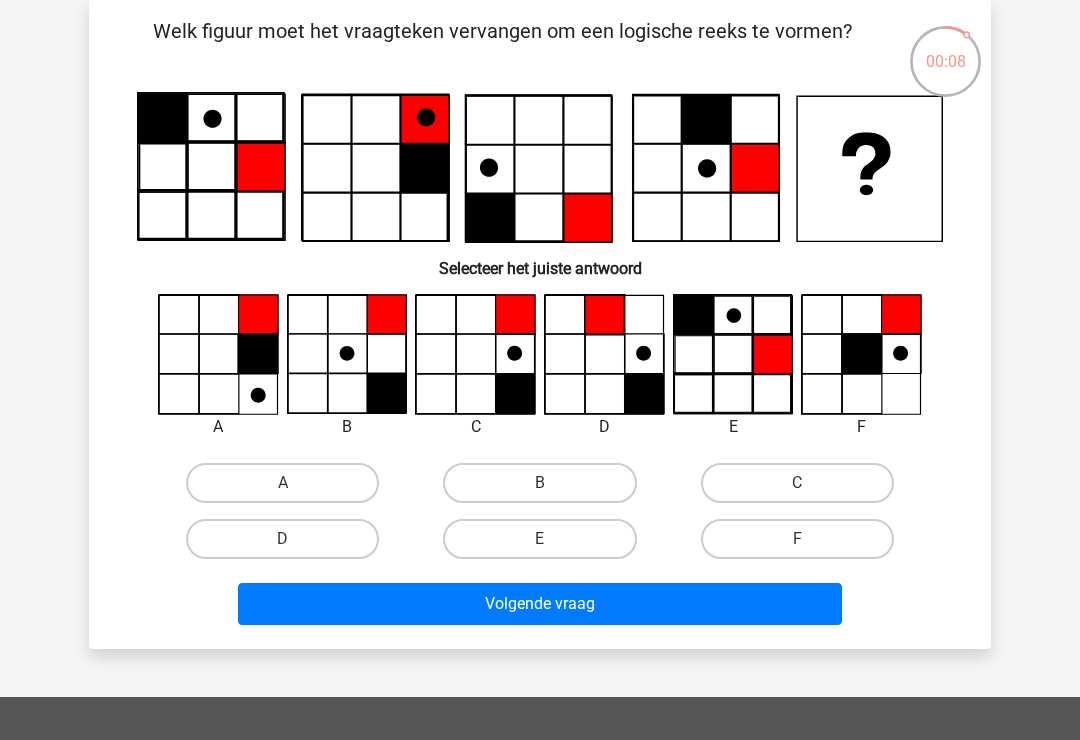 click on "F" at bounding box center [797, 539] 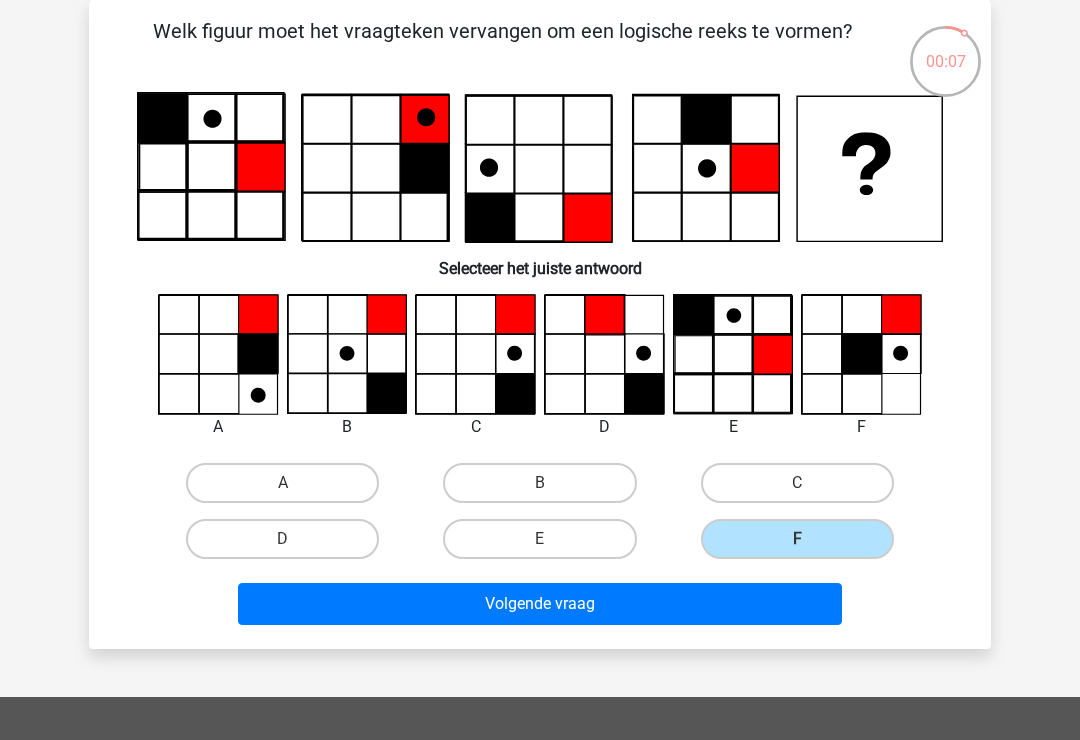 click on "Volgende vraag" at bounding box center (540, 604) 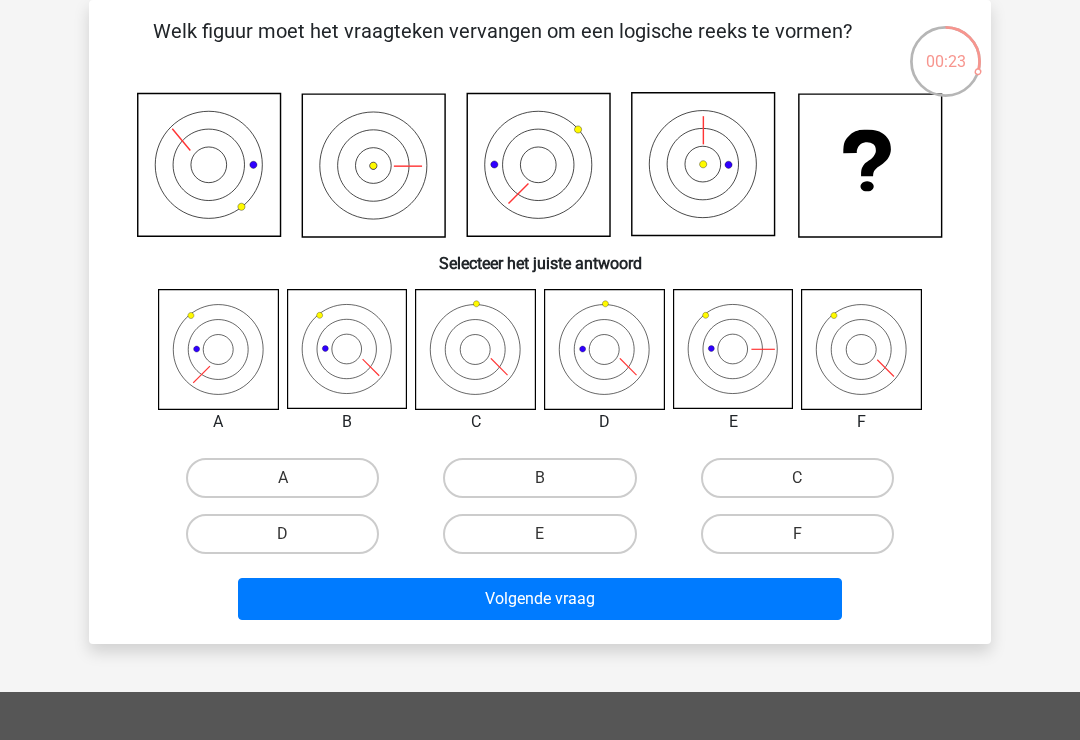 click on "D" at bounding box center [282, 534] 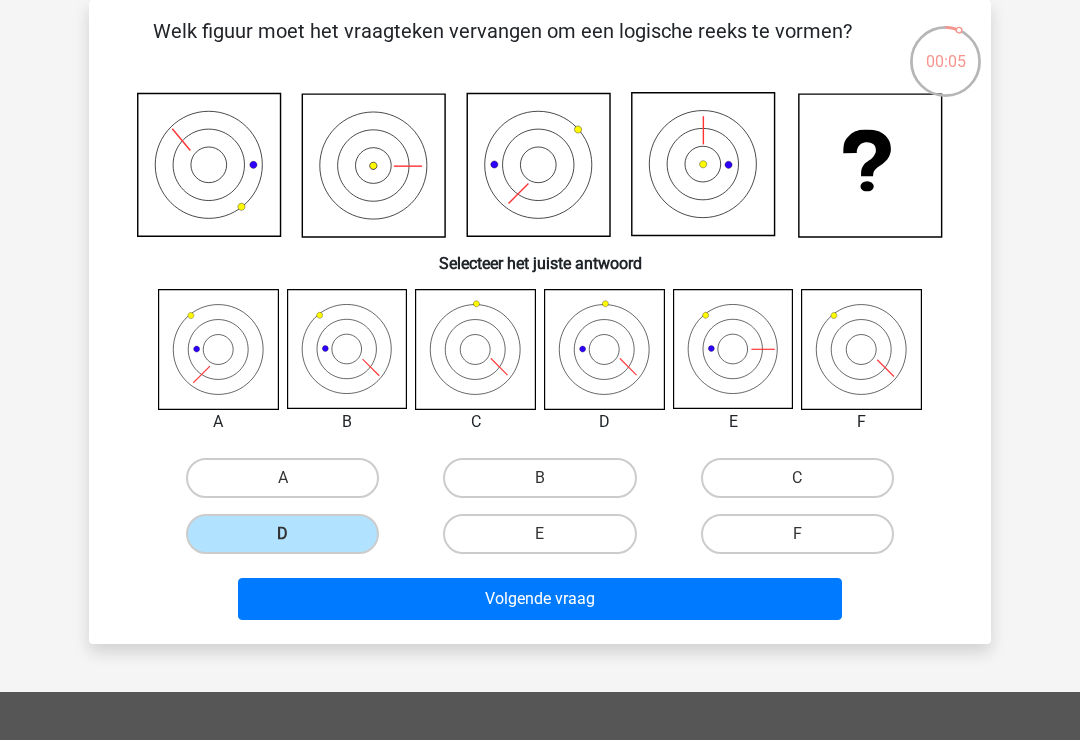 click on "B" at bounding box center (539, 478) 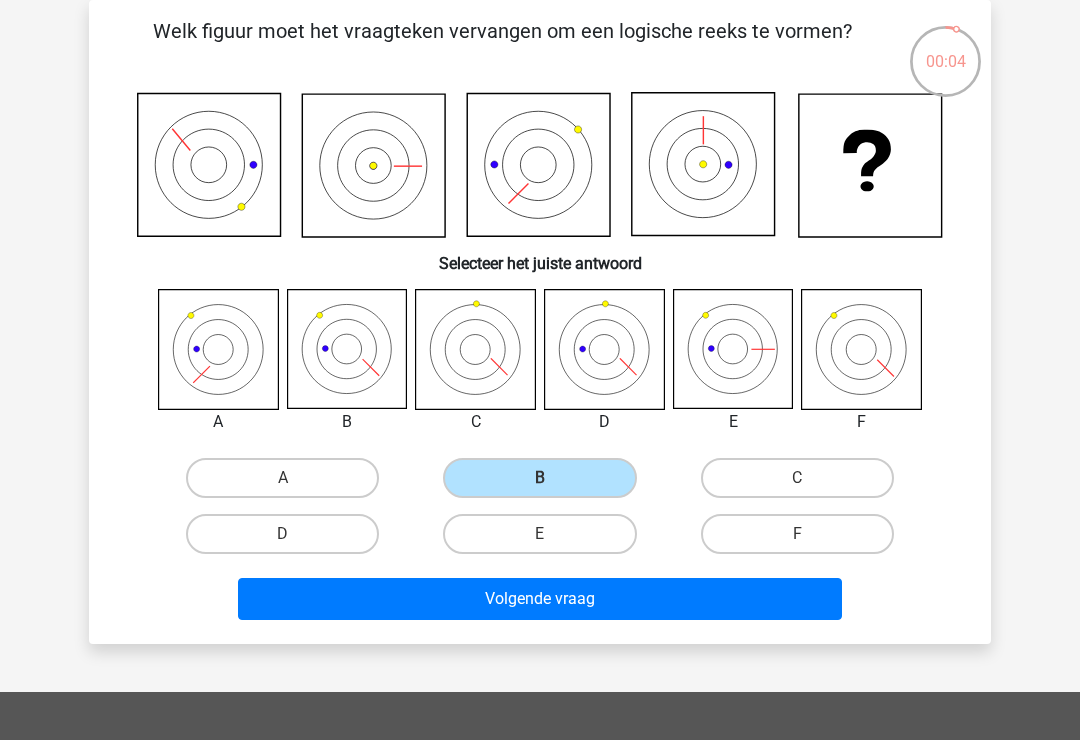 click on "Volgende vraag" at bounding box center [540, 599] 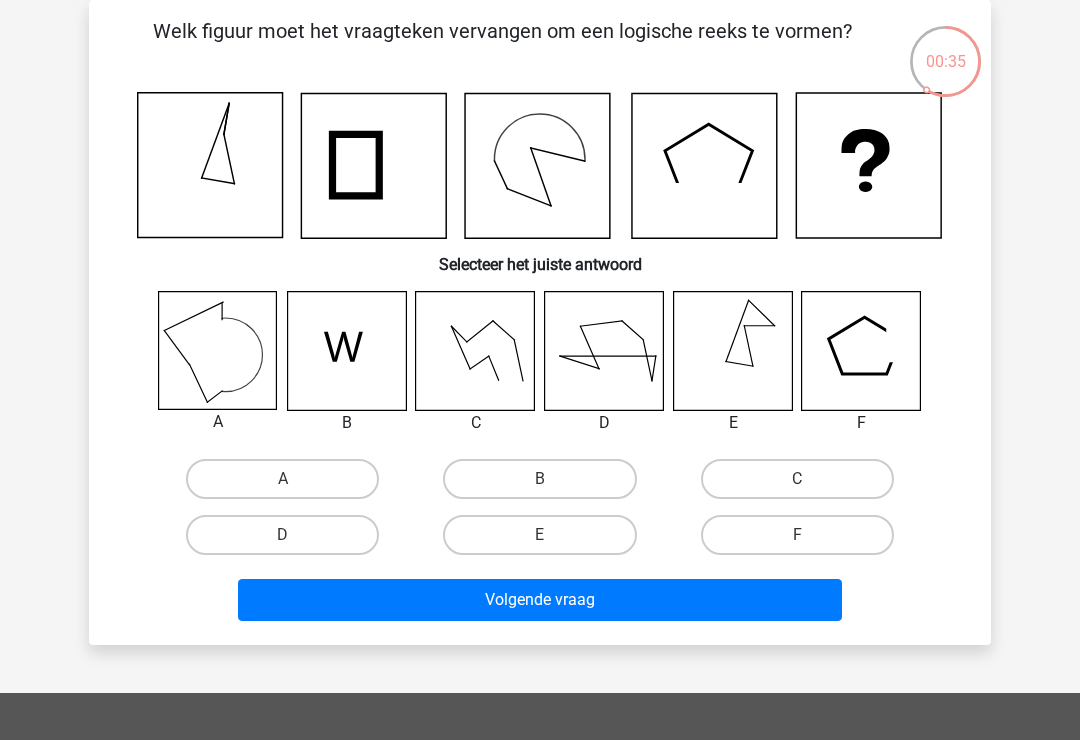click on "A" at bounding box center [282, 479] 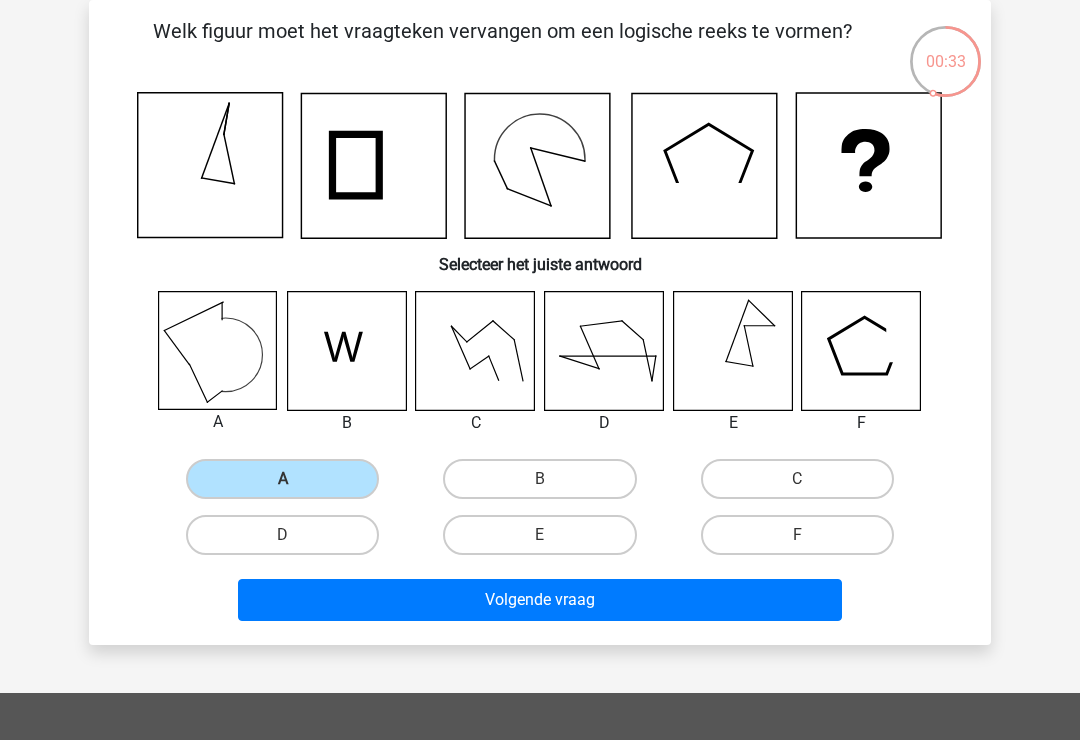 click on "Volgende vraag" at bounding box center (540, 600) 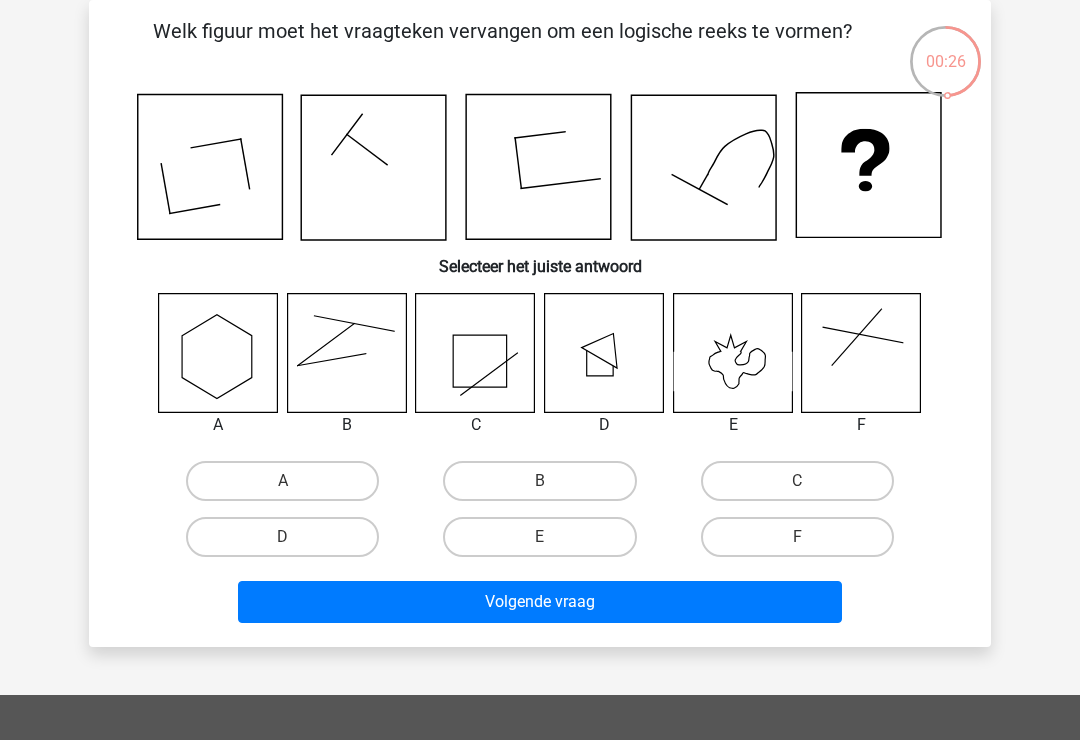 click on "B" at bounding box center (539, 481) 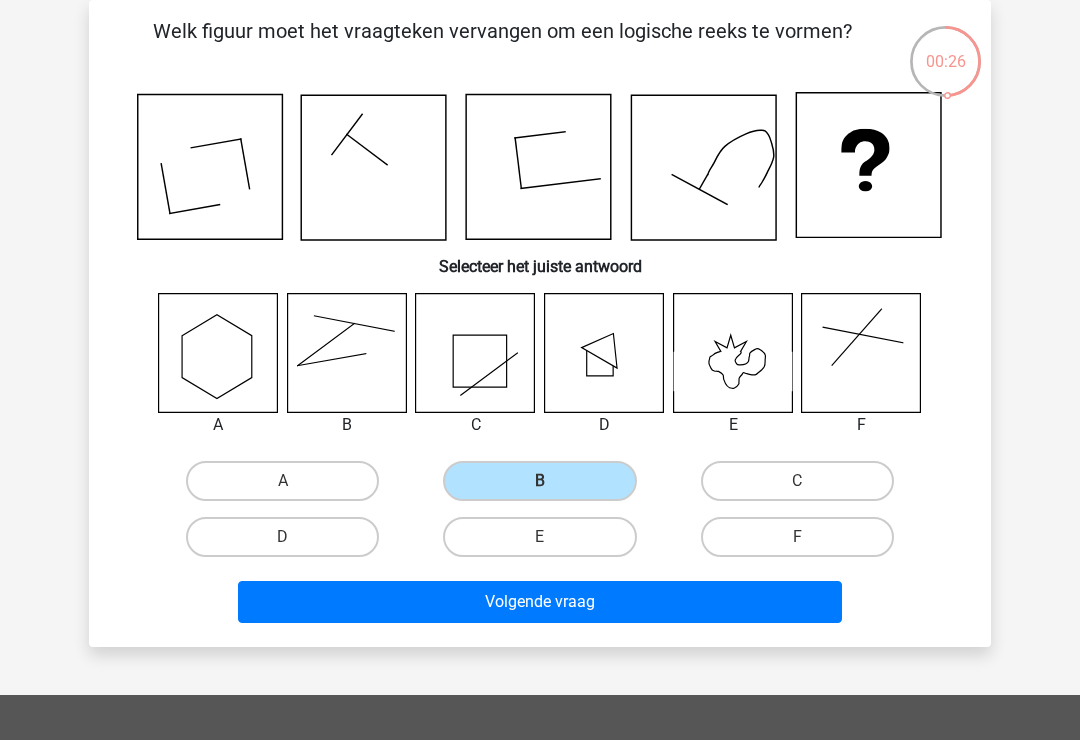 click on "Volgende vraag" at bounding box center [540, 602] 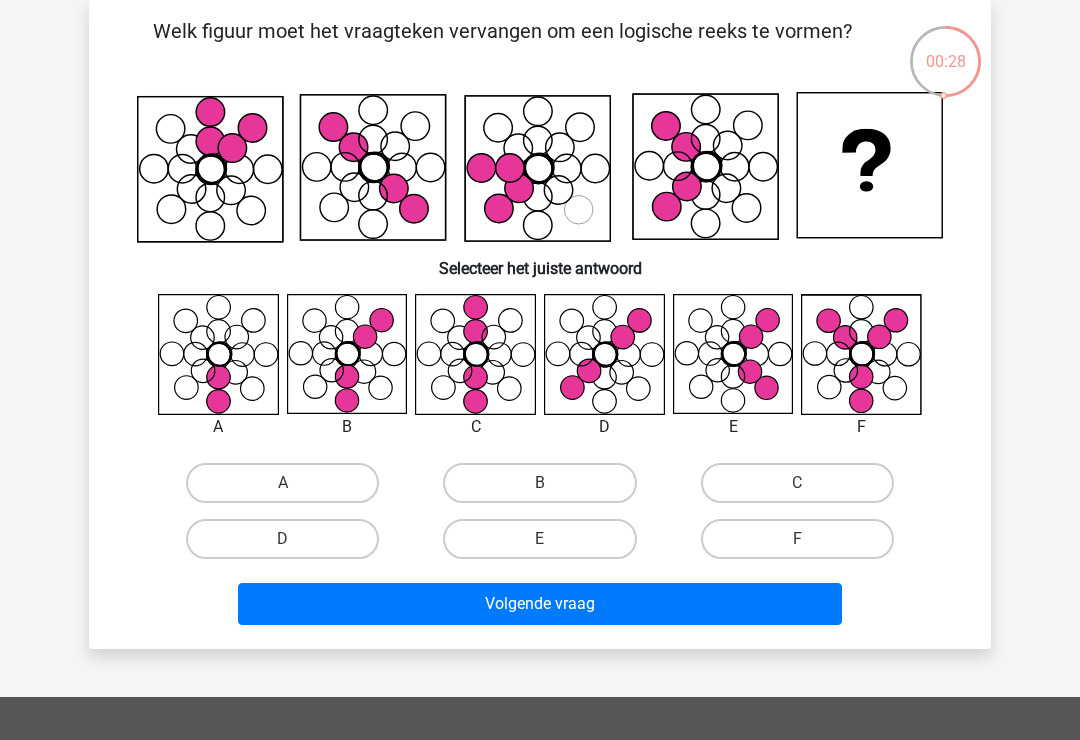 click on "E" at bounding box center [539, 539] 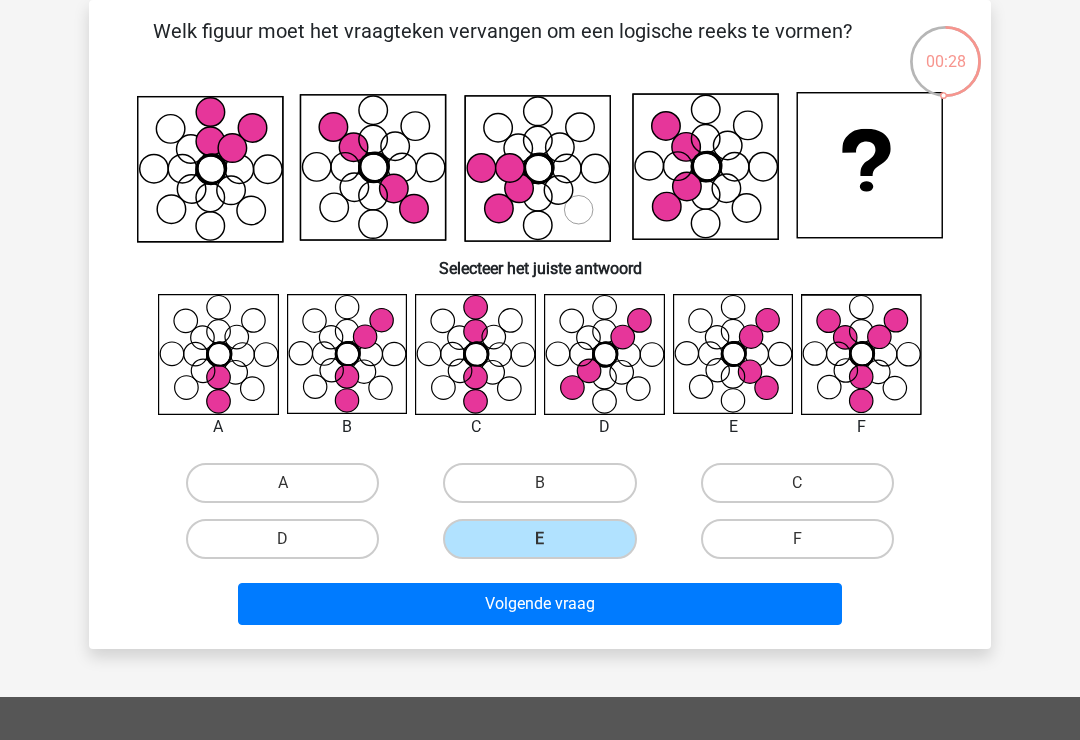 click on "Volgende vraag" at bounding box center (540, 604) 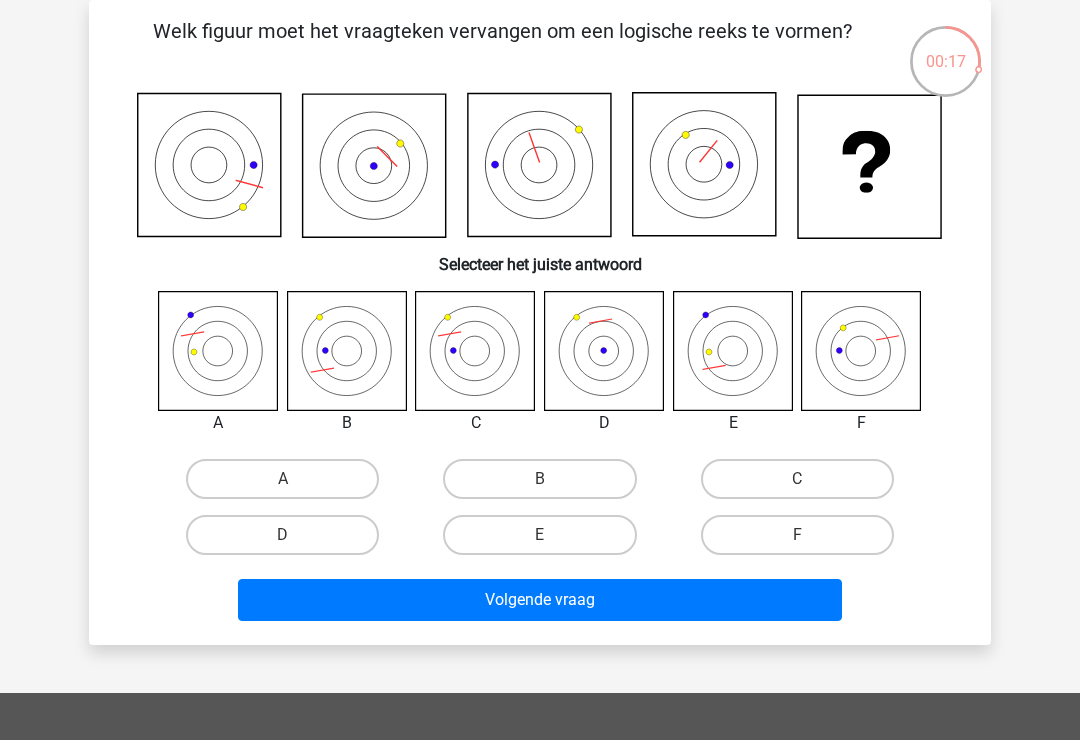 click on "F" at bounding box center (797, 535) 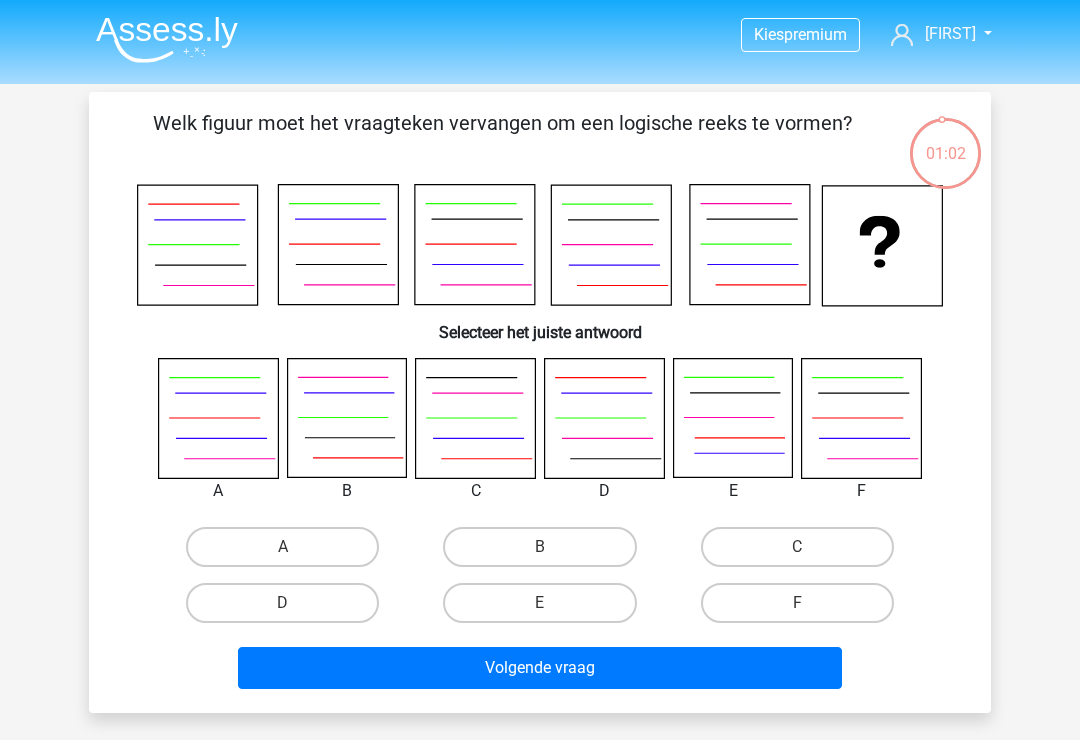 scroll, scrollTop: 92, scrollLeft: 0, axis: vertical 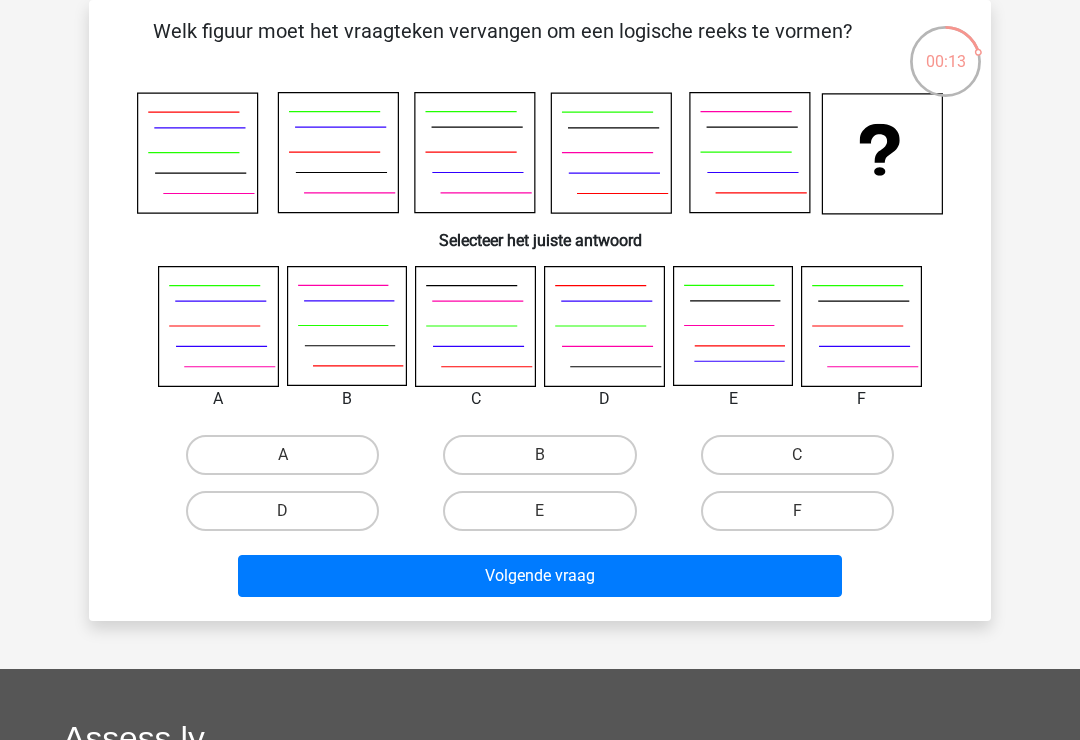 click on "B" at bounding box center [539, 455] 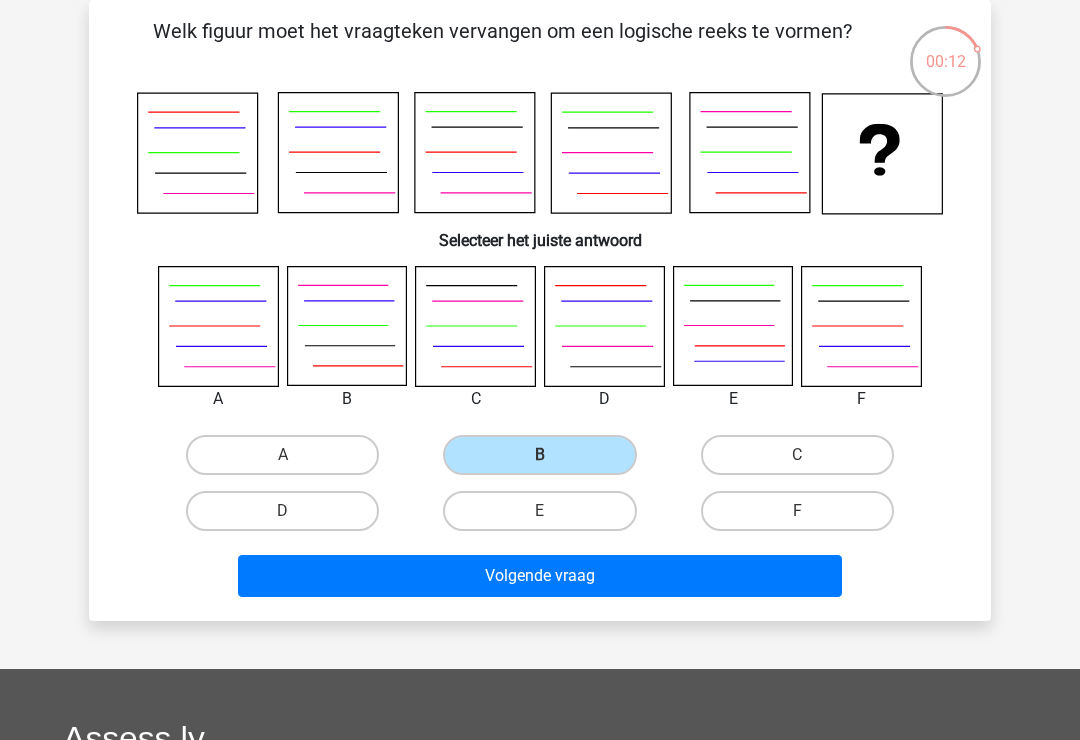 click on "Volgende vraag" at bounding box center (540, 576) 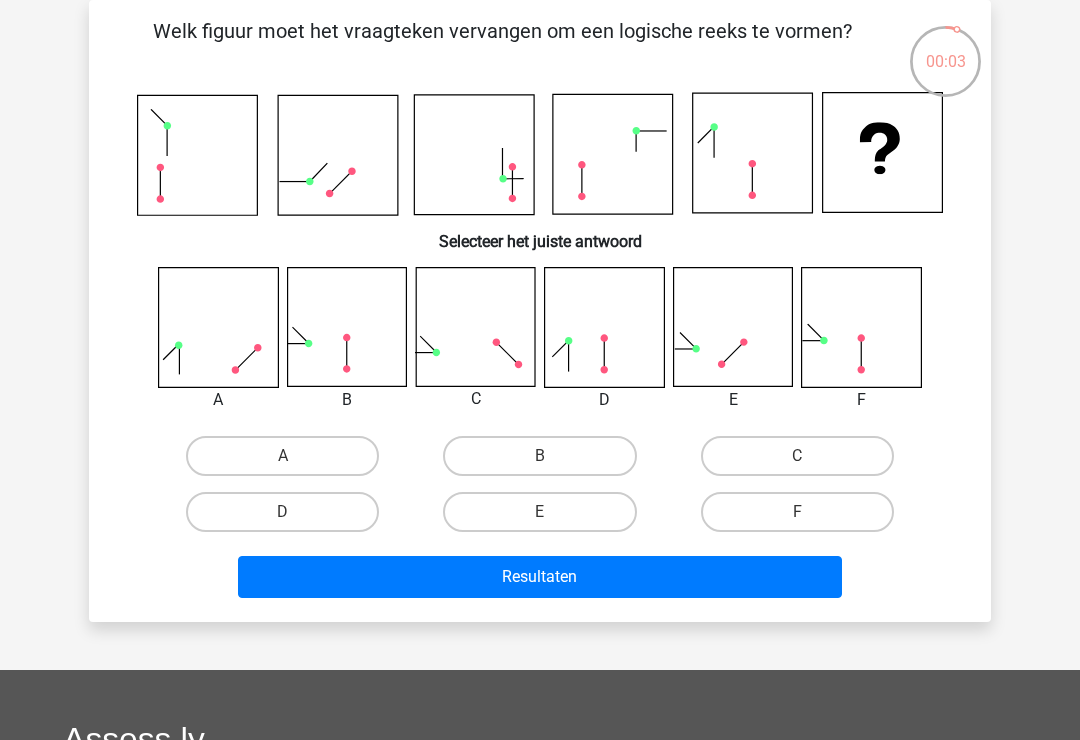 click on "E" at bounding box center [539, 512] 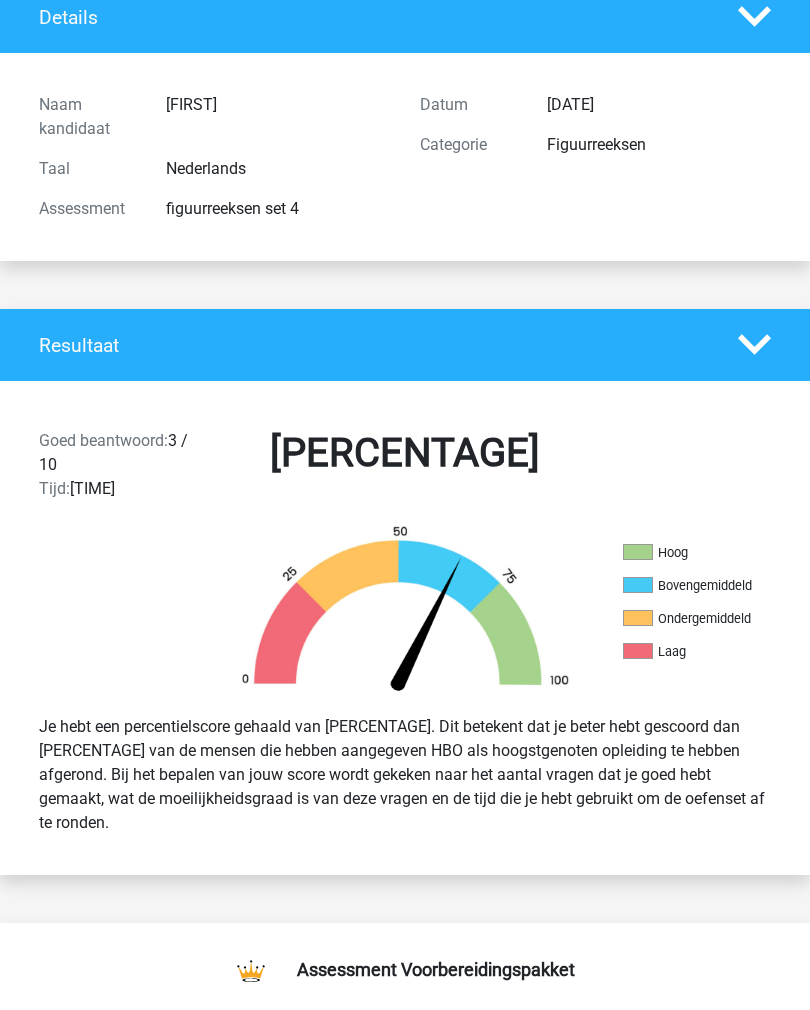 scroll, scrollTop: 0, scrollLeft: 0, axis: both 